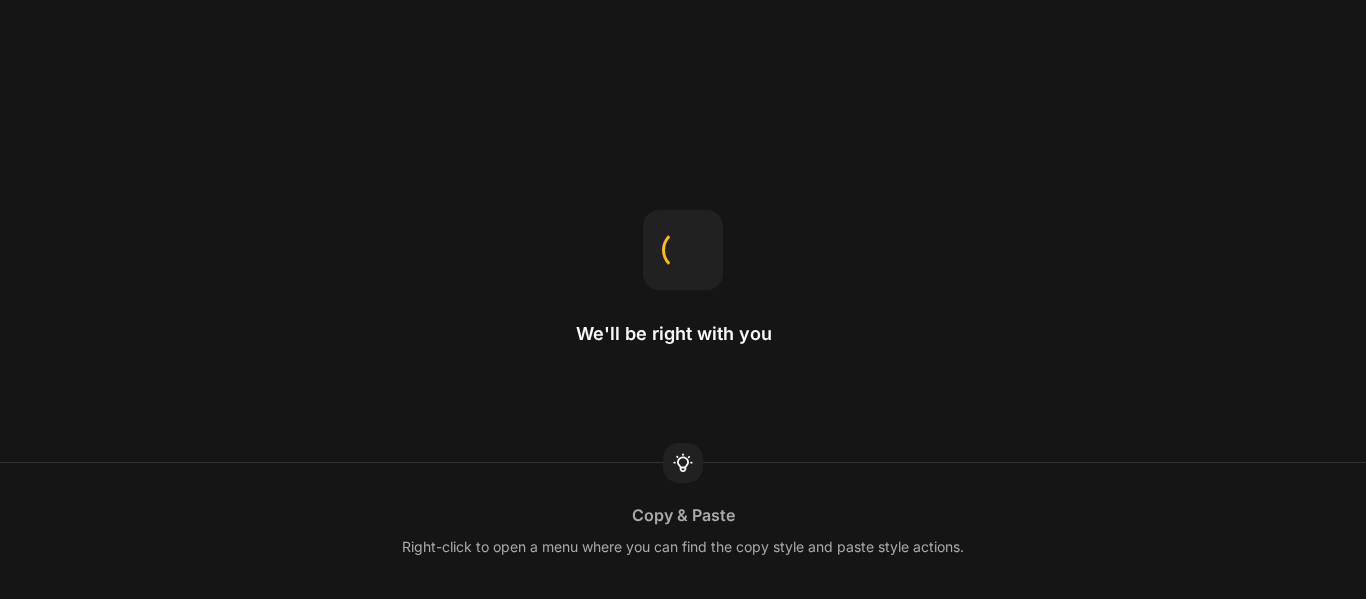 scroll, scrollTop: 0, scrollLeft: 0, axis: both 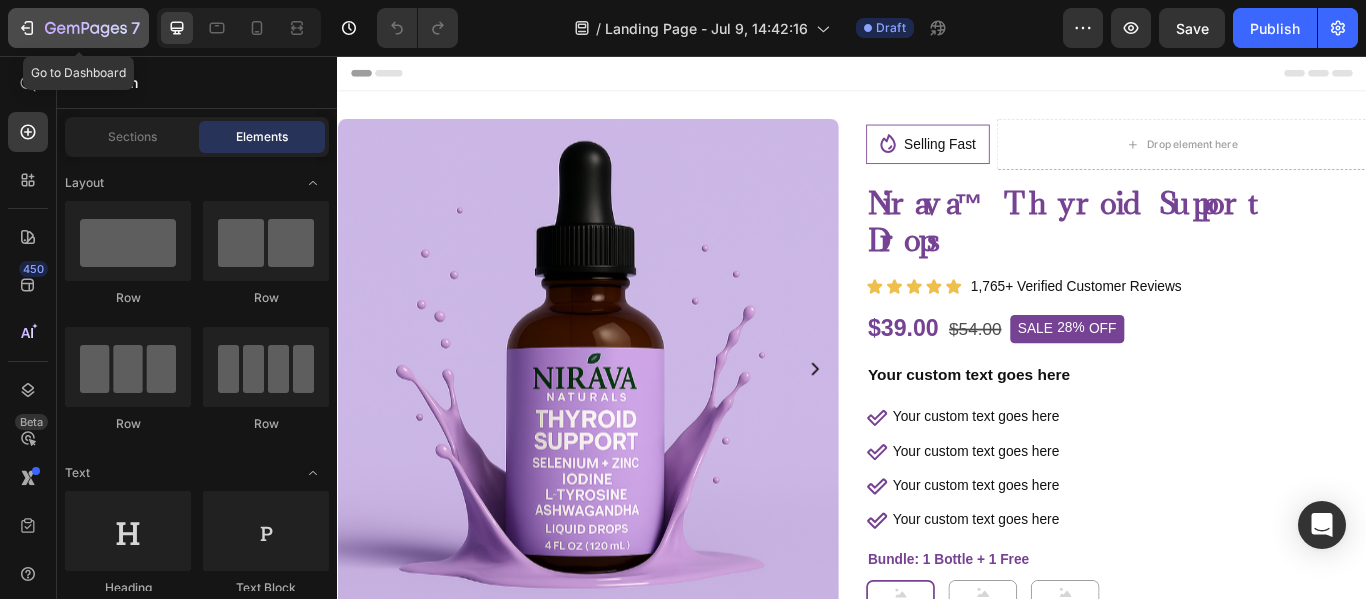 click 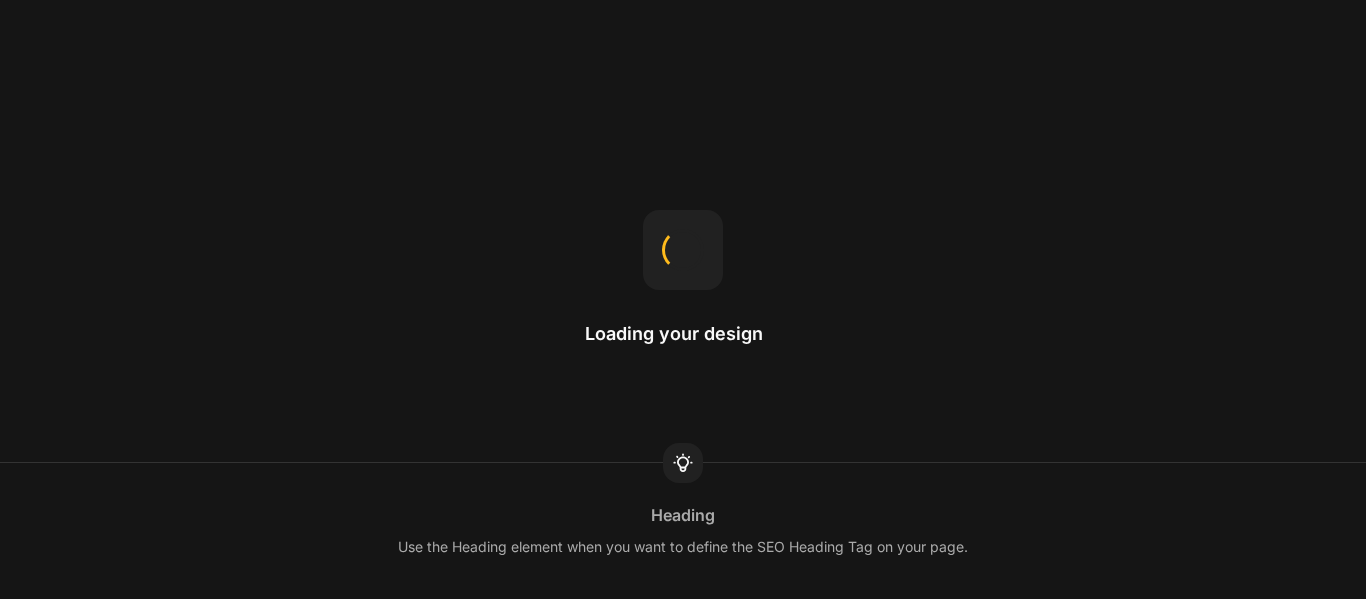 scroll, scrollTop: 0, scrollLeft: 0, axis: both 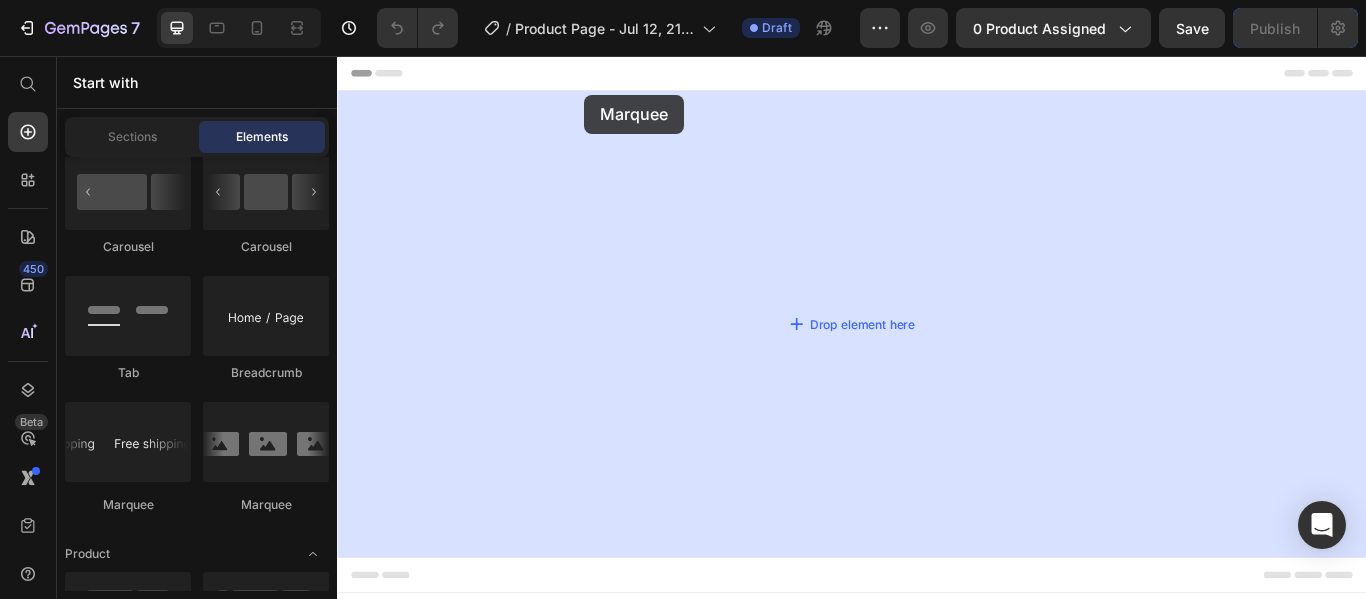 drag, startPoint x: 451, startPoint y: 496, endPoint x: 625, endPoint y: 100, distance: 432.54132 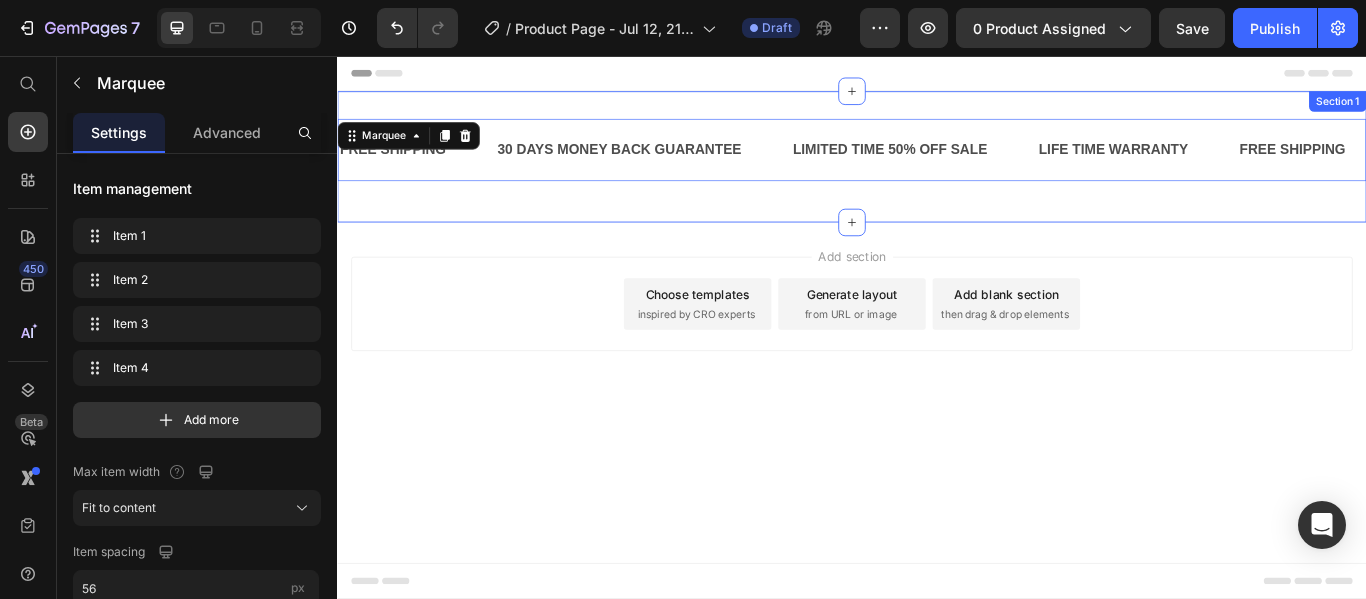 click on "FREE SHIPPING Text 30 DAYS MONEY BACK GUARANTEE Text LIMITED TIME 50% OFF SALE Text LIFE TIME WARRANTY Text FREE SHIPPING Text 30 DAYS MONEY BACK GUARANTEE Text LIMITED TIME 50% OFF SALE Text LIFE TIME WARRANTY Text FREE SHIPPING Text 30 DAYS MONEY BACK GUARANTEE Text LIMITED TIME 50% OFF SALE Text LIFE TIME WARRANTY Text FREE SHIPPING Text 30 DAYS MONEY BACK GUARANTEE Text LIMITED TIME 50% OFF SALE Text LIFE TIME WARRANTY Text FREE SHIPPING Text 30 DAYS MONEY BACK GUARANTEE Text LIMITED TIME 50% OFF SALE Text LIFE TIME WARRANTY Text FREE SHIPPING Text 30 DAYS MONEY BACK GUARANTEE Text LIMITED TIME 50% OFF SALE Text LIFE TIME WARRANTY Text Marquee   16 Section 1" at bounding box center (937, 173) 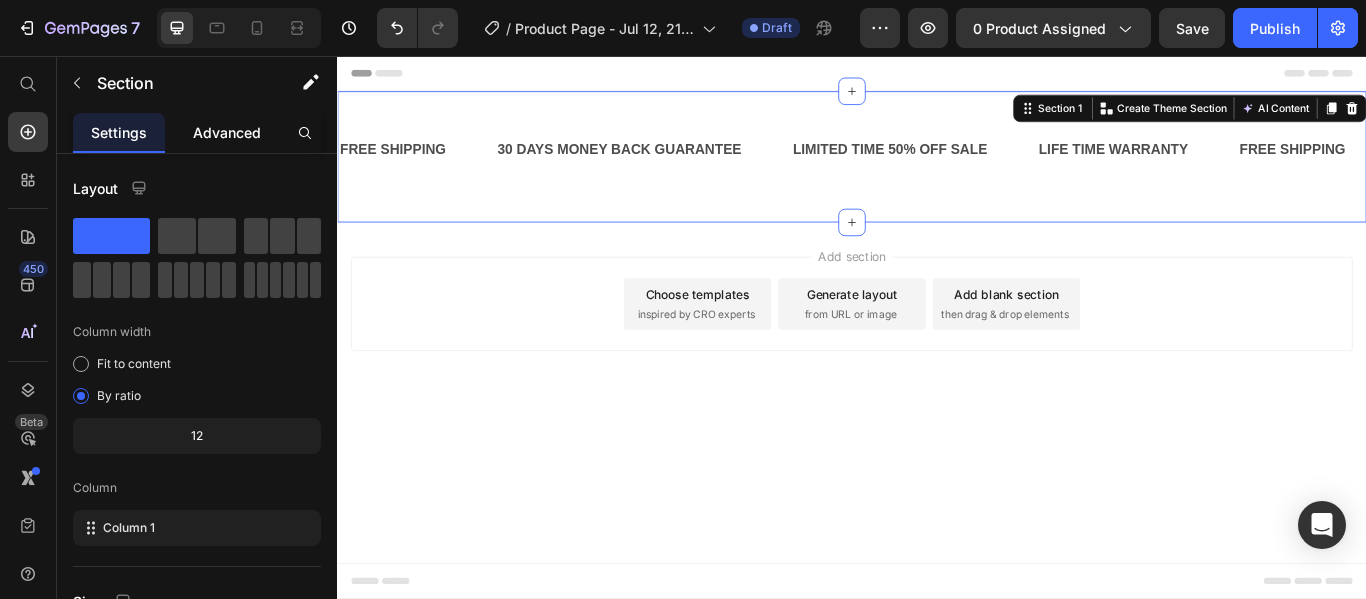 click on "Advanced" at bounding box center [227, 132] 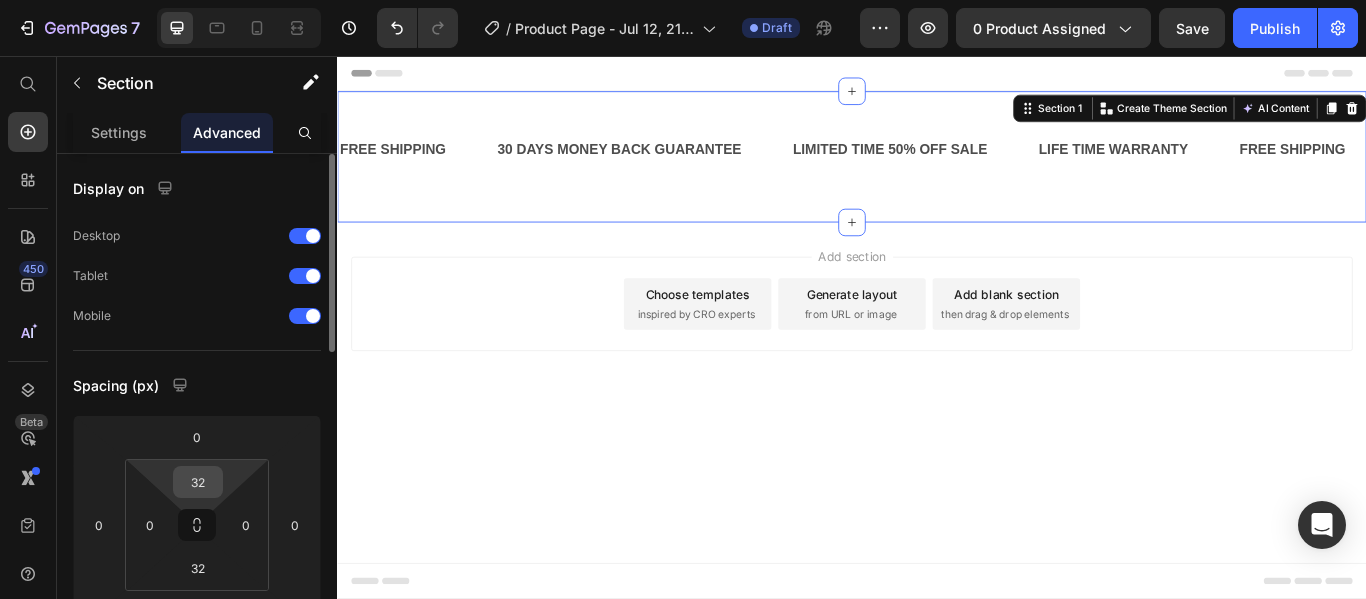 click on "32" at bounding box center [198, 482] 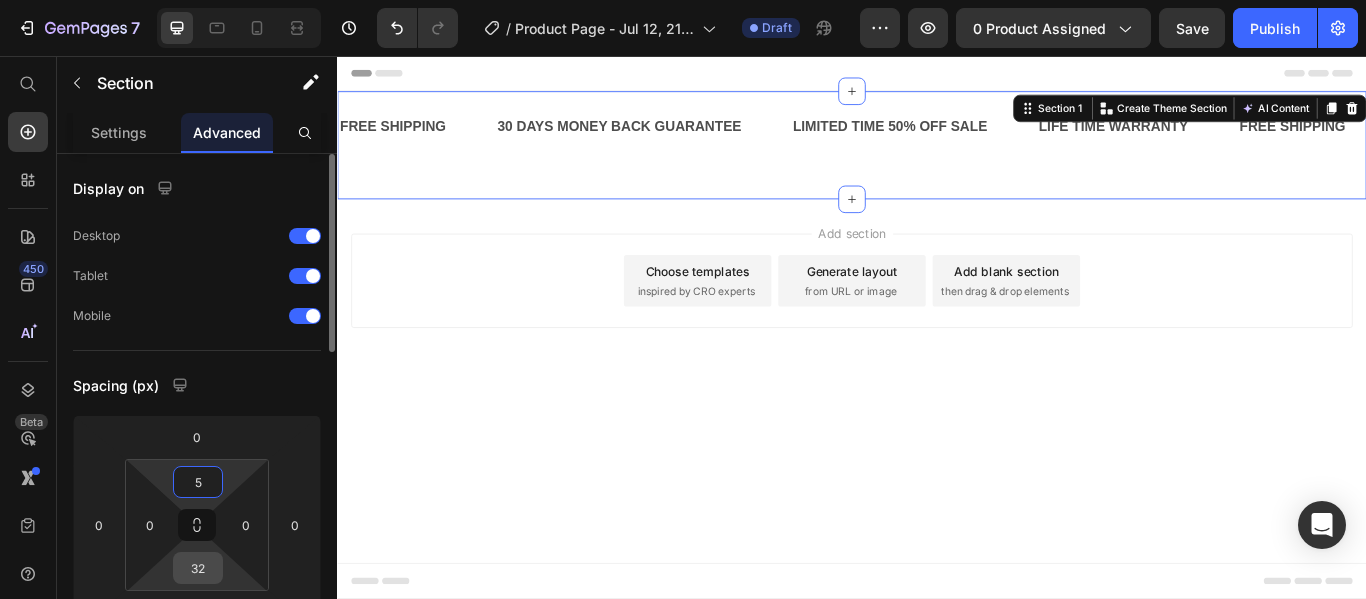 type on "5" 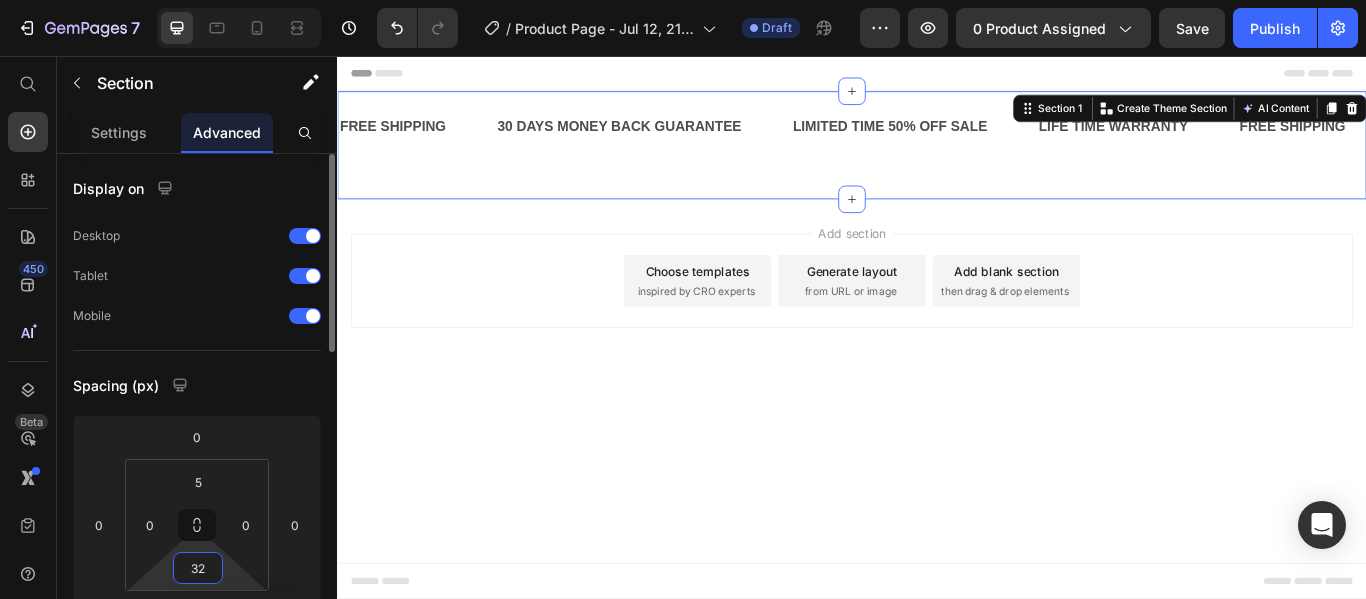 type on "5" 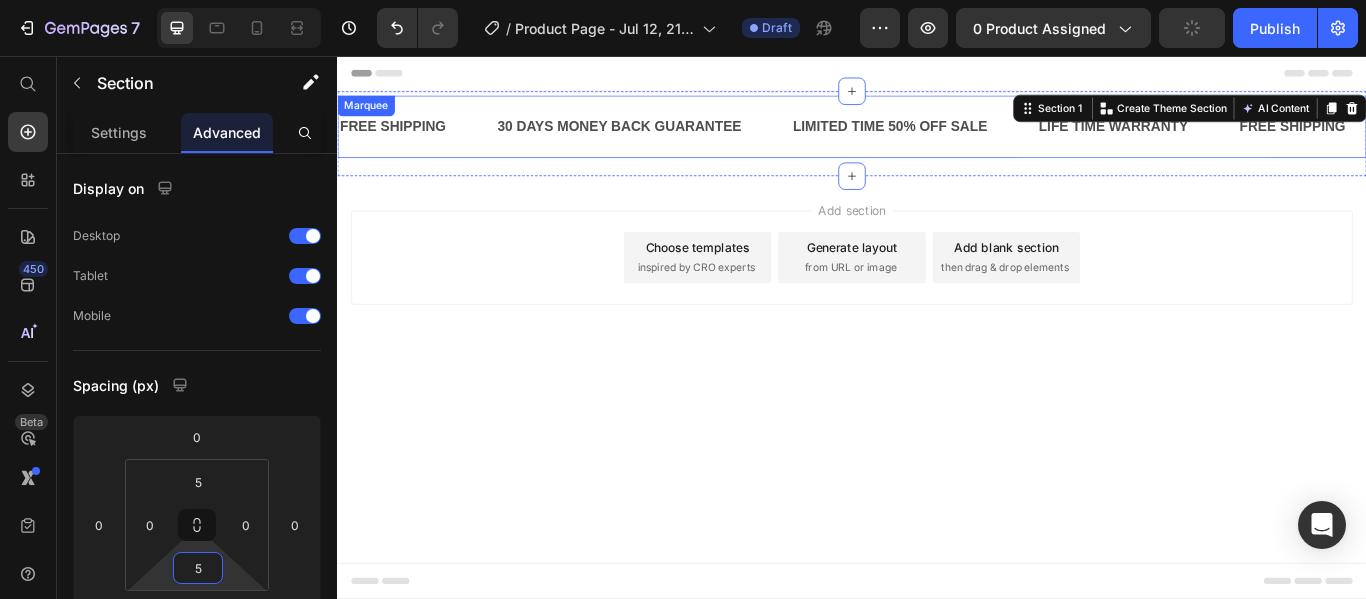 click on "FREE SHIPPING Text 30 DAYS MONEY BACK GUARANTEE Text LIMITED TIME 50% OFF SALE Text LIFE TIME WARRANTY Text FREE SHIPPING Text 30 DAYS MONEY BACK GUARANTEE Text LIMITED TIME 50% OFF SALE Text LIFE TIME WARRANTY Text FREE SHIPPING Text 30 DAYS MONEY BACK GUARANTEE Text LIMITED TIME 50% OFF SALE Text LIFE TIME WARRANTY Text FREE SHIPPING Text 30 DAYS MONEY BACK GUARANTEE Text LIMITED TIME 50% OFF SALE Text LIFE TIME WARRANTY Text FREE SHIPPING Text 30 DAYS MONEY BACK GUARANTEE Text LIMITED TIME 50% OFF SALE Text LIFE TIME WARRANTY Text FREE SHIPPING Text 30 DAYS MONEY BACK GUARANTEE Text LIMITED TIME 50% OFF SALE Text LIFE TIME WARRANTY Text Marquee" at bounding box center (937, 138) 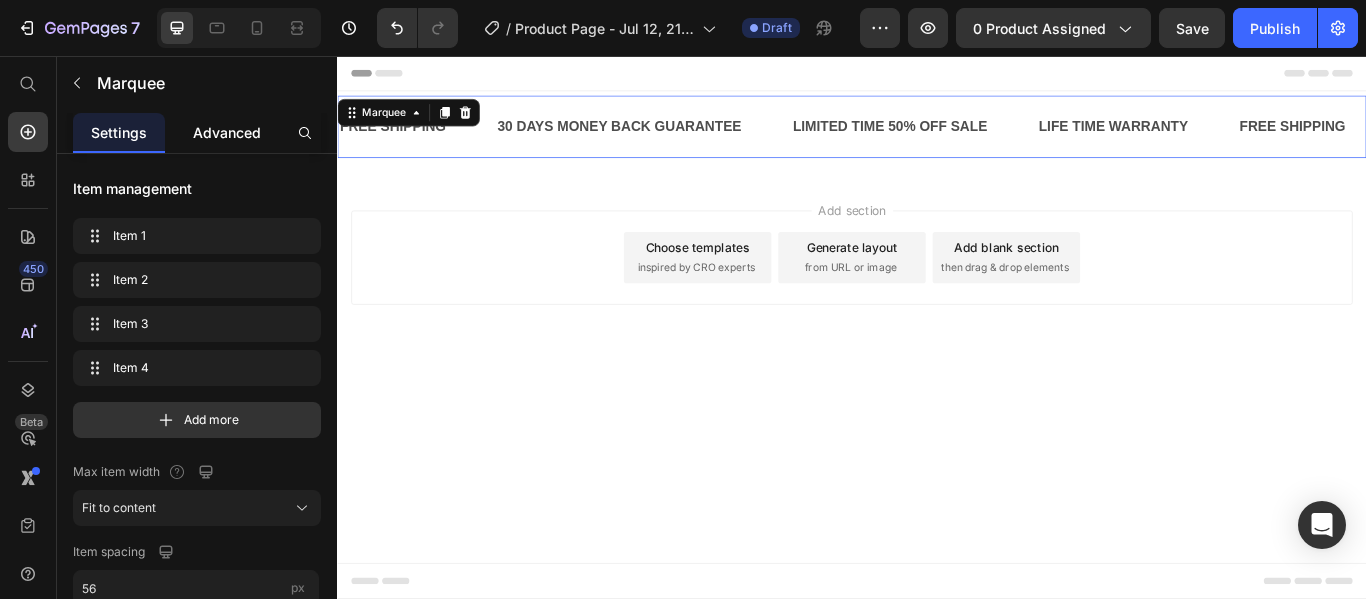click on "Advanced" at bounding box center [227, 132] 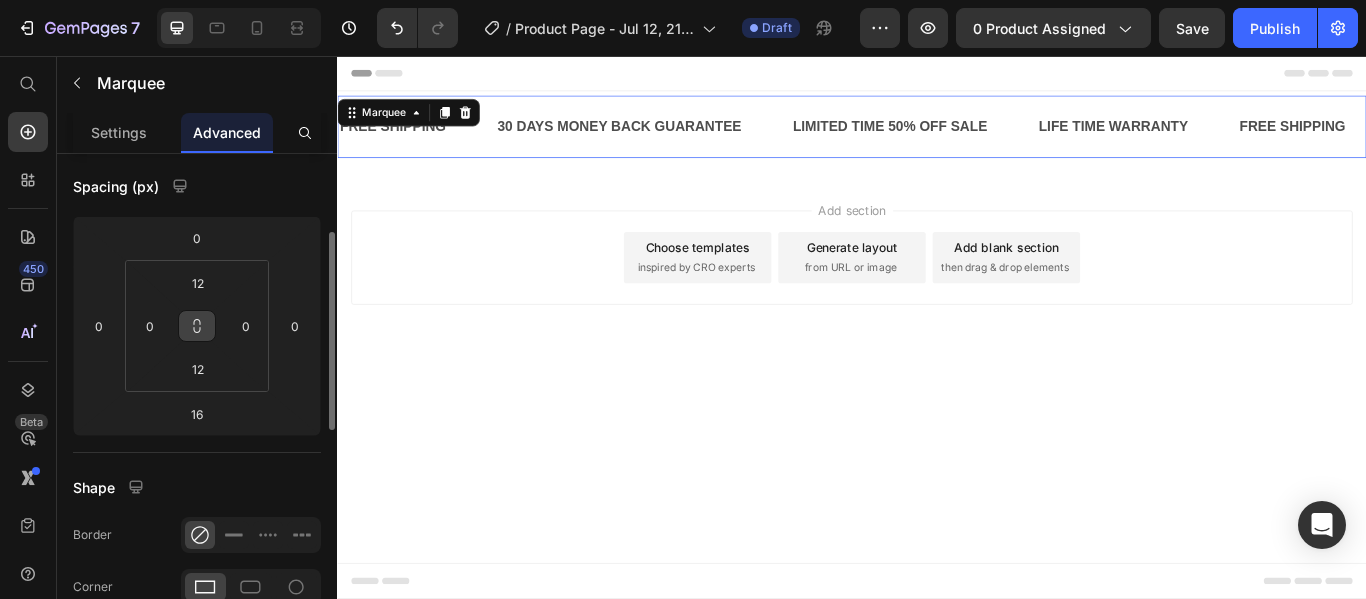 scroll, scrollTop: 200, scrollLeft: 0, axis: vertical 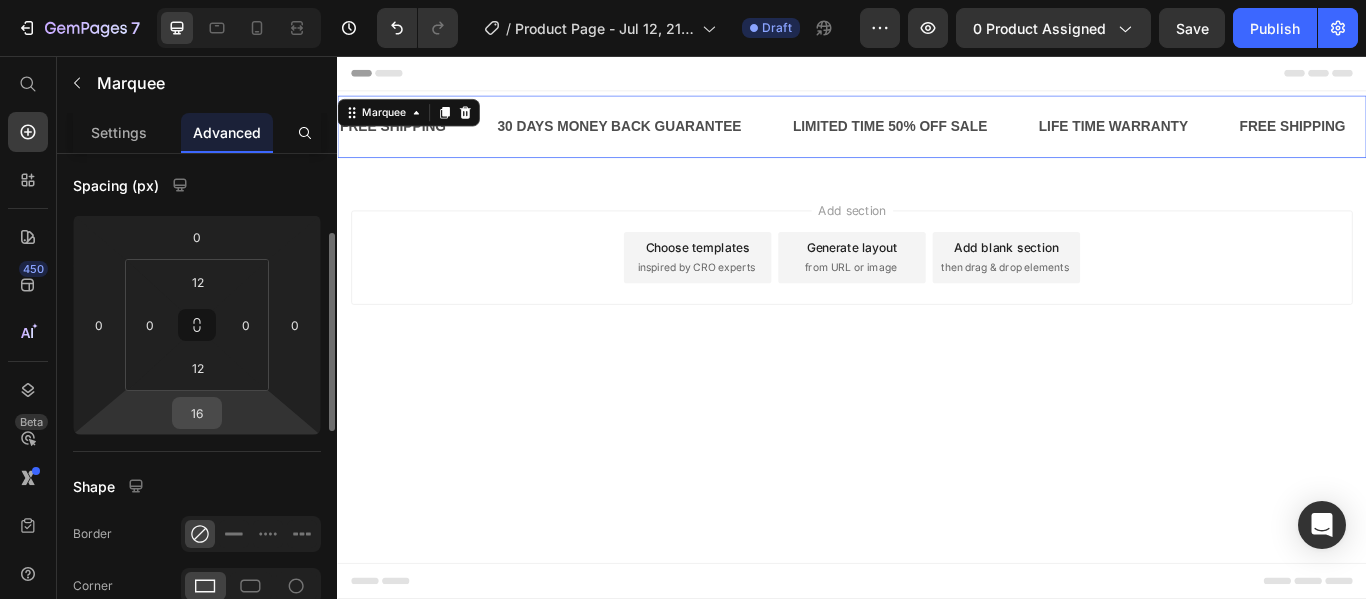 click on "16" at bounding box center (197, 413) 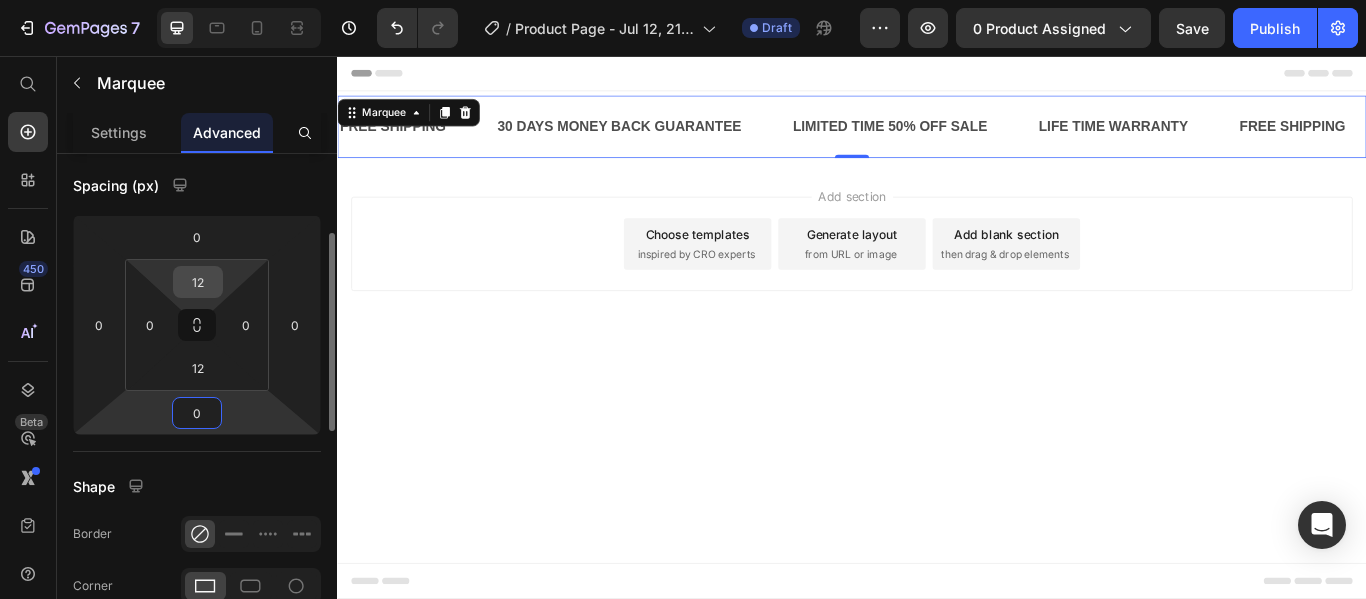 type on "0" 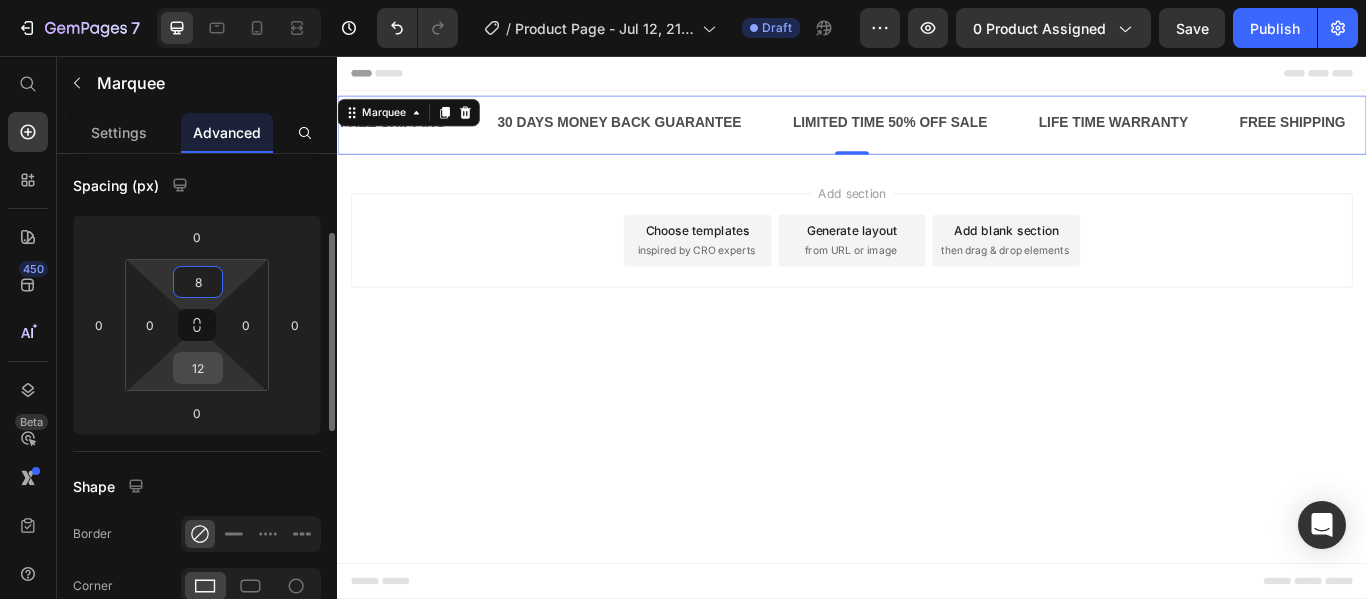 type on "8" 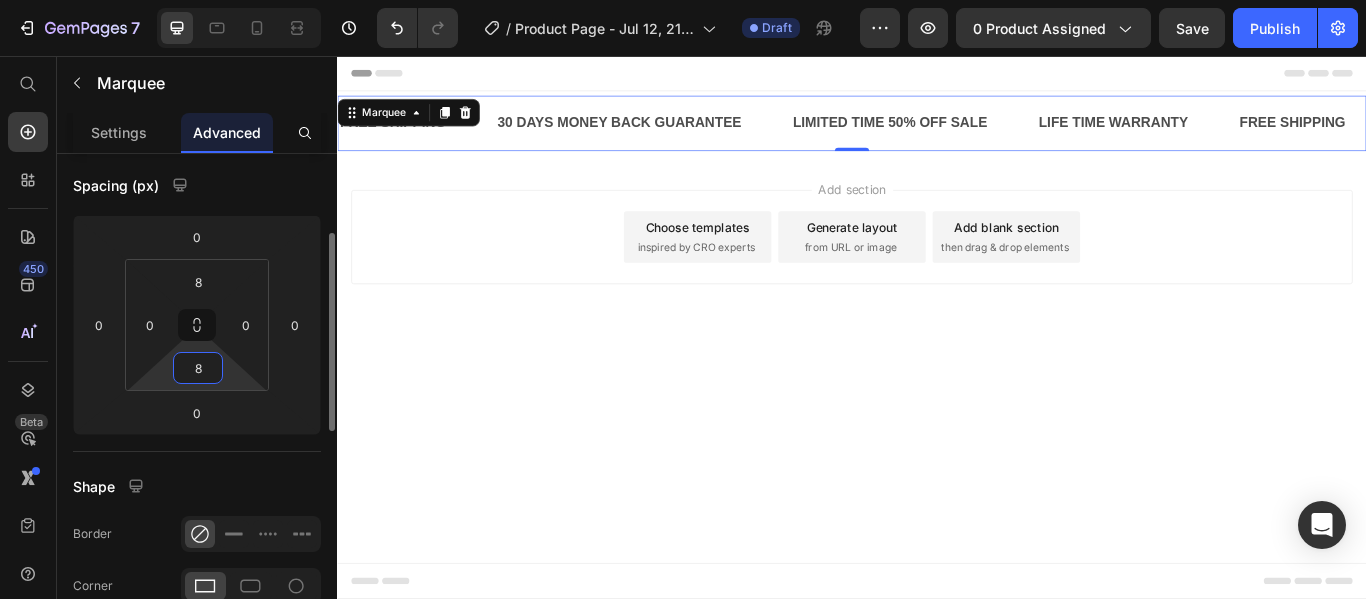 type on "8" 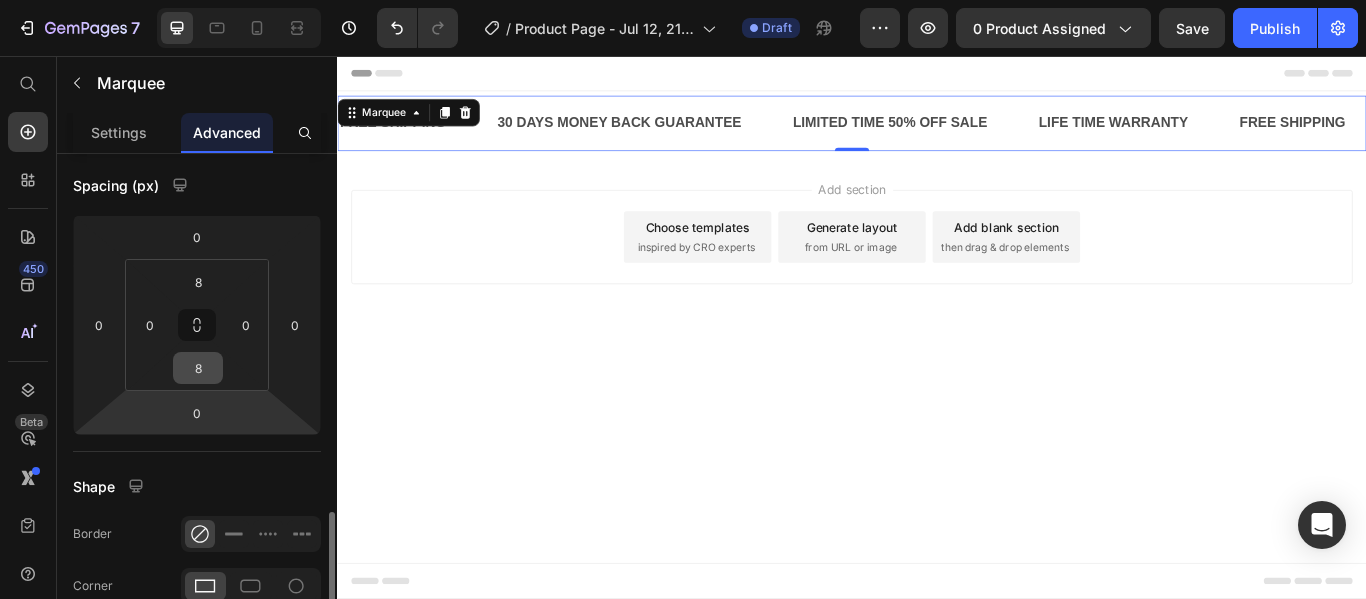 scroll, scrollTop: 400, scrollLeft: 0, axis: vertical 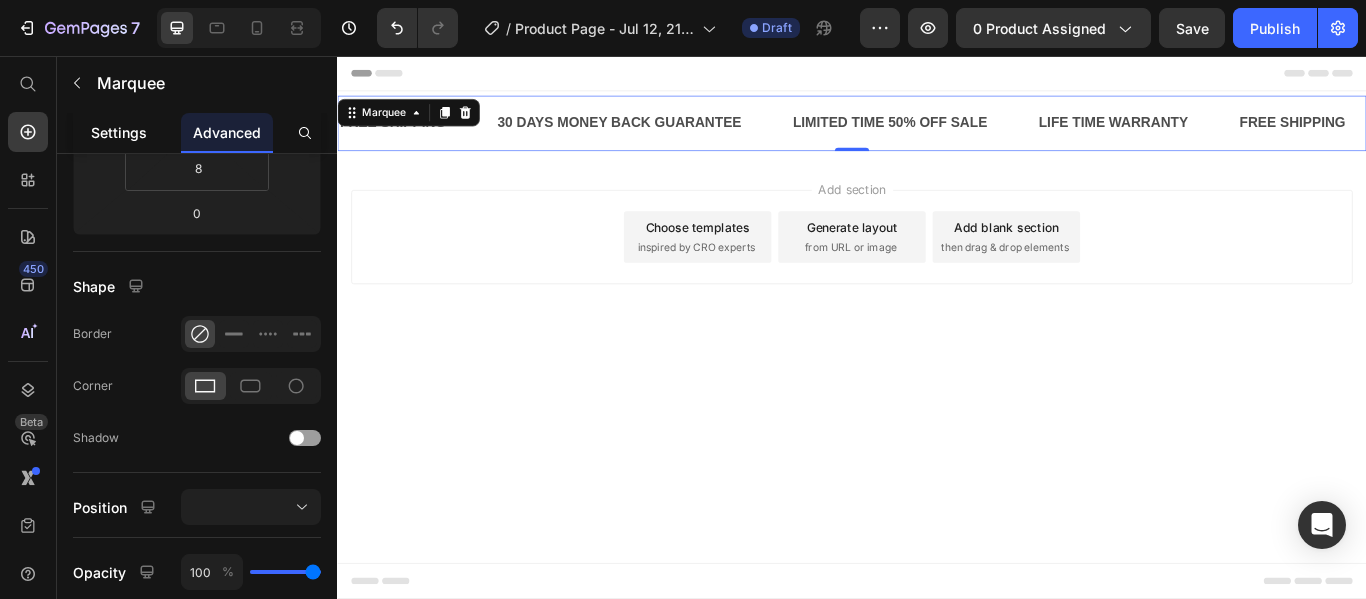 click on "Settings" at bounding box center [119, 132] 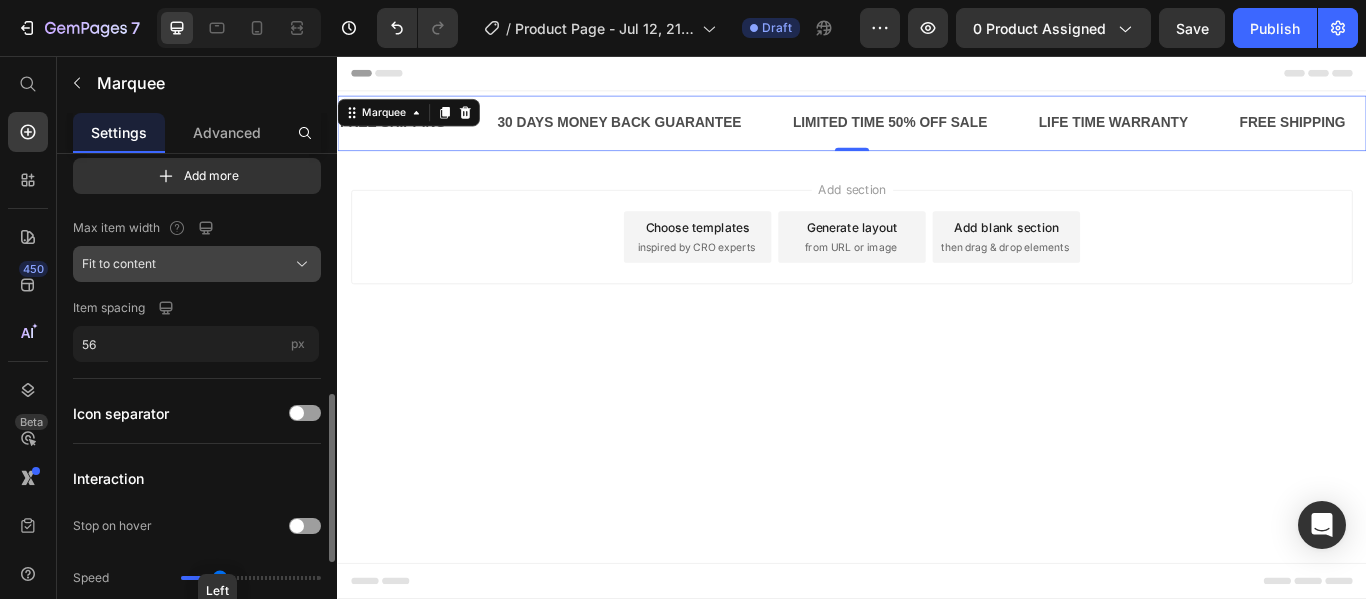 scroll, scrollTop: 454, scrollLeft: 0, axis: vertical 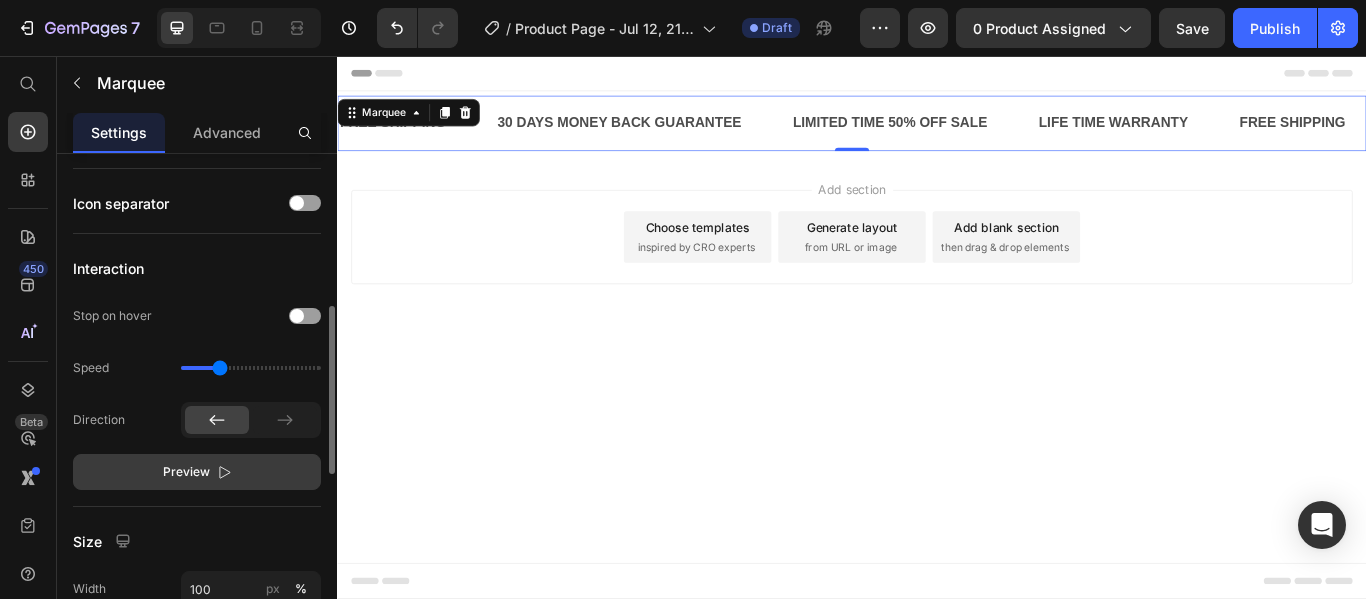 click on "Preview" at bounding box center [186, 472] 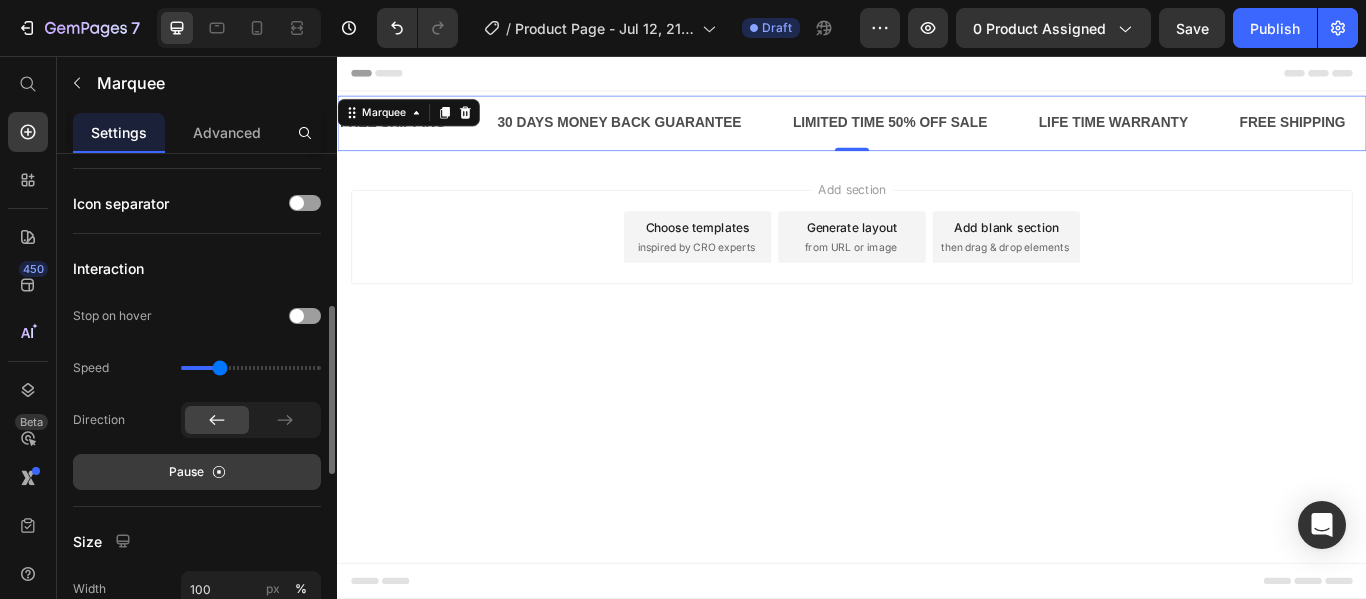 click on "Pause" 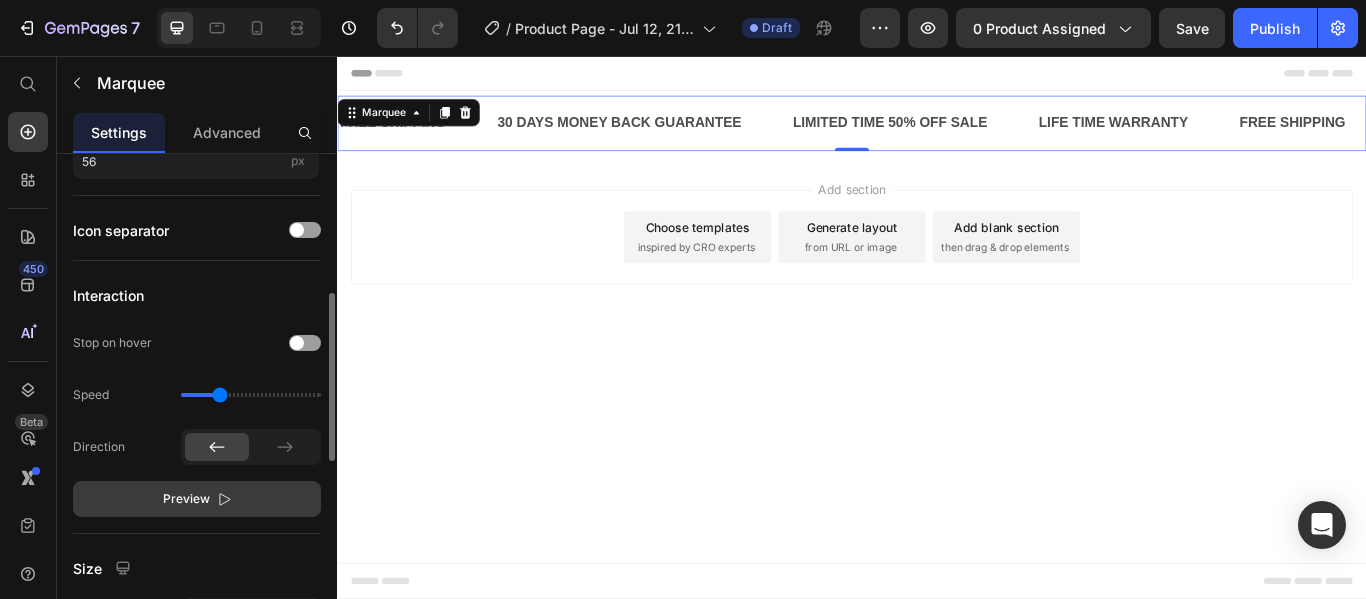 scroll, scrollTop: 424, scrollLeft: 0, axis: vertical 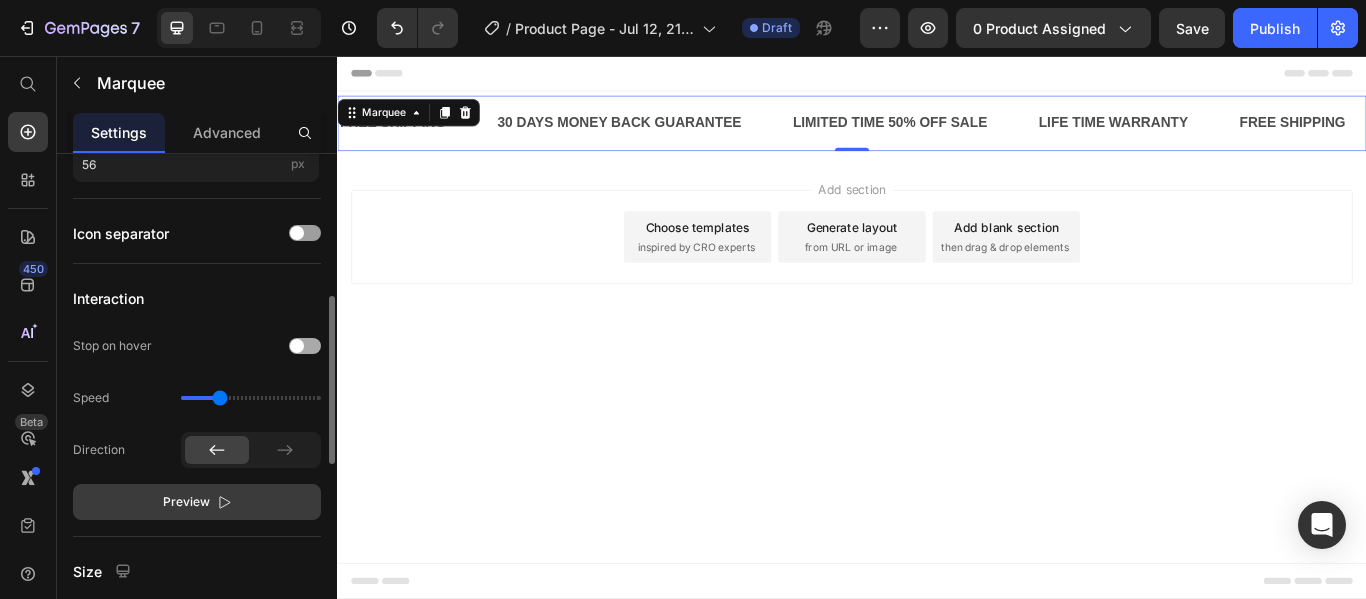 click at bounding box center (297, 346) 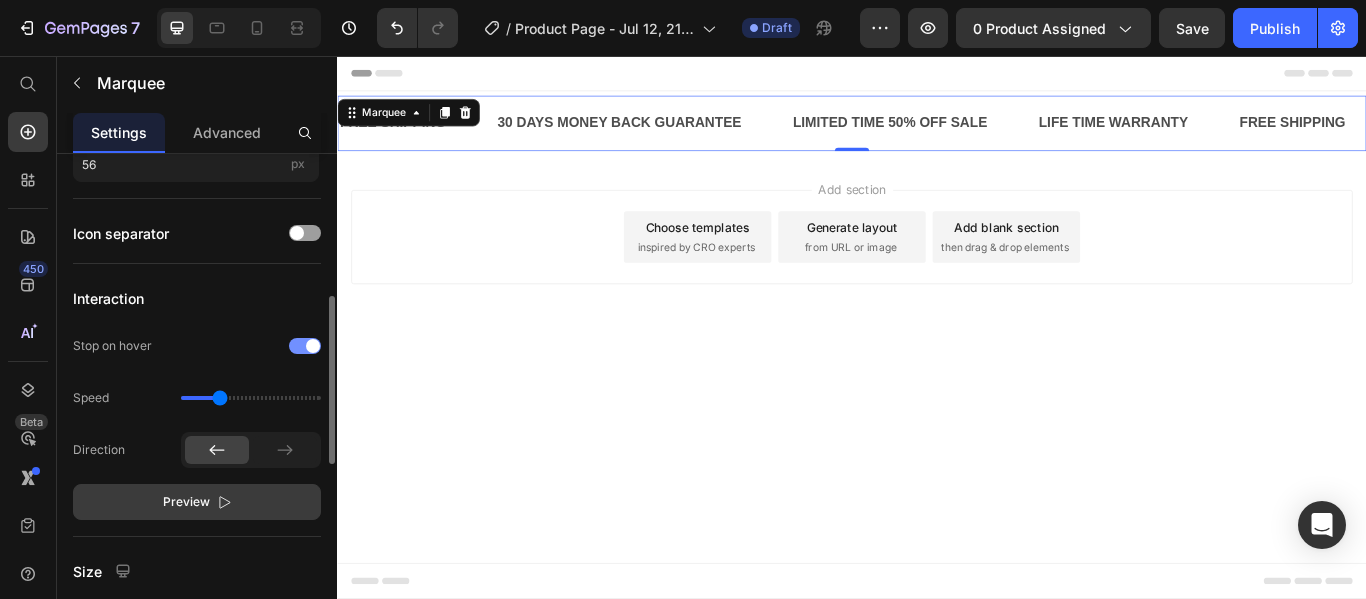 click at bounding box center (305, 346) 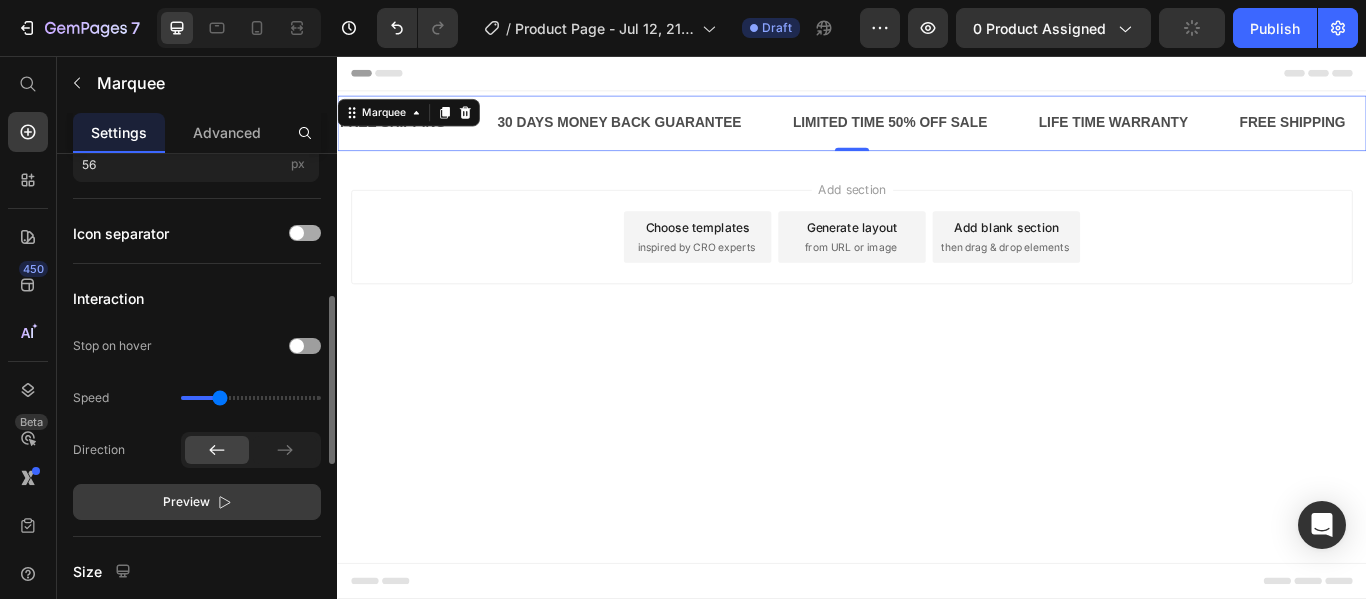 click at bounding box center [305, 233] 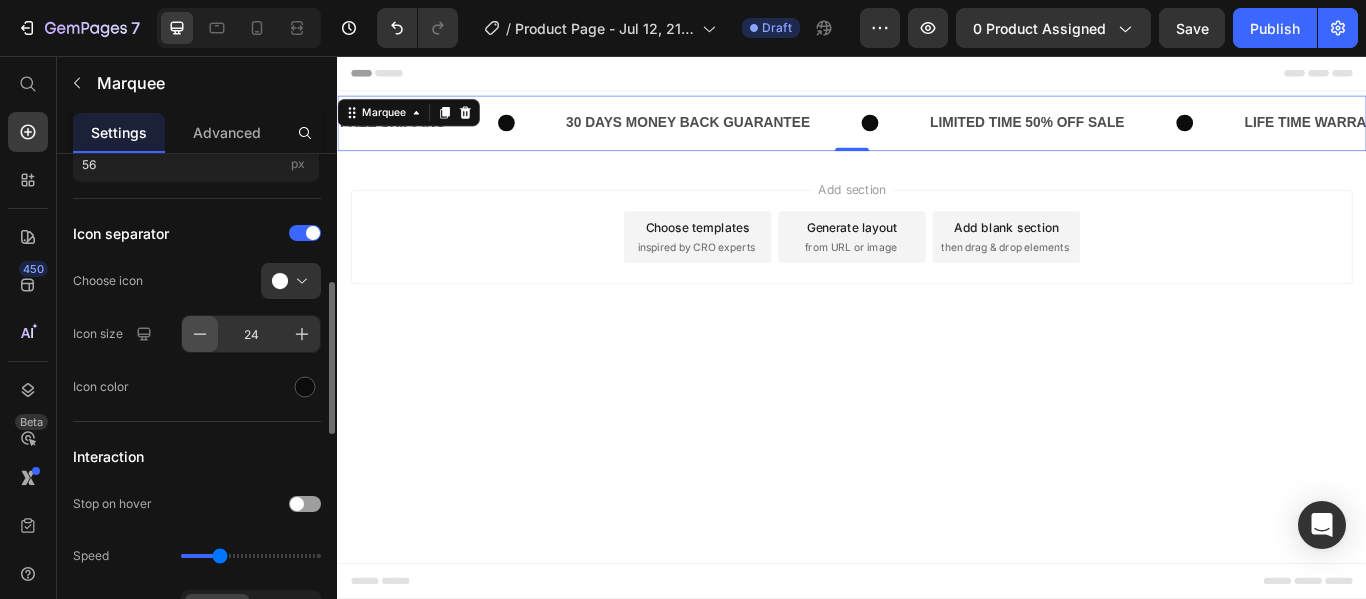 click 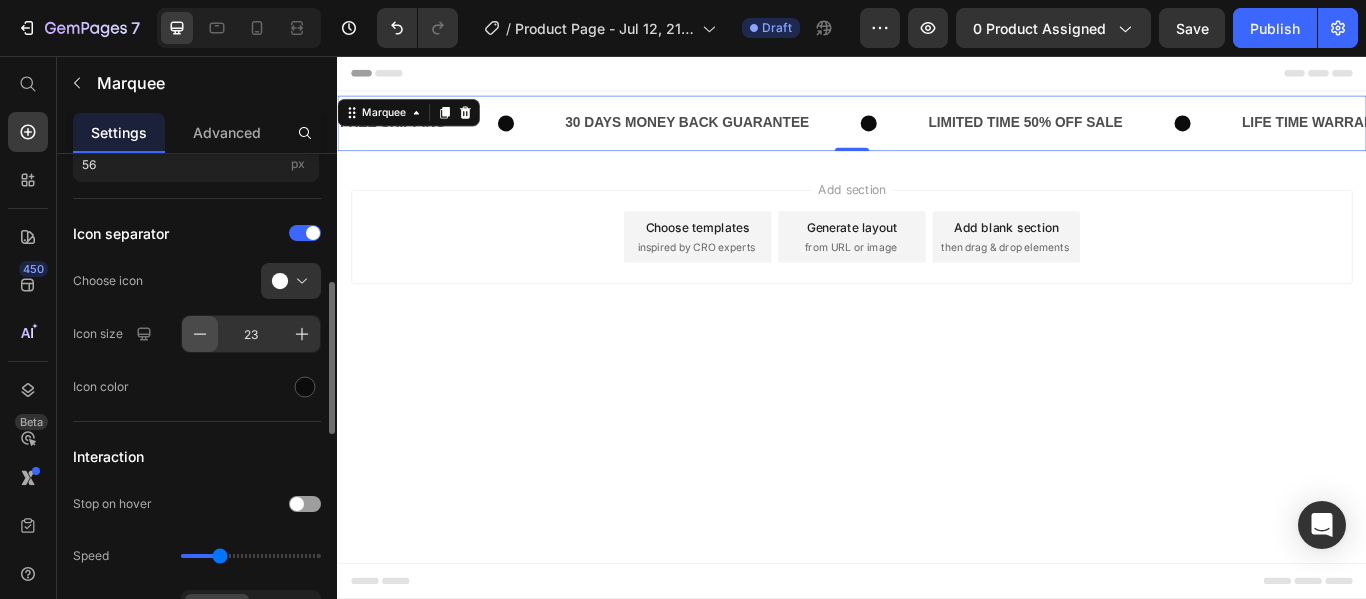 click 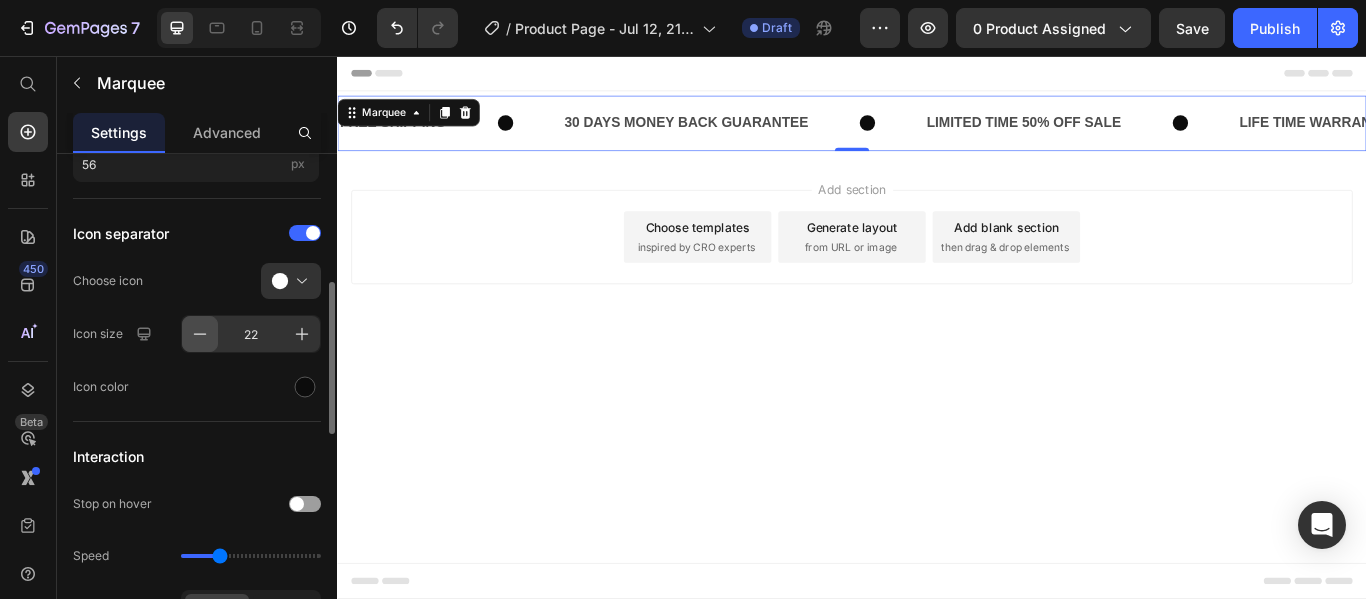 click 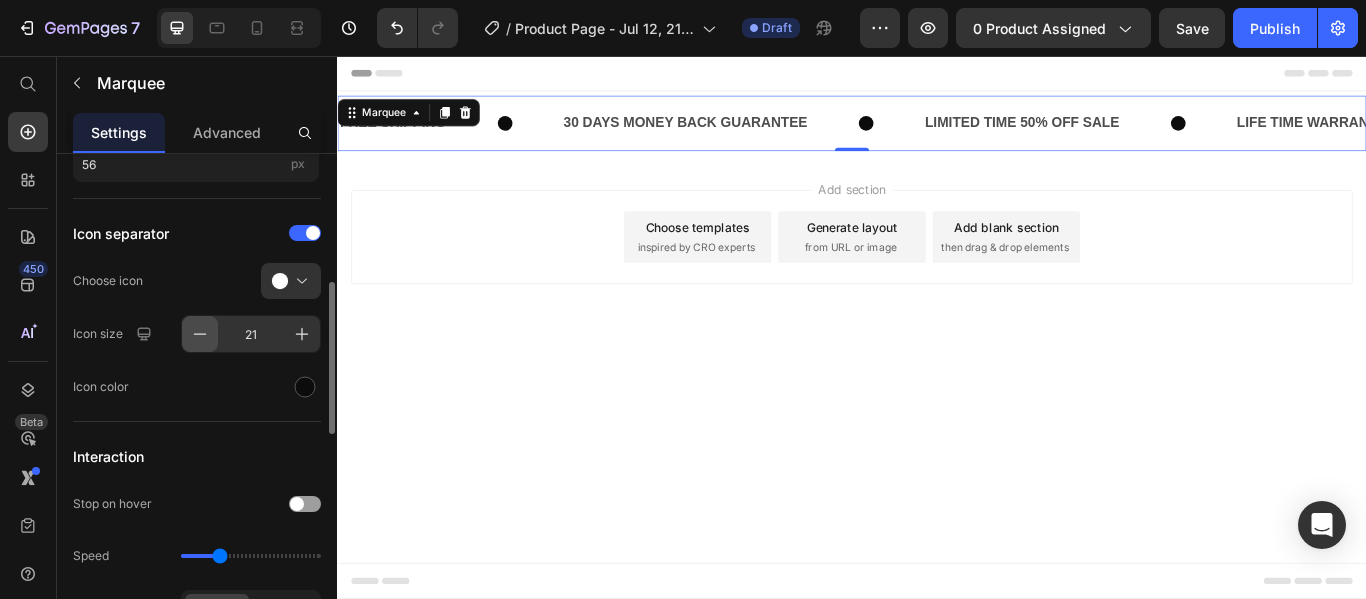 click 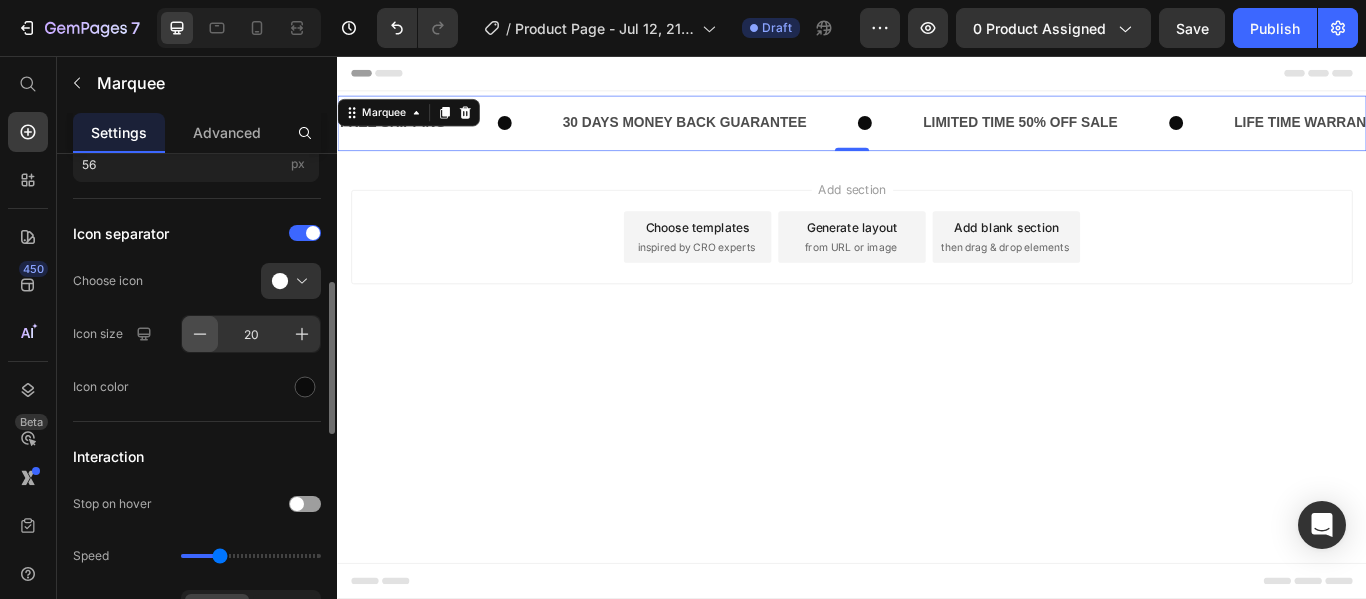 click 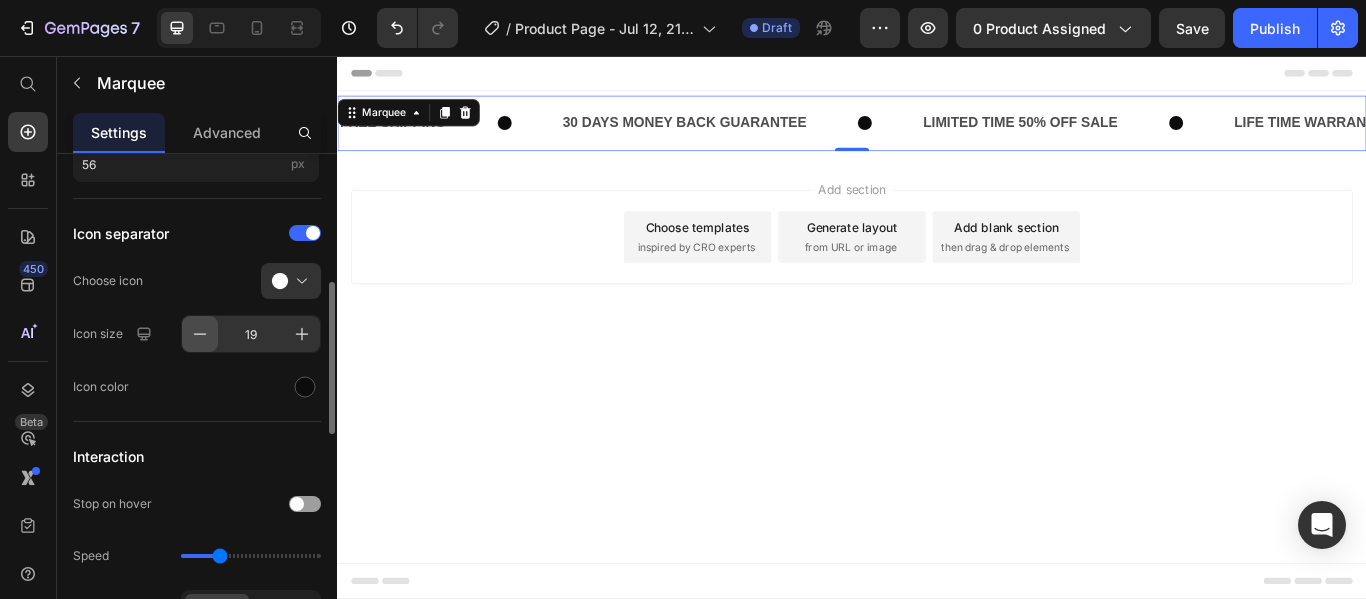 click 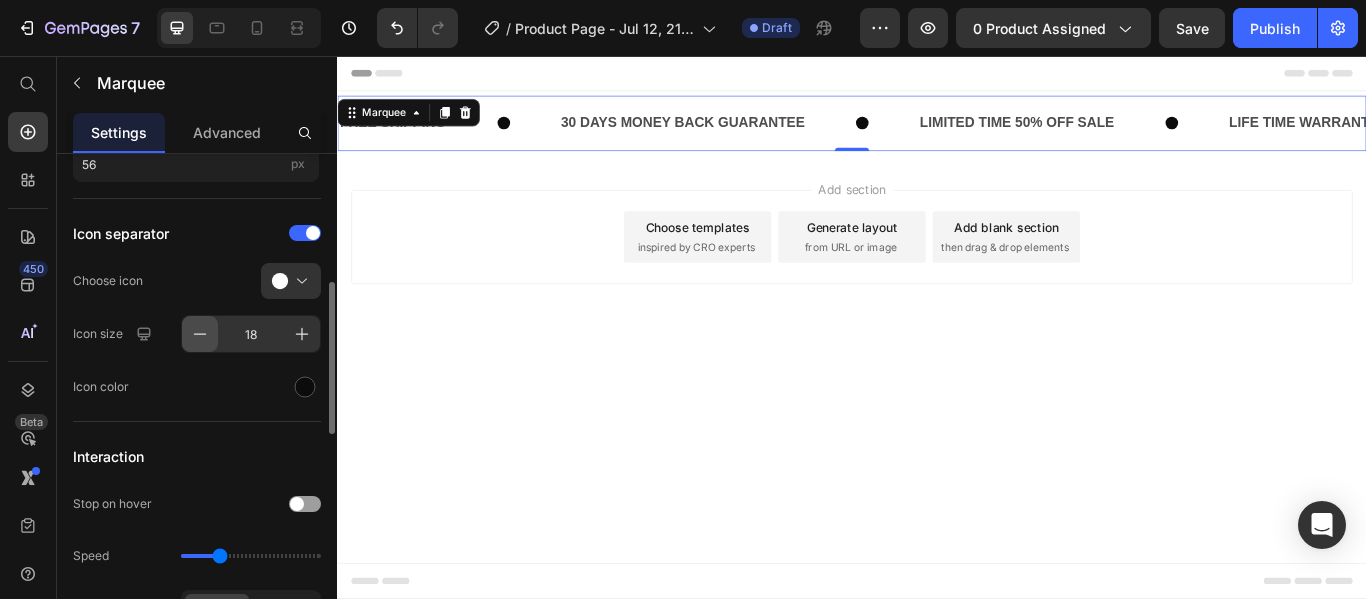 click 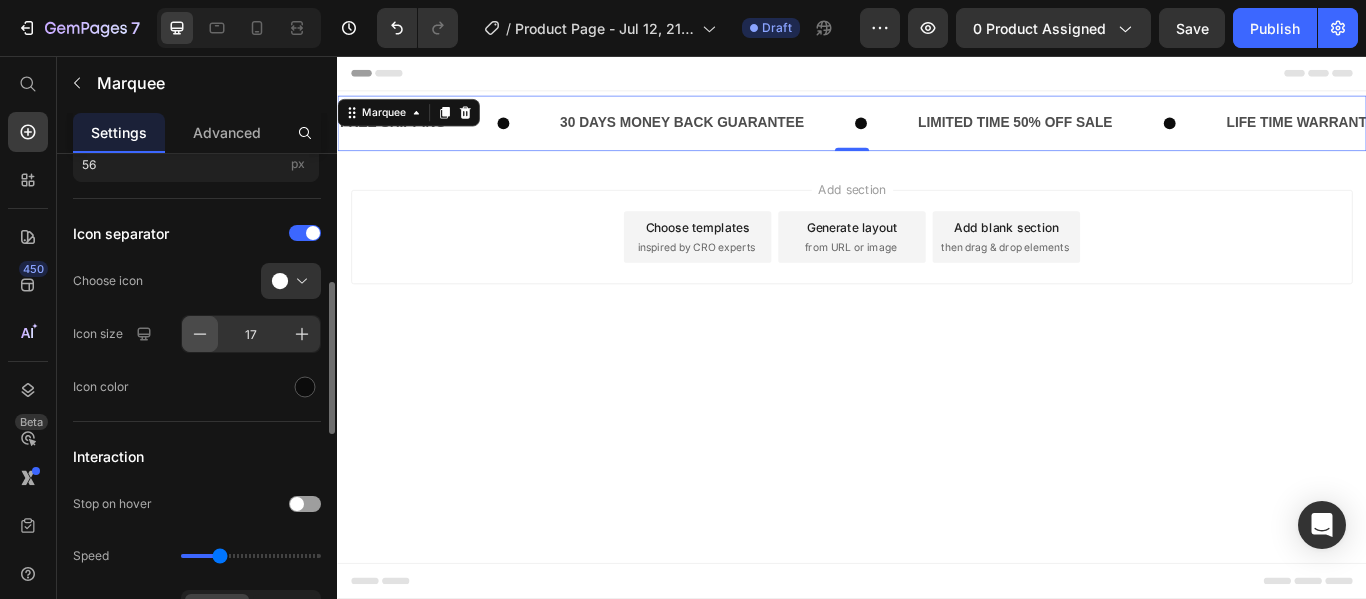 click 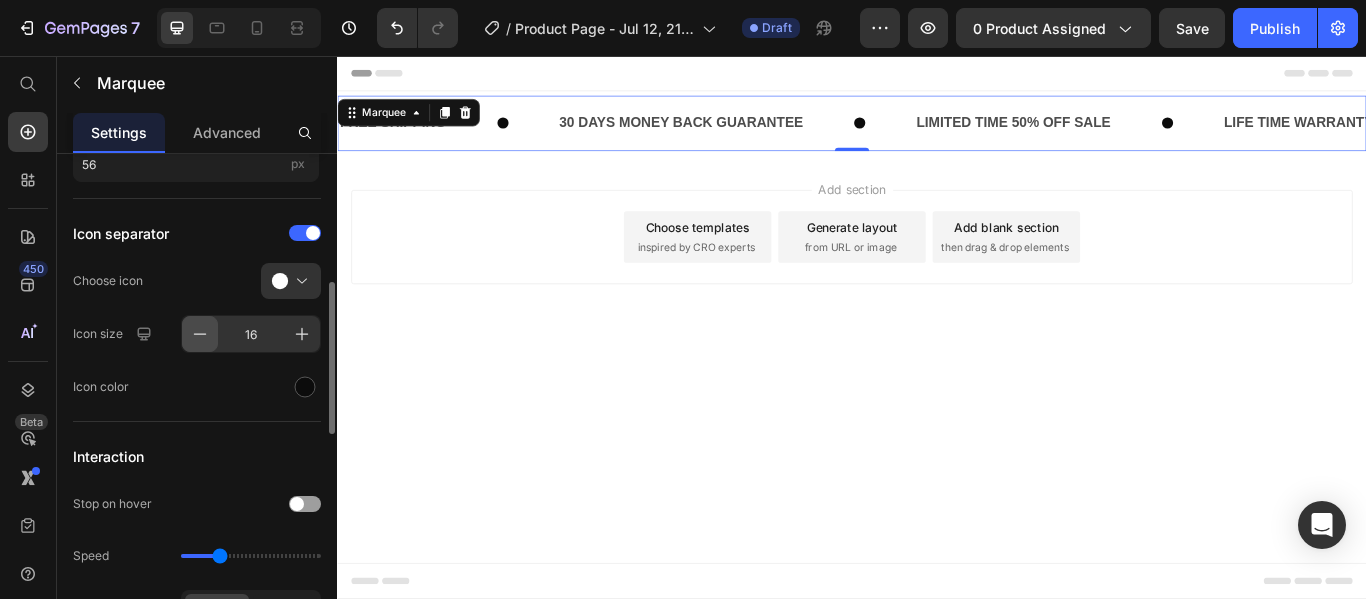 click 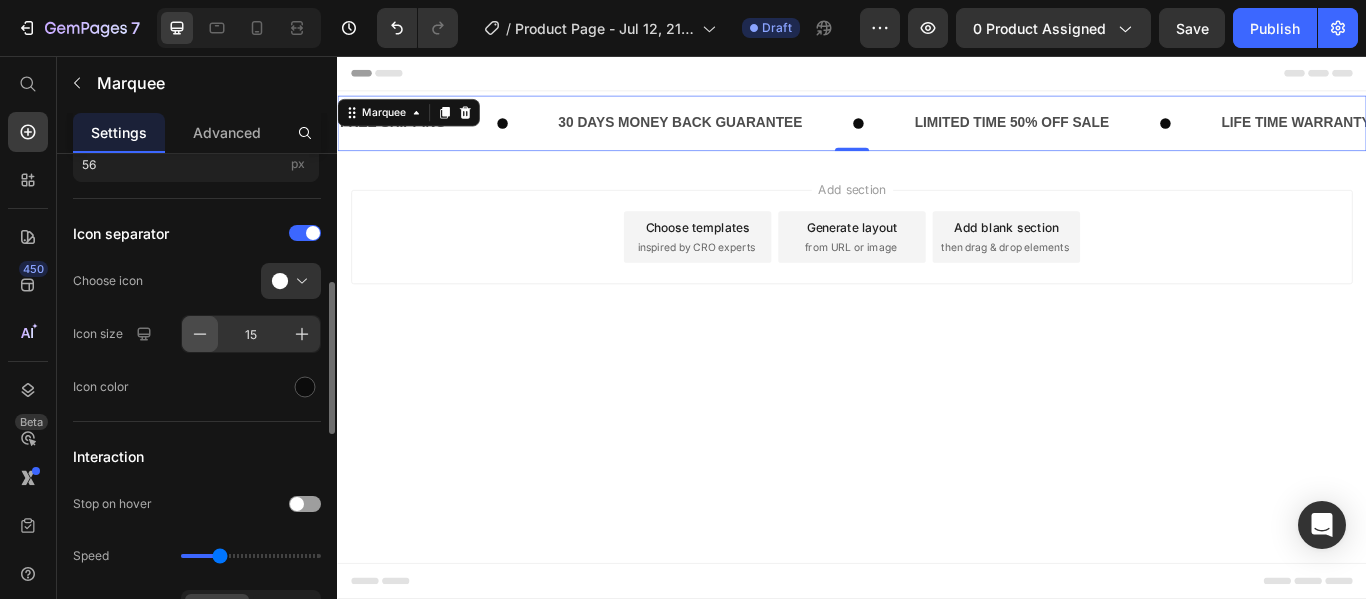click 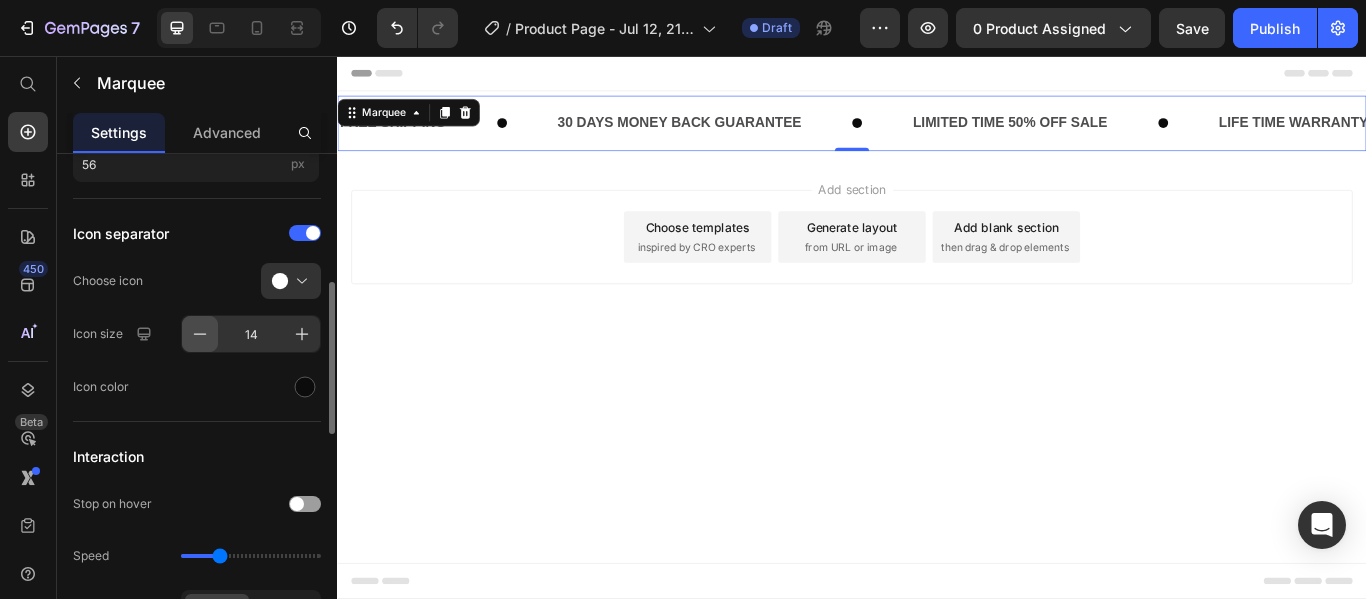 click 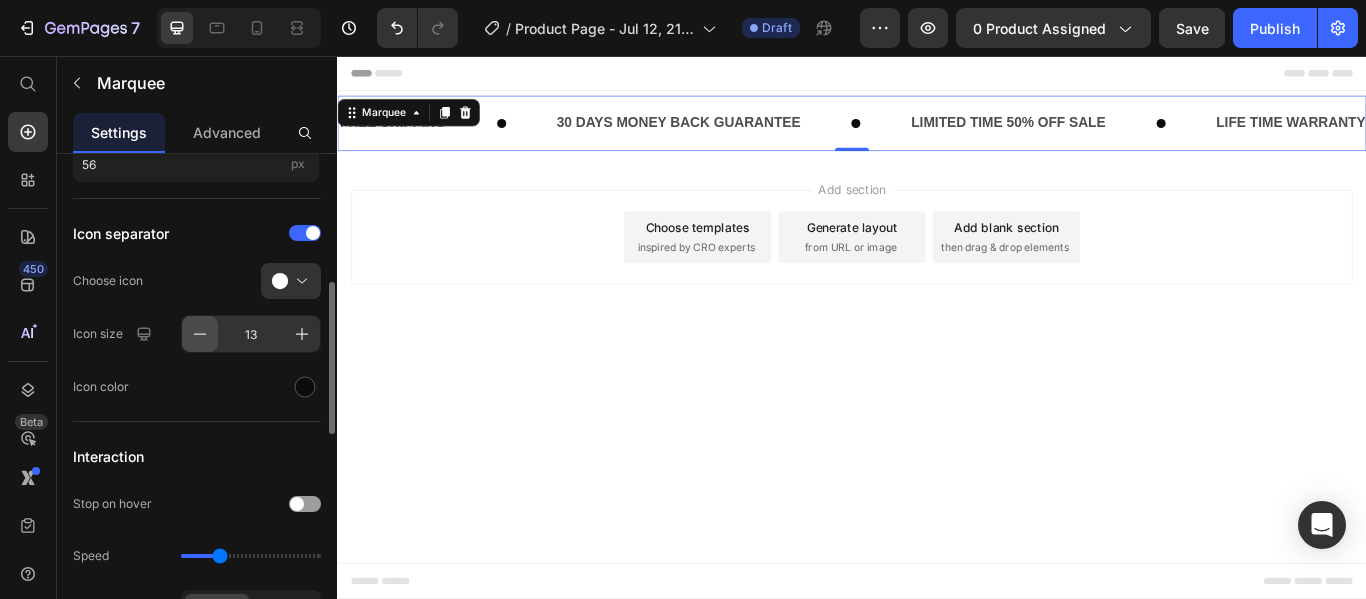 click 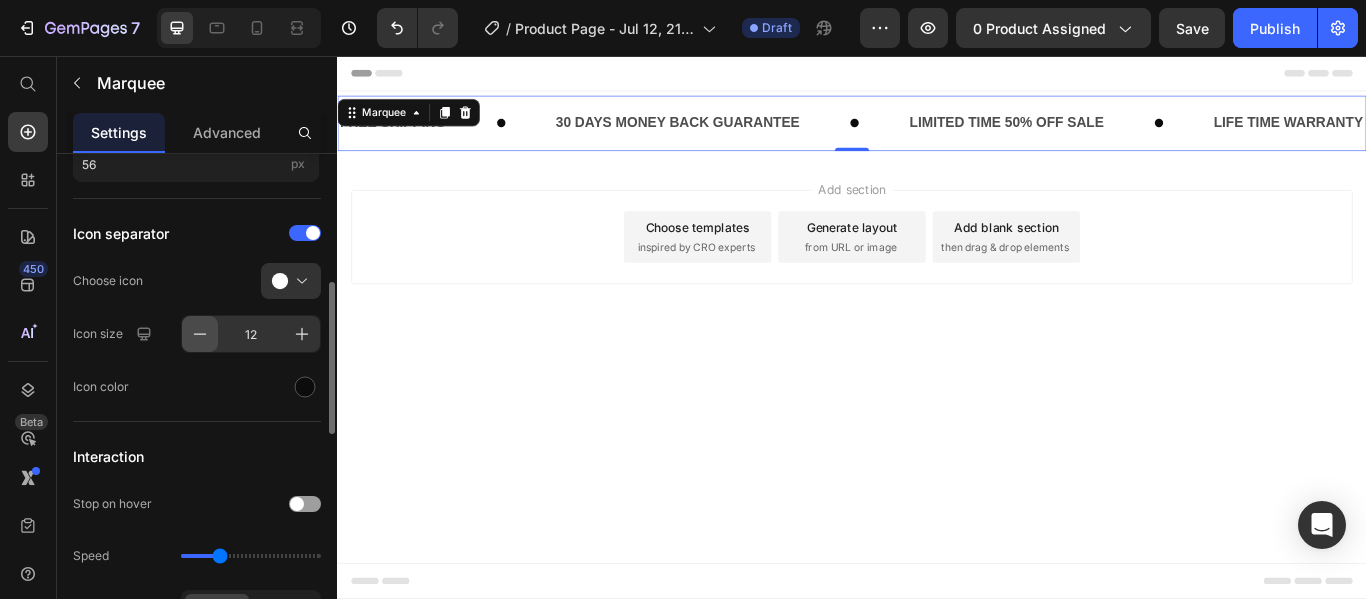 click 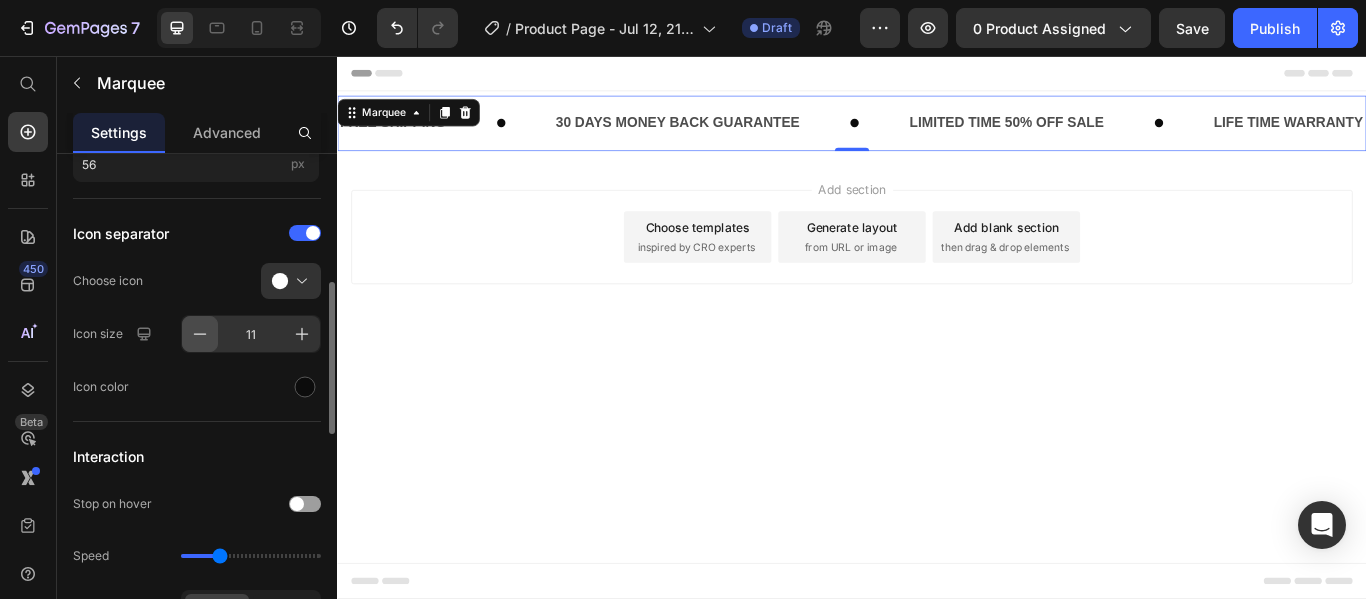 click 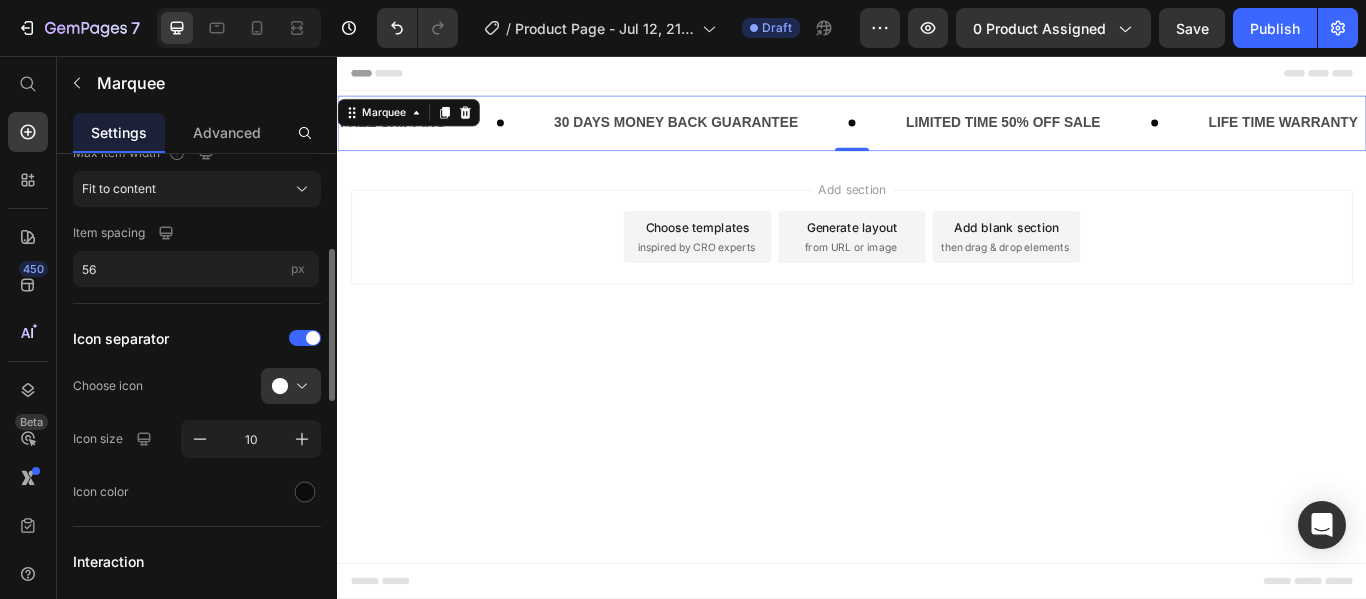 scroll, scrollTop: 318, scrollLeft: 0, axis: vertical 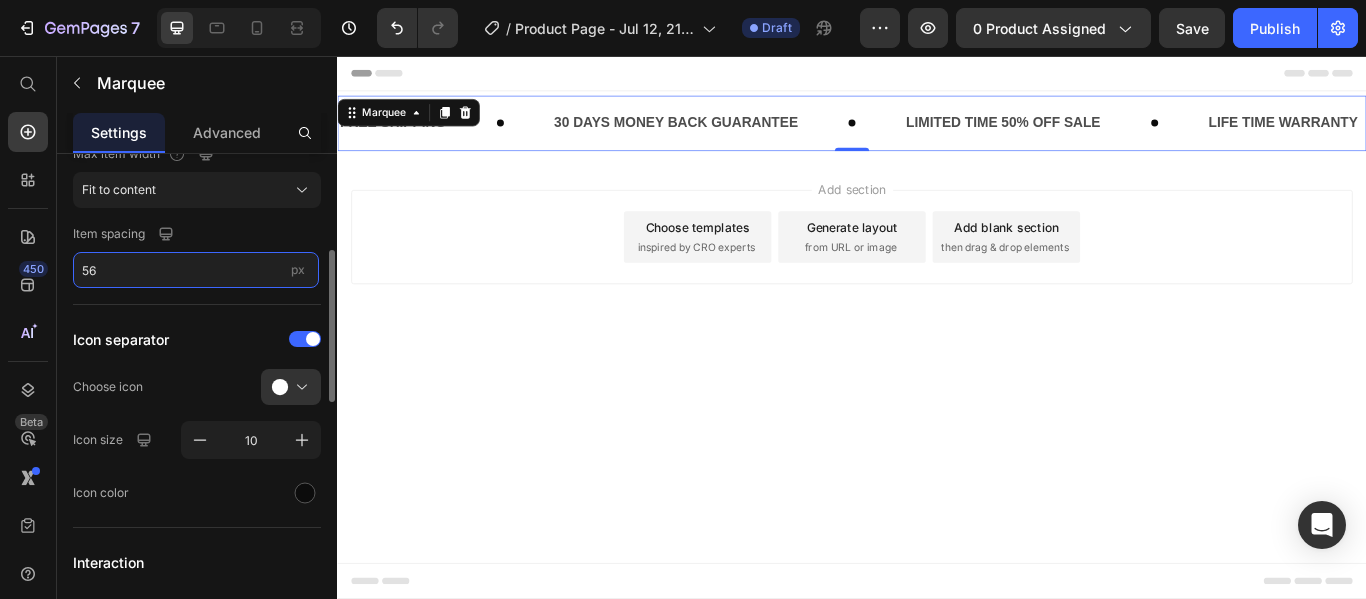 click on "56" at bounding box center [196, 270] 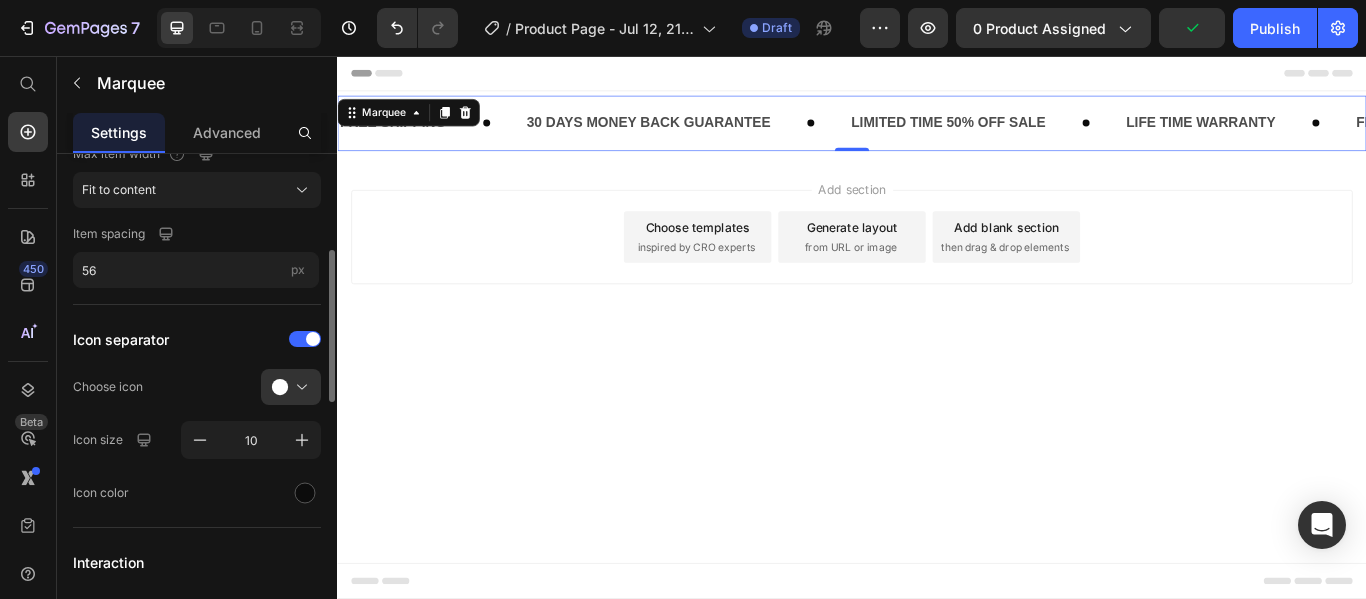 click on "Item spacing" at bounding box center (197, 234) 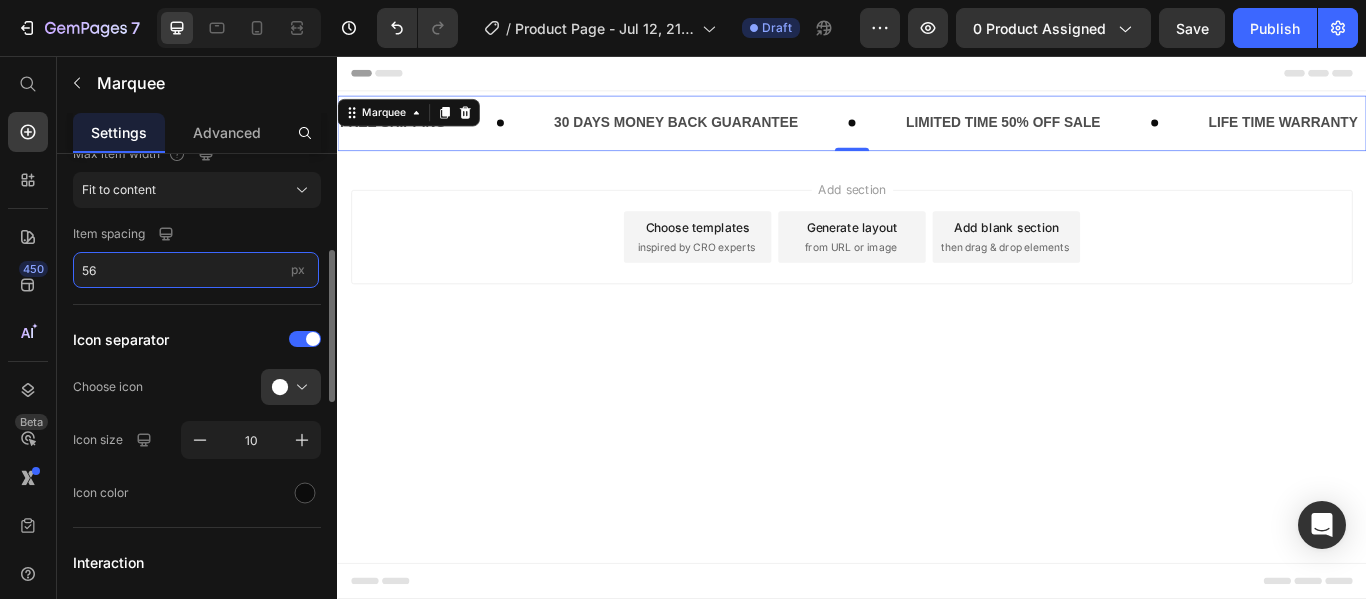 click on "56" at bounding box center [196, 270] 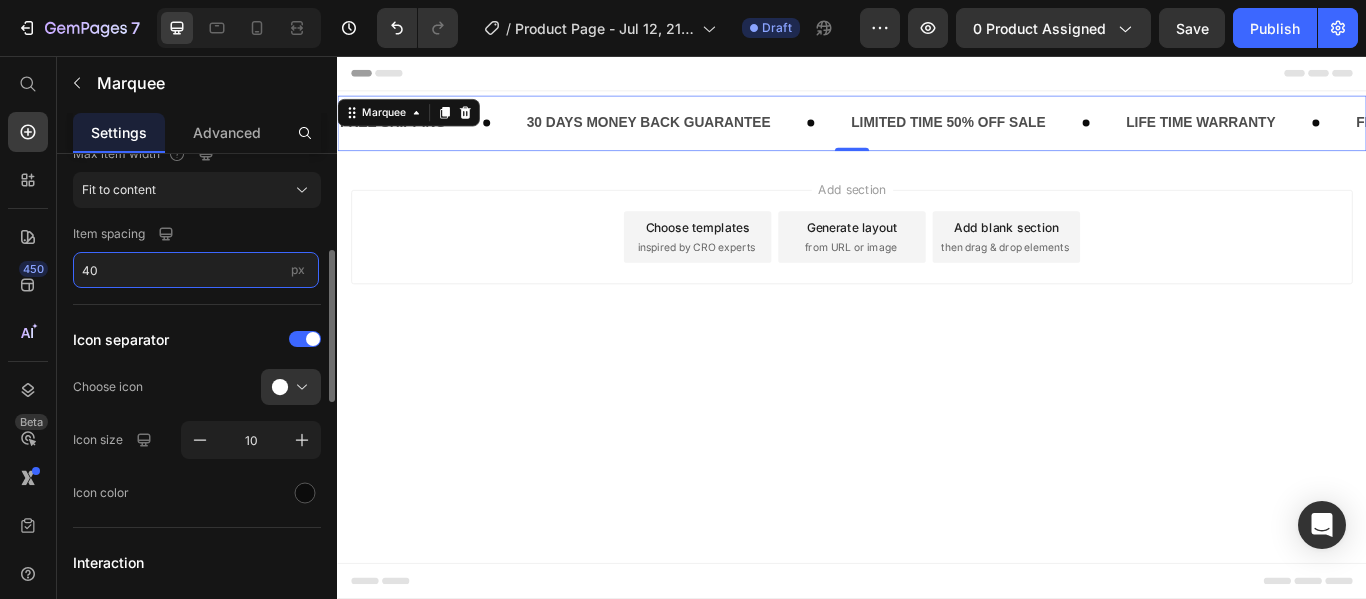 type on "40" 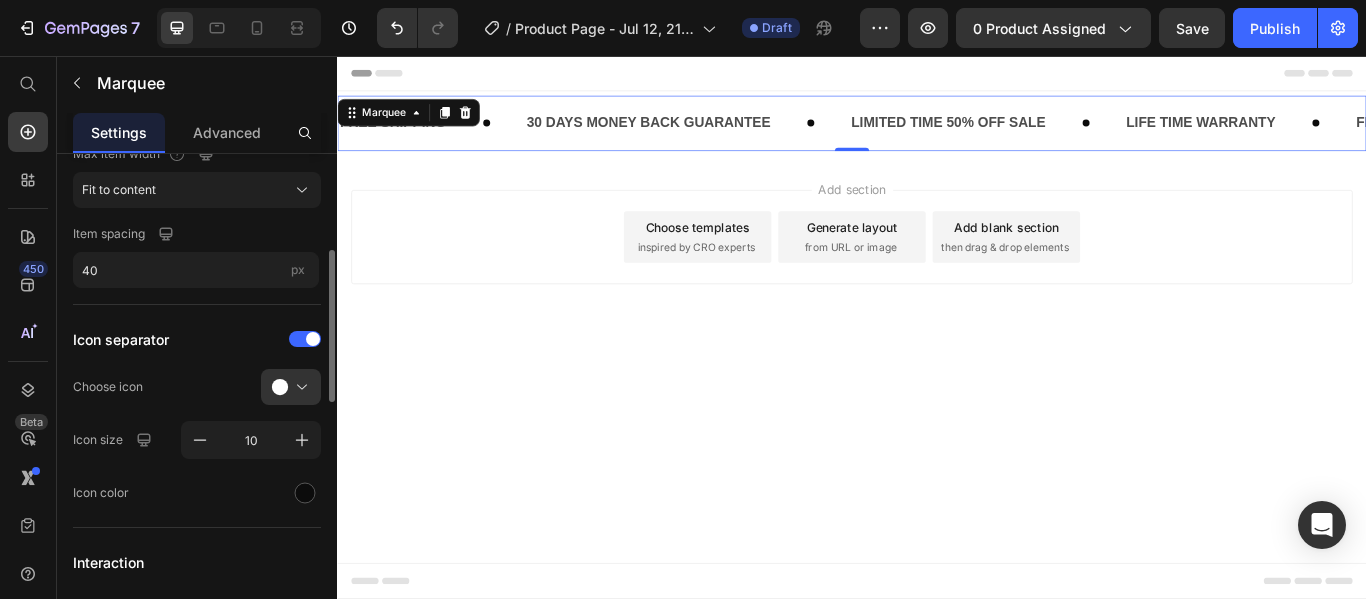 click on "Item management Item 1 Item 1 Item 2 Item 2 Item 3 Item 3 Item 4 Item 4 Add more Max item width Fit to content Item spacing 40 px" 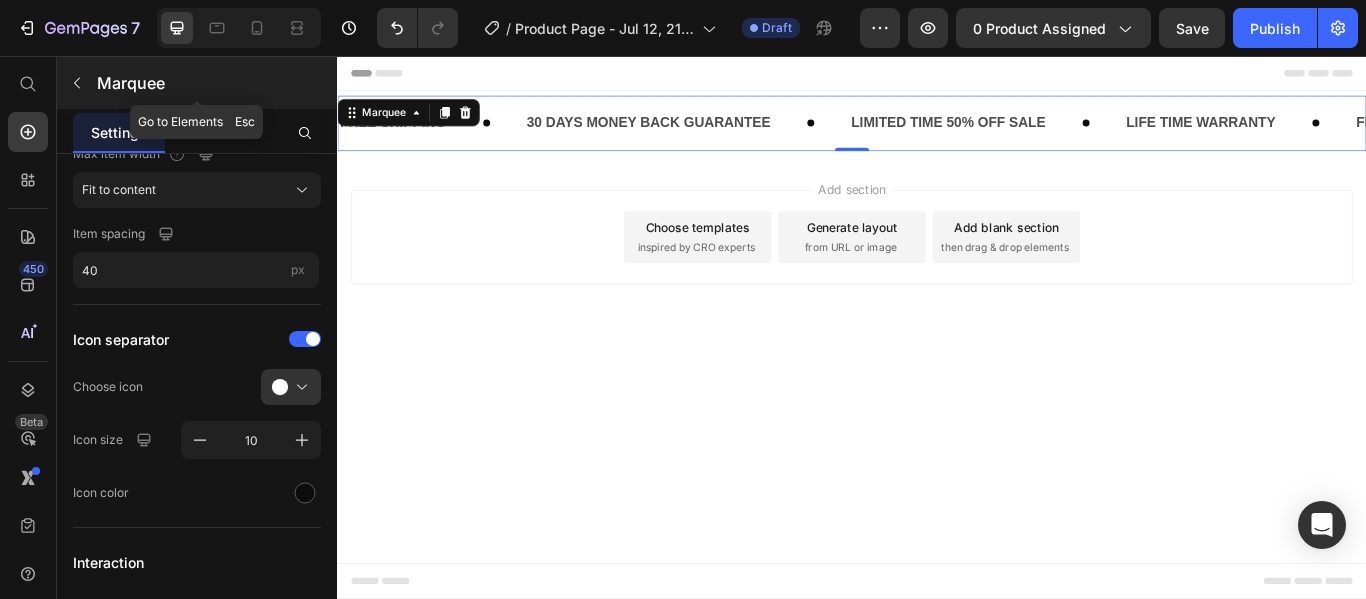 click 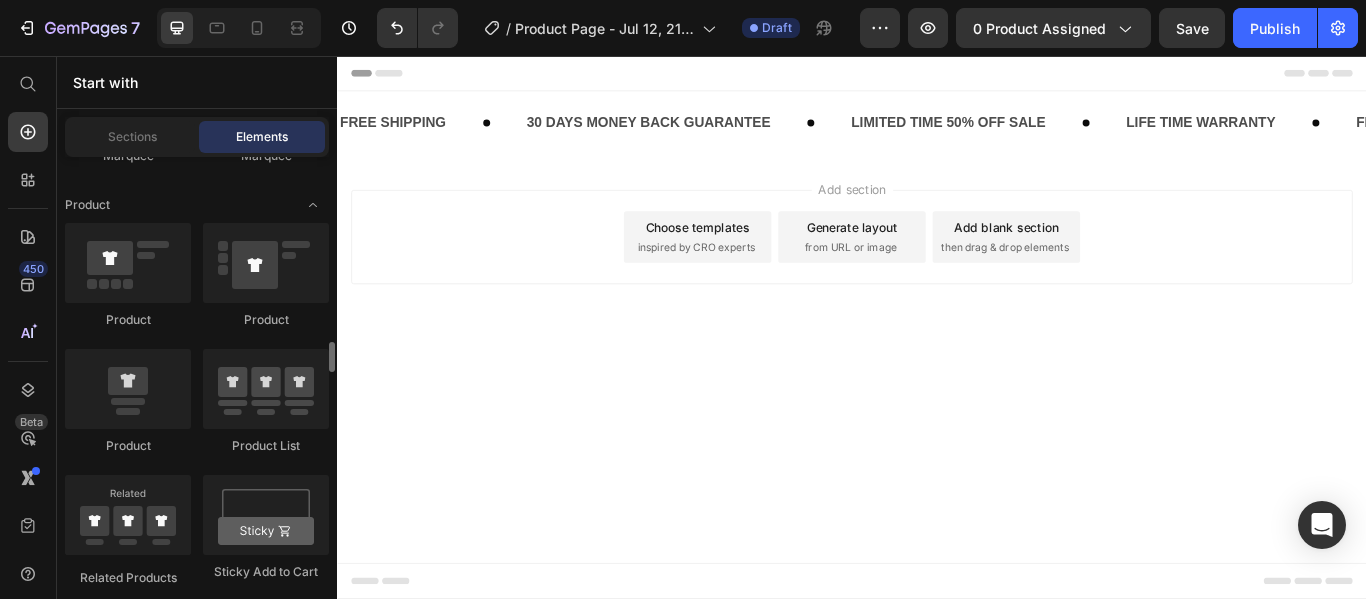 scroll, scrollTop: 2651, scrollLeft: 0, axis: vertical 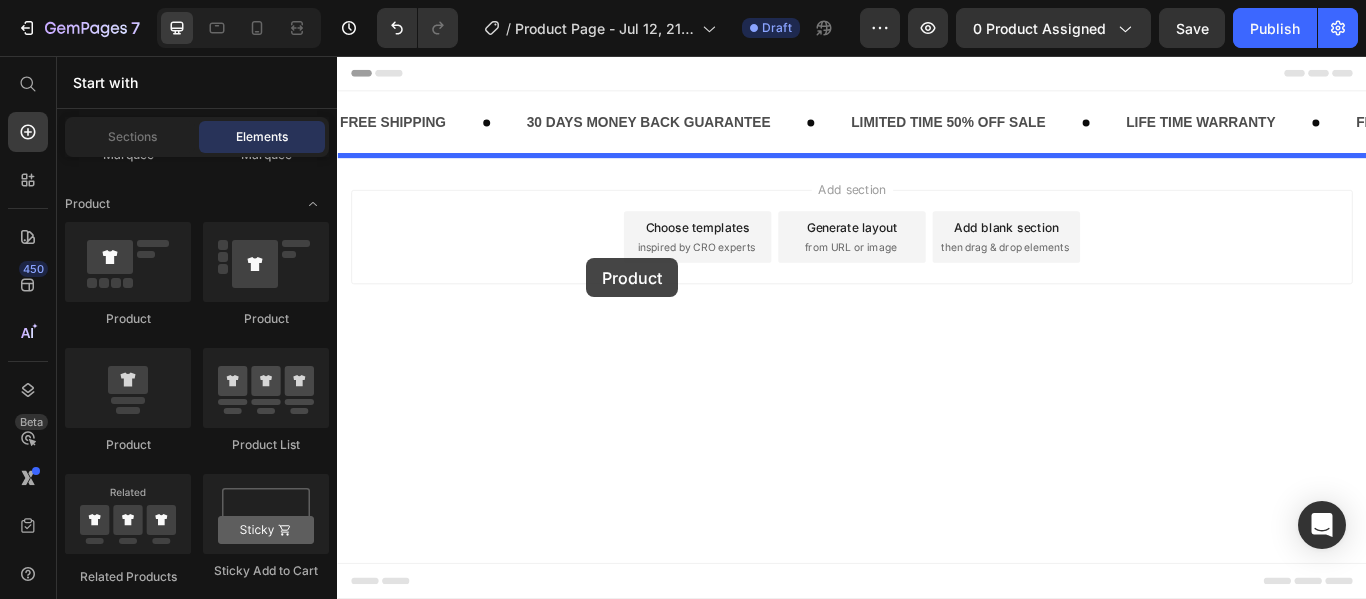 drag, startPoint x: 479, startPoint y: 313, endPoint x: 627, endPoint y: 292, distance: 149.48244 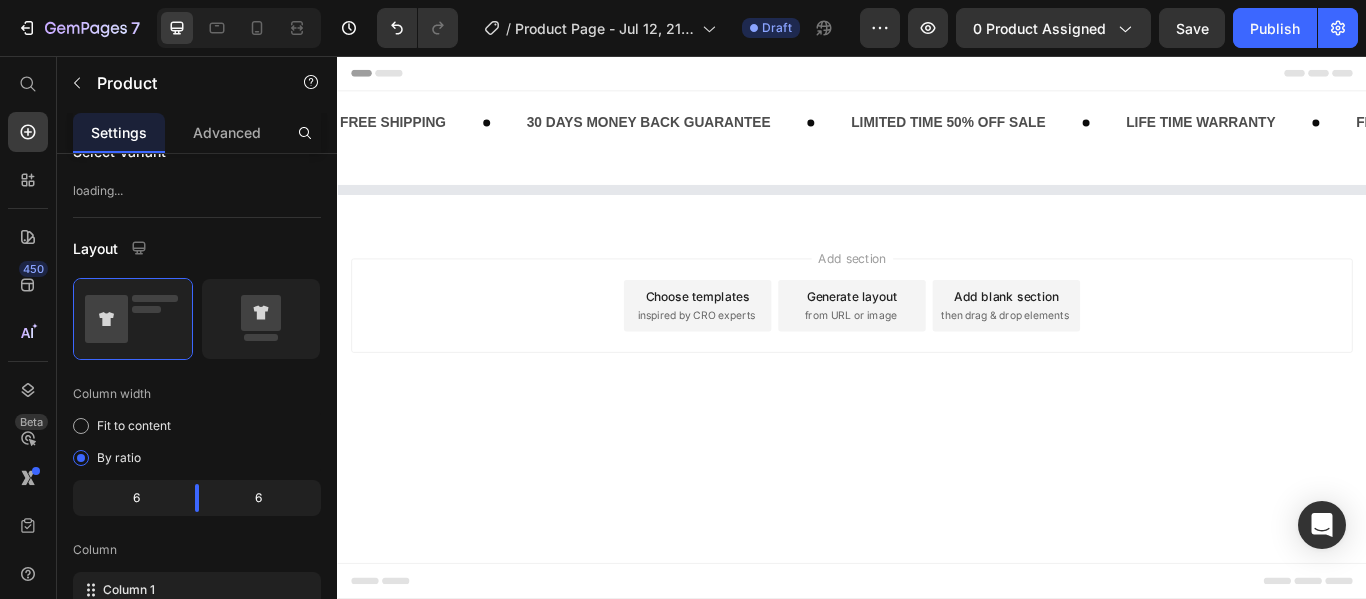 scroll, scrollTop: 0, scrollLeft: 0, axis: both 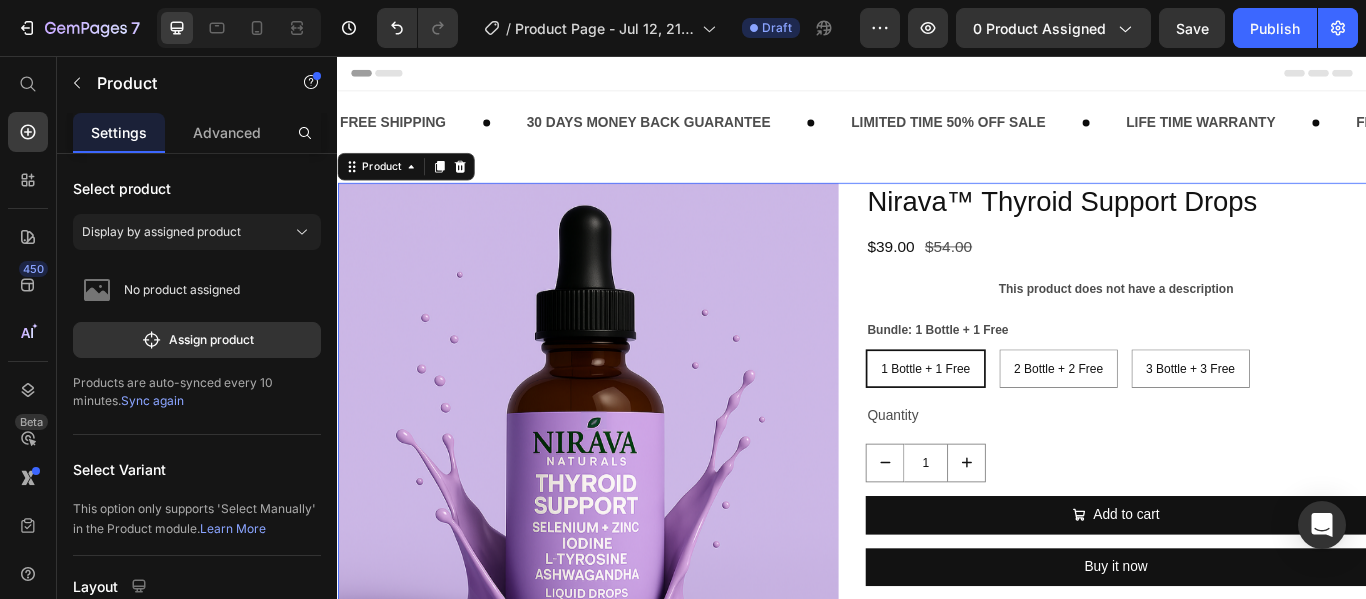 click on "Product Images Nirava™ Thyroid Support Drops Product Title $39.00 Product Price $54.00 Product Price Row This product does not have a description Product Description Bundle: 1 Bottle + 1 Free 1 Bottle + 1 Free 1 Bottle + 1 Free 1 Bottle + 1 Free 2 Bottle + 2 Free 2 Bottle + 2 Free 2 Bottle + 2 Free 3 Bottle + 3 Free 3 Bottle + 3 Free 3 Bottle + 3 Free Product Variants & Swatches Quantity Text Block 1 Product Quantity
Add to cart Add to Cart Buy it now Dynamic Checkout Product   0" at bounding box center (937, 563) 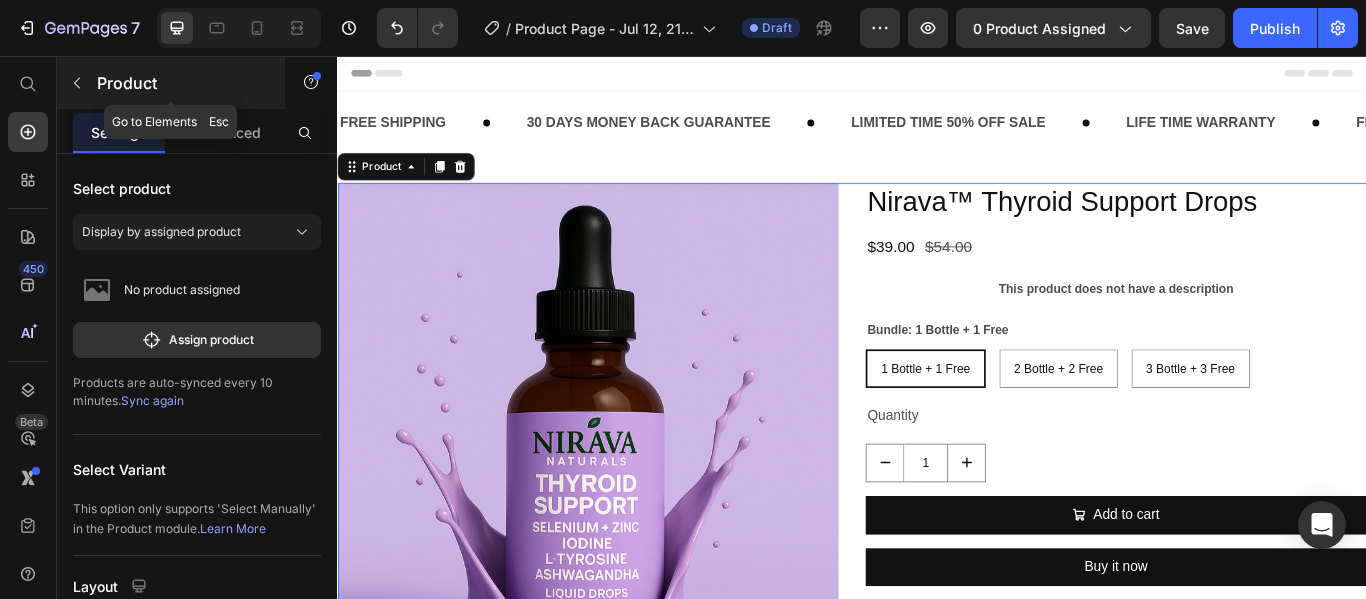 click 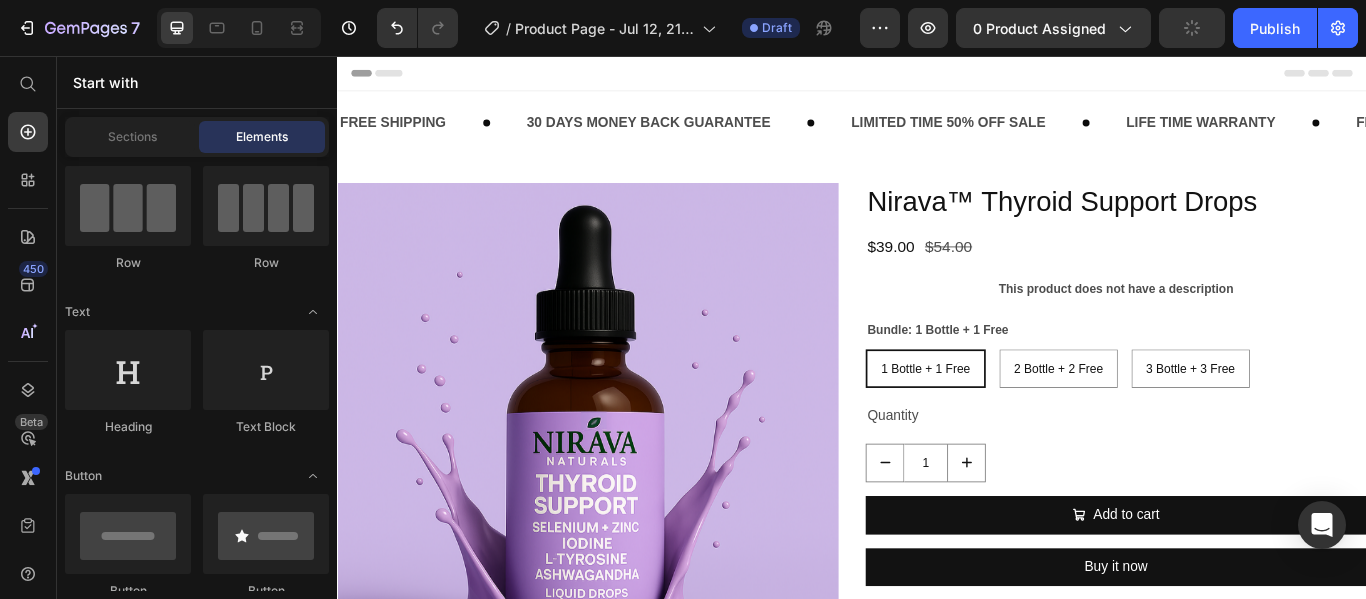 scroll, scrollTop: 0, scrollLeft: 0, axis: both 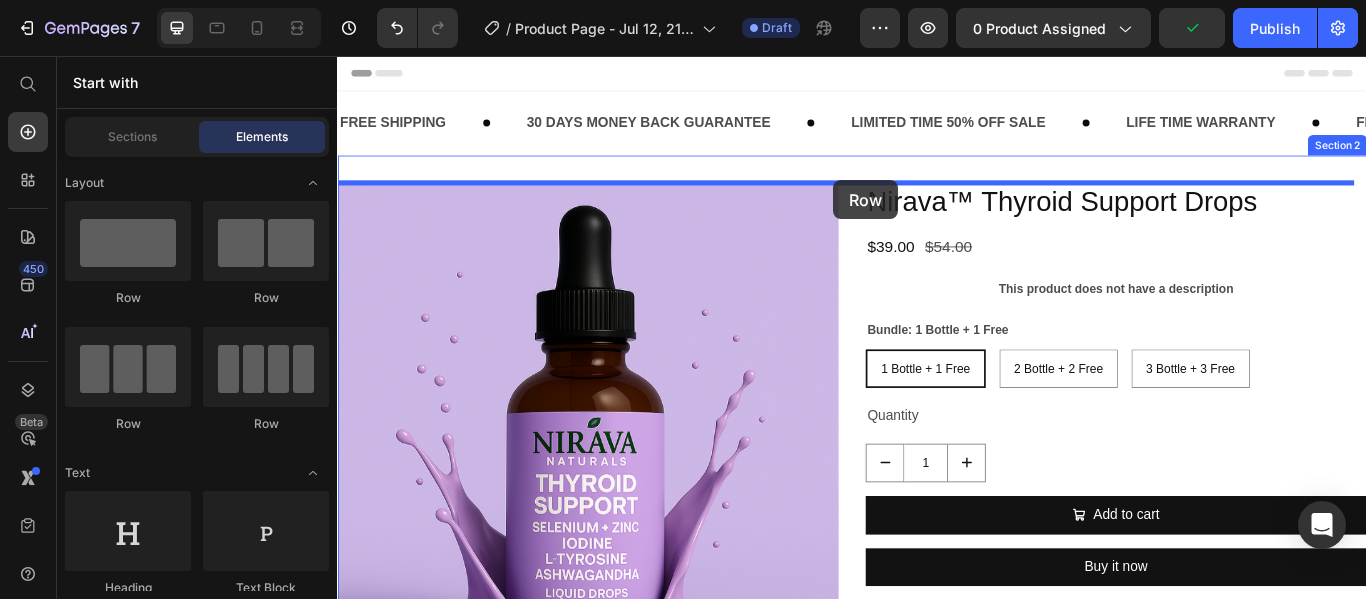 drag, startPoint x: 442, startPoint y: 304, endPoint x: 915, endPoint y: 201, distance: 484.08472 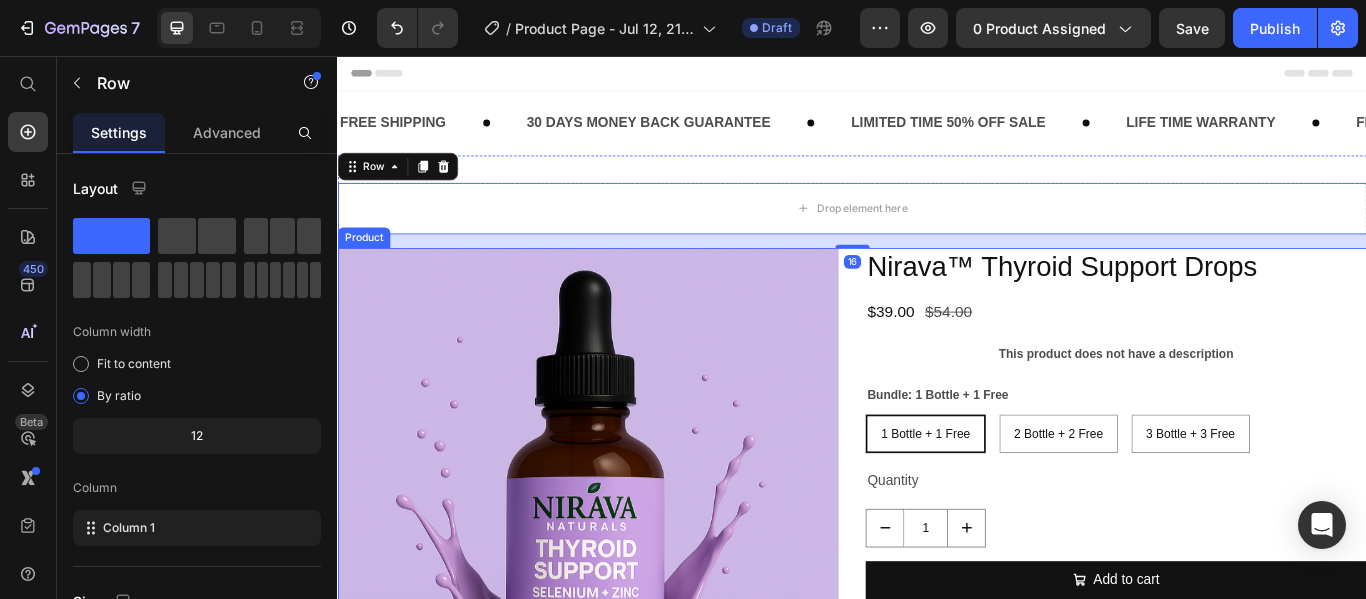 click on "Product Images Nirava™ Thyroid Support Drops Product Title $39.00 Product Price $54.00 Product Price Row This product does not have a description Product Description Bundle: 1 Bottle + 1 Free 1 Bottle + 1 Free 1 Bottle + 1 Free 1 Bottle + 1 Free 2 Bottle + 2 Free 2 Bottle + 2 Free 2 Bottle + 2 Free 3 Bottle + 3 Free 3 Bottle + 3 Free 3 Bottle + 3 Free Product Variants & Swatches Quantity Text Block 1 Product Quantity
Add to cart Add to Cart Buy it now Dynamic Checkout Product" at bounding box center [937, 639] 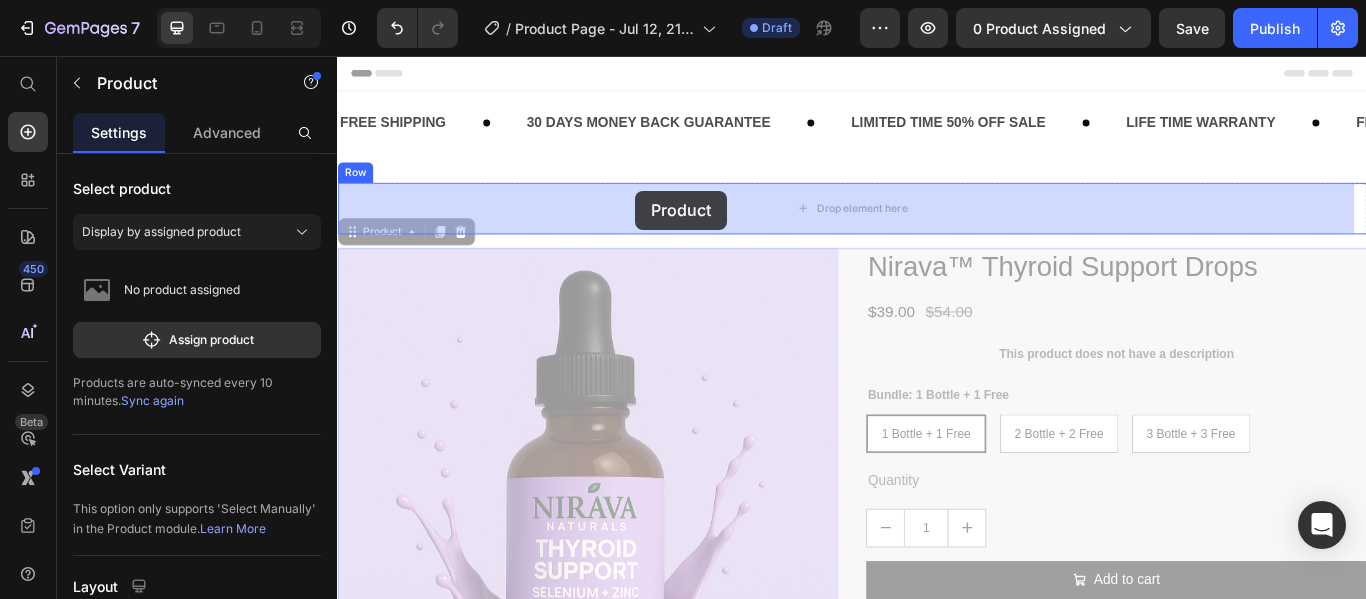 drag, startPoint x: 349, startPoint y: 264, endPoint x: 684, endPoint y: 213, distance: 338.85986 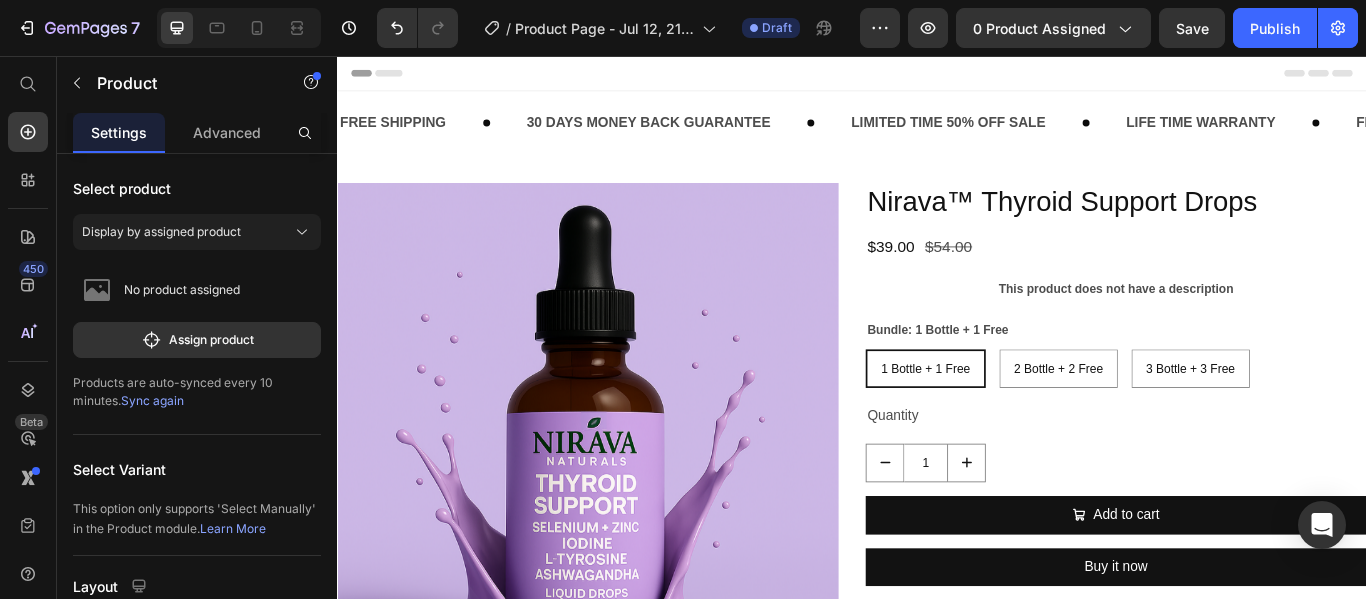 click on "Product Images Nirava™ Thyroid Support Drops Product Title $39.00 Product Price $54.00 Product Price Row This product does not have a description Product Description Bundle: 1 Bottle + 1 Free 1 Bottle + 1 Free 1 Bottle + 1 Free 1 Bottle + 1 Free 2 Bottle + 2 Free 2 Bottle + 2 Free 2 Bottle + 2 Free 3 Bottle + 3 Free 3 Bottle + 3 Free 3 Bottle + 3 Free Product Variants & Swatches Quantity Text Block 1 Product Quantity
Add to cart Add to Cart Buy it now Dynamic Checkout Product   0" at bounding box center [937, 563] 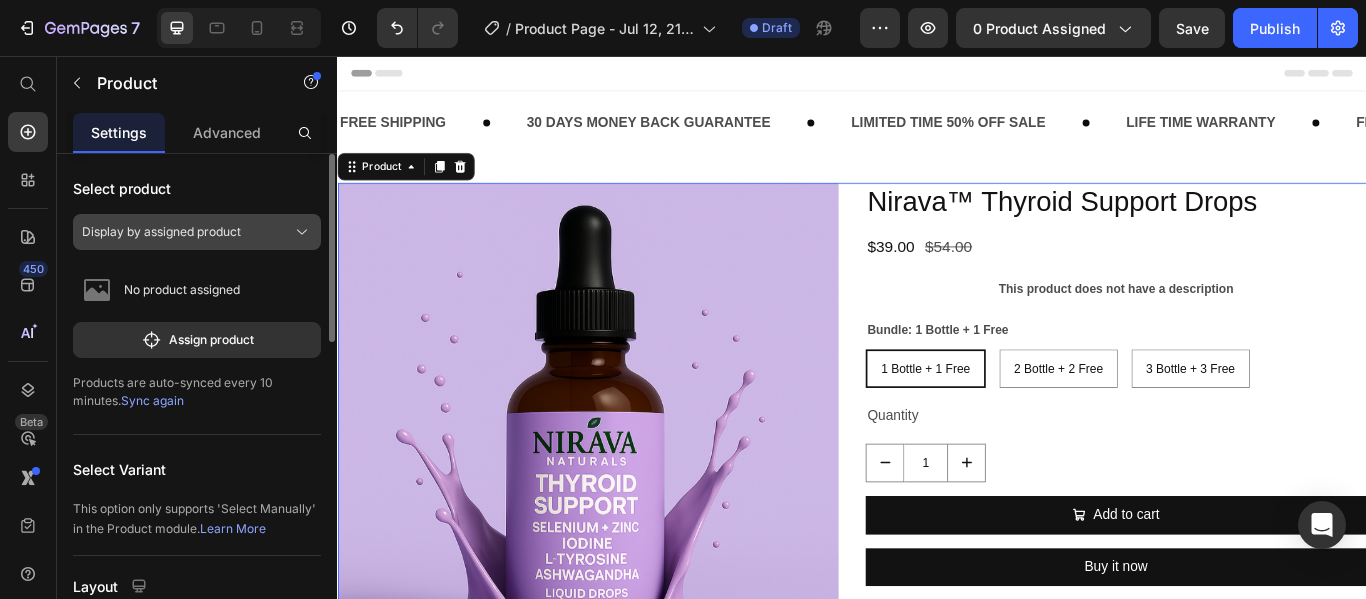 click on "Display by assigned product" at bounding box center (197, 232) 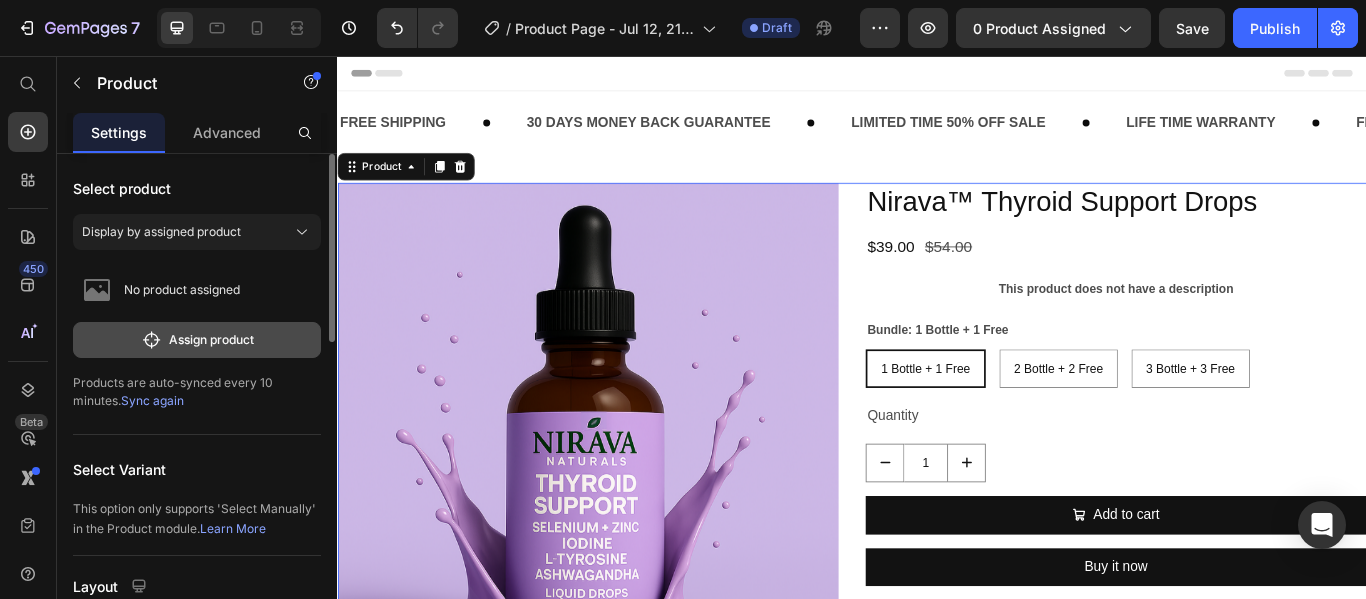 click on "Assign product" 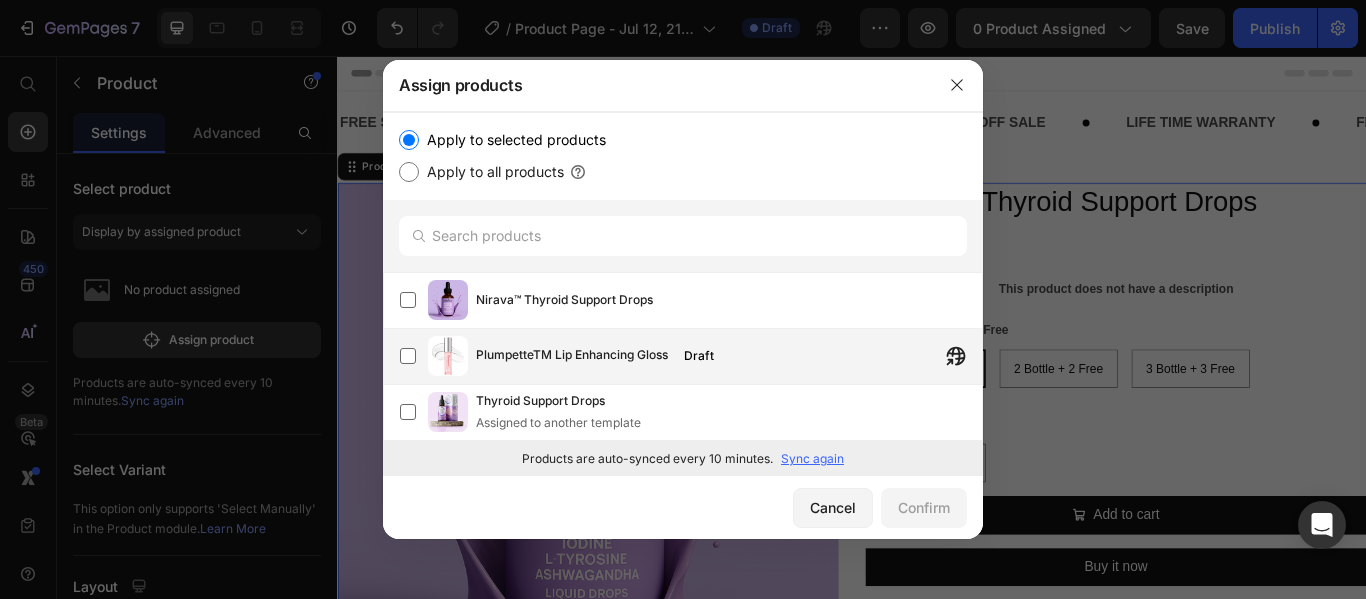 click at bounding box center (448, 356) 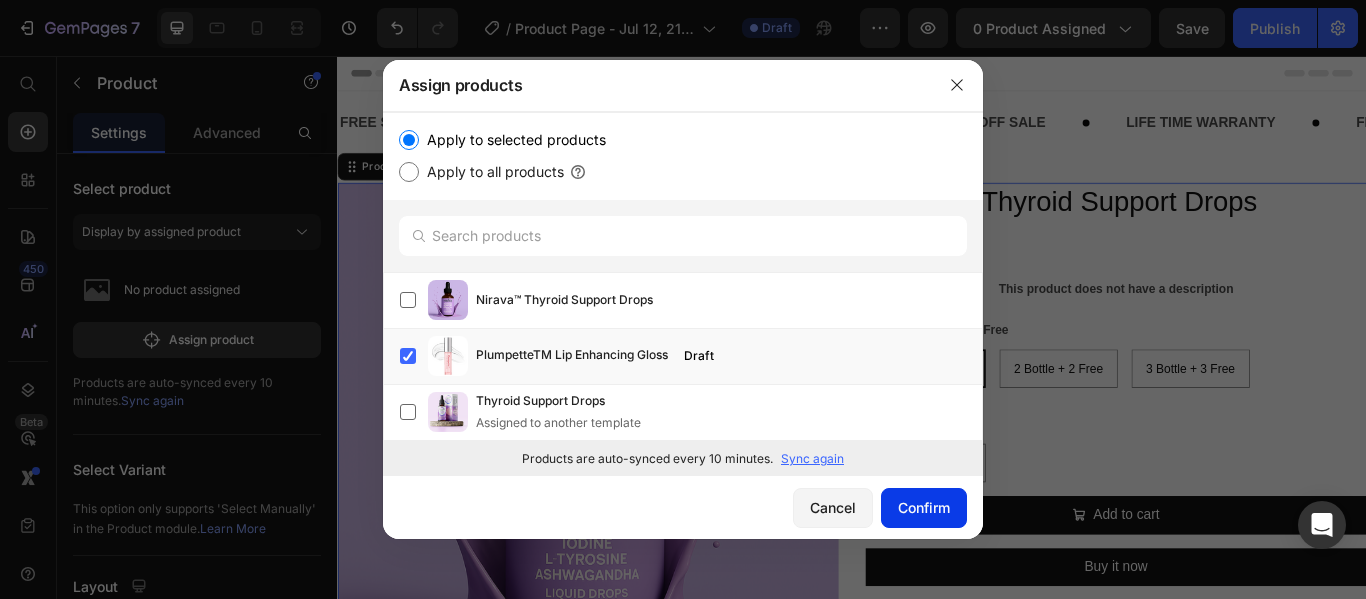 click on "Confirm" at bounding box center [924, 507] 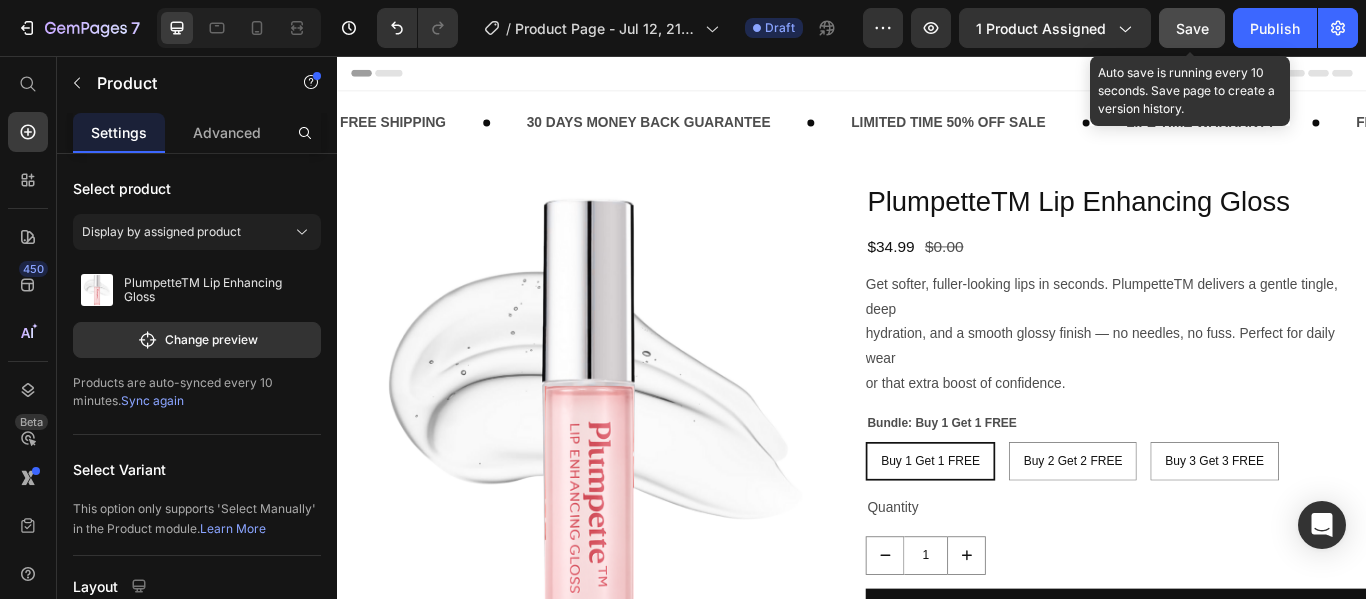 click on "Save" at bounding box center (1192, 28) 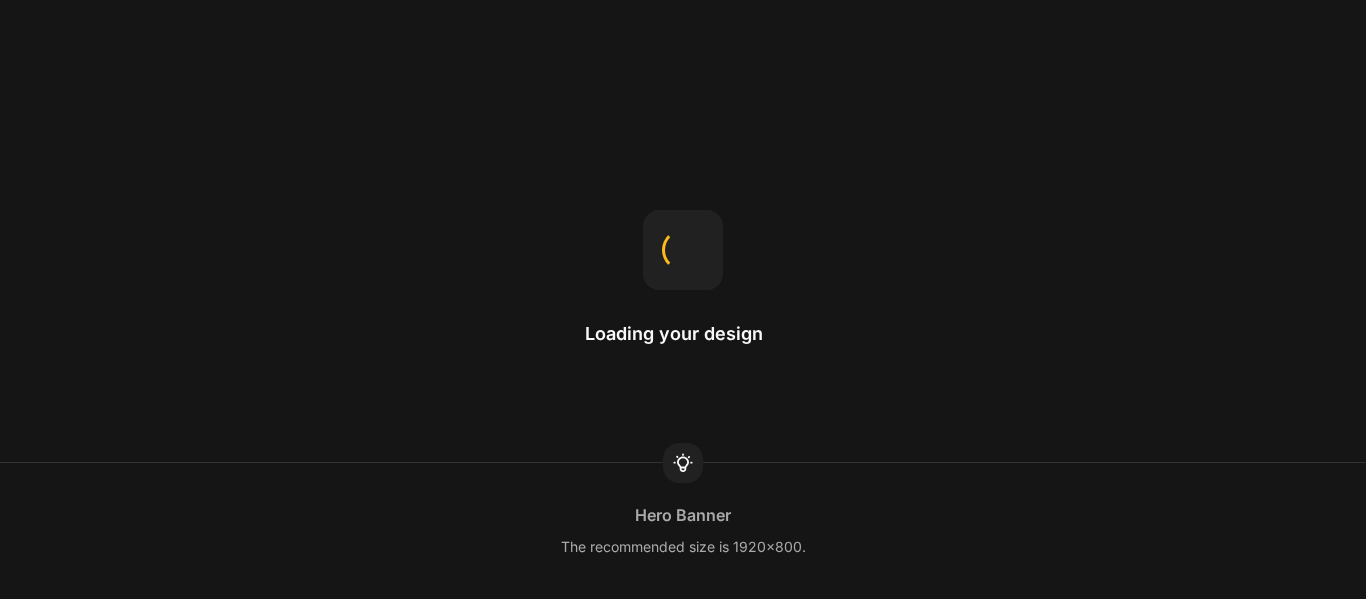 scroll, scrollTop: 0, scrollLeft: 0, axis: both 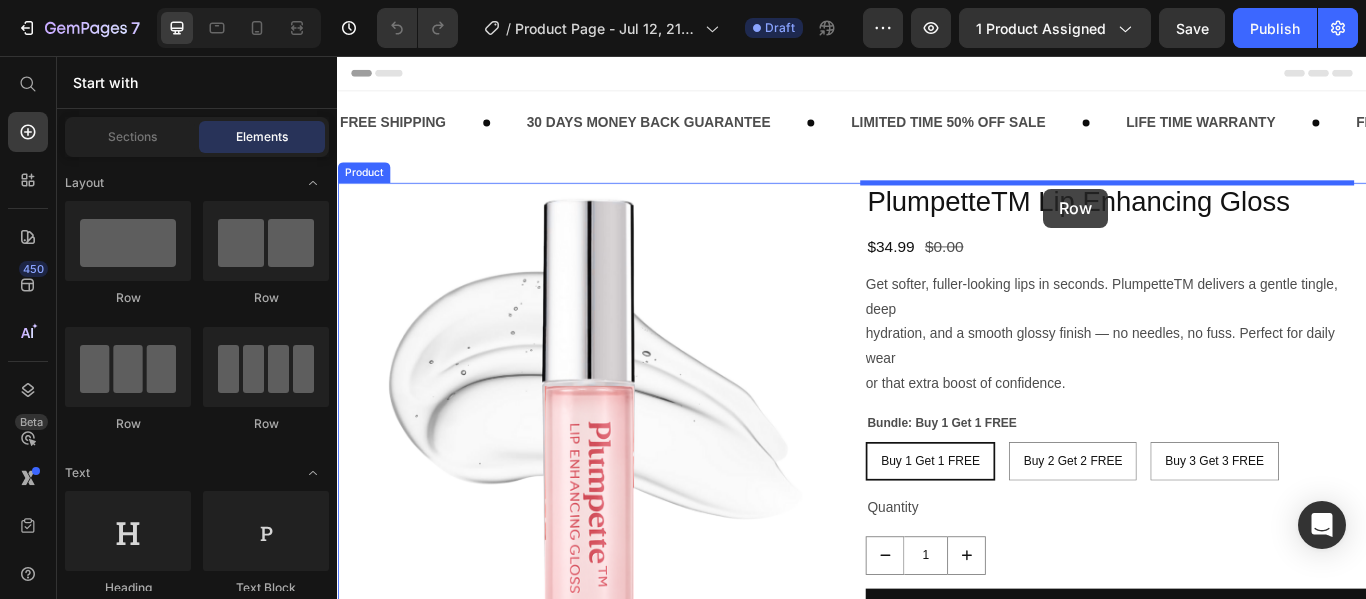 drag, startPoint x: 609, startPoint y: 301, endPoint x: 1160, endPoint y: 211, distance: 558.3019 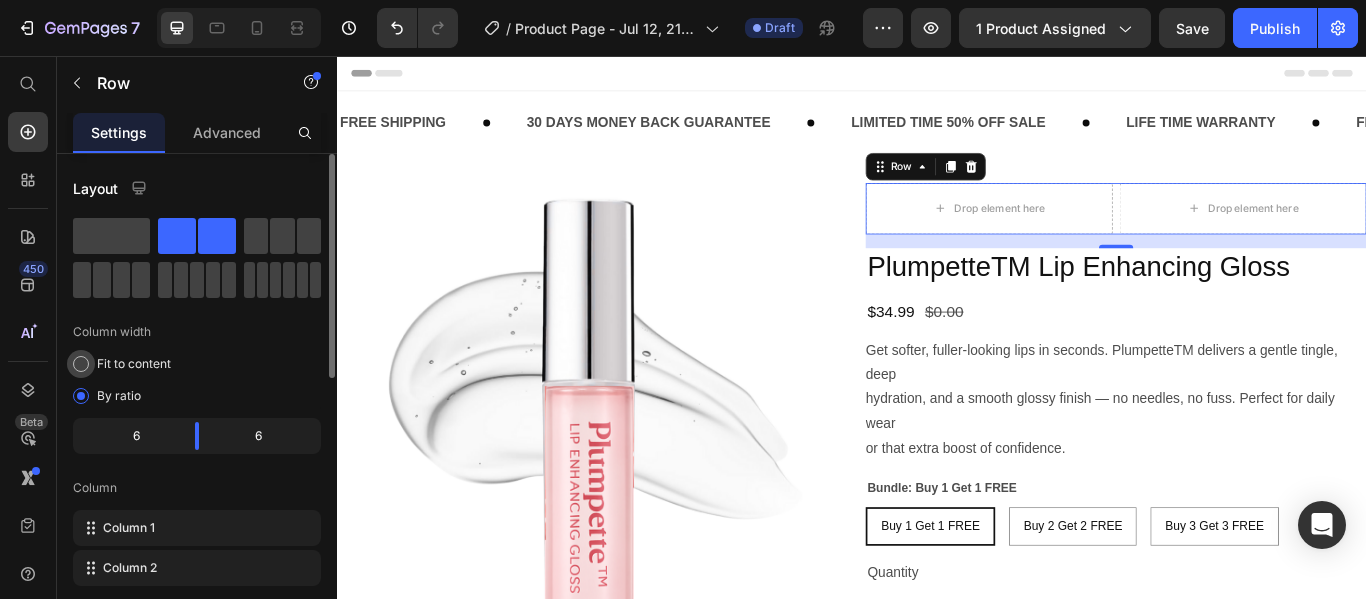 click on "Fit to content" at bounding box center [134, 364] 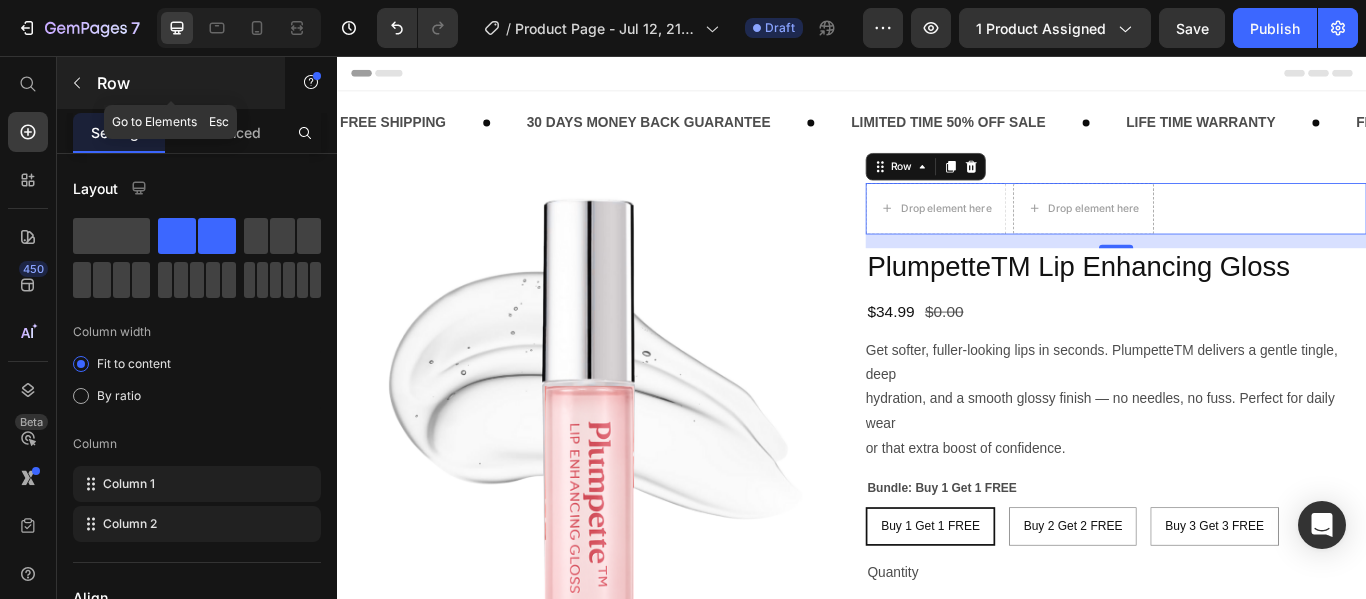 click 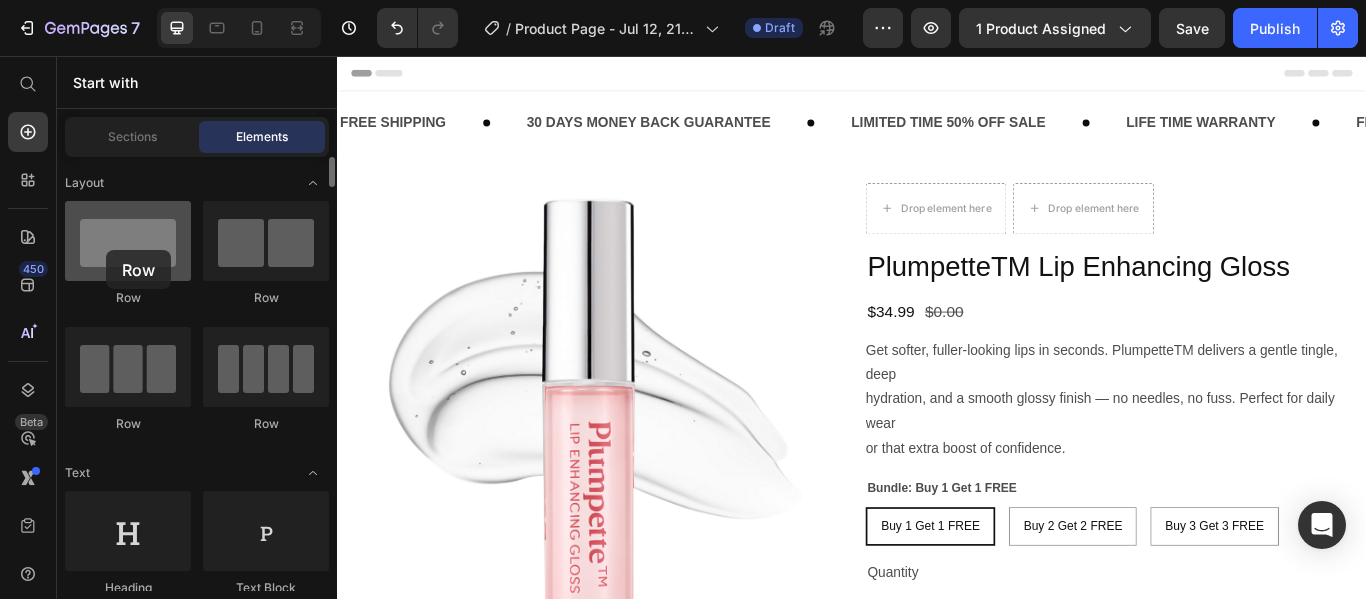 click at bounding box center [128, 241] 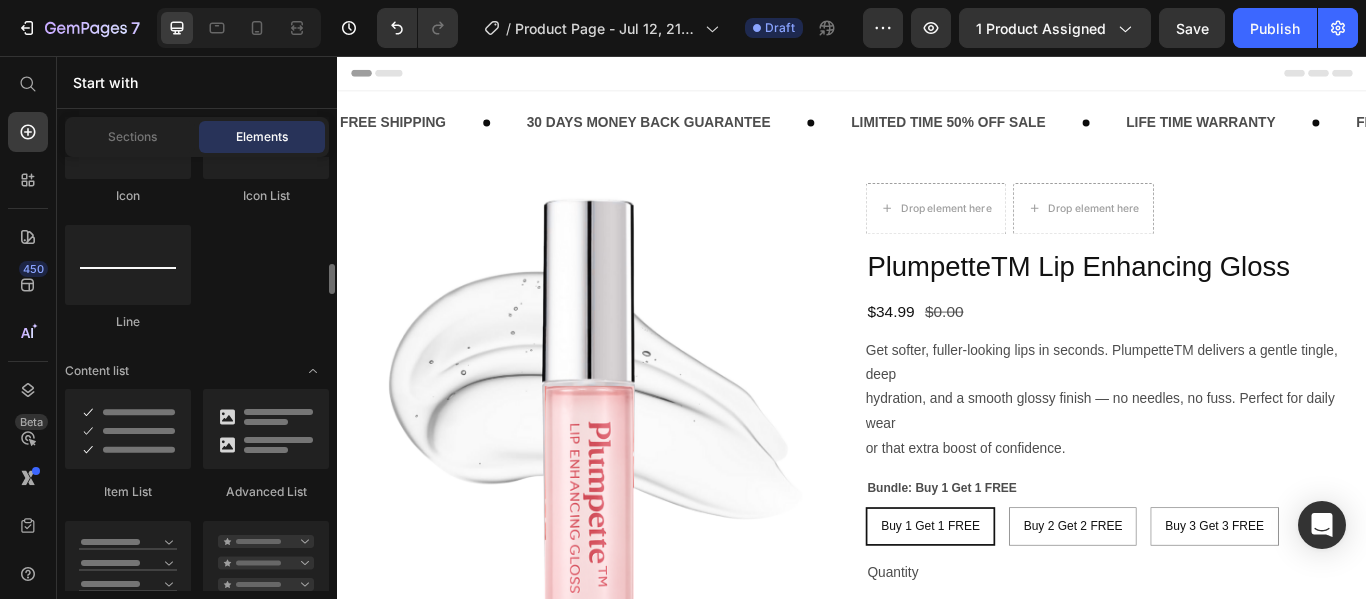 scroll, scrollTop: 1515, scrollLeft: 0, axis: vertical 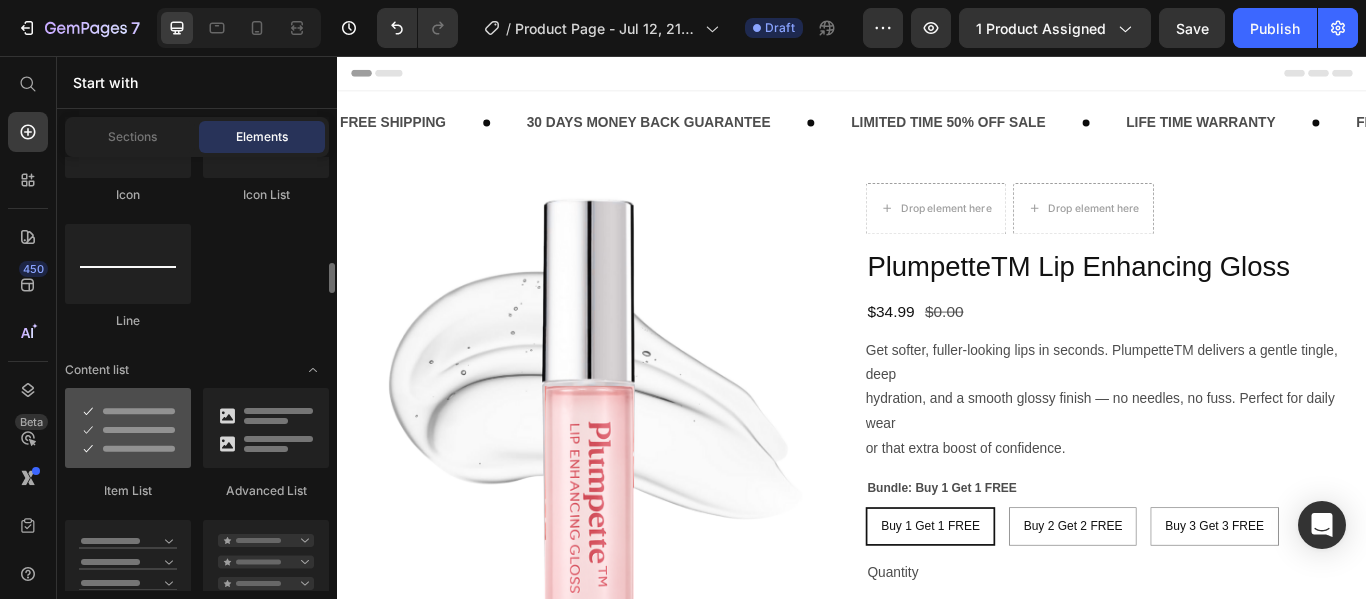 click at bounding box center [128, 428] 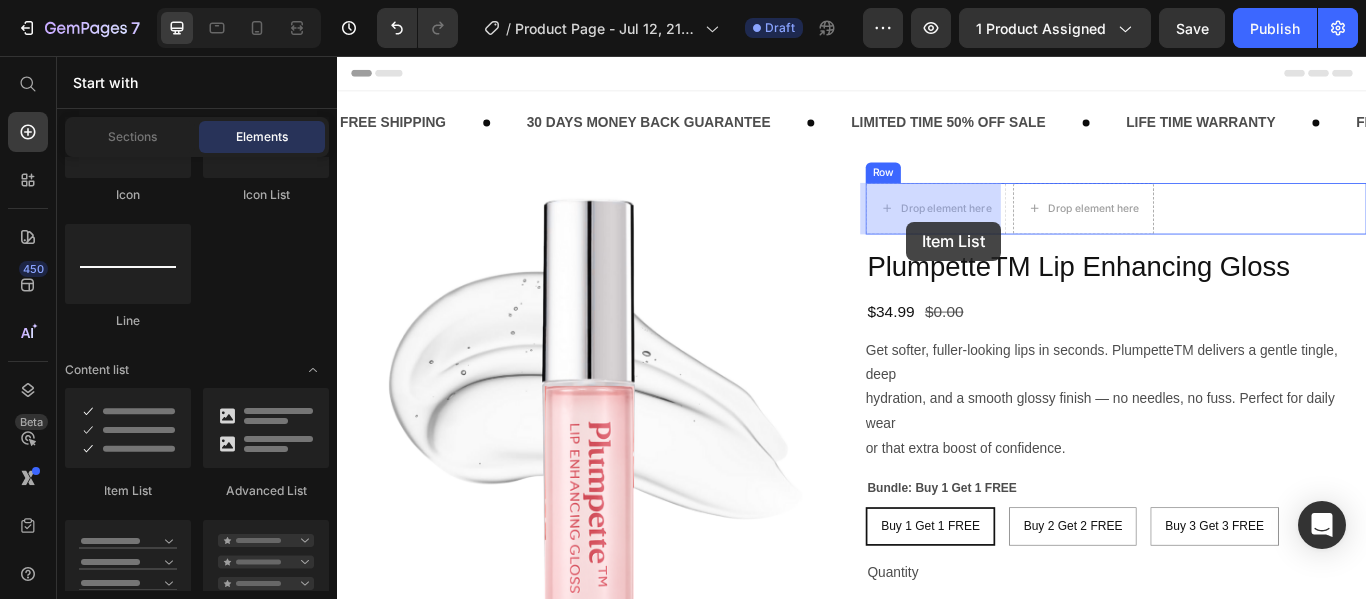 drag, startPoint x: 488, startPoint y: 474, endPoint x: 1000, endPoint y: 249, distance: 559.25757 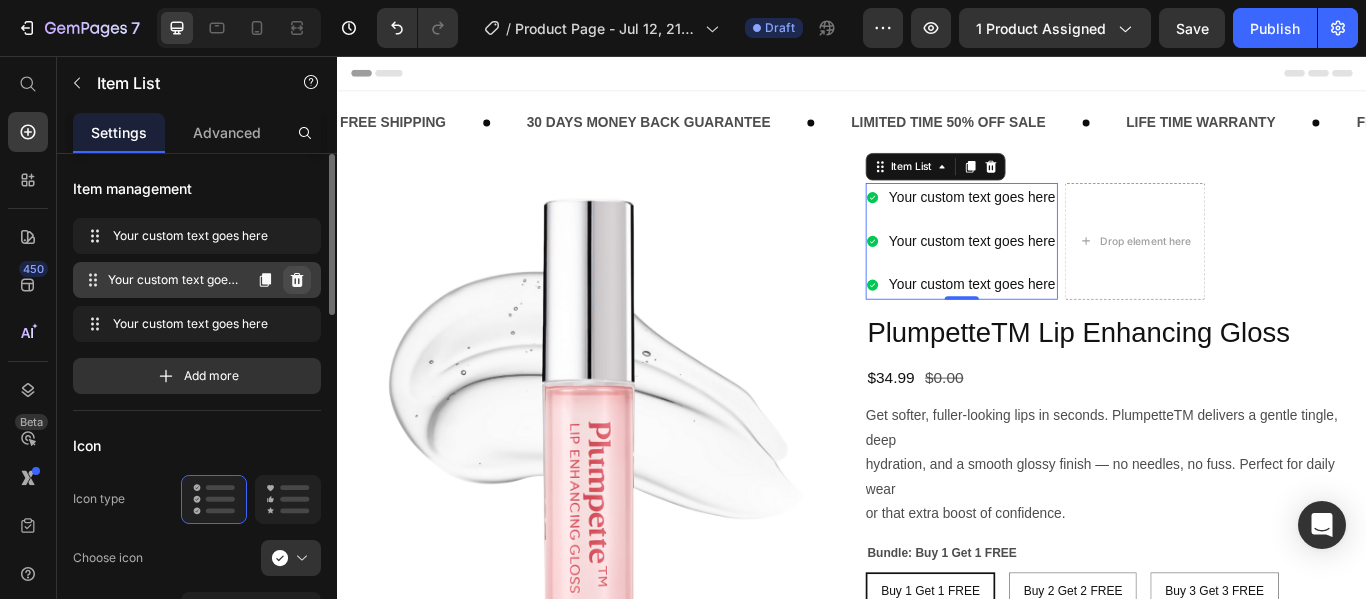 click 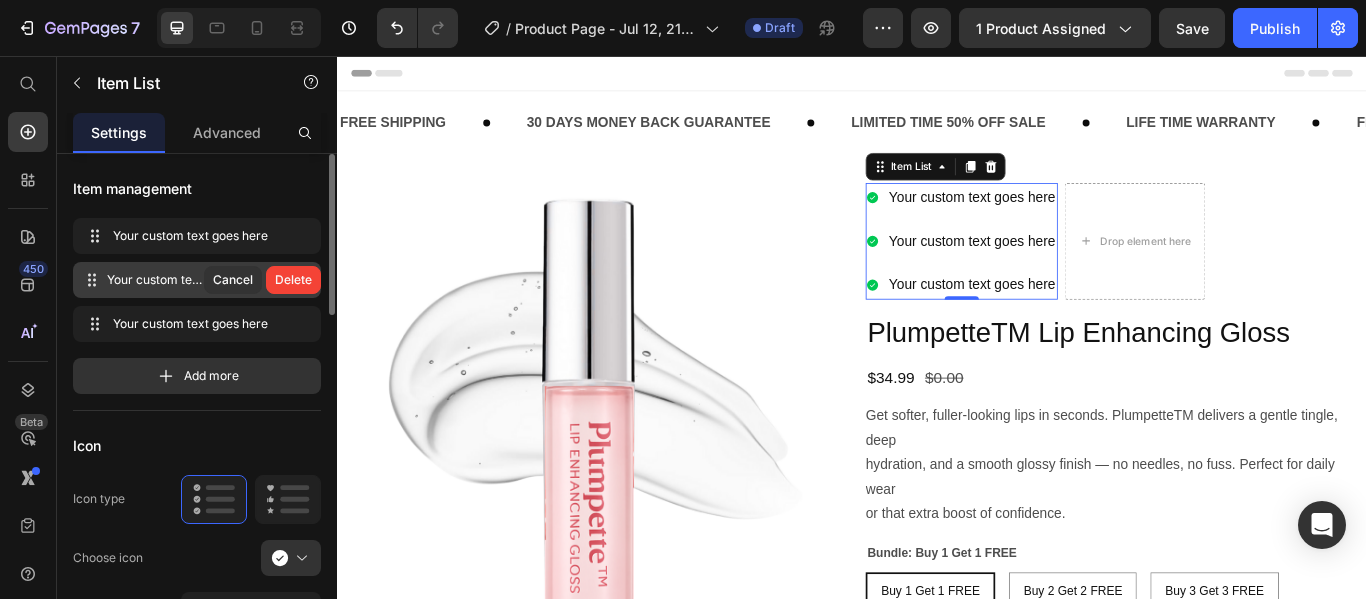 click on "Delete" at bounding box center (293, 280) 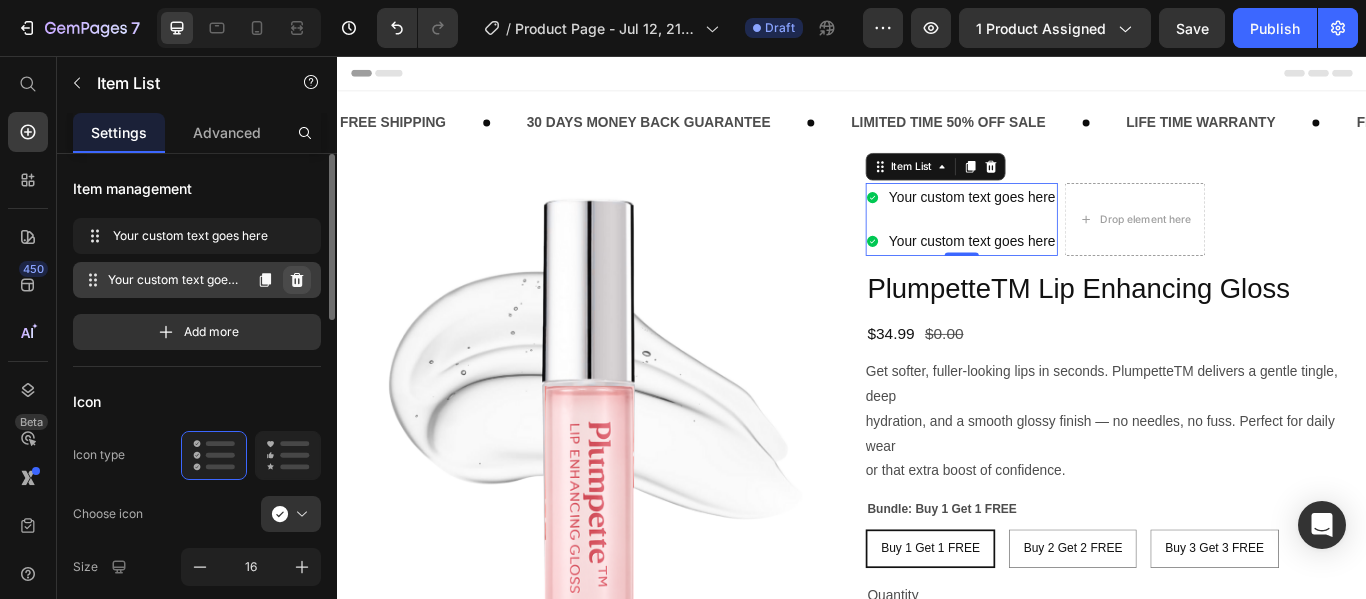 click 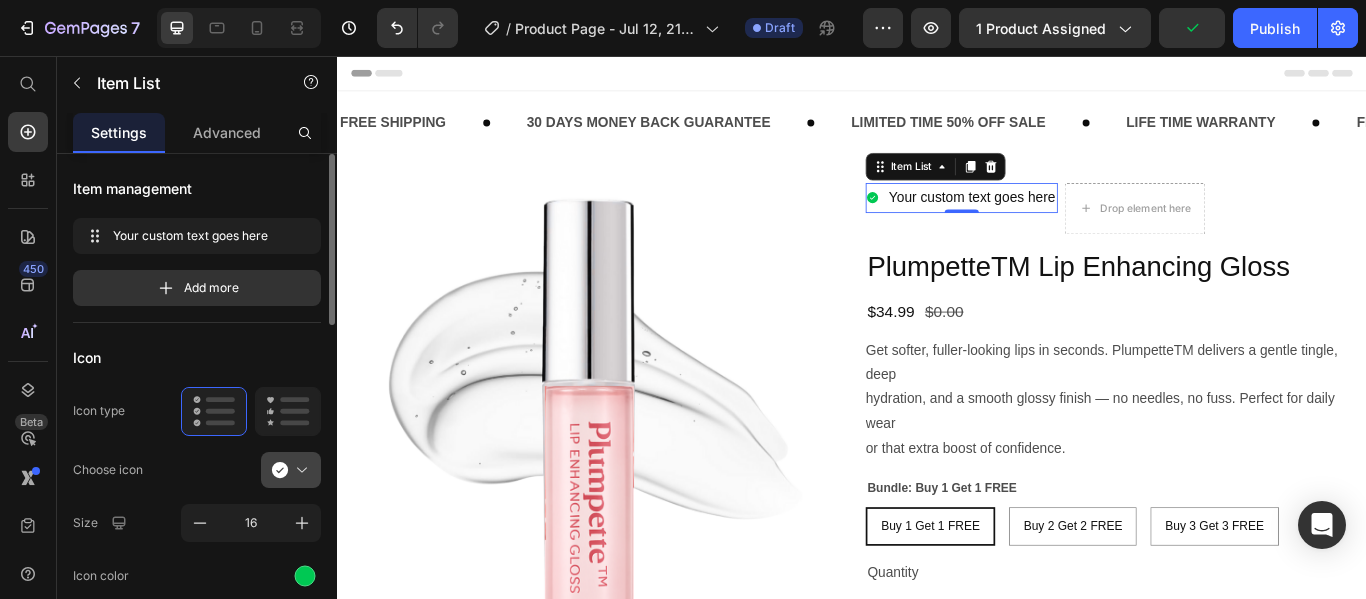 click at bounding box center [299, 470] 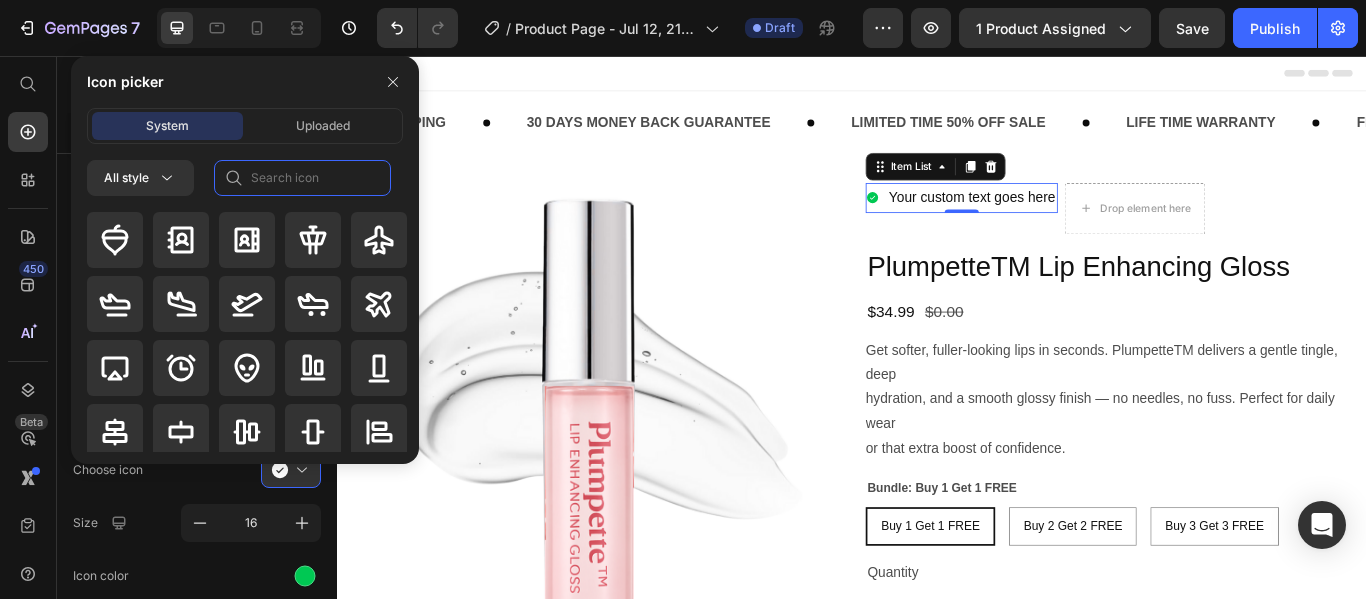 click 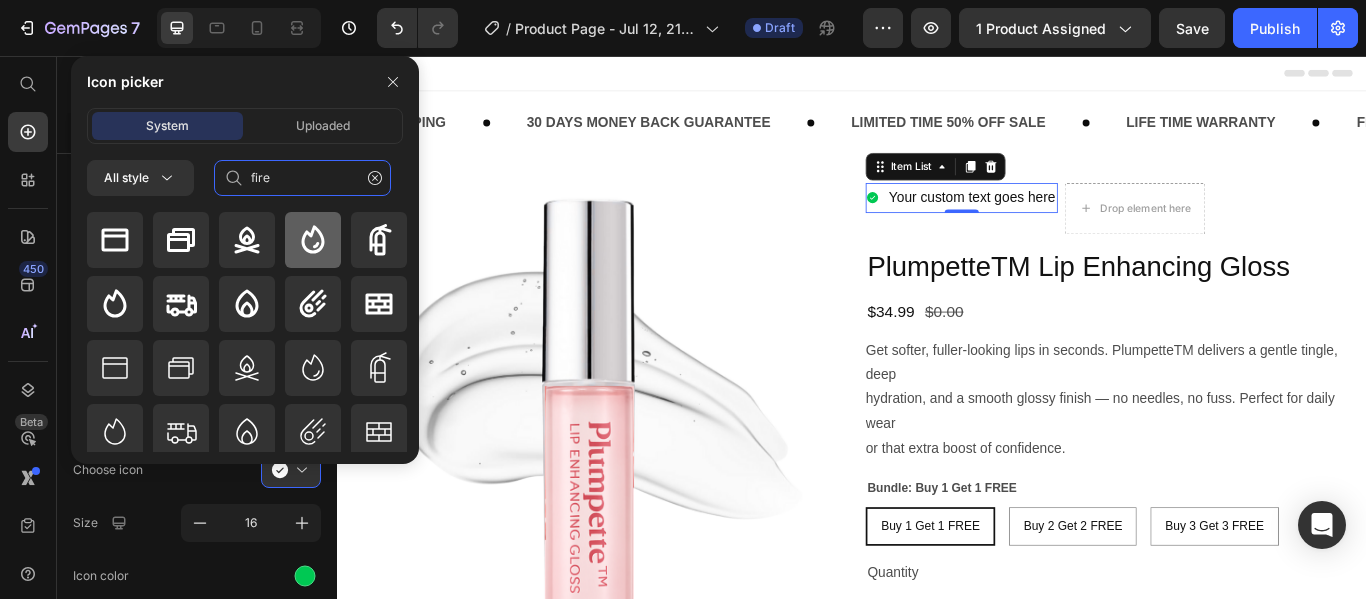 type on "fire" 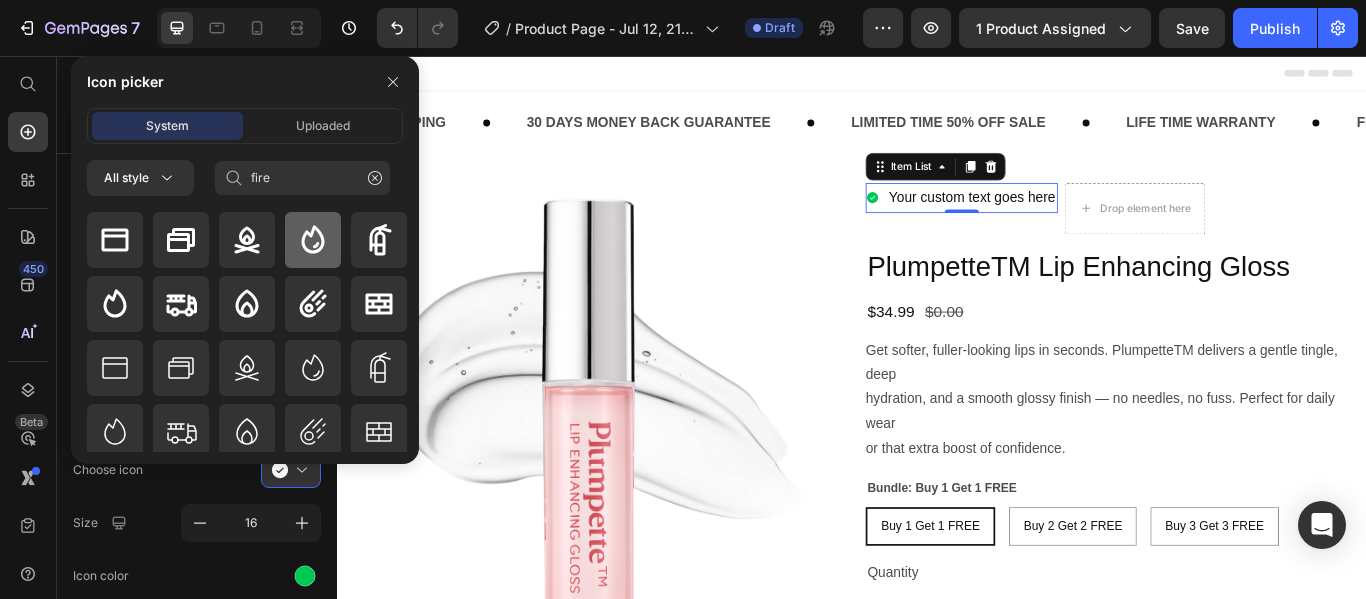 click 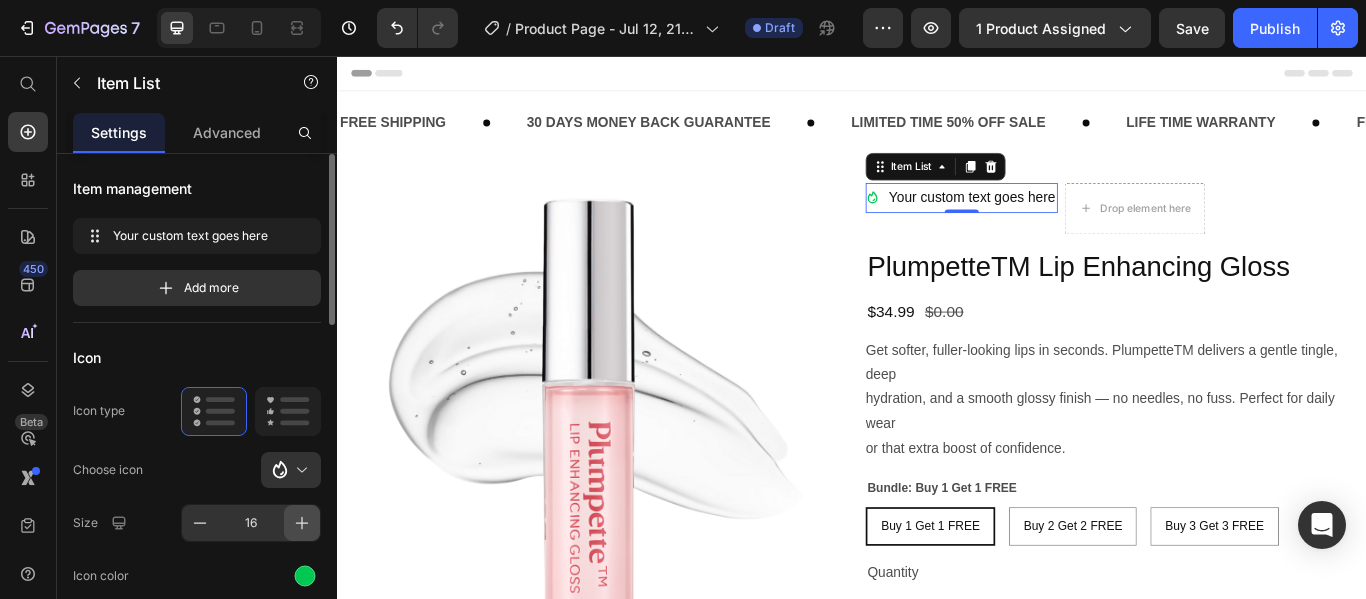 drag, startPoint x: 284, startPoint y: 524, endPoint x: 295, endPoint y: 525, distance: 11.045361 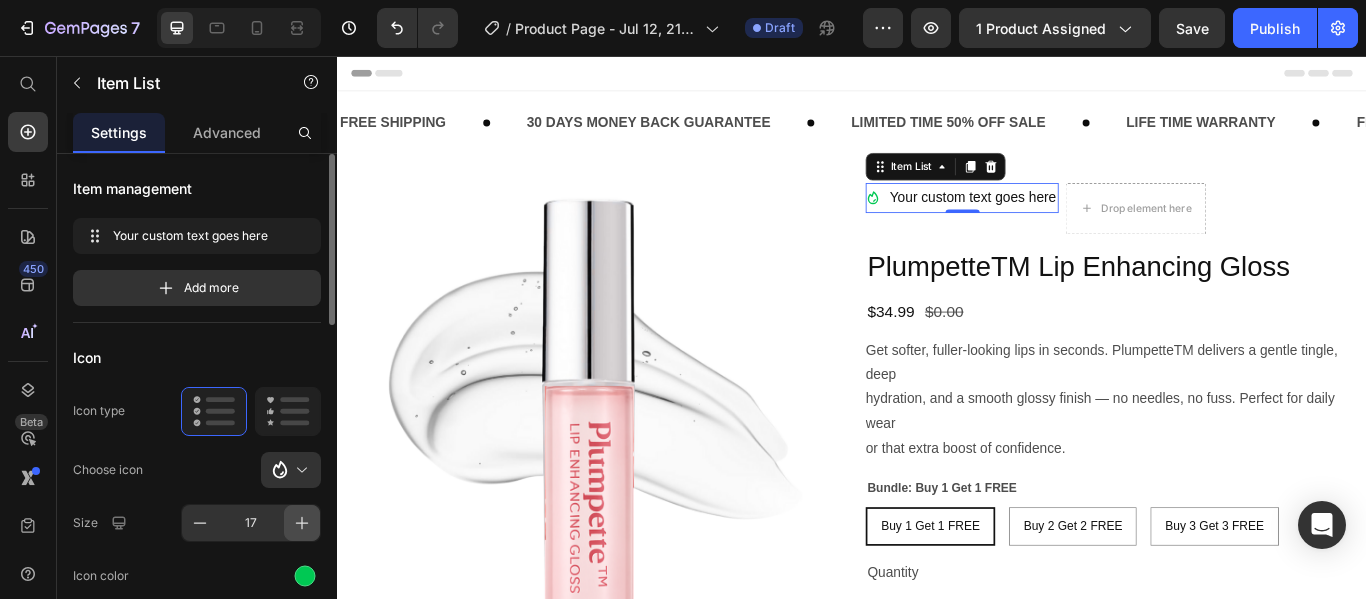 click 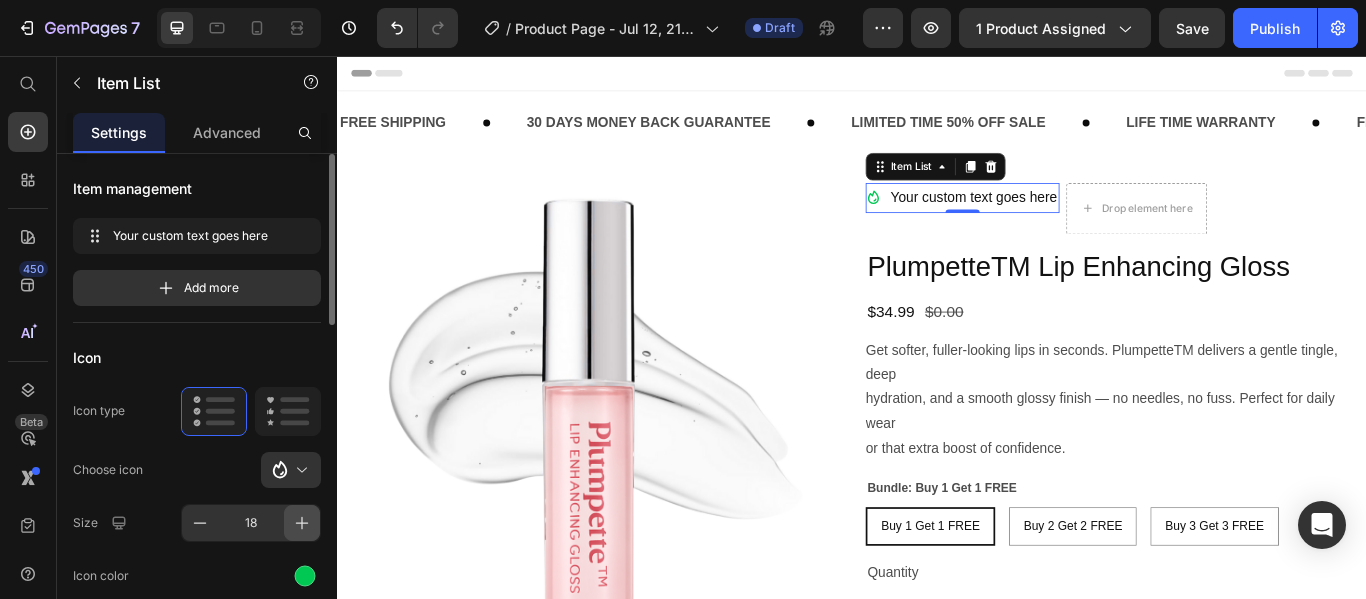 click 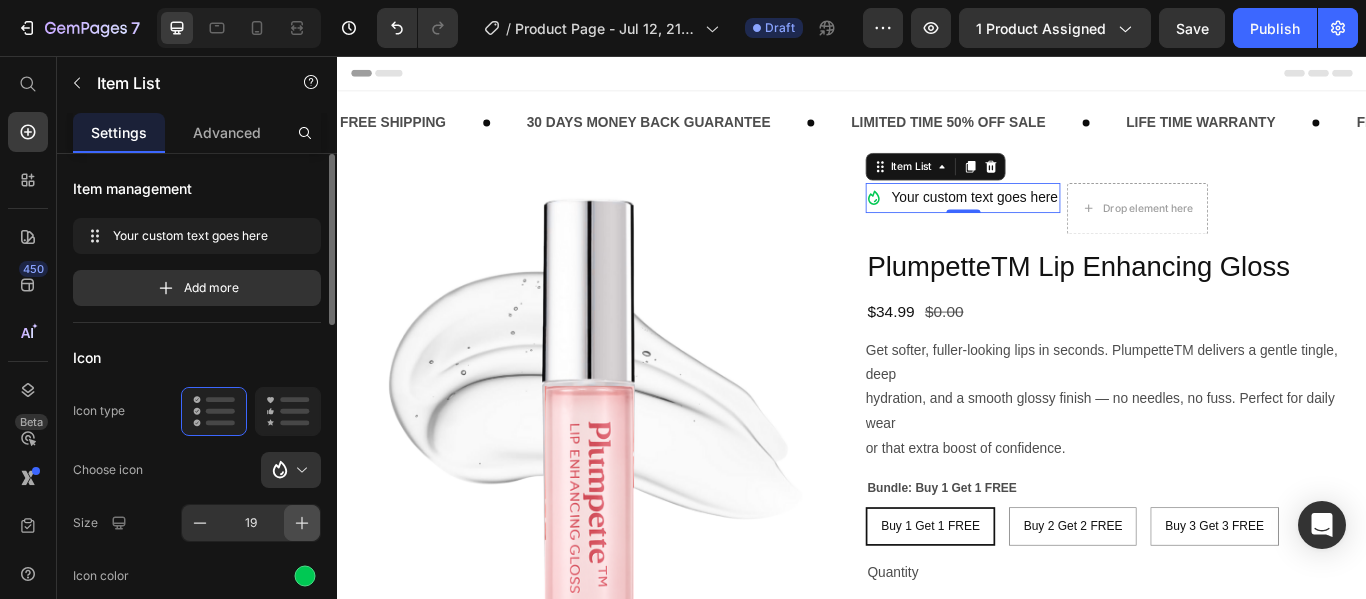 click 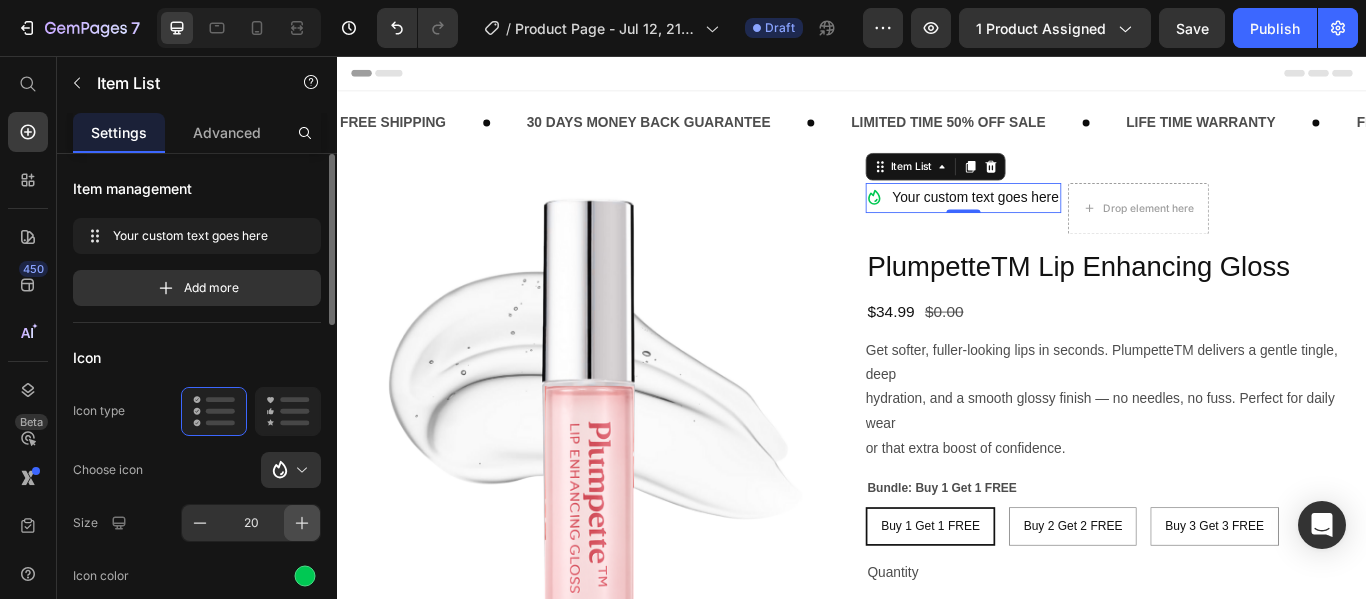 click 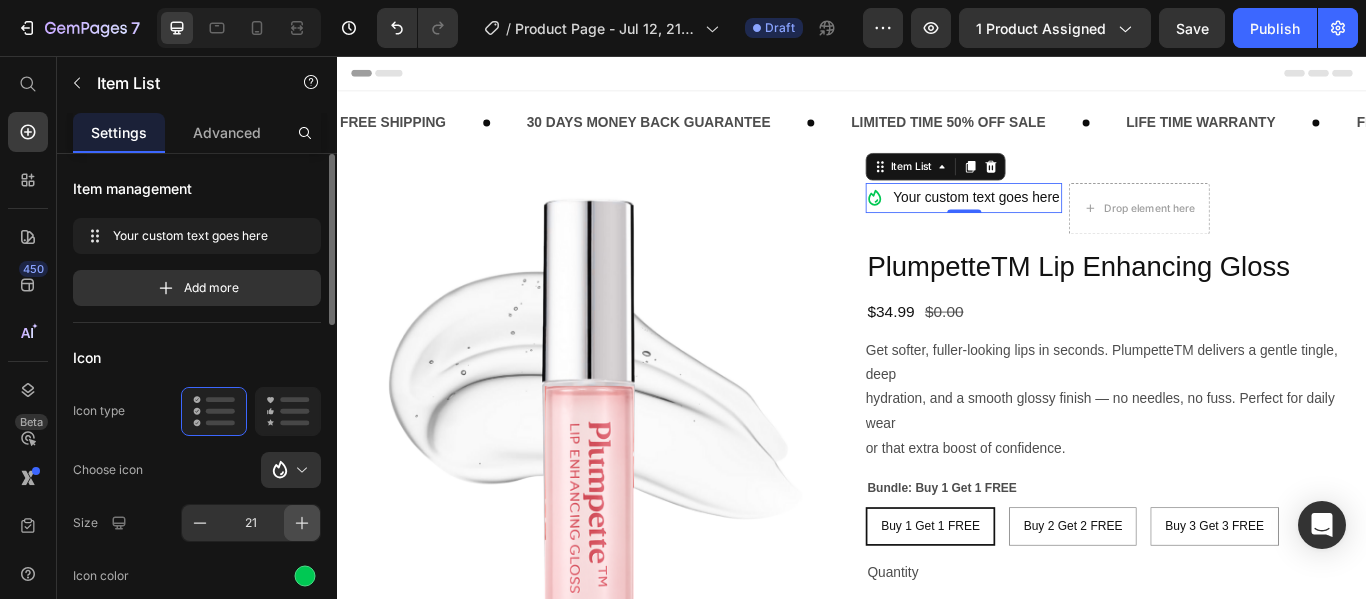 click 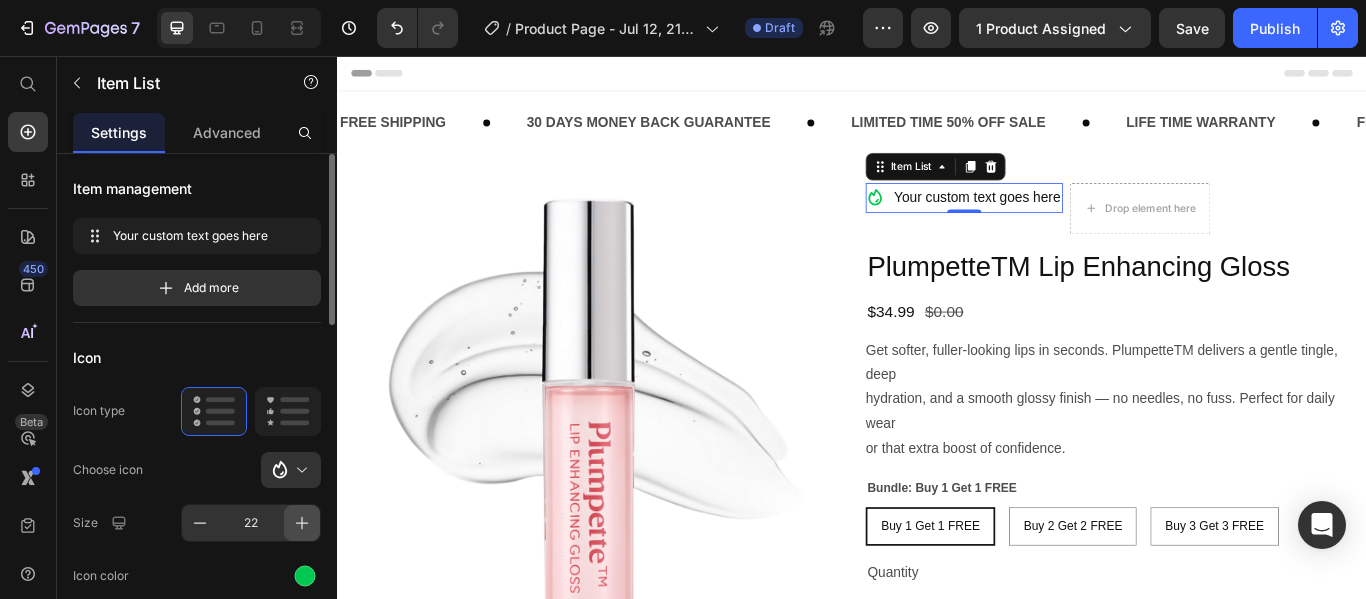 click 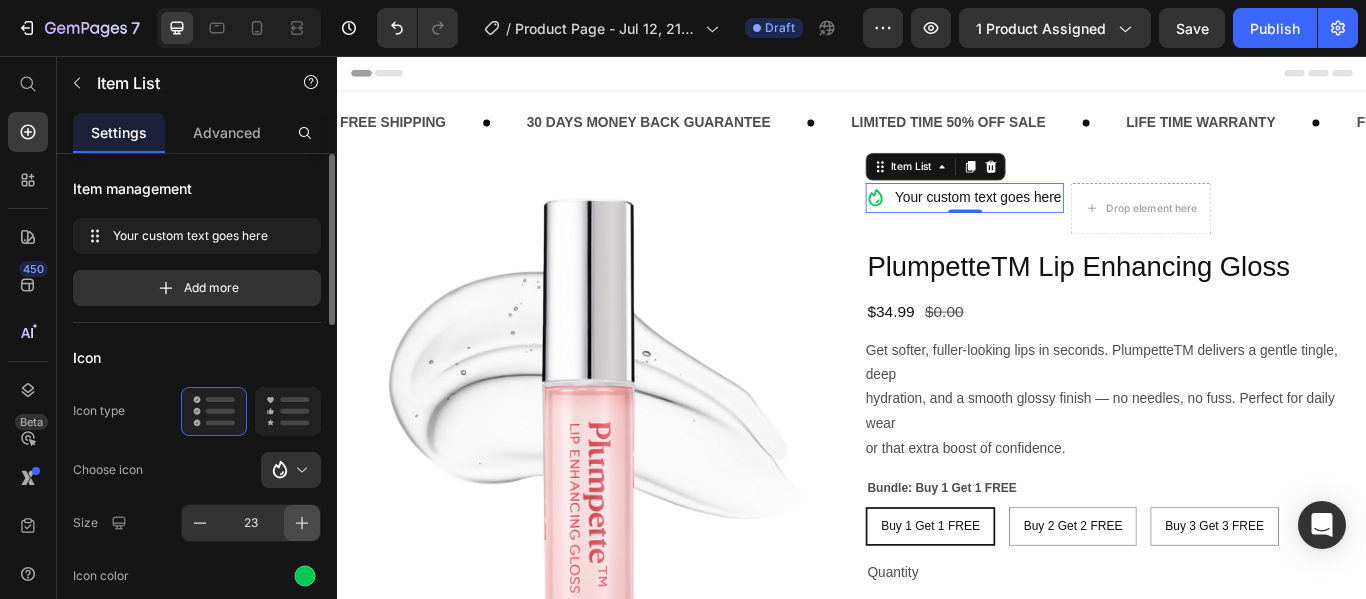 click 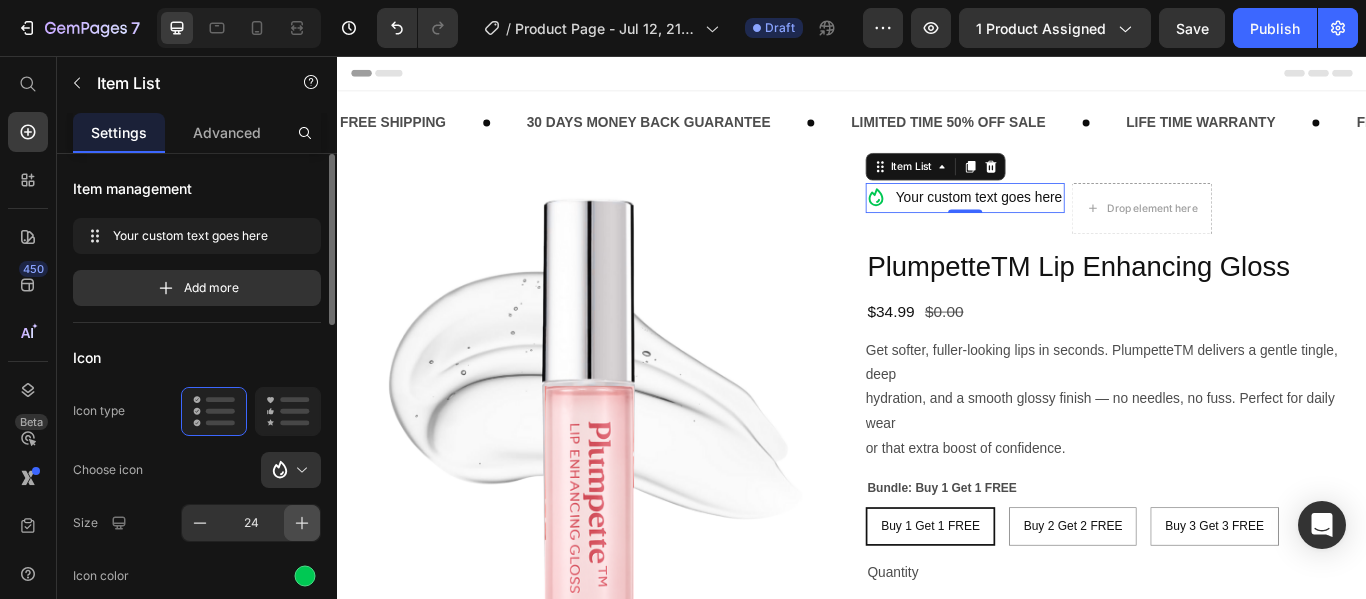 click 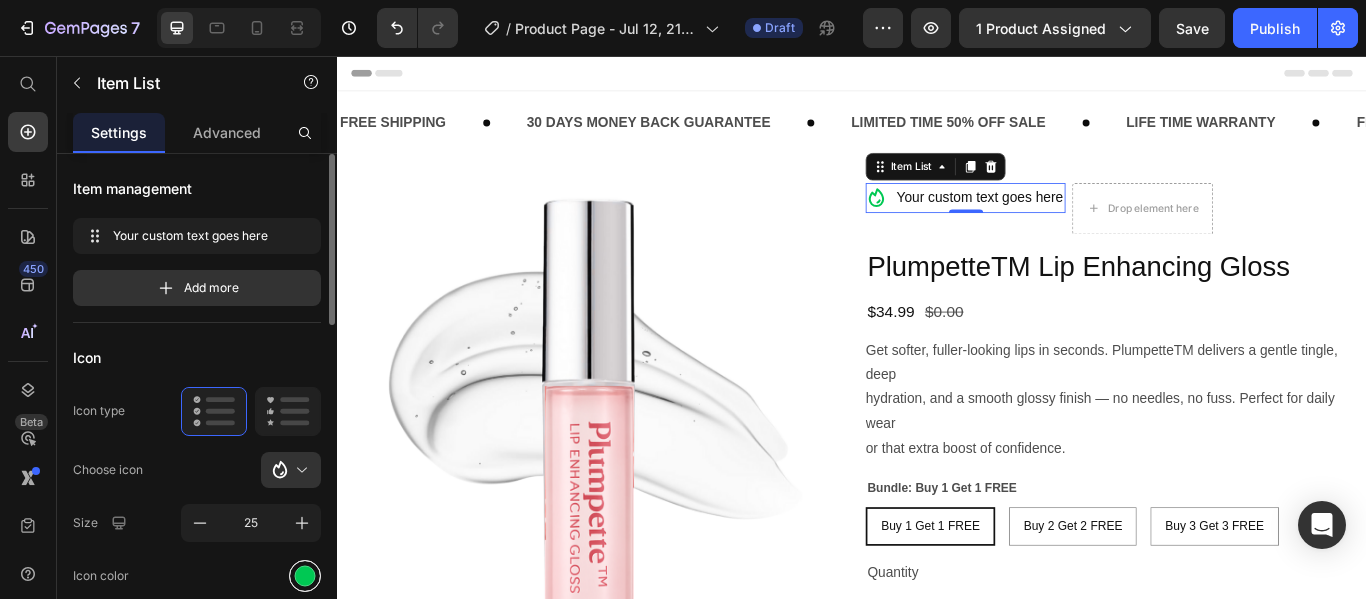 click at bounding box center (305, 575) 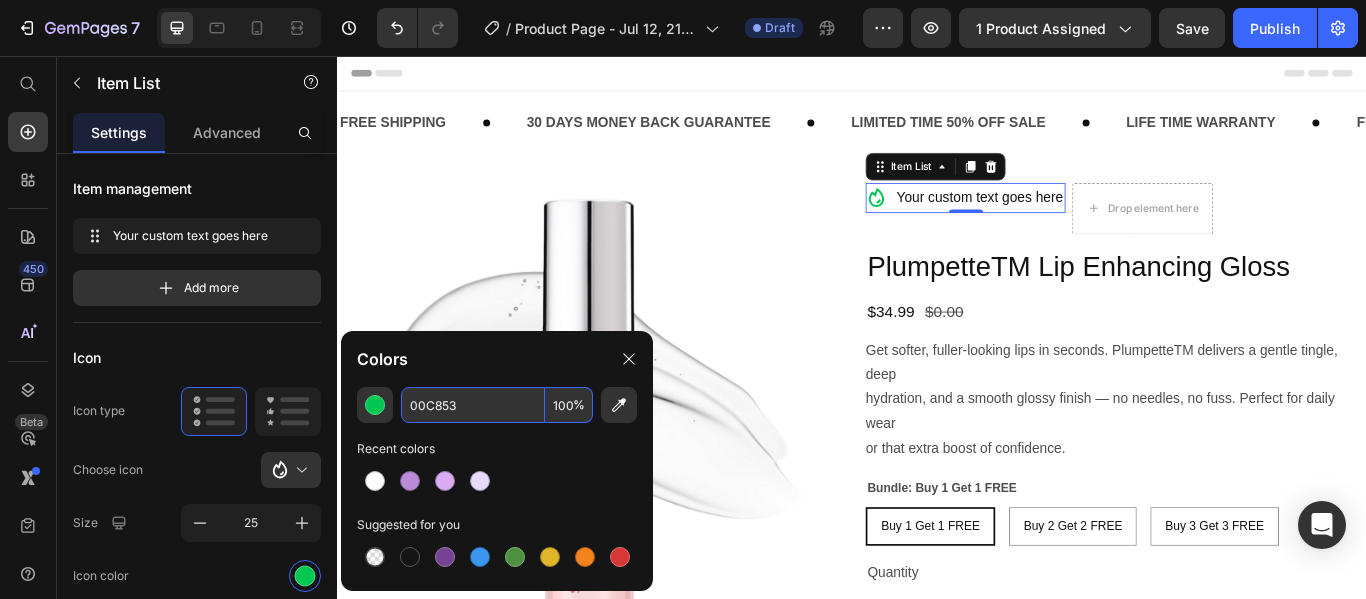 click on "00C853" at bounding box center (473, 405) 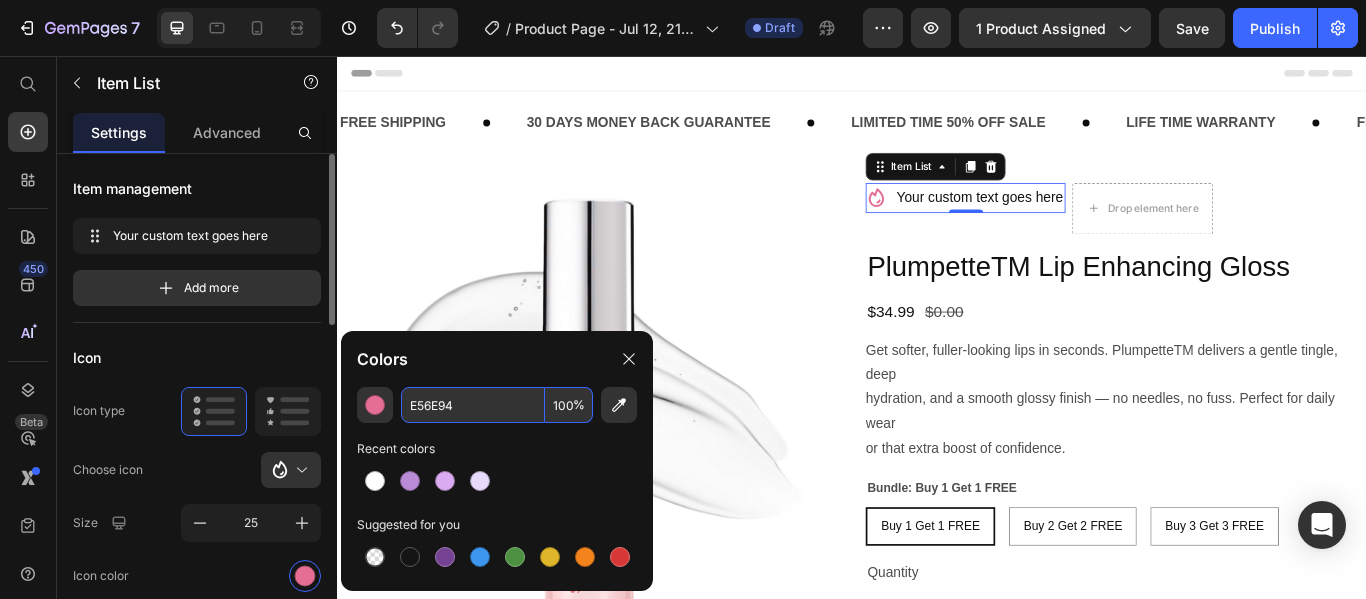 type on "E56E94" 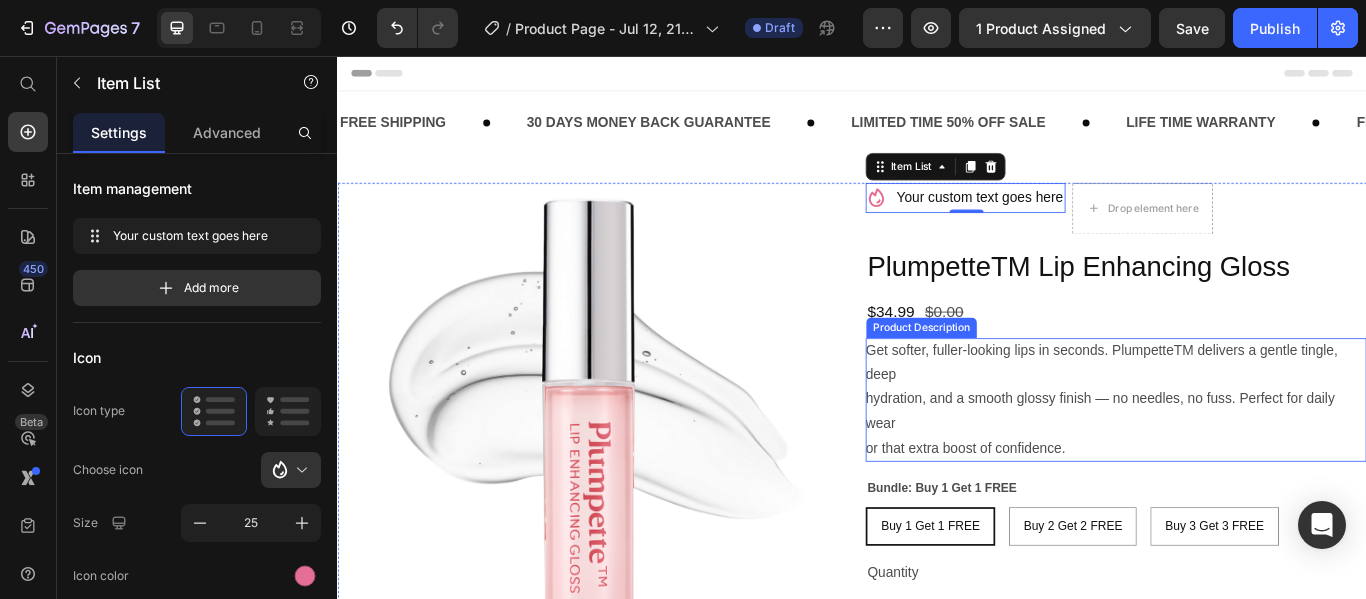 click on "Get softer, fuller-looking lips in seconds. PlumpetteTM delivers a gentle tingle, deep hydration, and a smooth glossy finish — no needles, no fuss. Perfect for daily wear or that extra boost of confidence." at bounding box center [1228, 456] 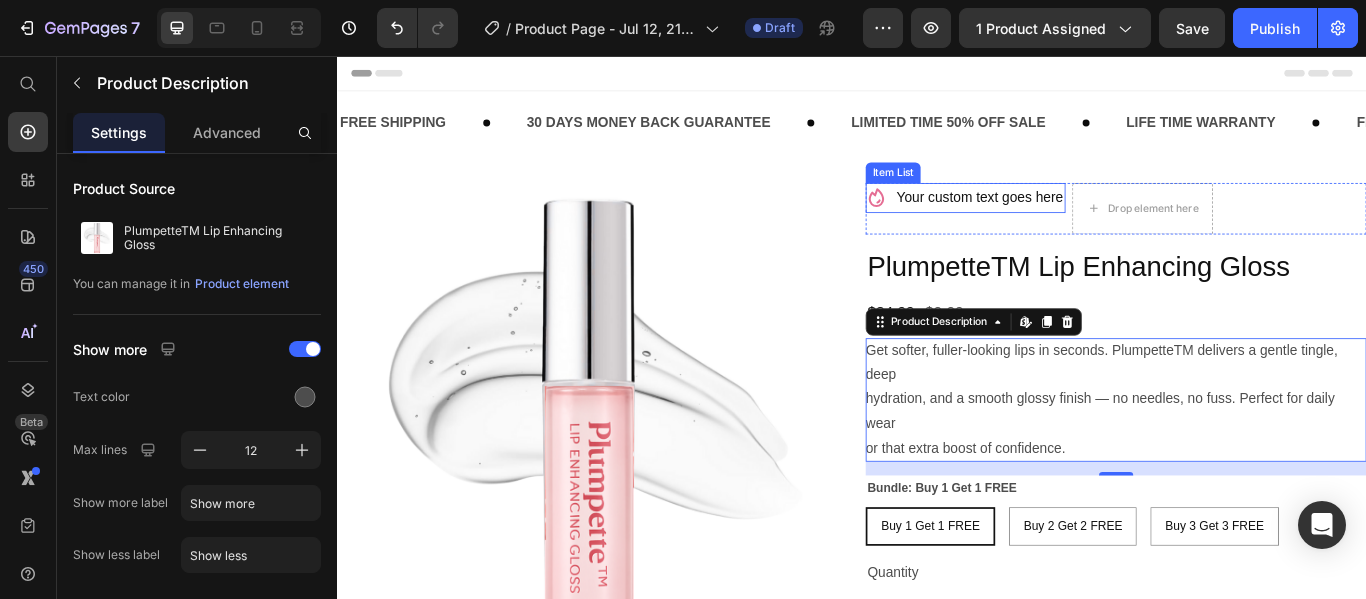 click on "Your custom text goes here" at bounding box center (1086, 221) 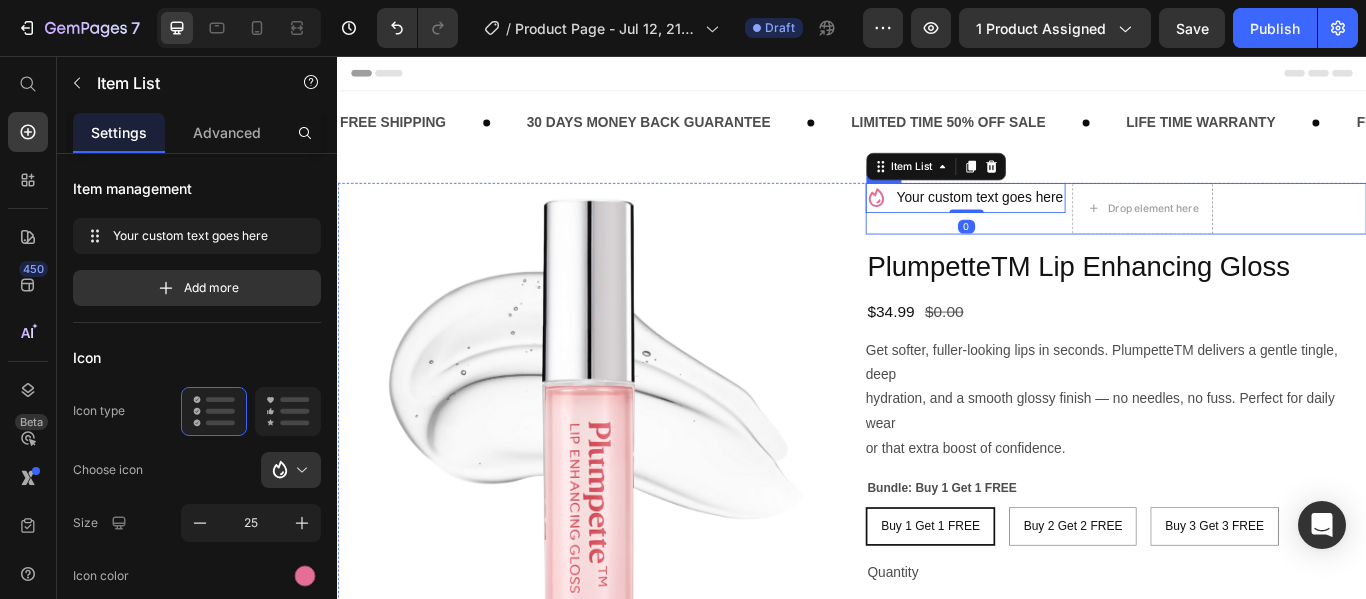 click on "Your custom text goes here Item List   0" at bounding box center [1069, 234] 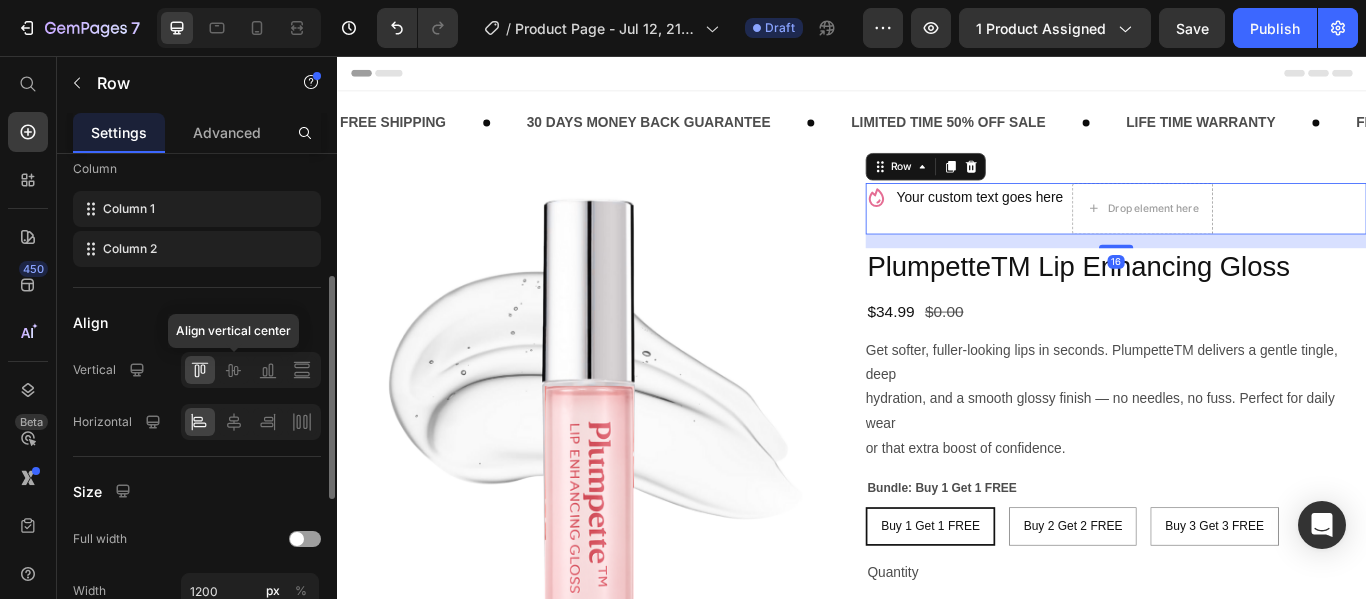 scroll, scrollTop: 348, scrollLeft: 0, axis: vertical 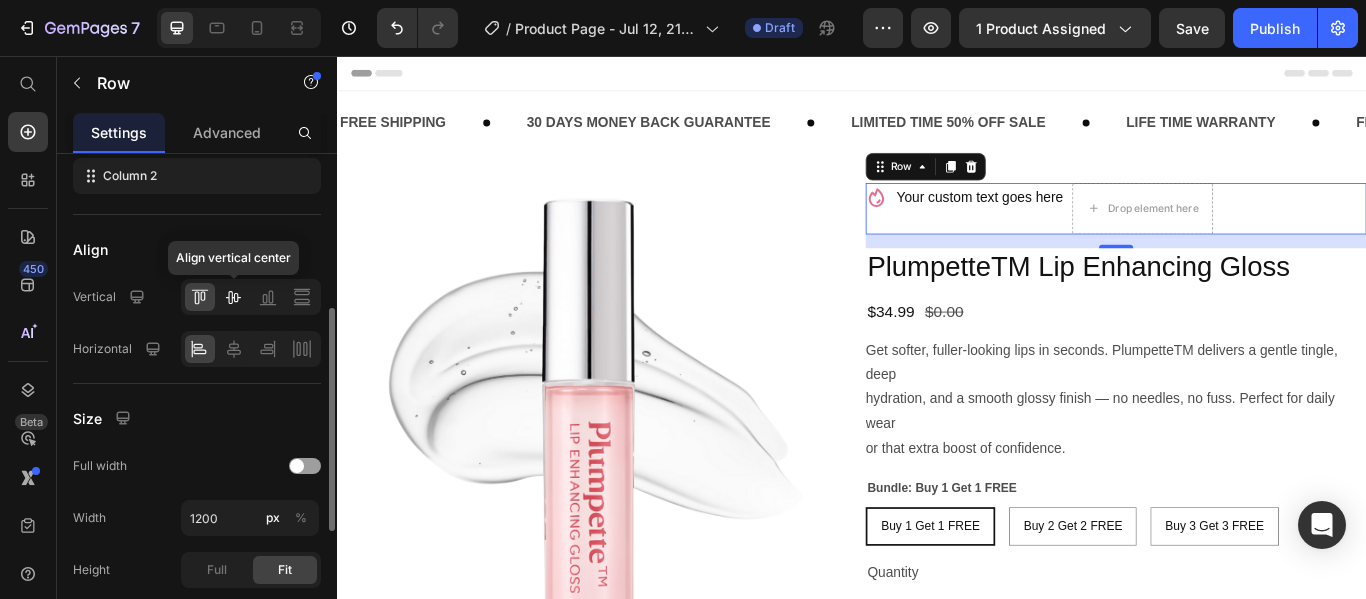 click 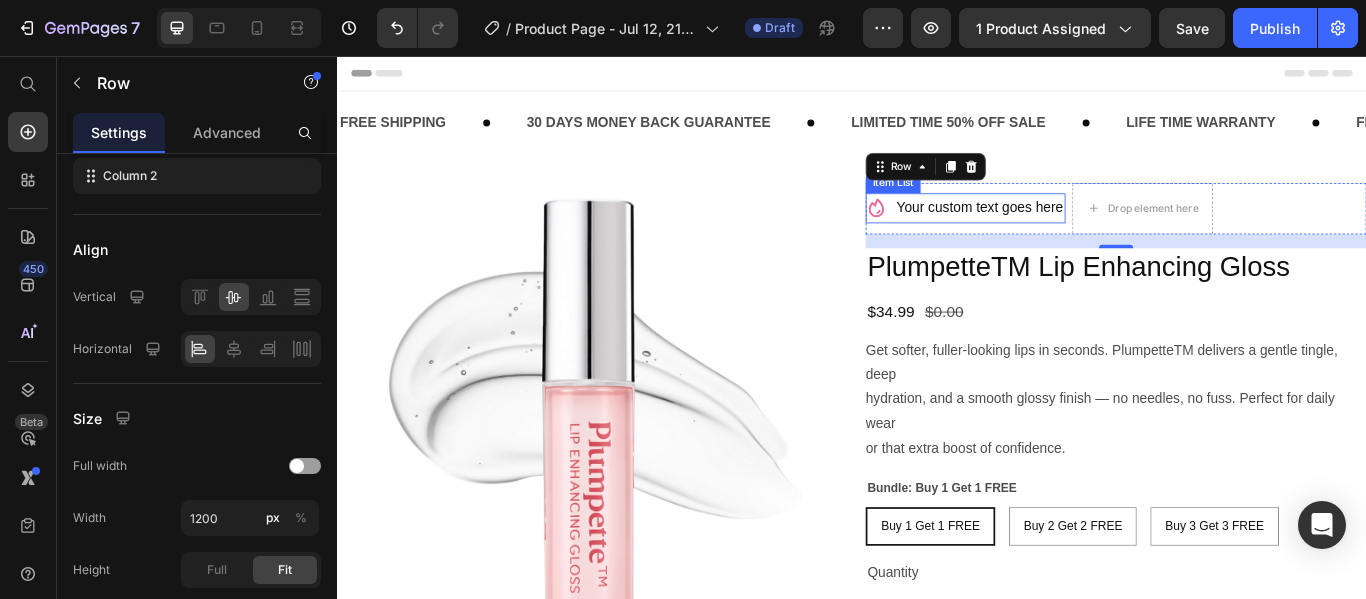 click on "Your custom text goes here" at bounding box center [1086, 233] 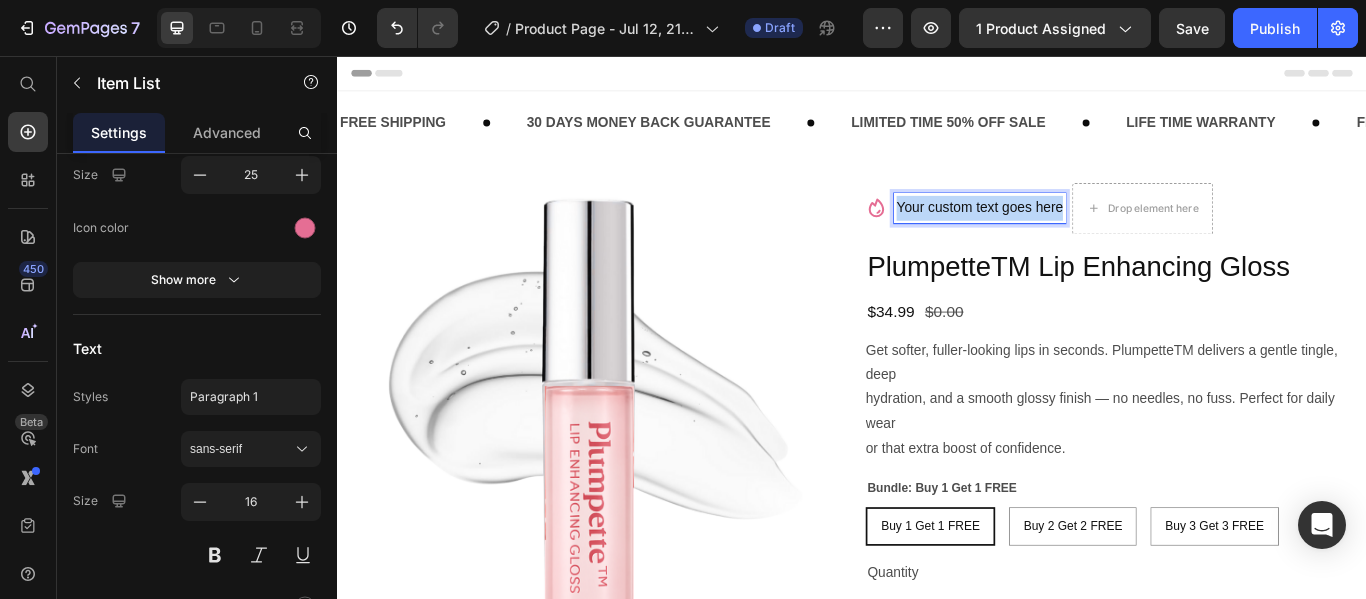 scroll, scrollTop: 0, scrollLeft: 0, axis: both 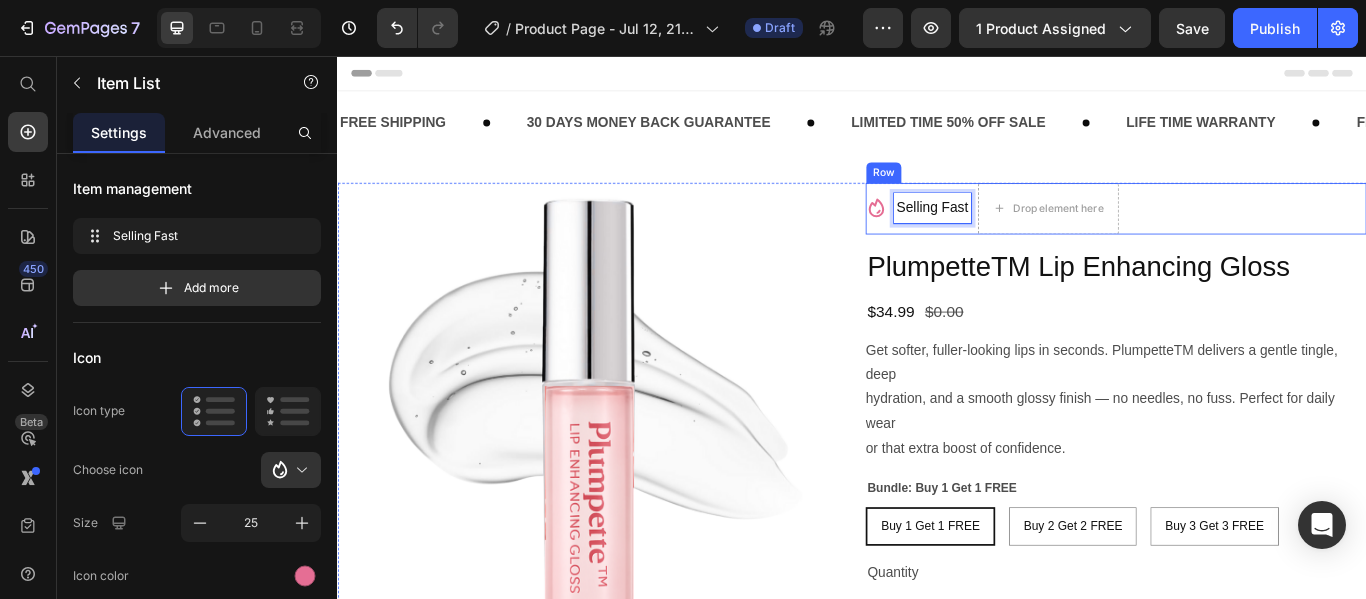 click on "Selling Fast Item List   0" at bounding box center (1014, 234) 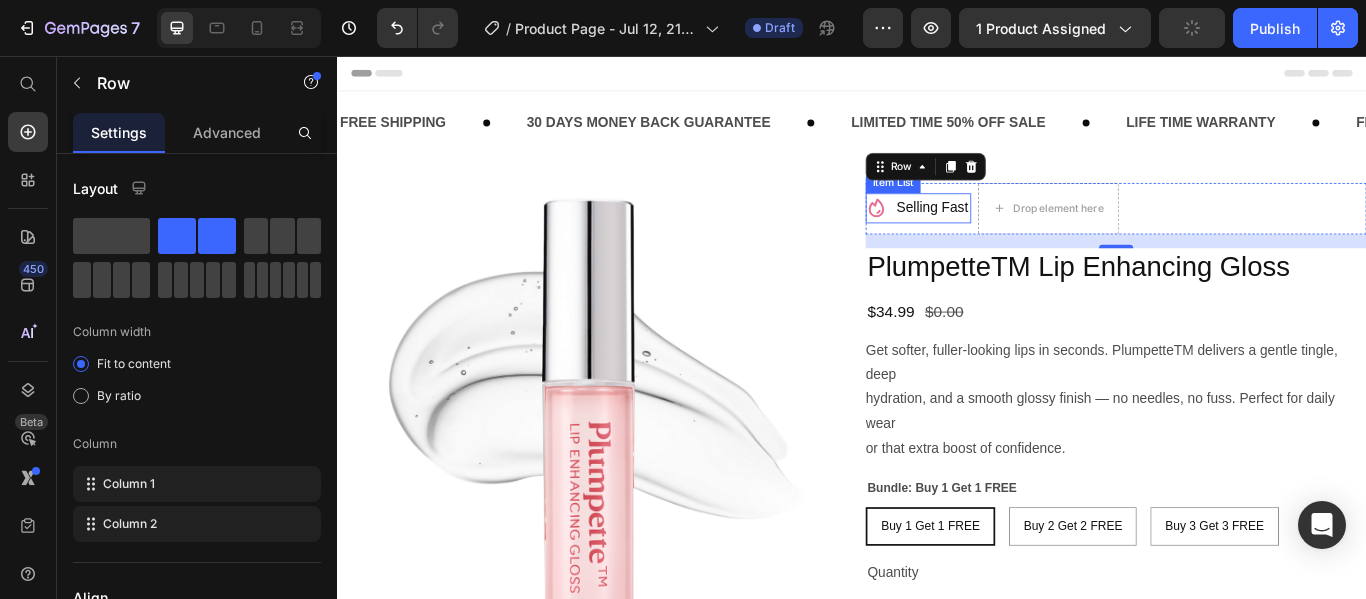 click on "Selling Fast" at bounding box center (1014, 233) 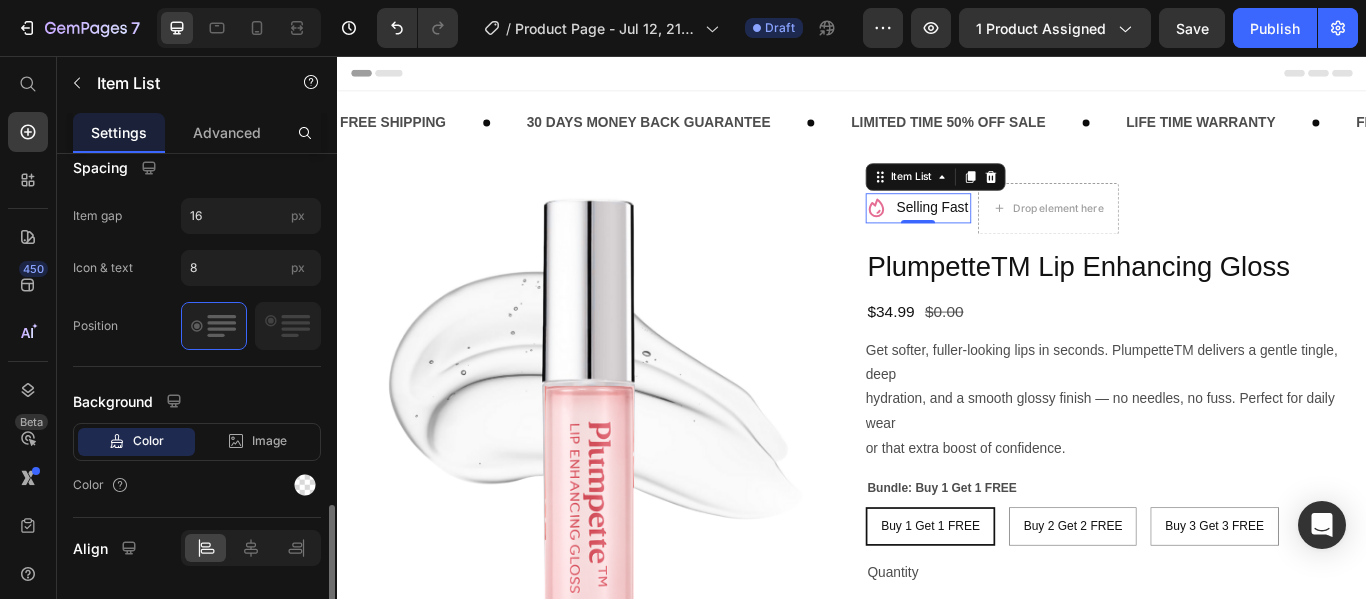 scroll, scrollTop: 966, scrollLeft: 0, axis: vertical 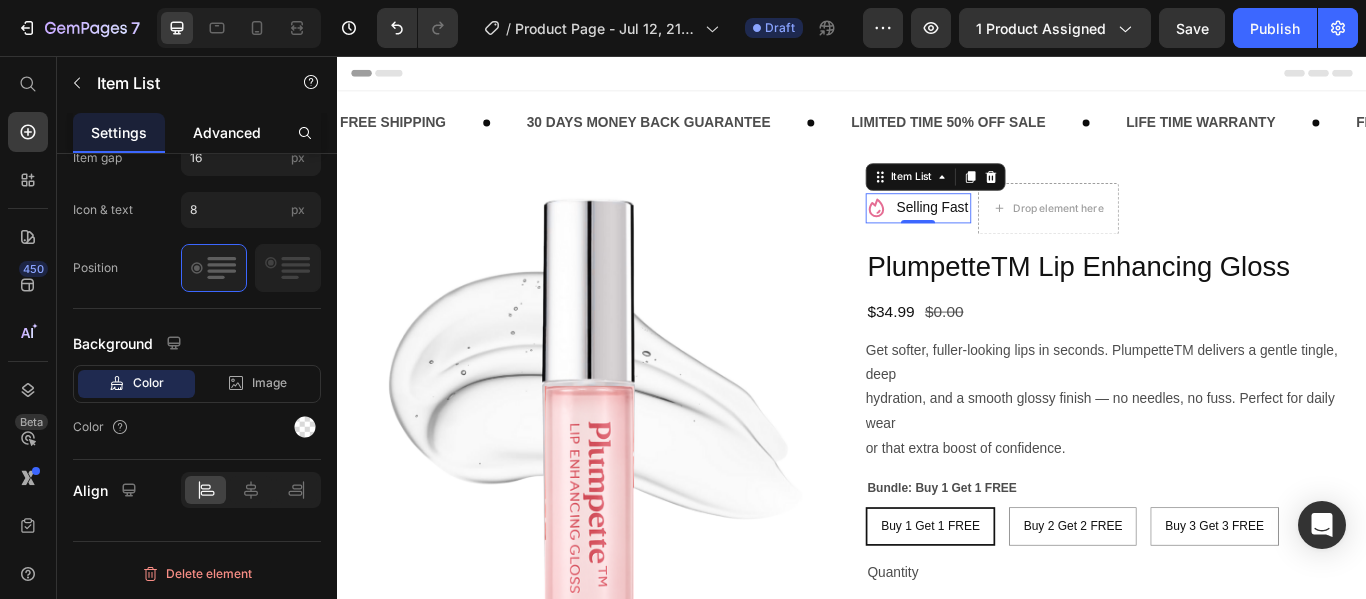 click on "Advanced" at bounding box center (227, 132) 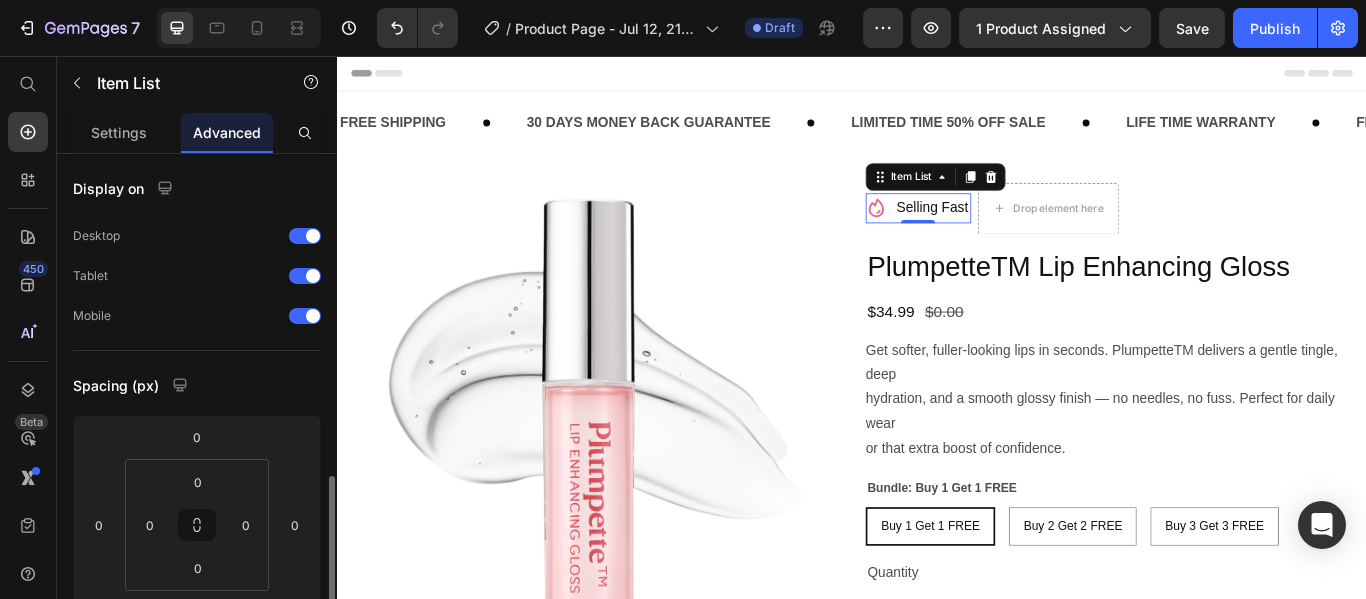 scroll, scrollTop: 233, scrollLeft: 0, axis: vertical 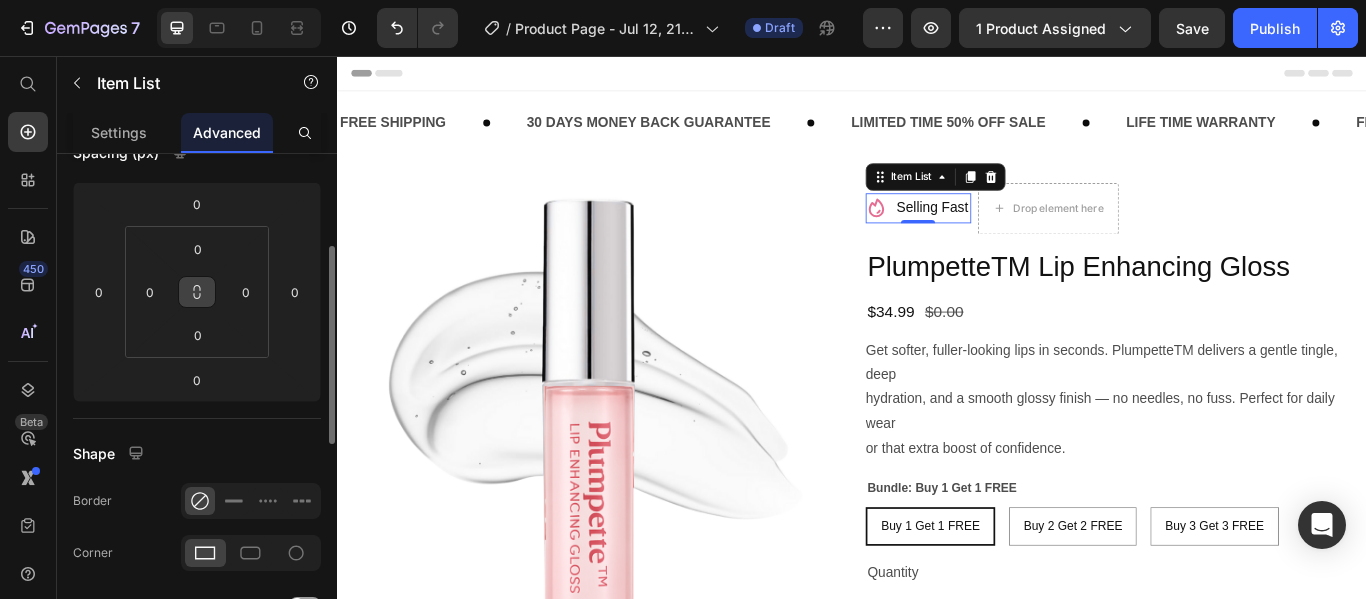 click 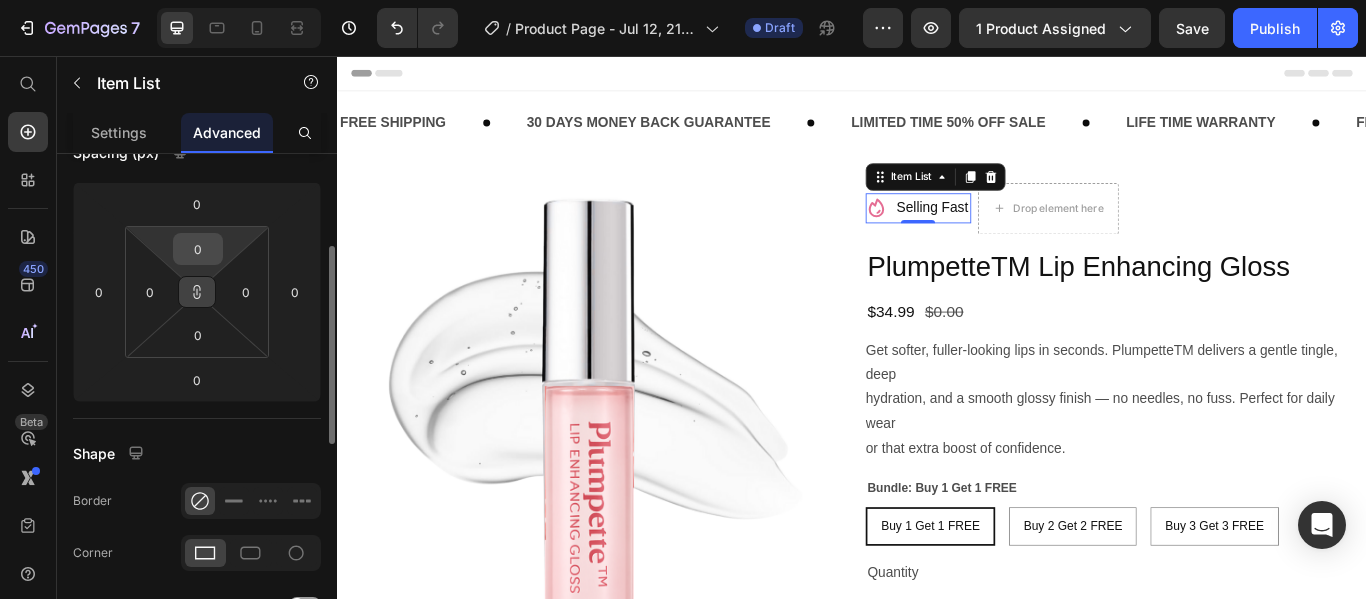 click on "0" at bounding box center [198, 249] 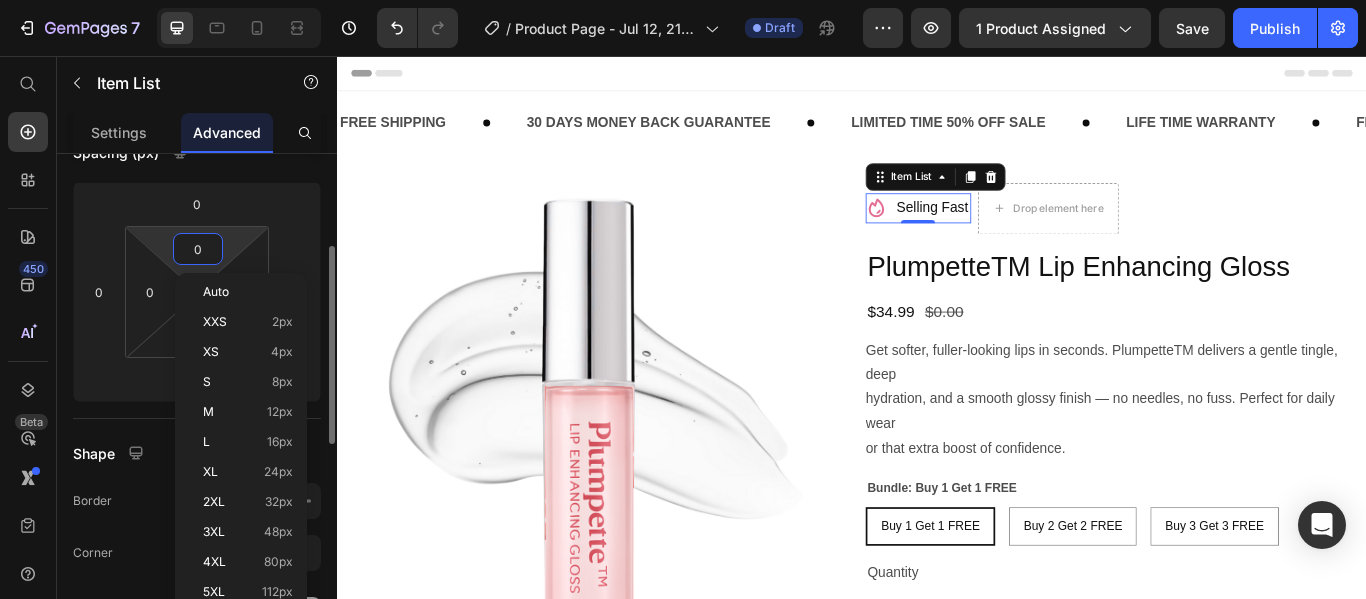 type on "2" 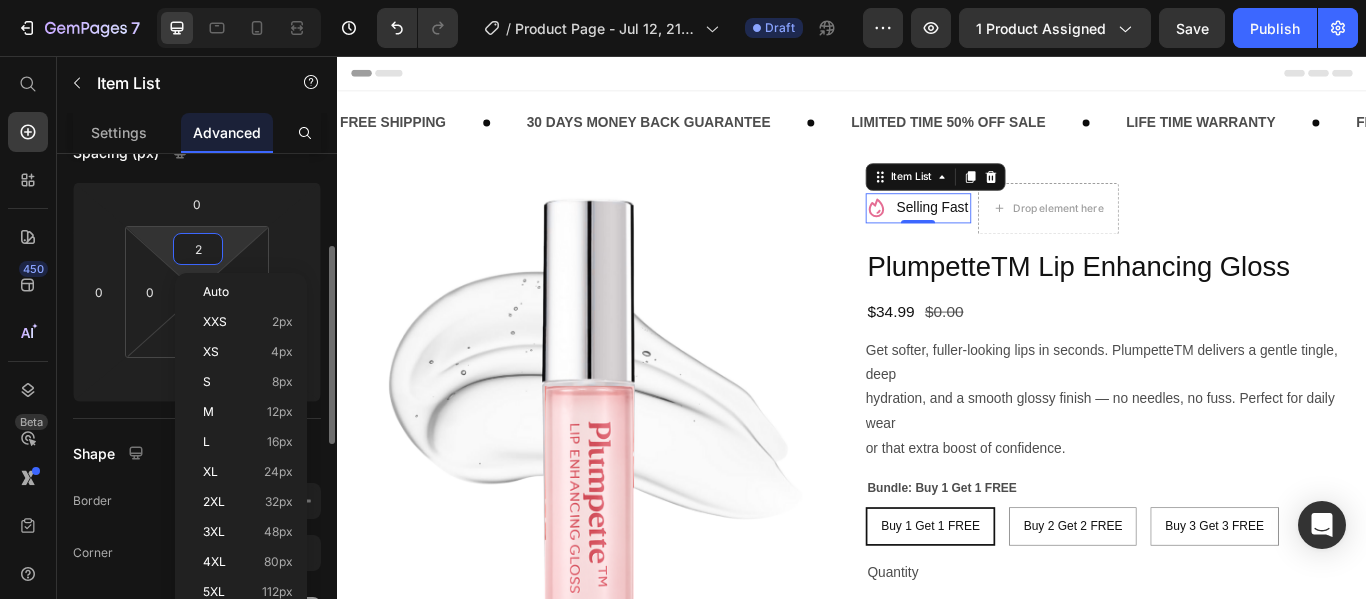type on "2" 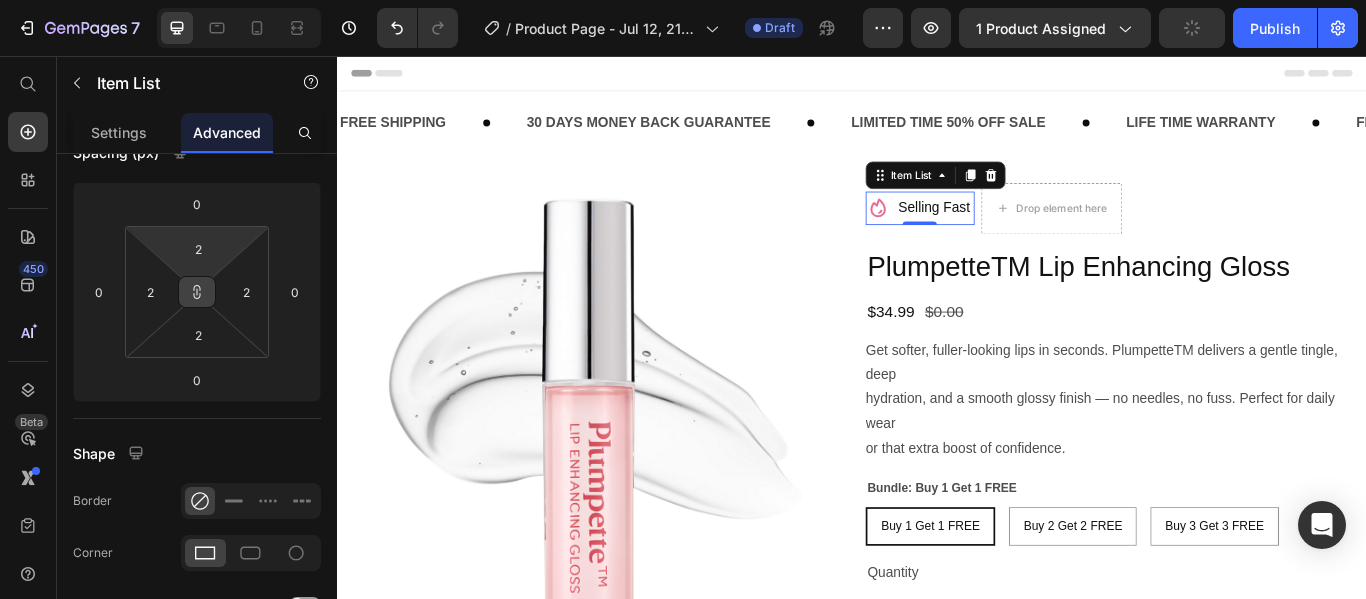 click 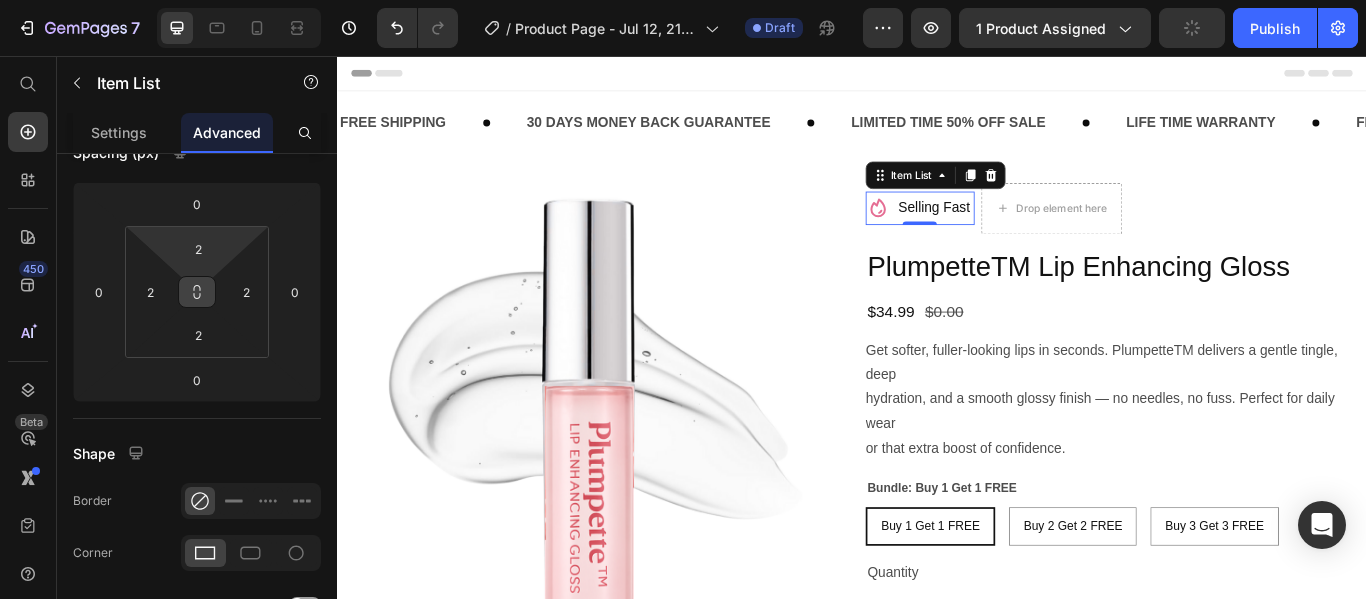 click 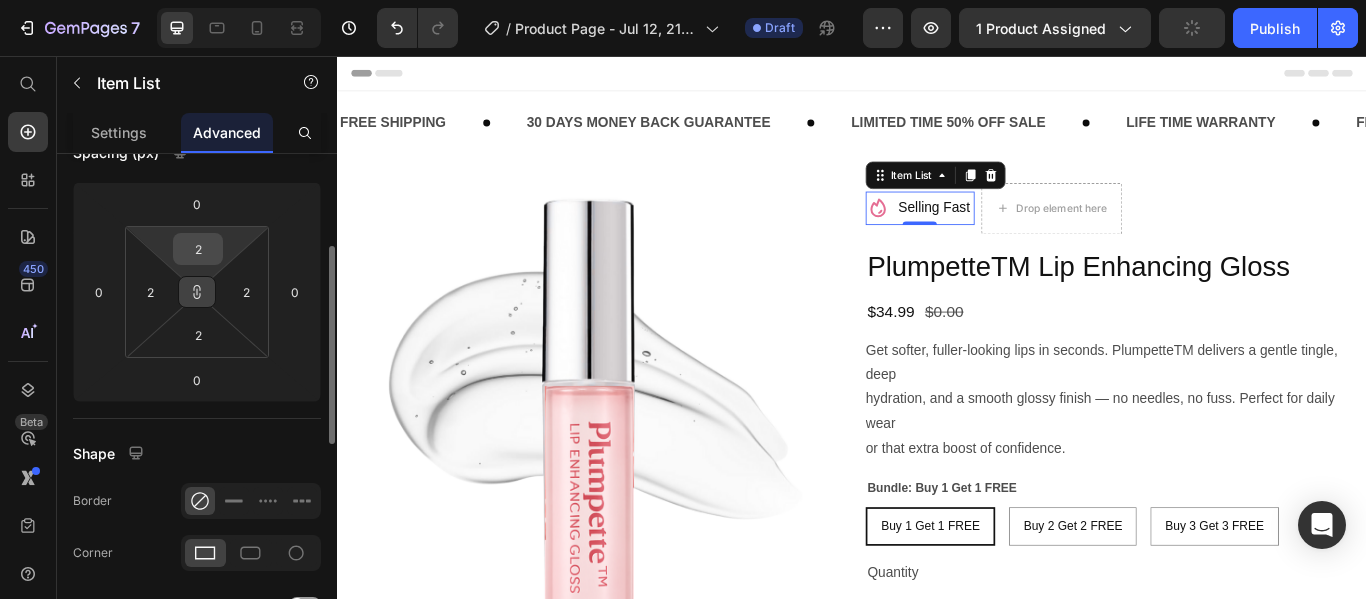click on "2" at bounding box center (198, 249) 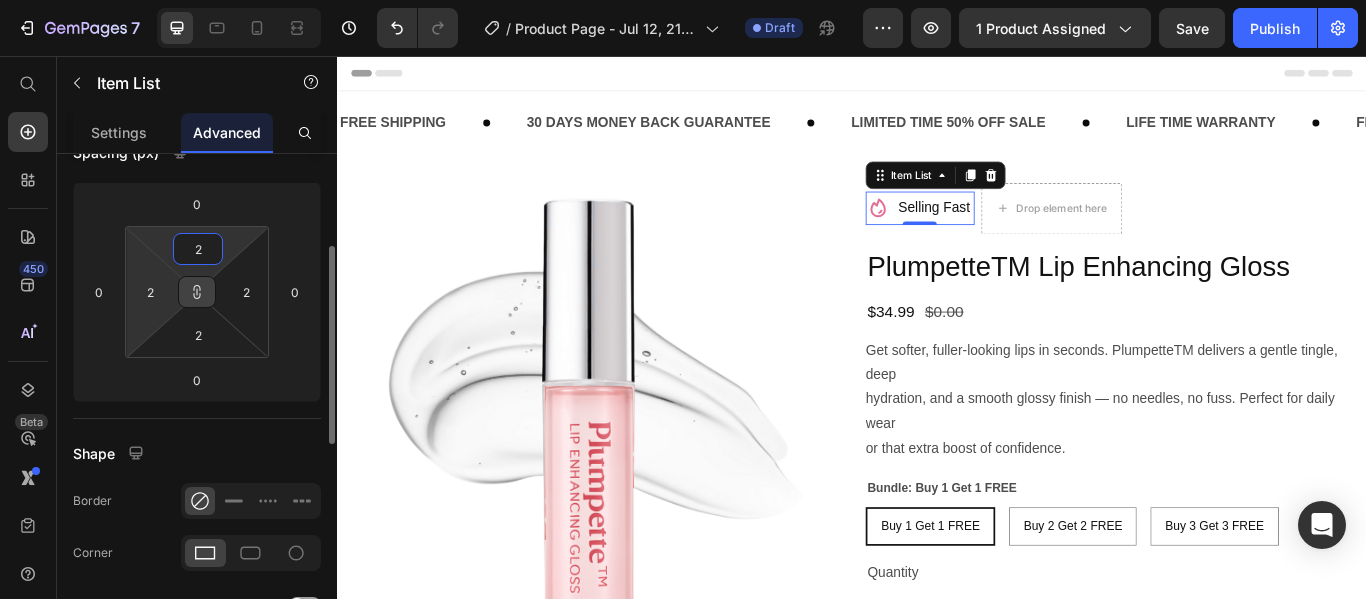 drag, startPoint x: 207, startPoint y: 249, endPoint x: 145, endPoint y: 259, distance: 62.801273 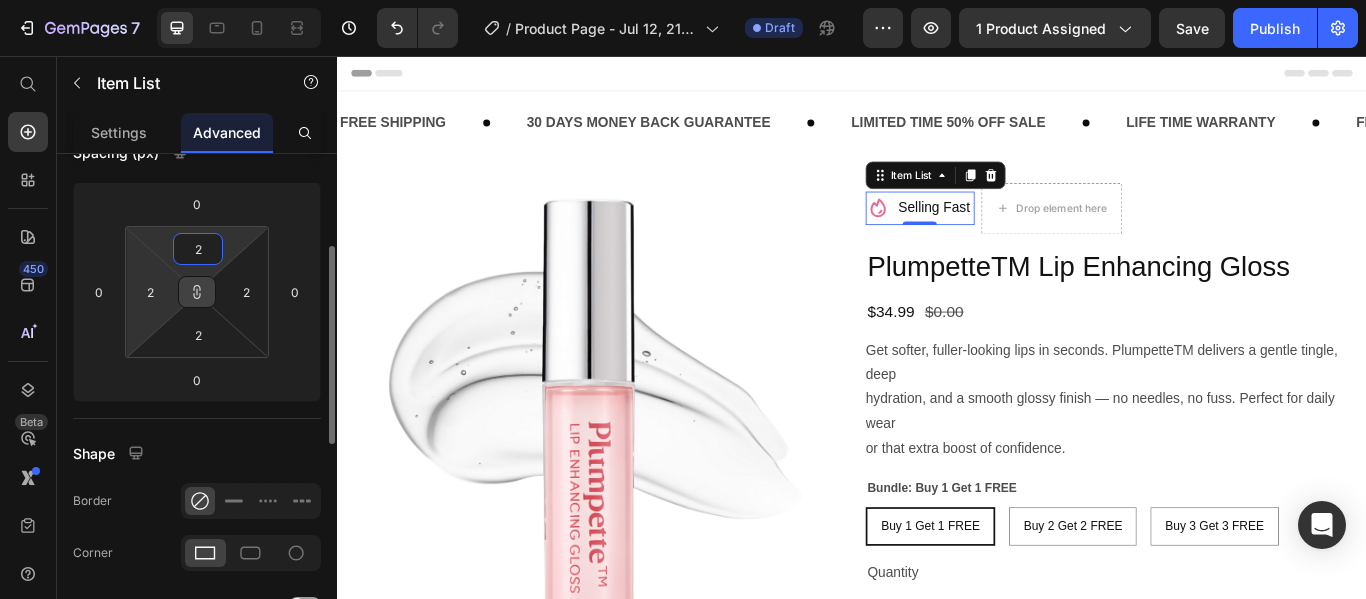 click on "2 2 2 2" at bounding box center (197, 292) 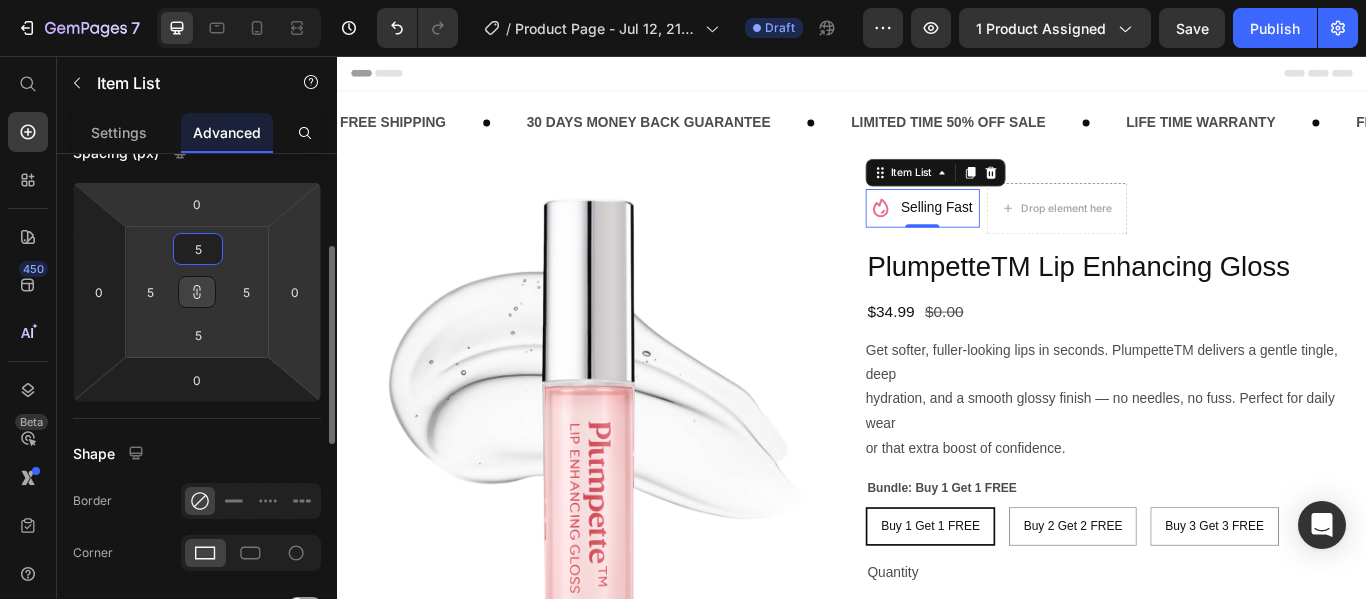 type on "5" 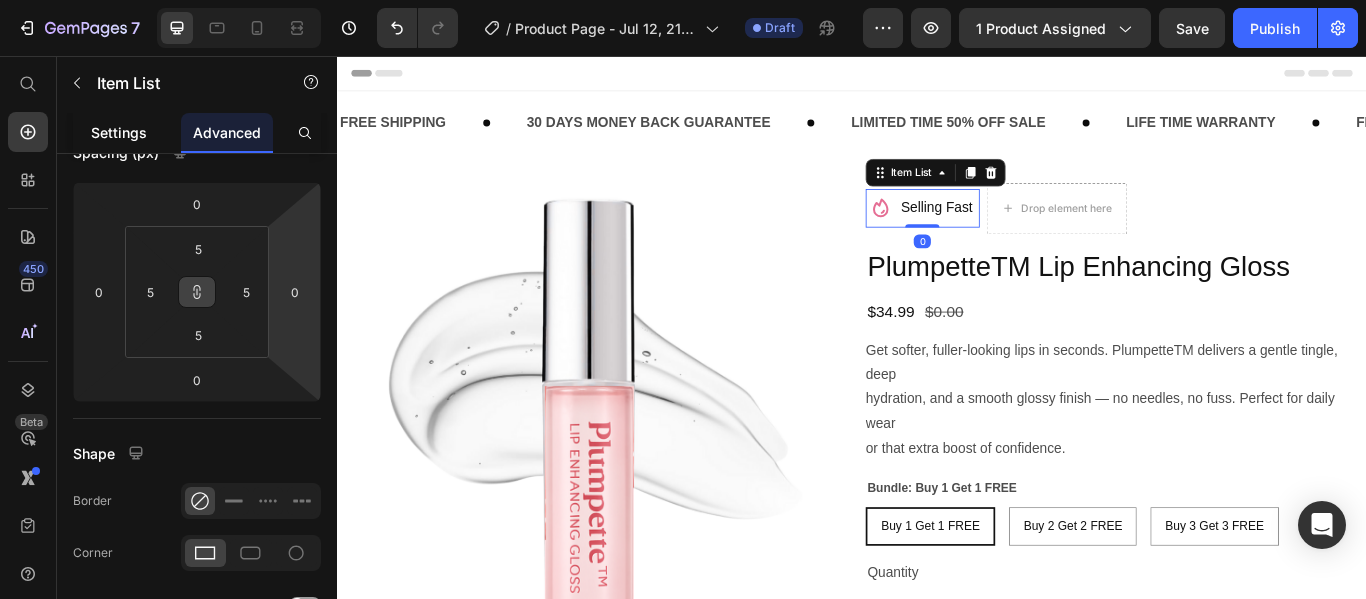 click on "Settings" at bounding box center (119, 132) 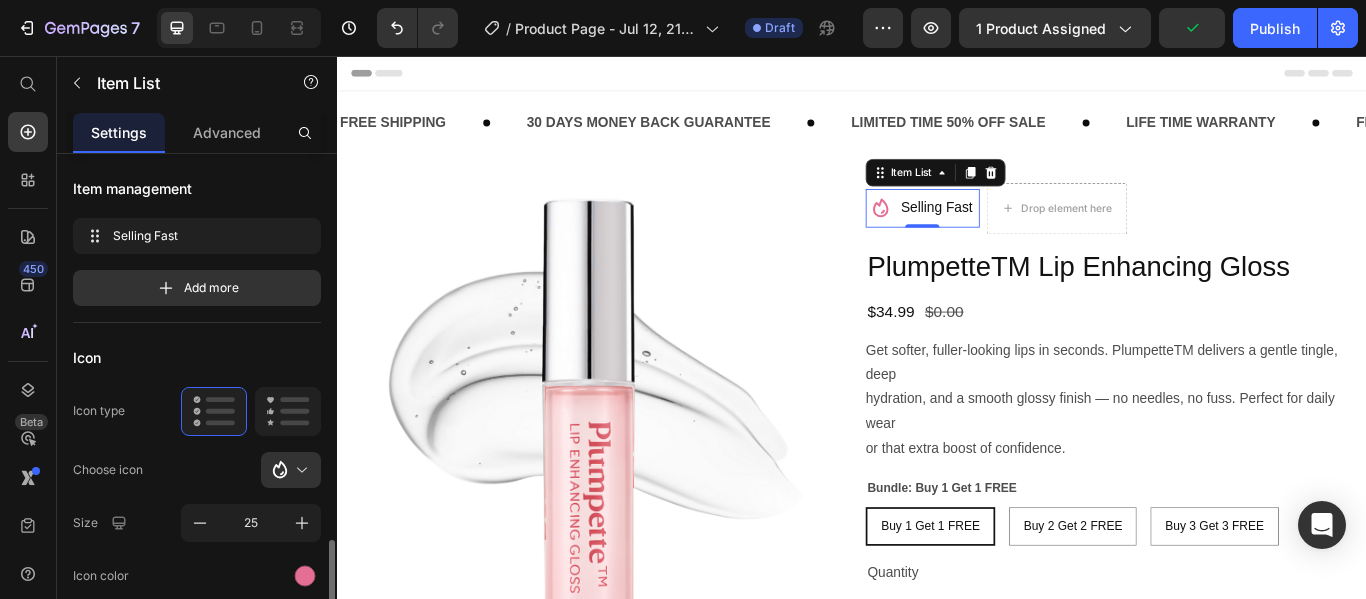 scroll, scrollTop: 288, scrollLeft: 0, axis: vertical 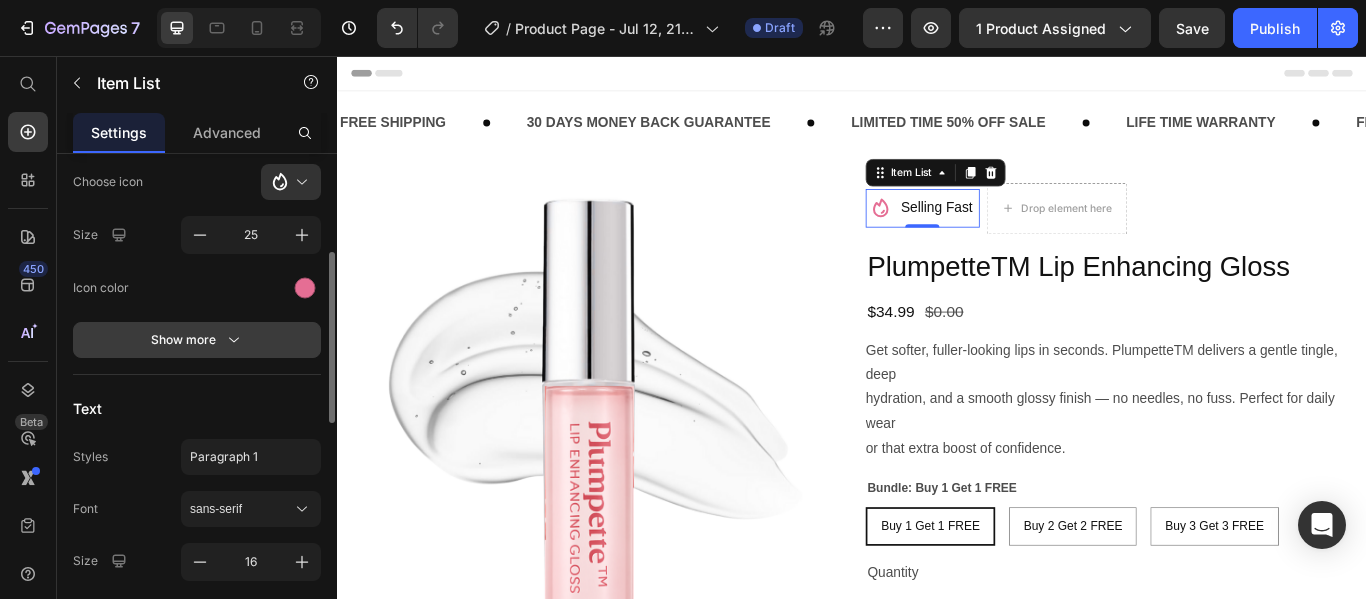 click on "Show more" at bounding box center [197, 340] 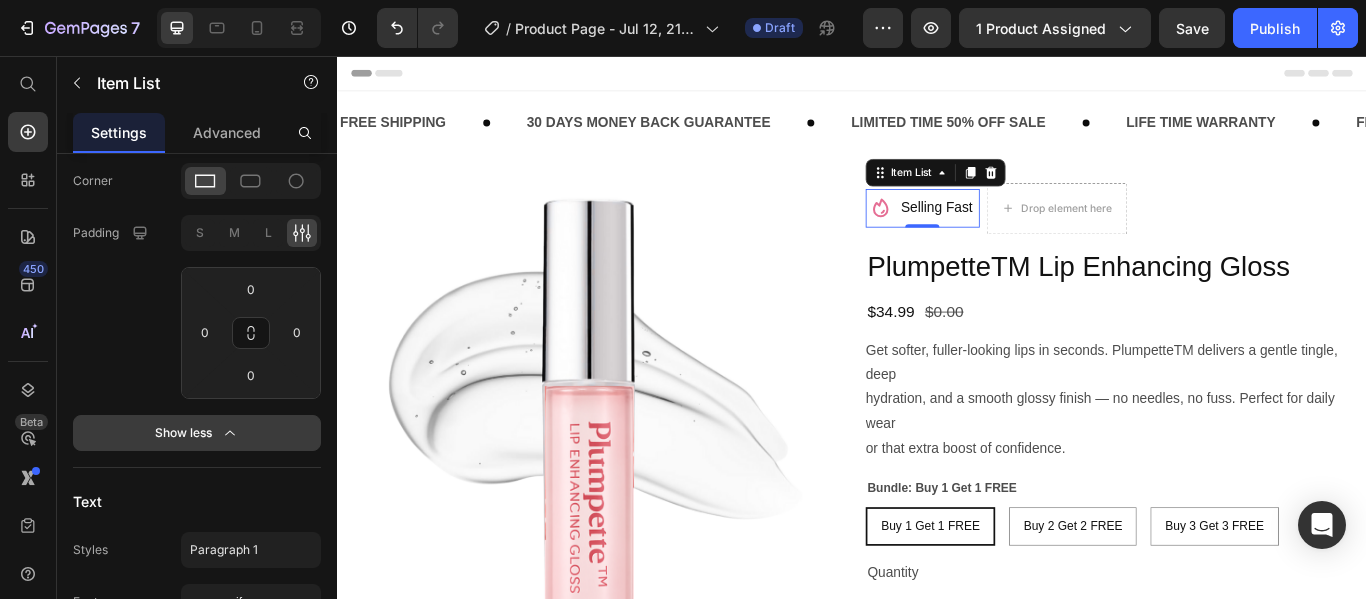 scroll, scrollTop: 849, scrollLeft: 0, axis: vertical 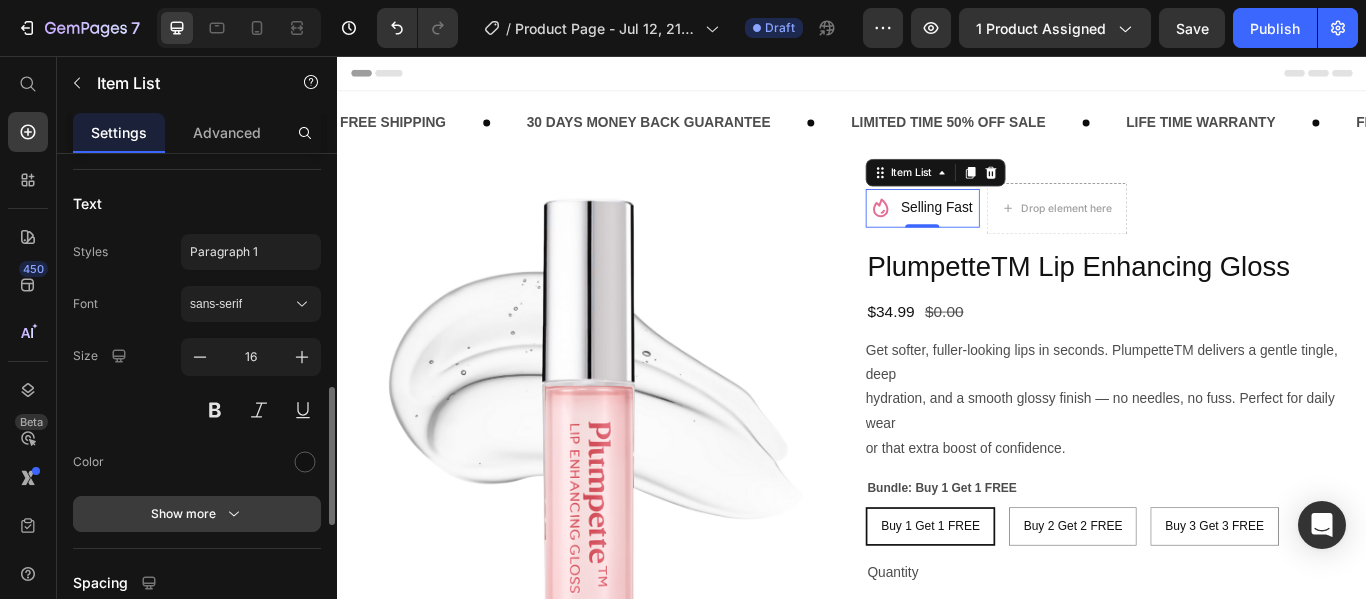 click 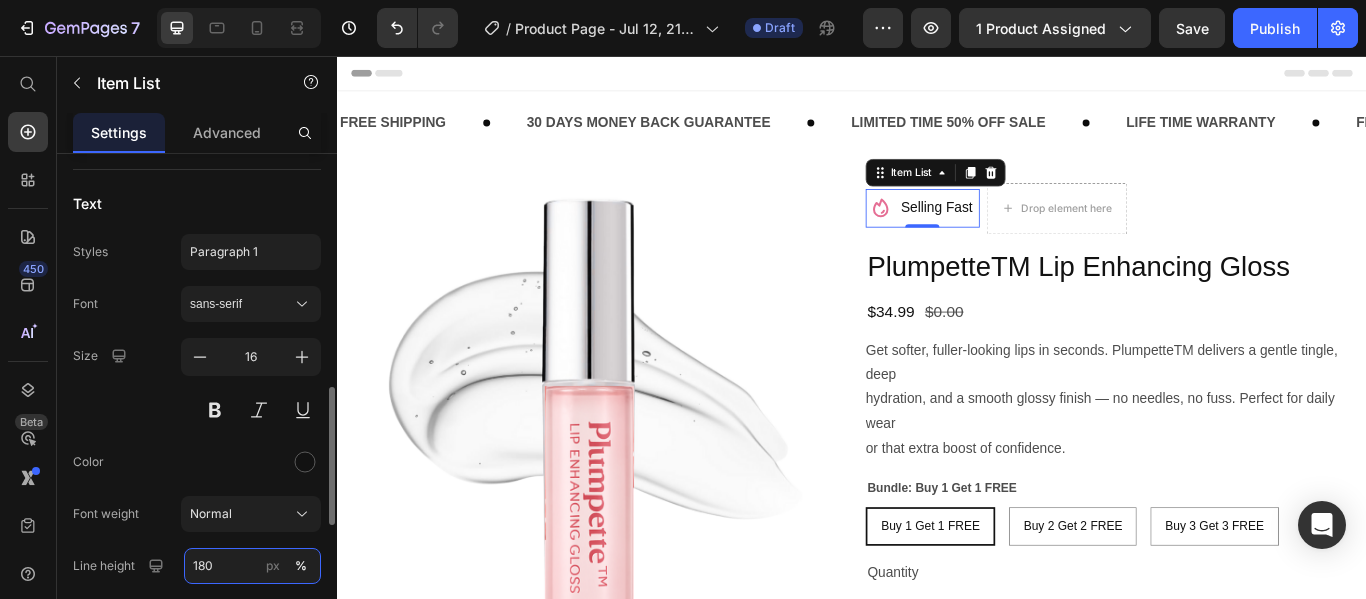 click on "180" at bounding box center [252, 566] 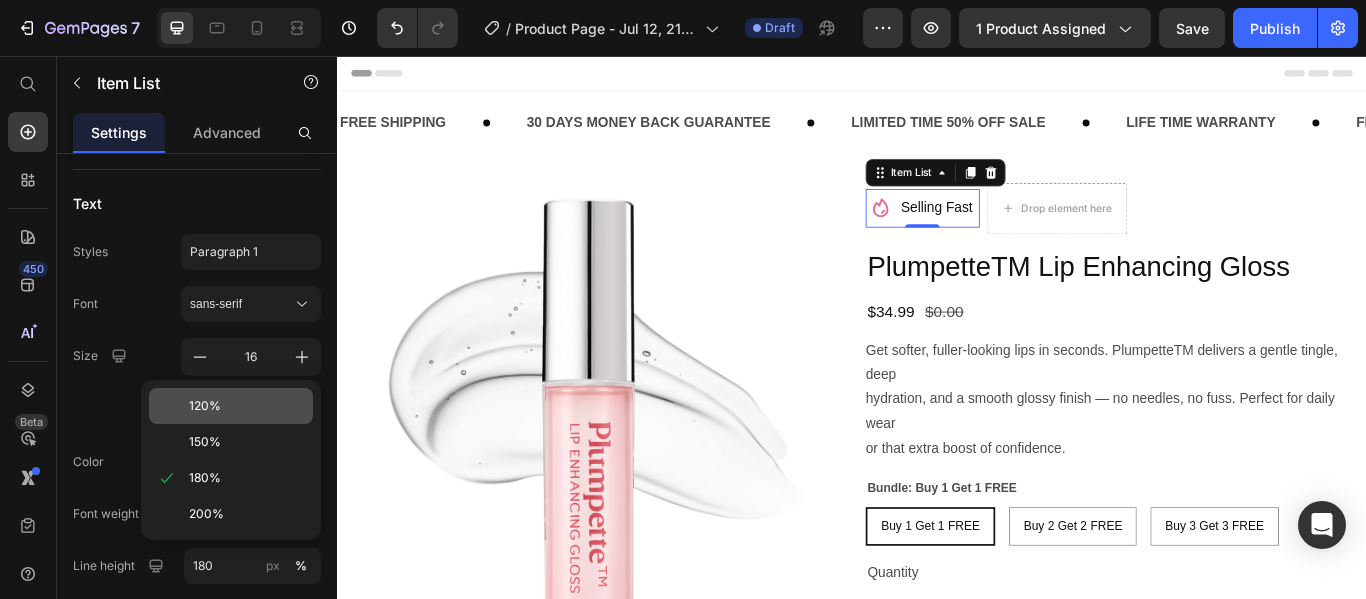 click on "120%" at bounding box center [247, 406] 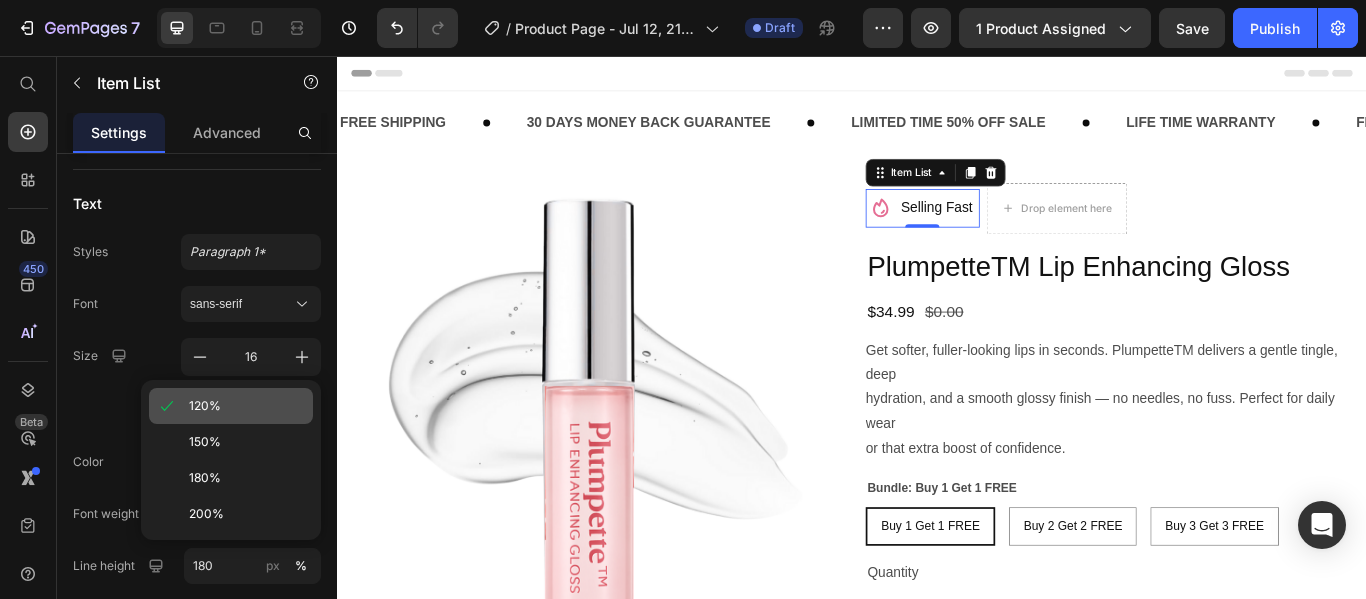 type on "120" 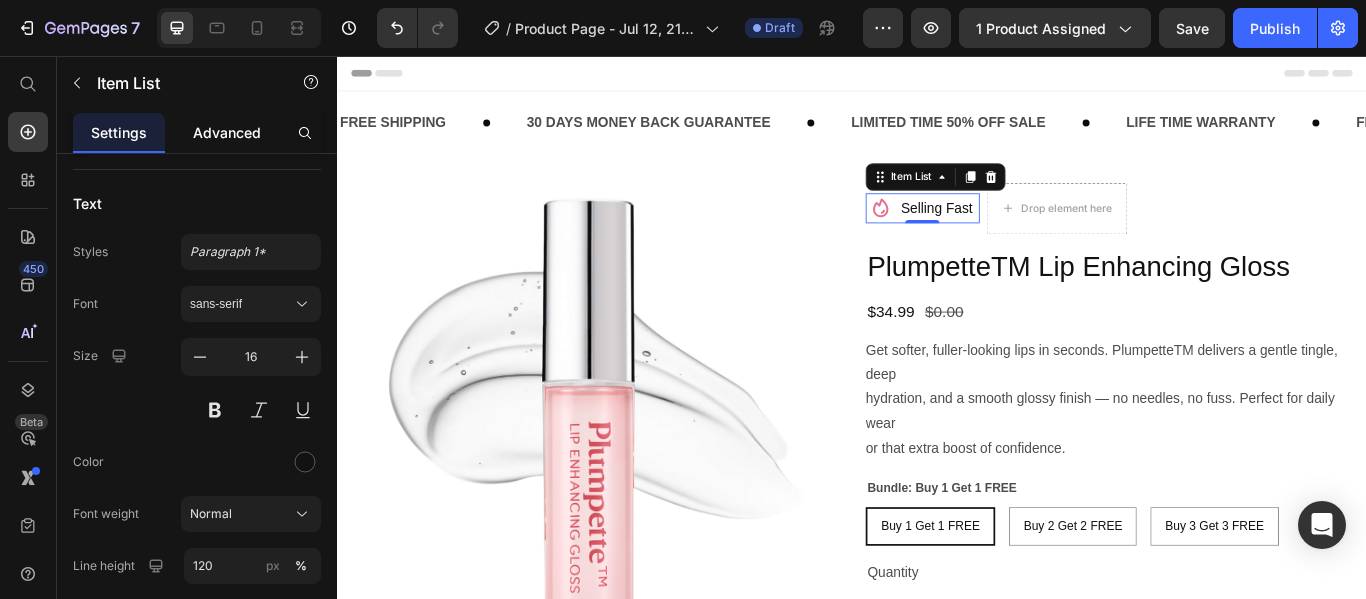 click on "Advanced" at bounding box center [227, 132] 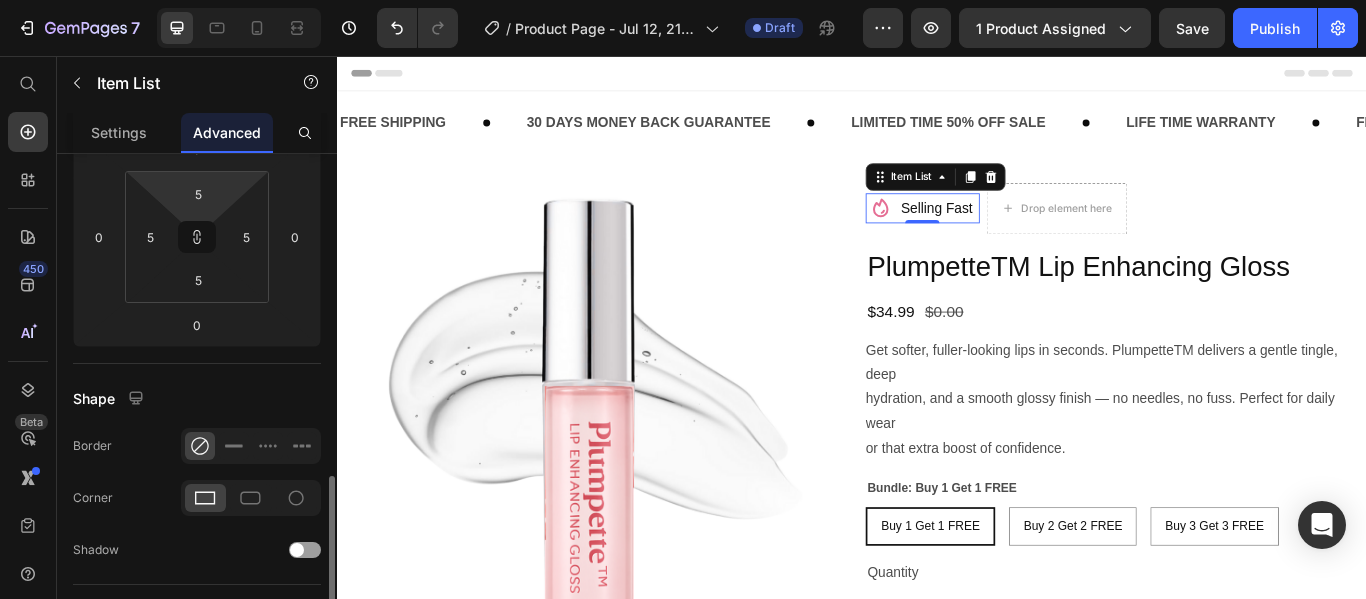scroll, scrollTop: 437, scrollLeft: 0, axis: vertical 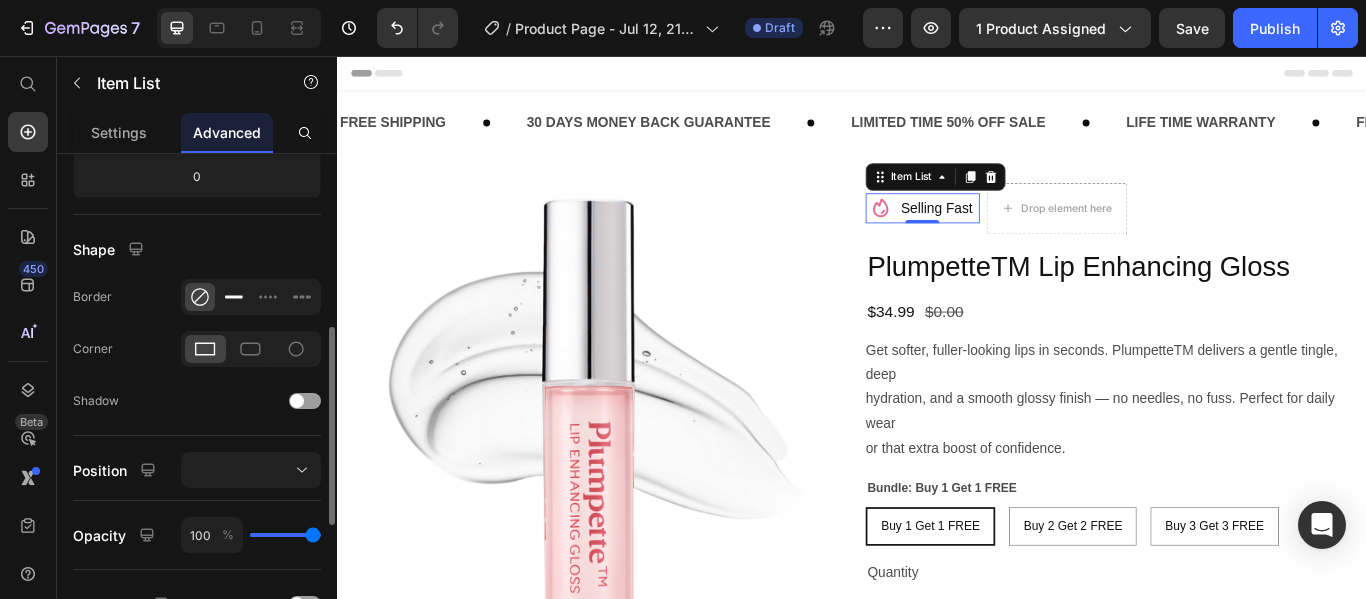 click 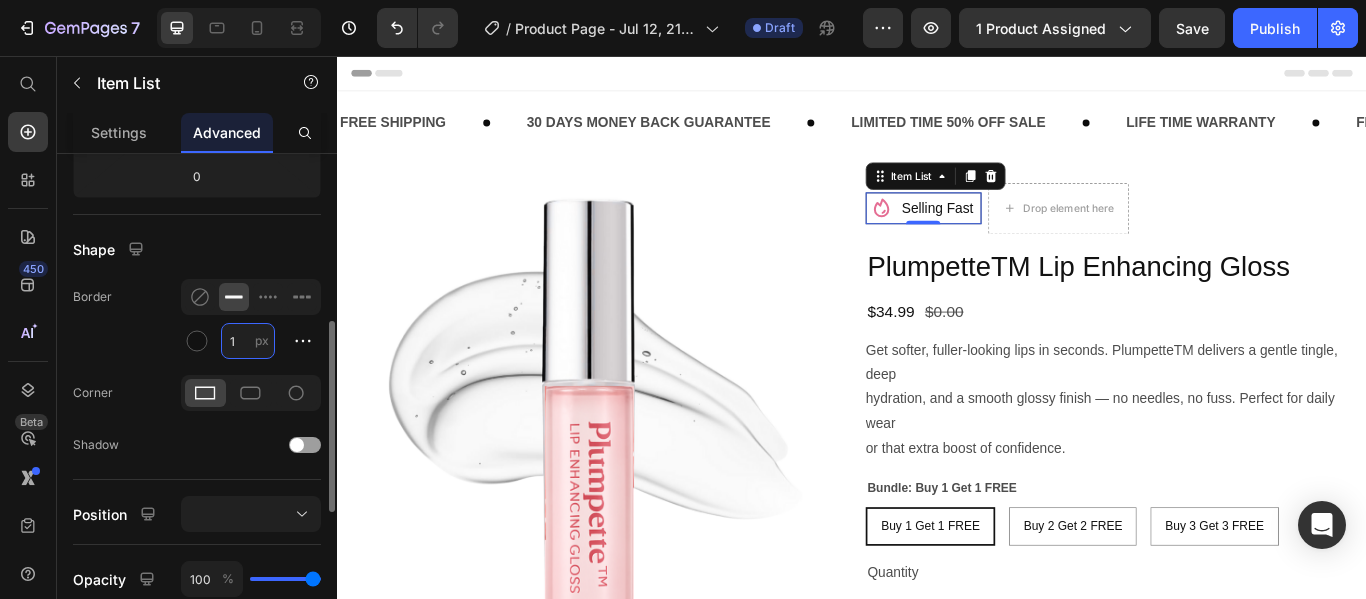 click on "1" at bounding box center [248, 341] 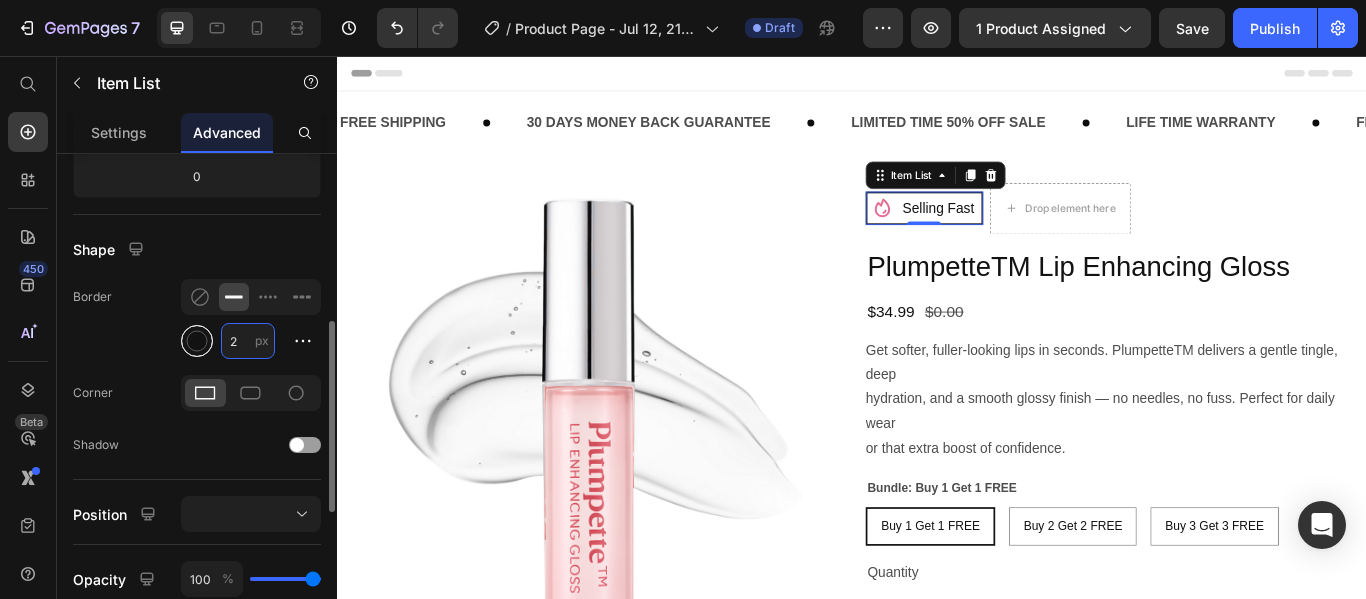 type on "2" 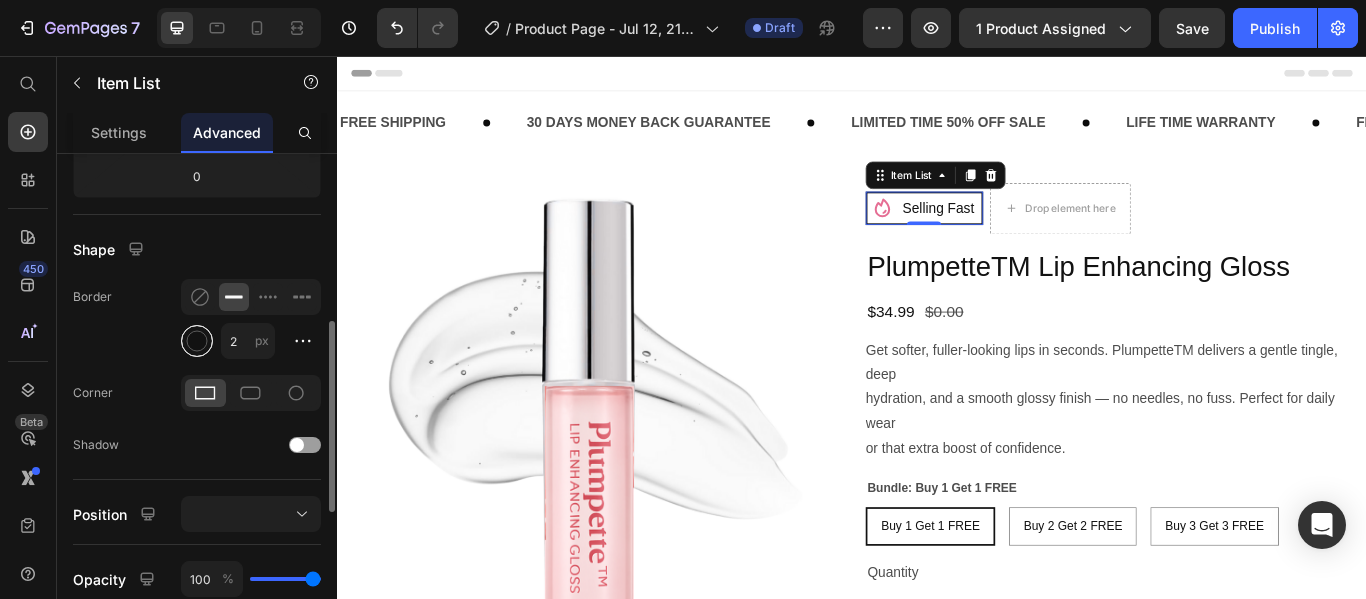 click at bounding box center (197, 341) 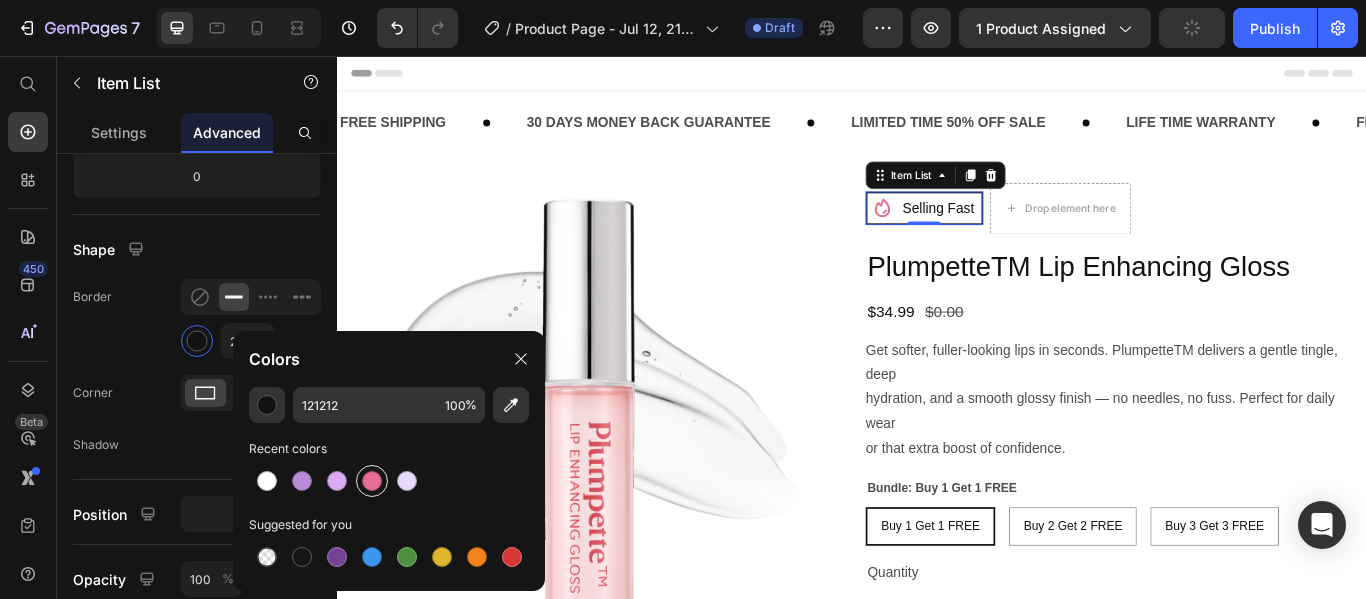 click at bounding box center (372, 481) 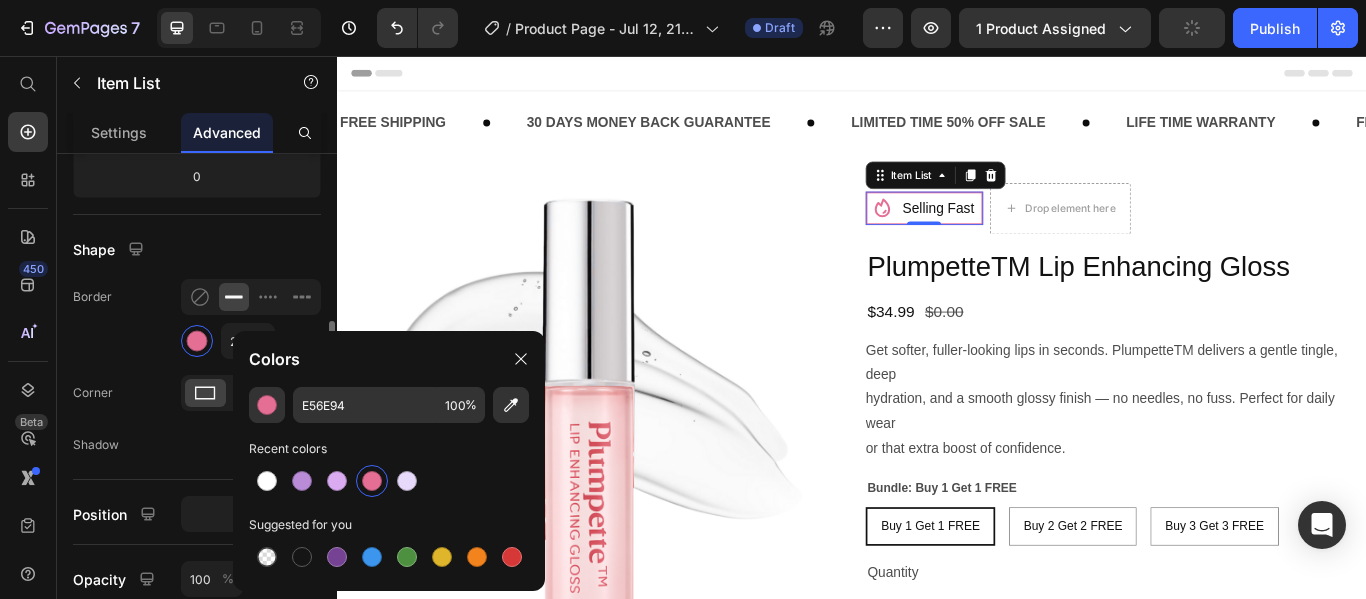 click on "Corner" 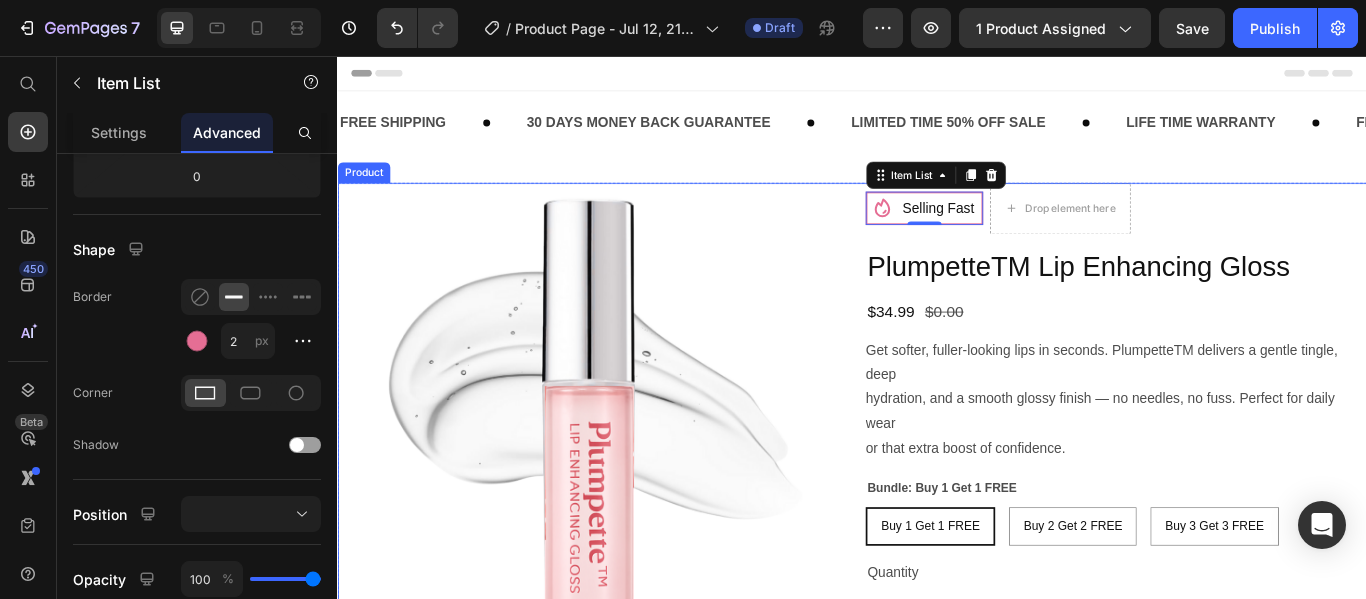 click on "Selling Fast Item List   0
Drop element here Row PlumpetteTM Lip Enhancing Gloss Product Title $34.99 Product Price $0.00 Product Price Row Get softer, fuller-looking lips in seconds. PlumpetteTM delivers a gentle tingle, deep hydration, and a smooth glossy finish — no needles, no fuss. Perfect for daily wear or that extra boost of confidence. Product Description Bundle: Buy 1 Get 1 FREE Buy 1 Get 1 FREE Buy 1 Get 1 FREE Buy 1 Get 1 FREE Buy 2 Get 2 FREE Buy 2 Get 2 FREE Buy 2 Get 2 FREE Buy 3 Get 3 FREE Buy 3 Get 3 FREE Buy 3 Get 3 FREE Product Variants & Swatches Quantity Text Block 1 Product Quantity
Add to cart Add to Cart Buy it now Dynamic Checkout" at bounding box center [1245, 563] 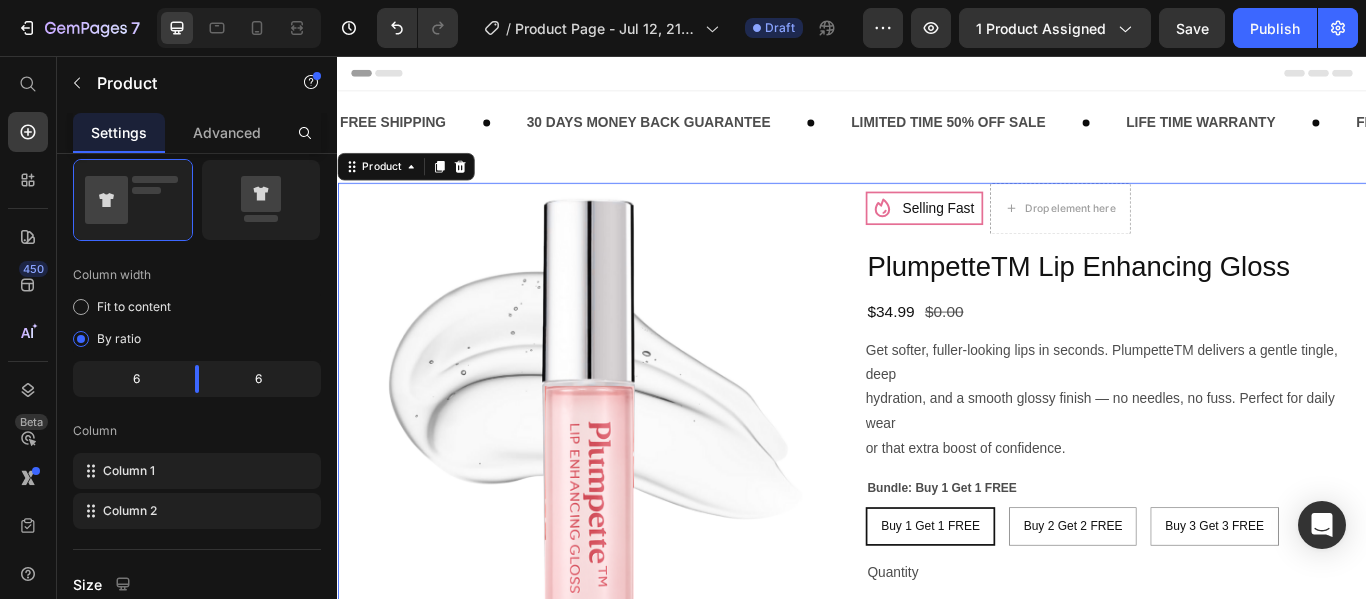 scroll, scrollTop: 0, scrollLeft: 0, axis: both 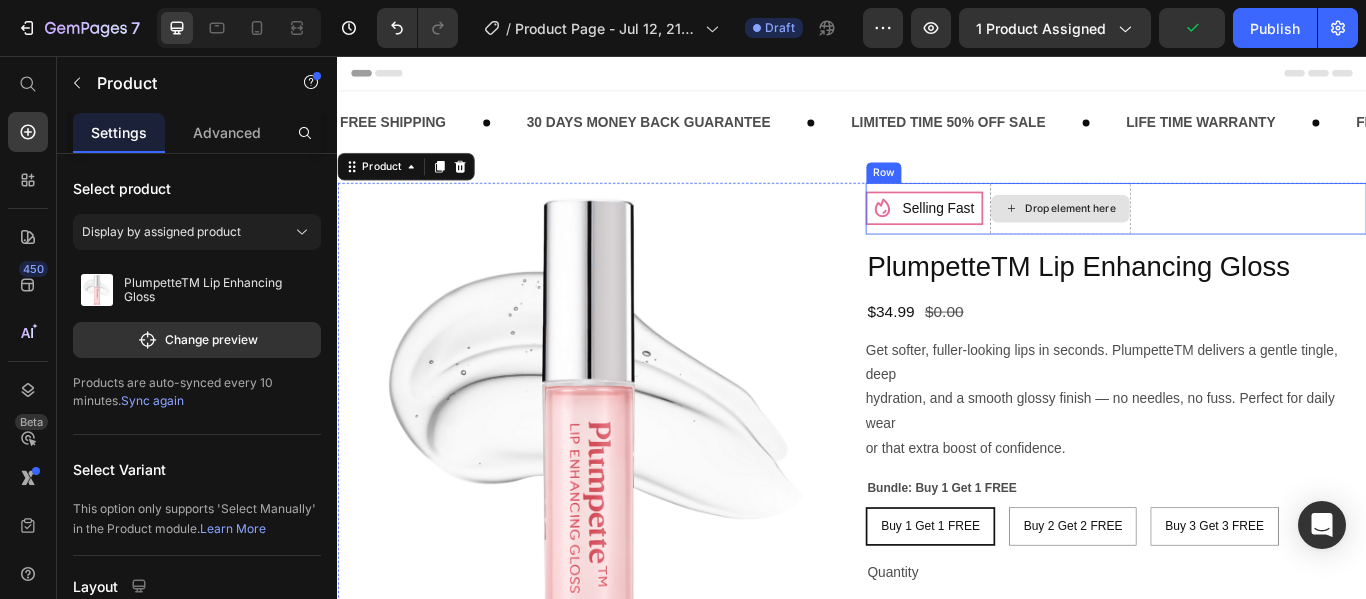 click on "Drop element here" at bounding box center [1180, 234] 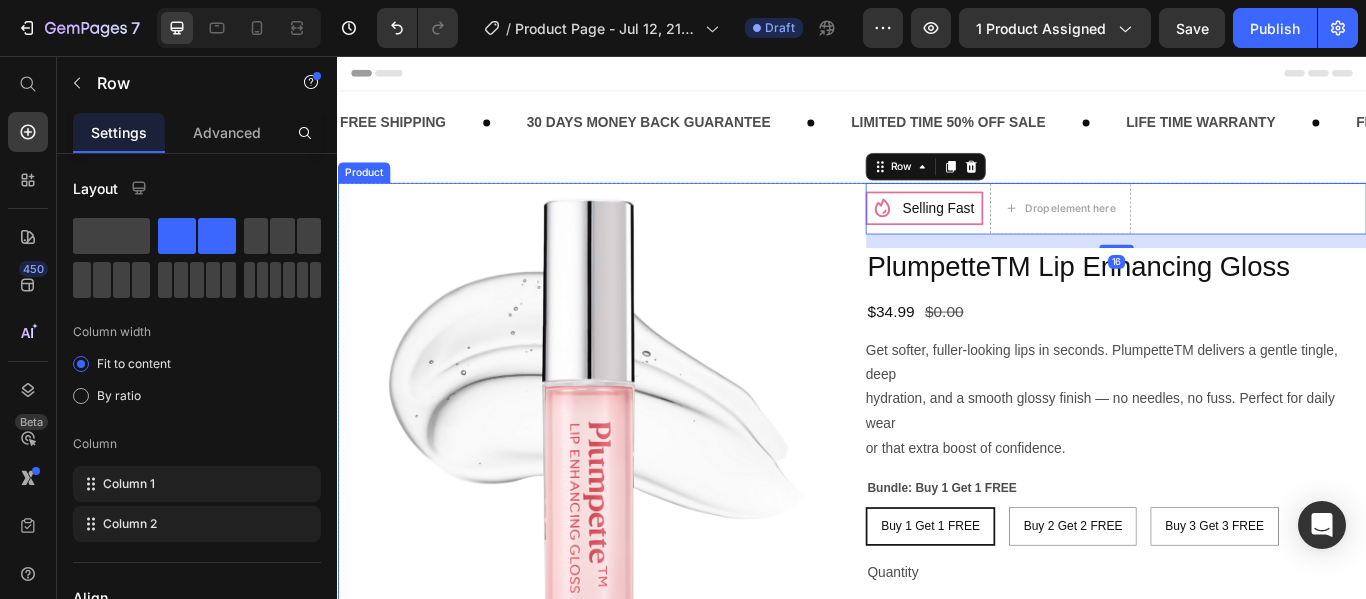 click on "Selling Fast Item List
Drop element here Row   16 PlumpetteTM Lip Enhancing Gloss Product Title $34.99 Product Price $0.00 Product Price Row Get softer, fuller-looking lips in seconds. PlumpetteTM delivers a gentle tingle, deep hydration, and a smooth glossy finish — no needles, no fuss. Perfect for daily wear or that extra boost of confidence. Product Description Bundle: Buy 1 Get 1 FREE Buy 1 Get 1 FREE Buy 1 Get 1 FREE Buy 1 Get 1 FREE Buy 2 Get 2 FREE Buy 2 Get 2 FREE Buy 2 Get 2 FREE Buy 3 Get 3 FREE Buy 3 Get 3 FREE Buy 3 Get 3 FREE Product Variants & Swatches Quantity Text Block 1 Product Quantity
Add to cart Add to Cart Buy it now Dynamic Checkout" at bounding box center [1245, 563] 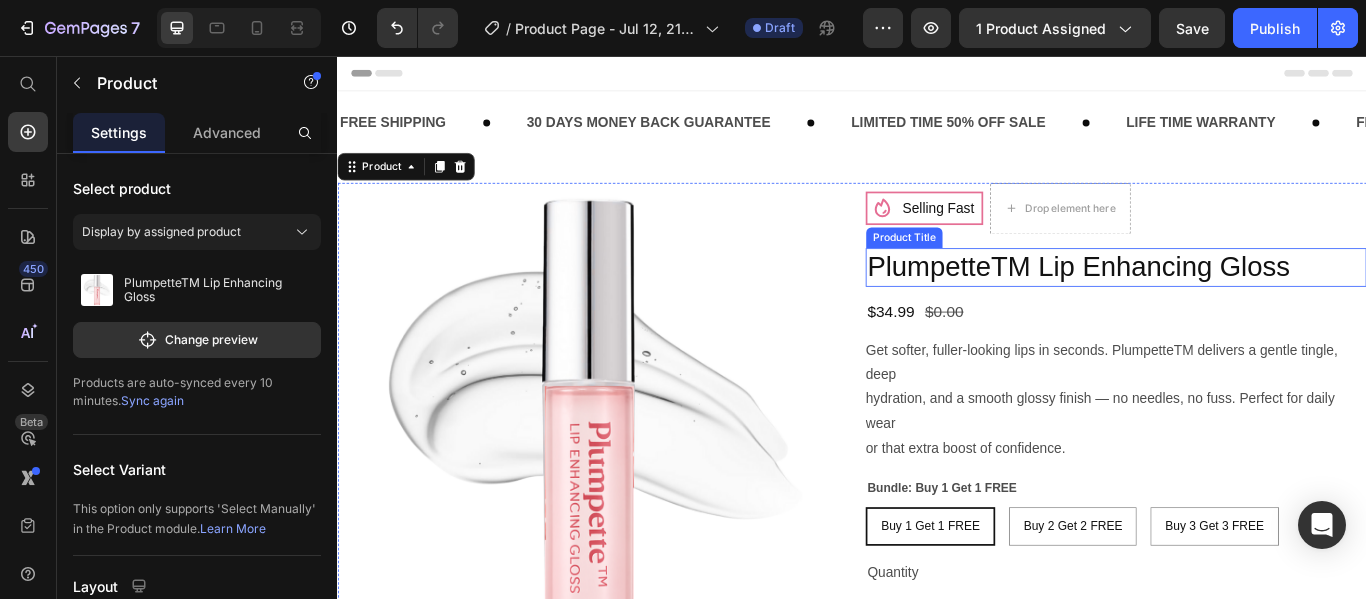 click on "PlumpetteTM Lip Enhancing Gloss" at bounding box center (1245, 303) 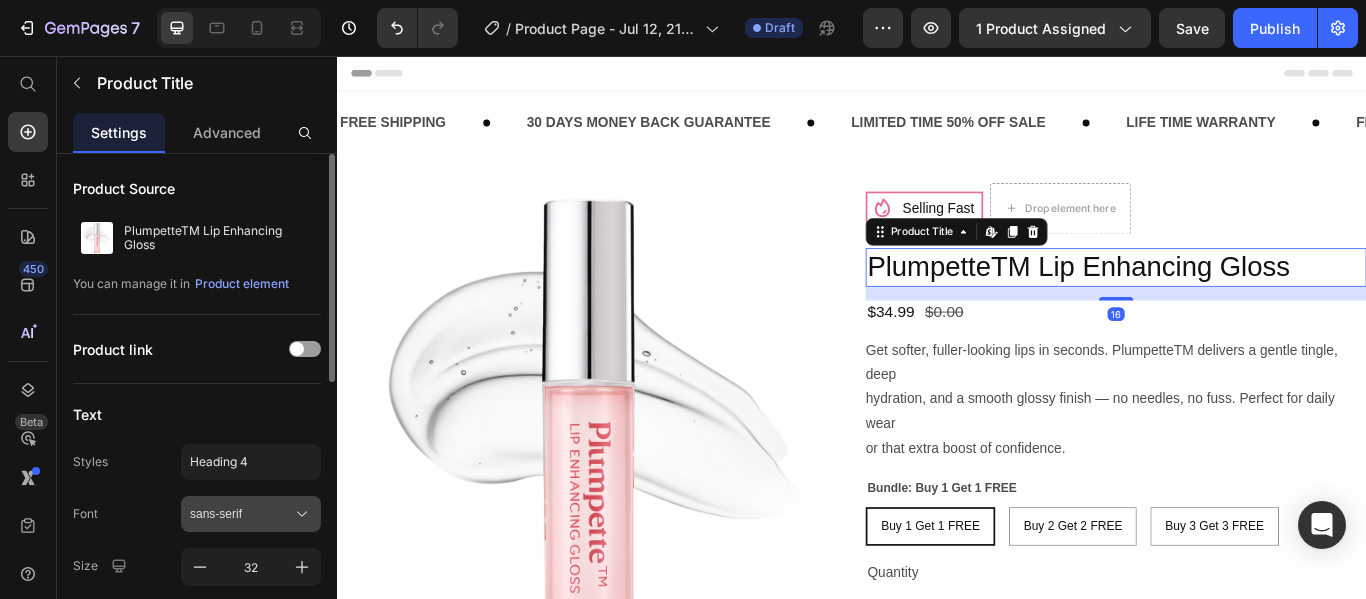 click on "sans-serif" at bounding box center [251, 514] 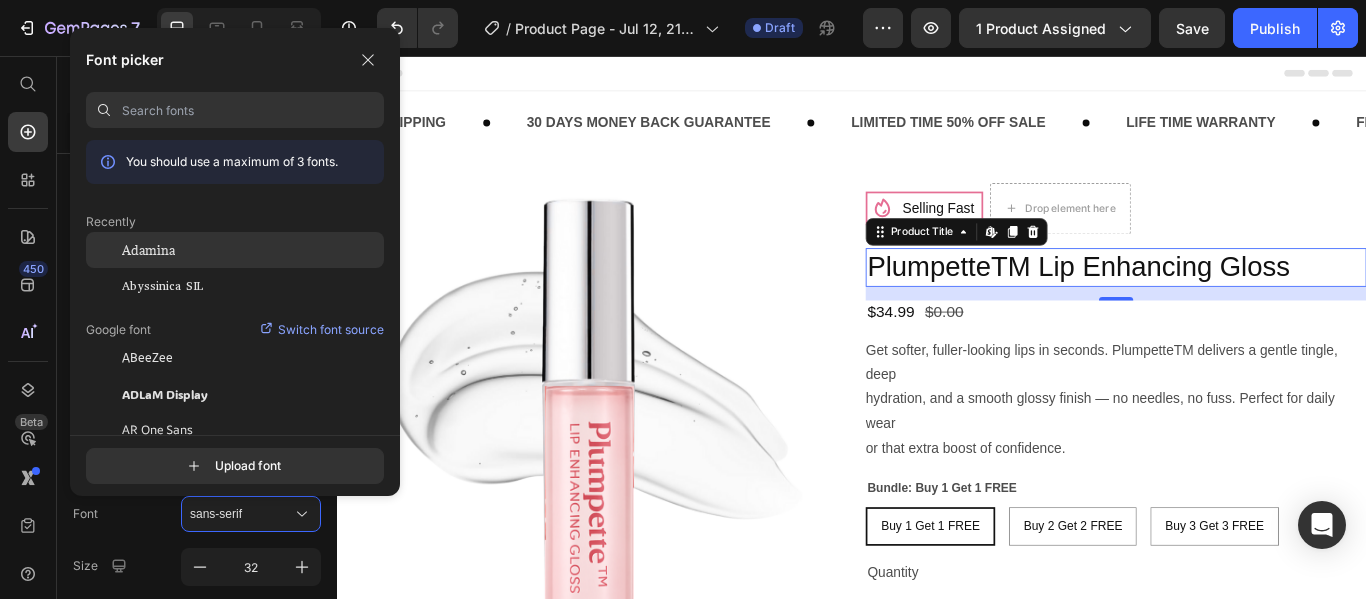 click on "Adamina" 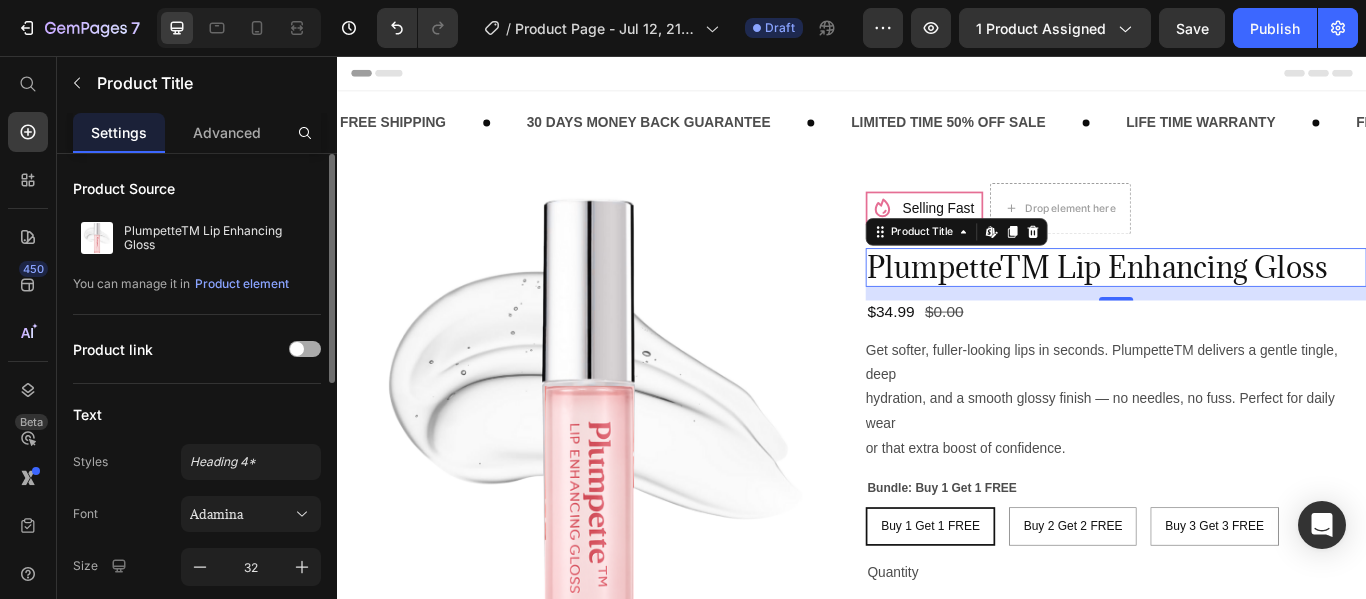 scroll, scrollTop: 195, scrollLeft: 0, axis: vertical 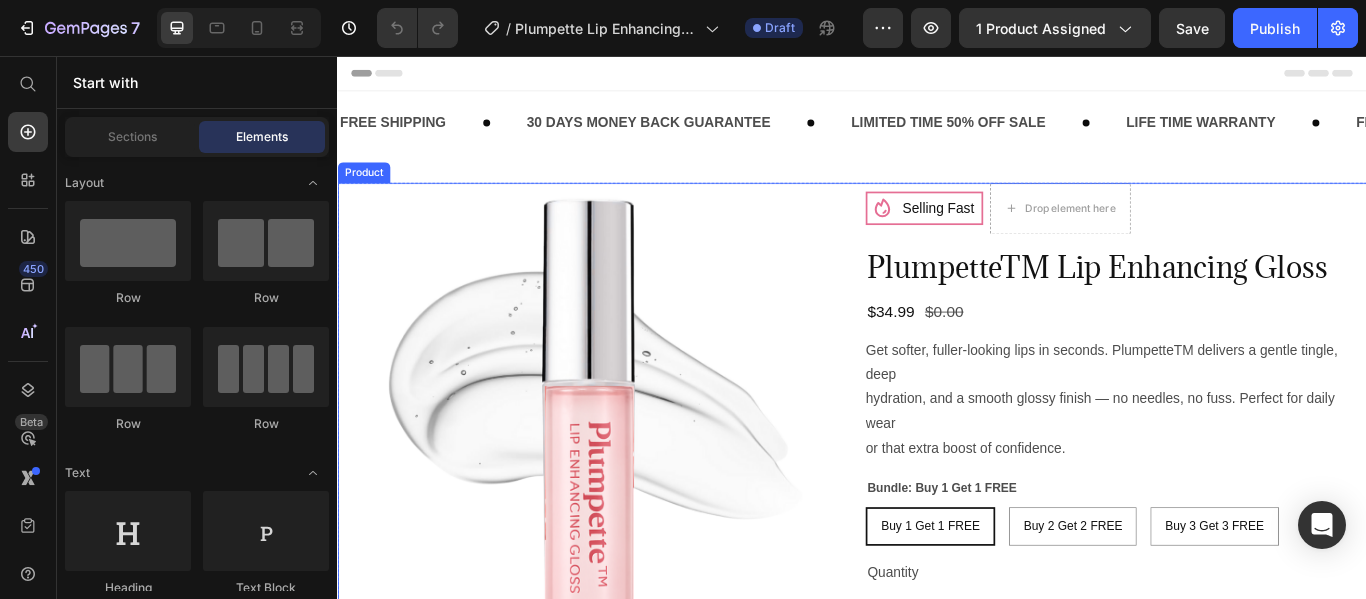 click on "Product Images
Selling Fast Item List
Drop element here Row PlumpetteTM Lip Enhancing Gloss Product Title $34.99 Product Price $0.00 Product Price Row Get softer, fuller-looking lips in seconds. PlumpetteTM delivers a gentle tingle, deep hydration, and a smooth glossy finish — no needles, no fuss. Perfect for daily wear or that extra boost of confidence. Product Description Bundle: Buy 1 Get 1 FREE Buy 1 Get 1 FREE Buy 1 Get 1 FREE Buy 1 Get 1 FREE Buy 2 Get 2 FREE Buy 2 Get 2 FREE Buy 2 Get 2 FREE Buy 3 Get 3 FREE Buy 3 Get 3 FREE Buy 3 Get 3 FREE Product Variants & Swatches Quantity Text Block 1 Product Quantity
Add to cart Add to Cart Buy it now Dynamic Checkout Product" at bounding box center [937, 563] 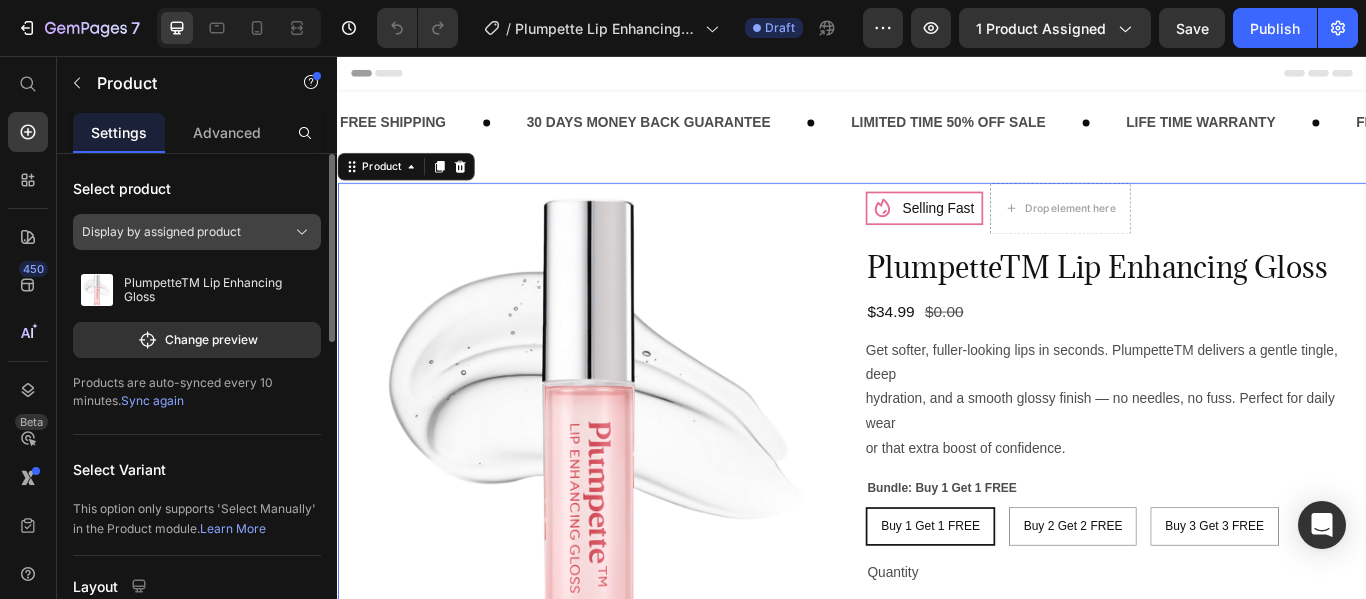 click 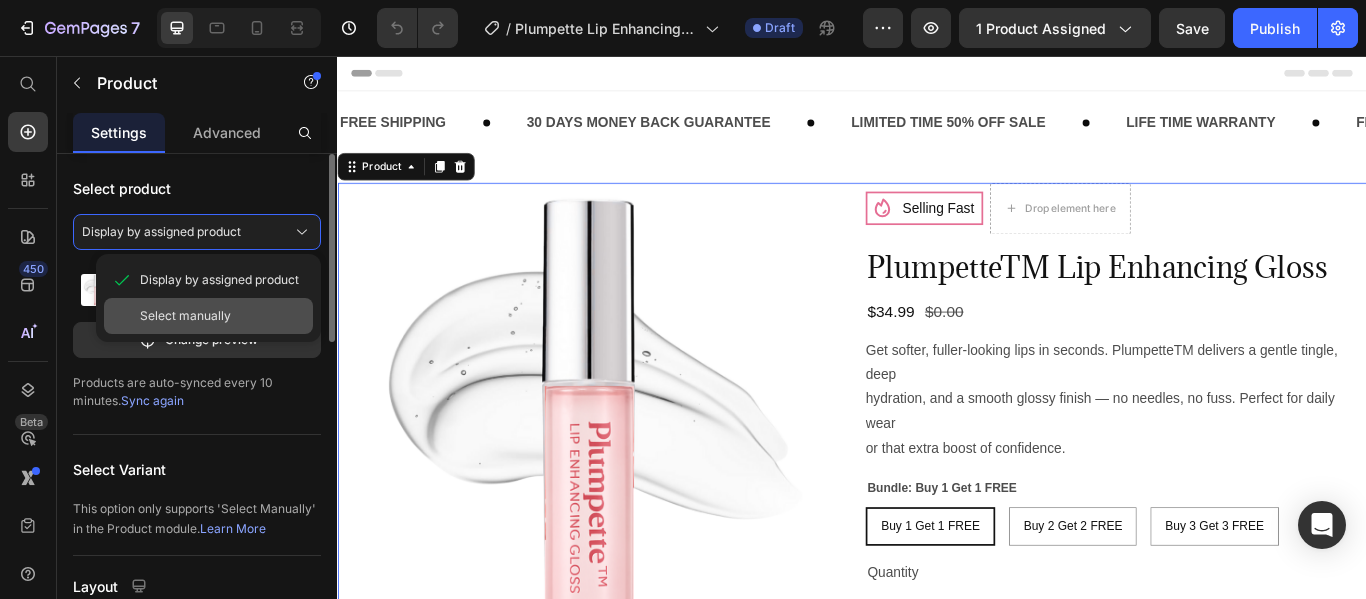 click on "Select manually" at bounding box center [185, 316] 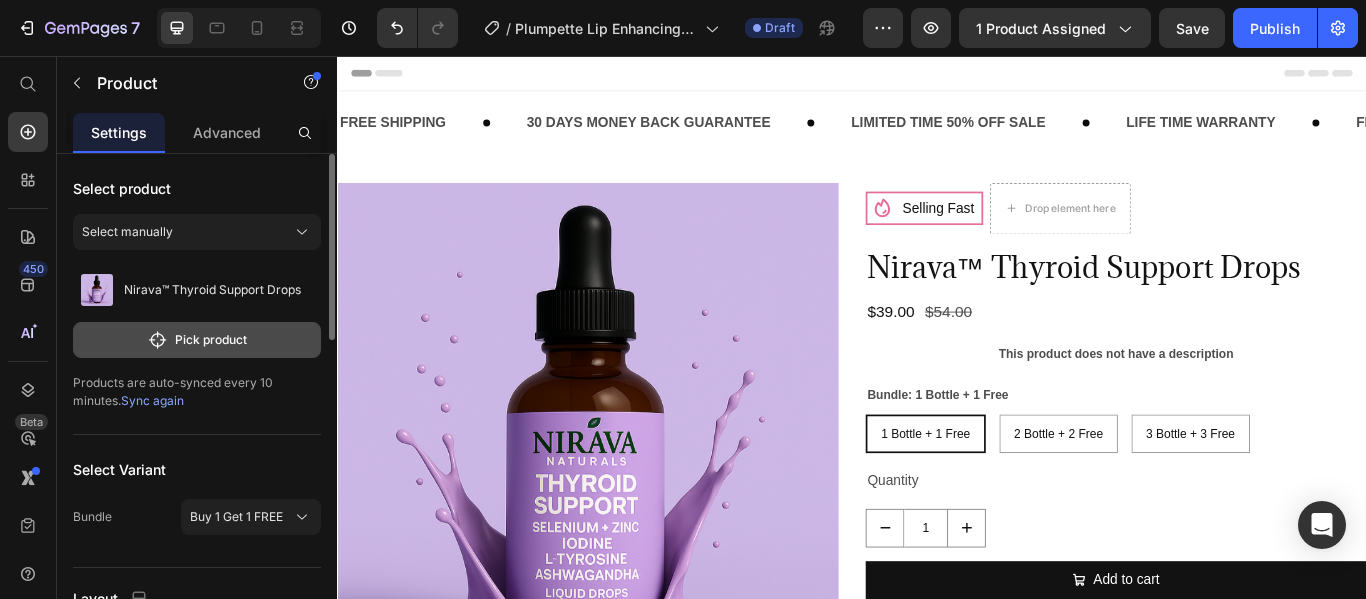 click on "Pick product" at bounding box center (197, 340) 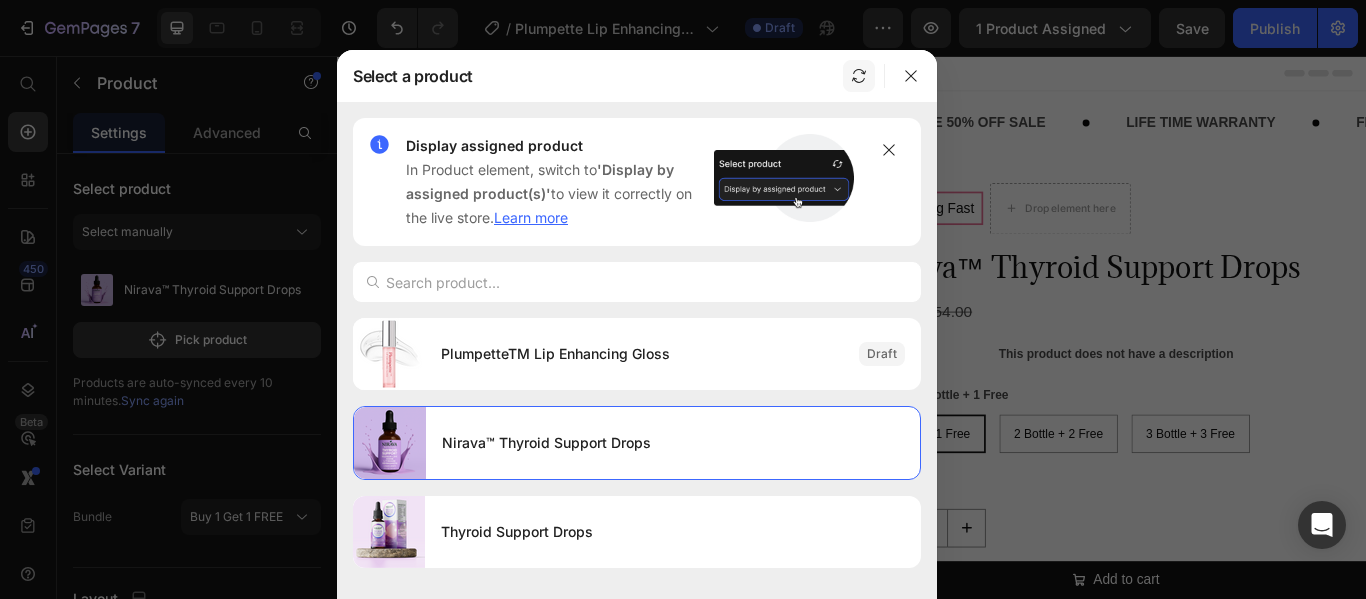 click 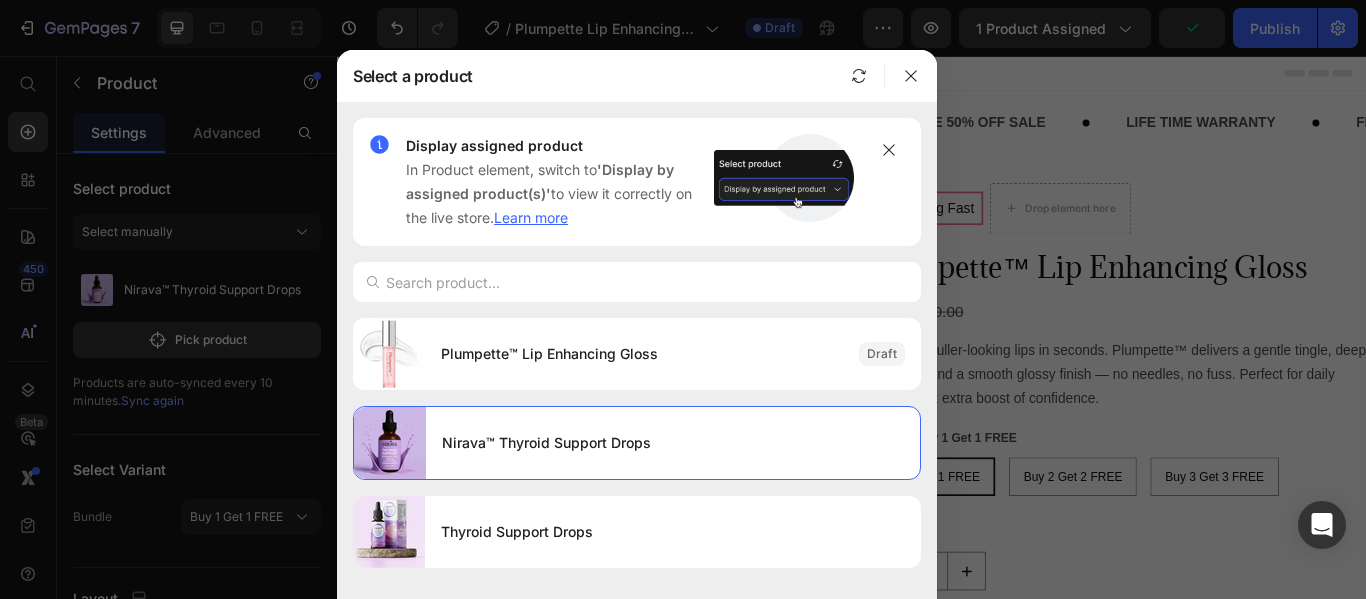click at bounding box center (683, 299) 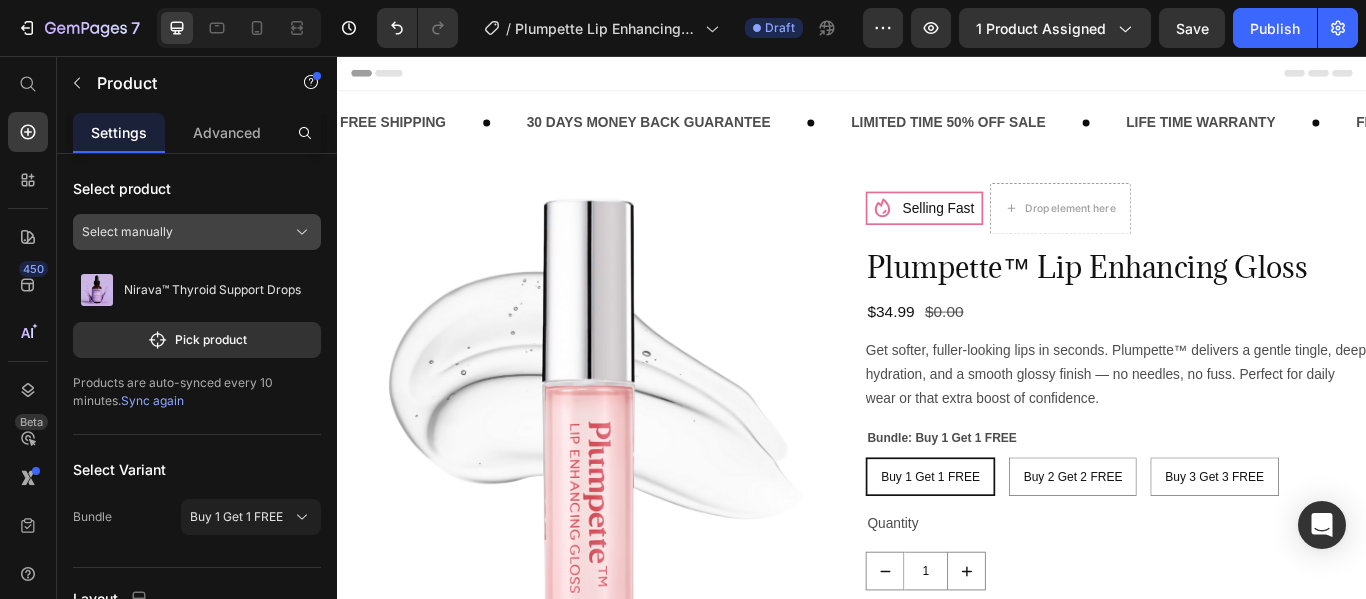 click on "Select manually" at bounding box center (197, 232) 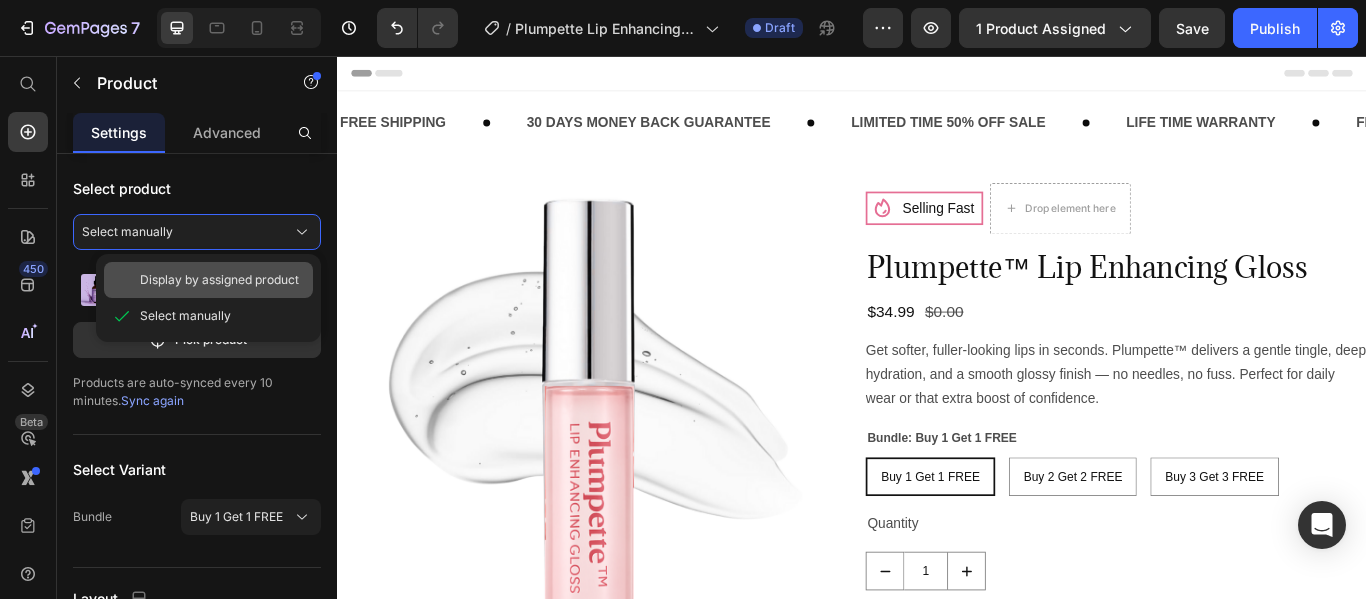 click on "Display by assigned product" at bounding box center (219, 280) 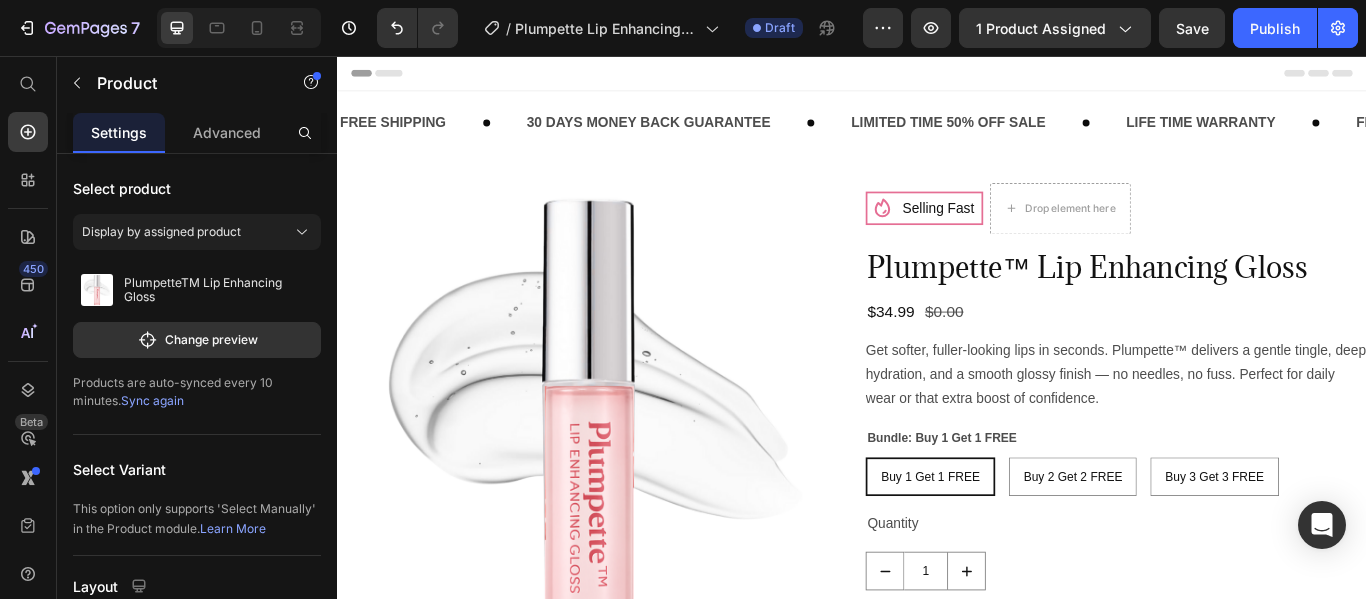 click on "Product Images
Selling Fast Item List
Drop element here Row Plumpette™ Lip Enhancing Gloss Product Title $34.99 Product Price $0.00 Product Price Row Get softer, fuller-looking lips in seconds. Plumpette™ delivers a gentle tingle, deep hydration, and a smooth glossy finish — no needles, no fuss. Perfect for daily wear or that extra boost of confidence. Product Description Bundle: Buy 1 Get 1 FREE Buy 1 Get 1 FREE Buy 1 Get 1 FREE Buy 1 Get 1 FREE Buy 2 Get 2 FREE Buy 2 Get 2 FREE Buy 2 Get 2 FREE Buy 3 Get 3 FREE Buy 3 Get 3 FREE Buy 3 Get 3 FREE Product Variants & Swatches Quantity Text Block 1 Product Quantity
Add to cart Add to Cart Buy it now Dynamic Checkout Product" at bounding box center [937, 563] 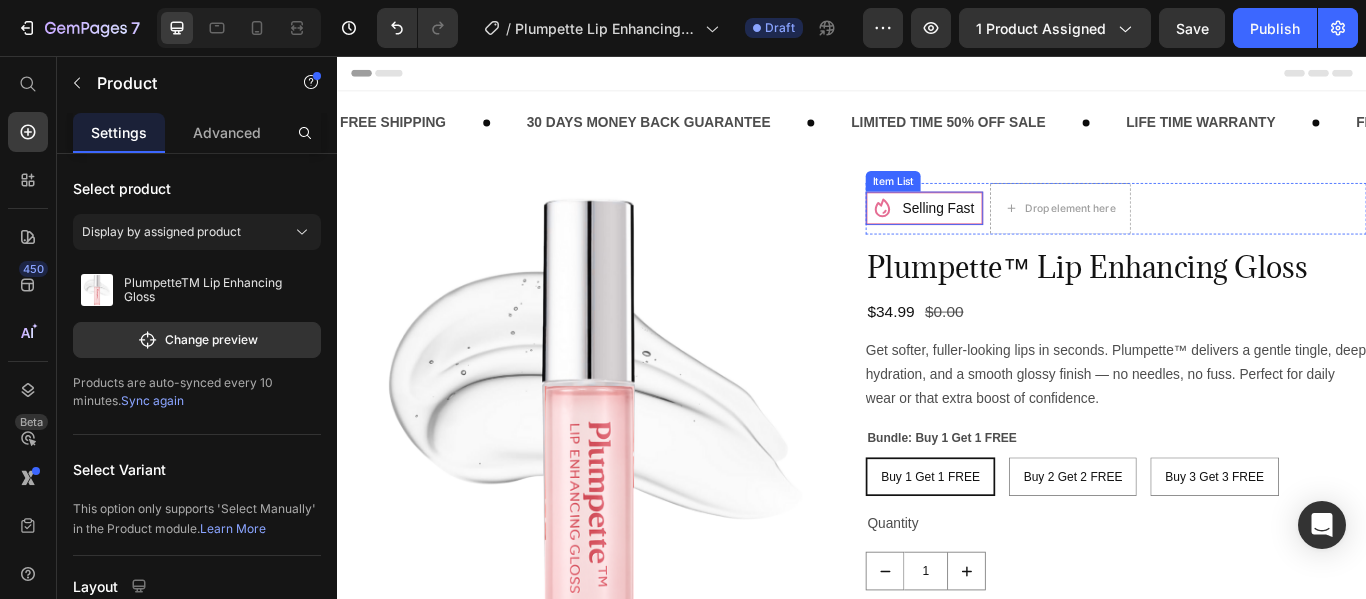 click on "Selling Fast" at bounding box center (1038, 233) 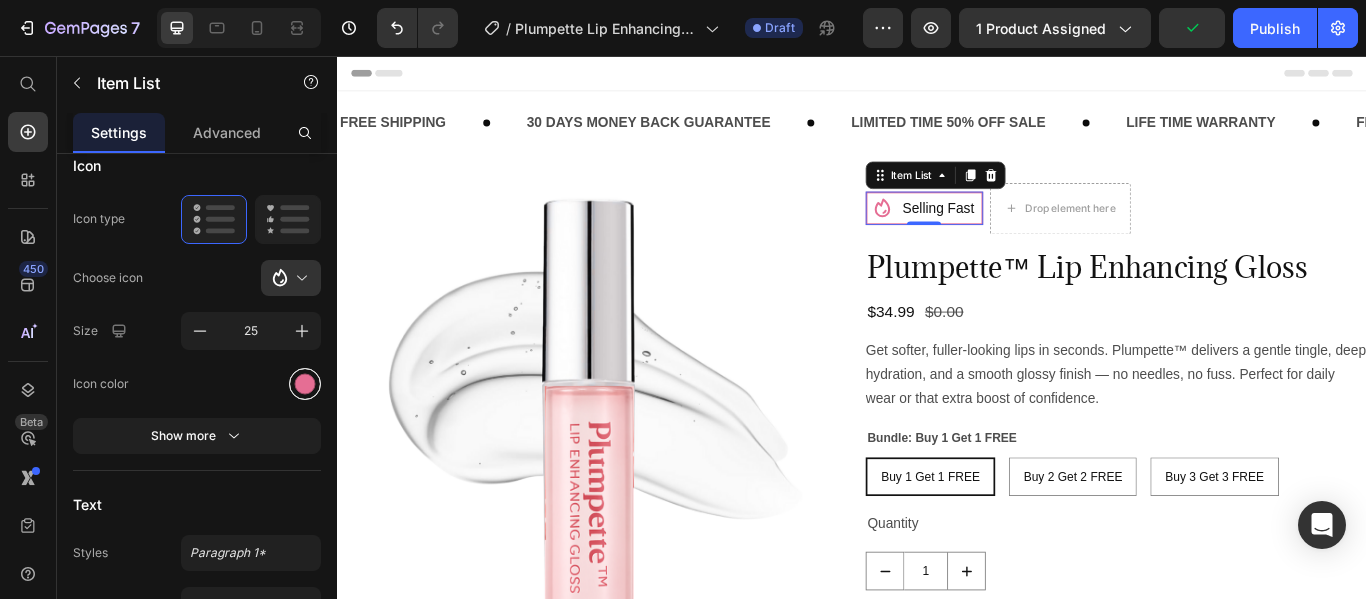 scroll, scrollTop: 480, scrollLeft: 0, axis: vertical 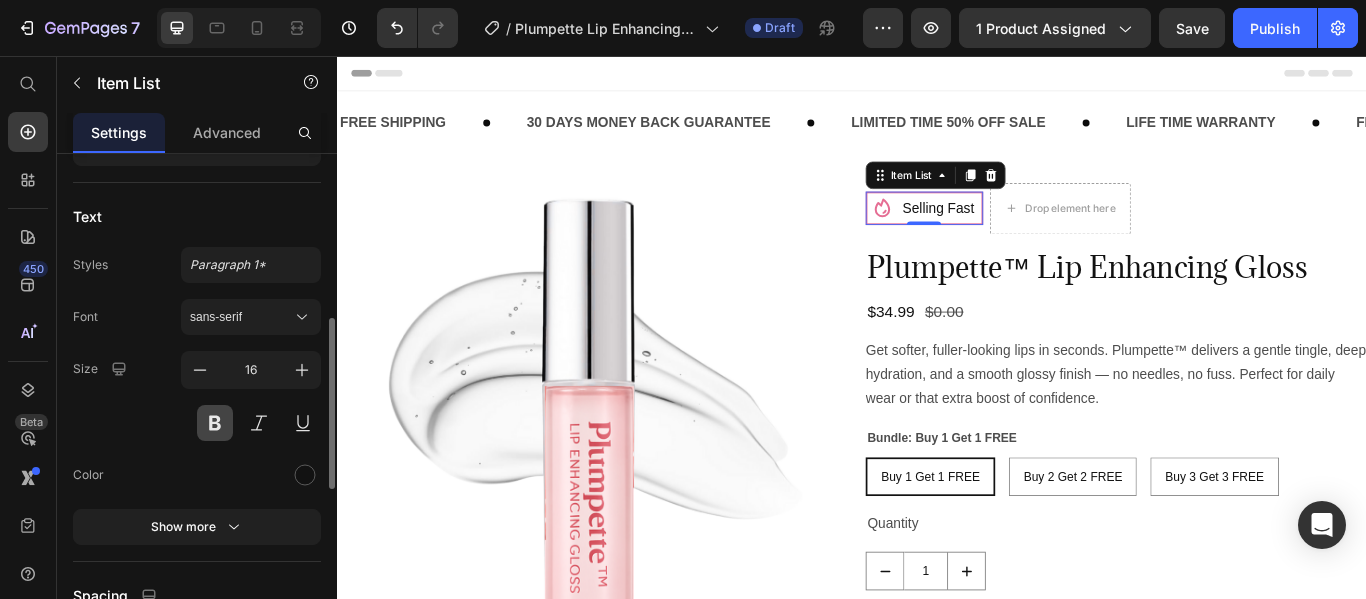 click at bounding box center [215, 423] 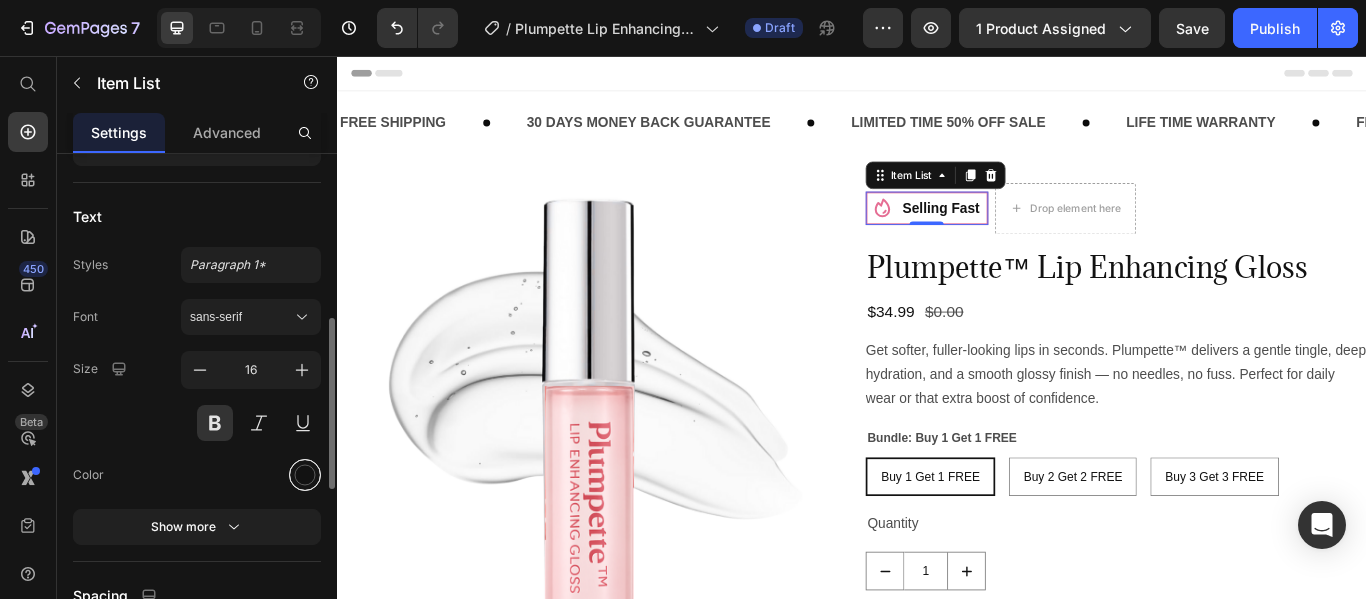 click at bounding box center [305, 474] 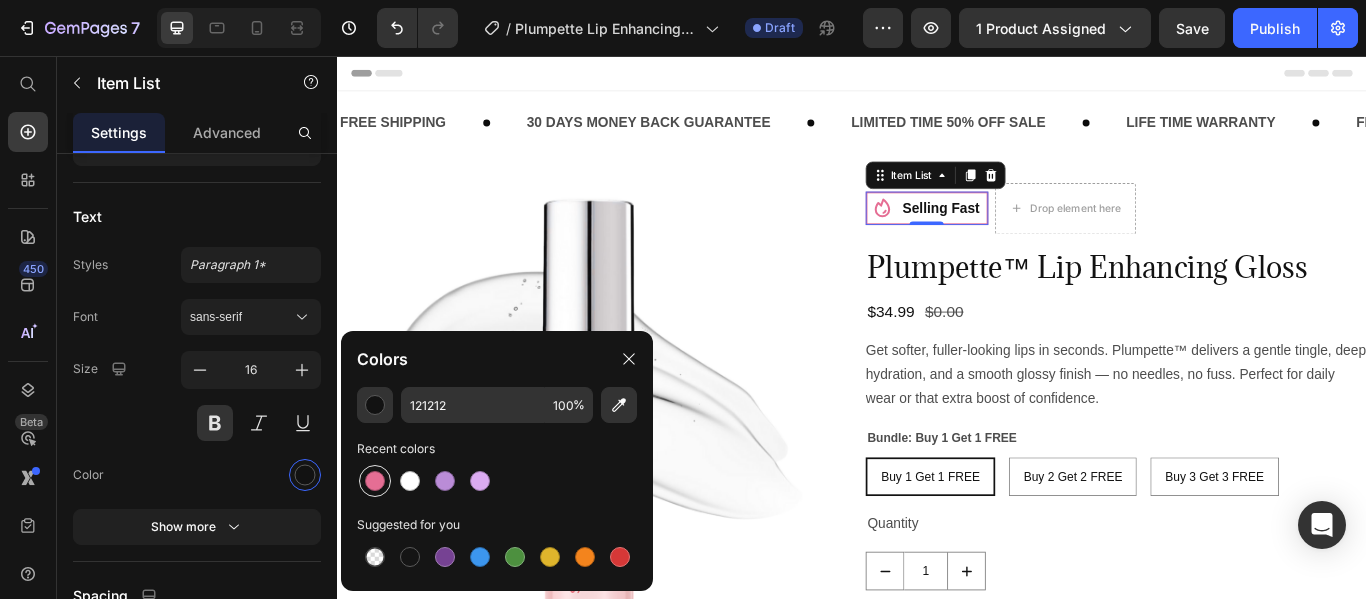 click at bounding box center (375, 481) 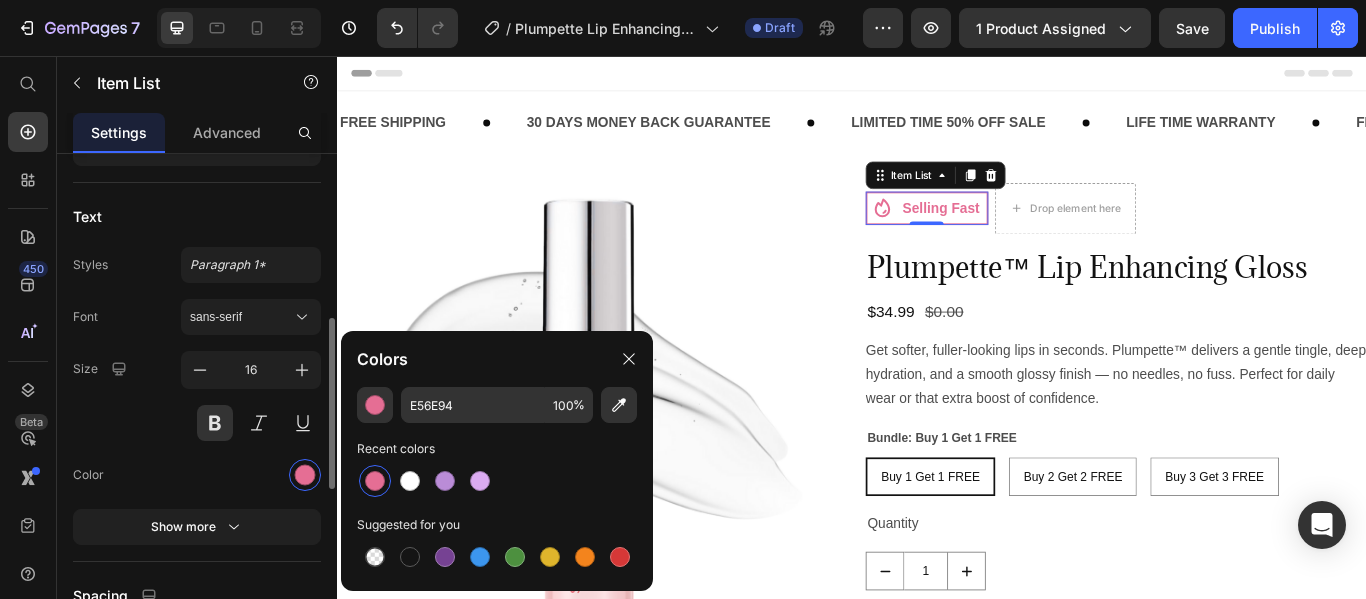 click at bounding box center [251, 475] 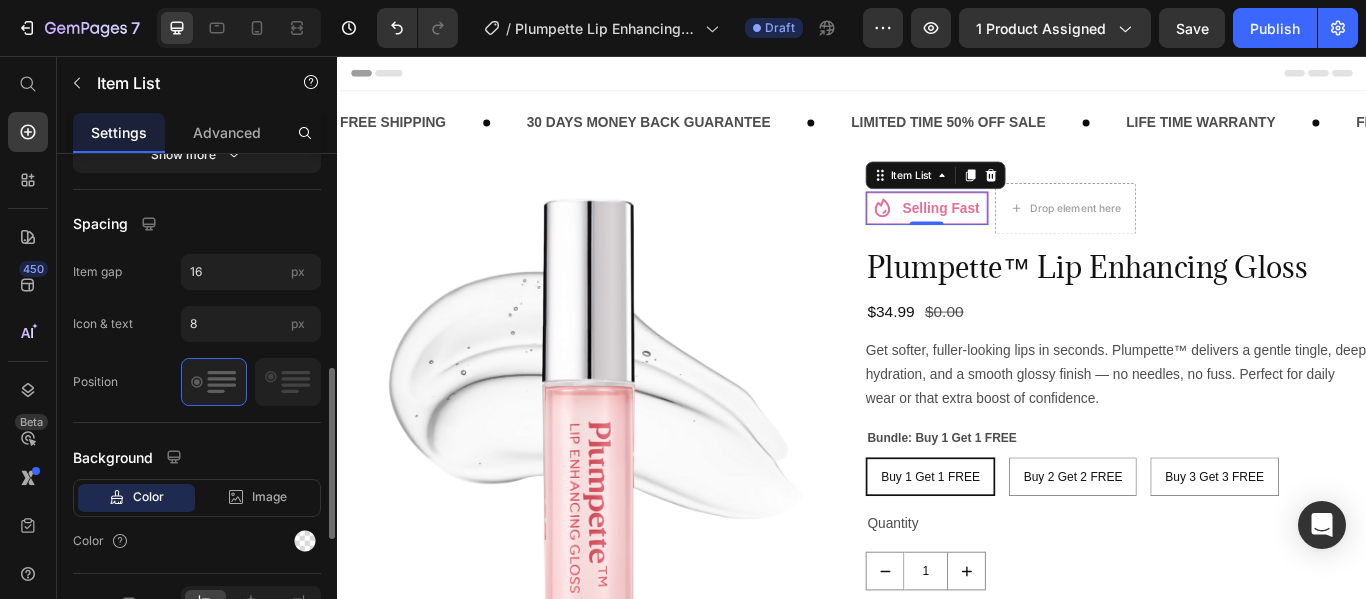 scroll, scrollTop: 793, scrollLeft: 0, axis: vertical 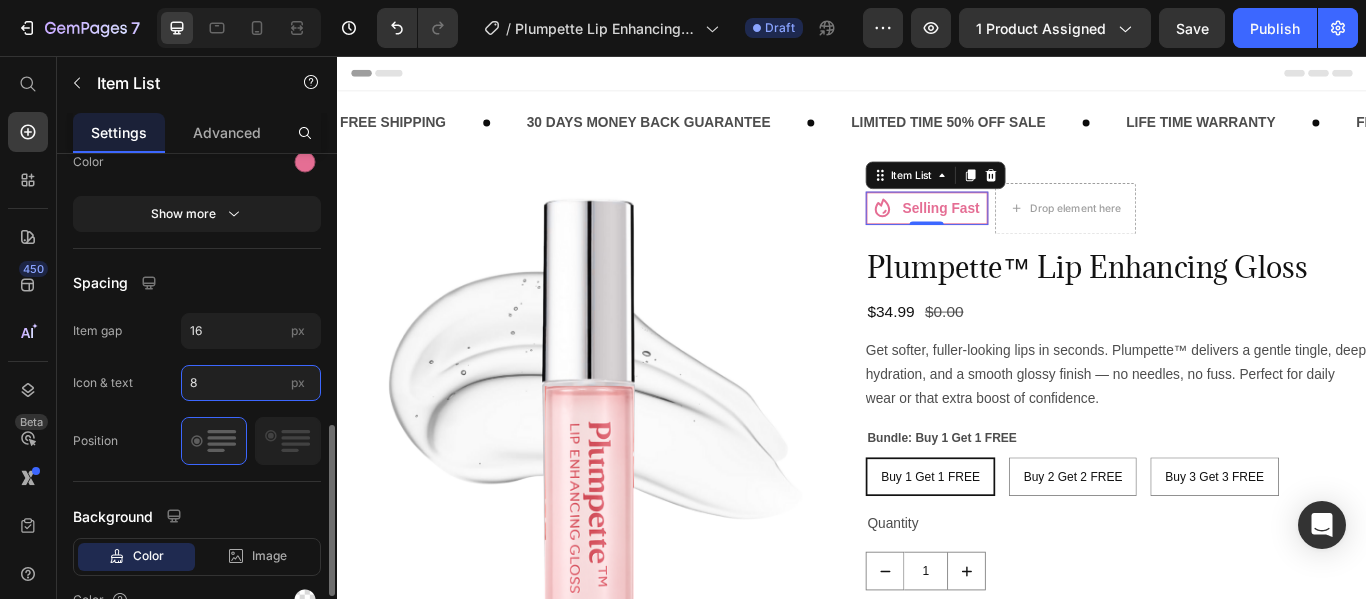 click on "8" at bounding box center [251, 383] 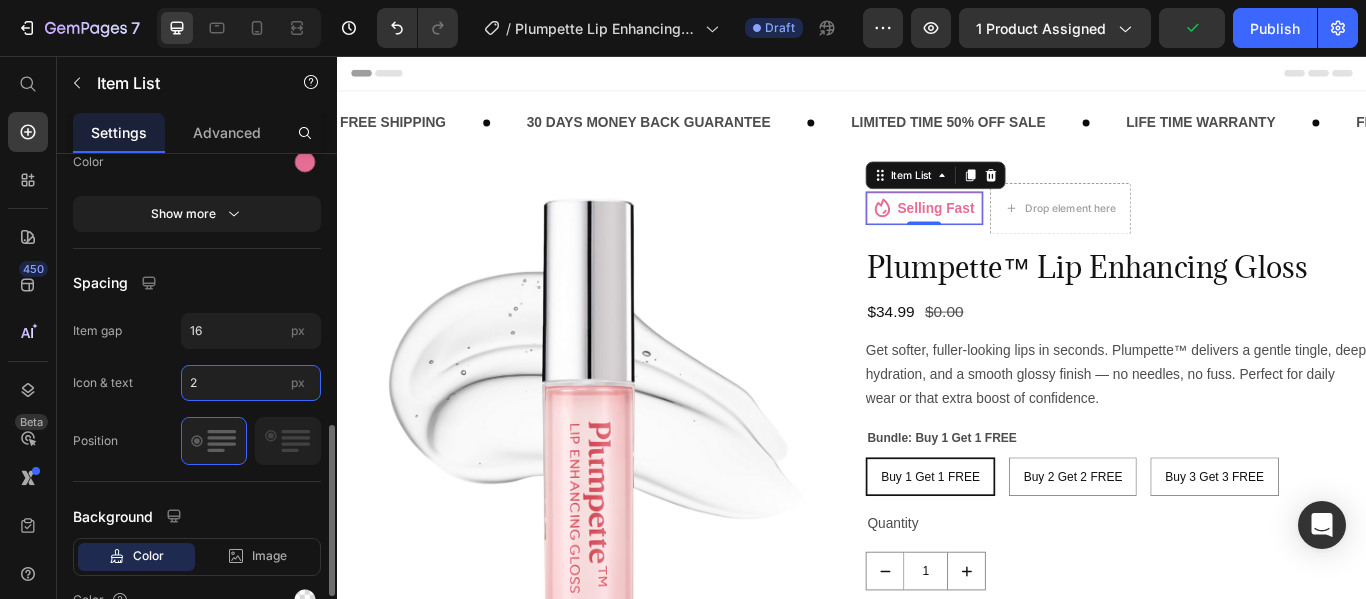type on "2" 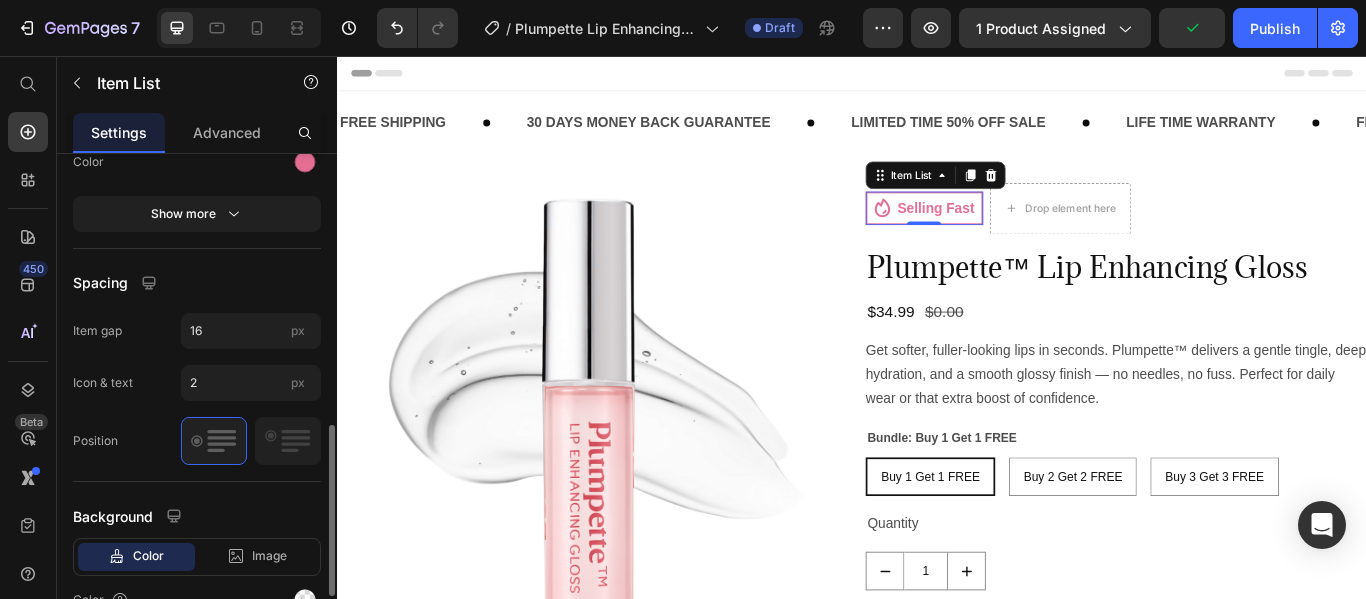 click on "Spacing Item gap 16 px Icon & text 2 px Position" 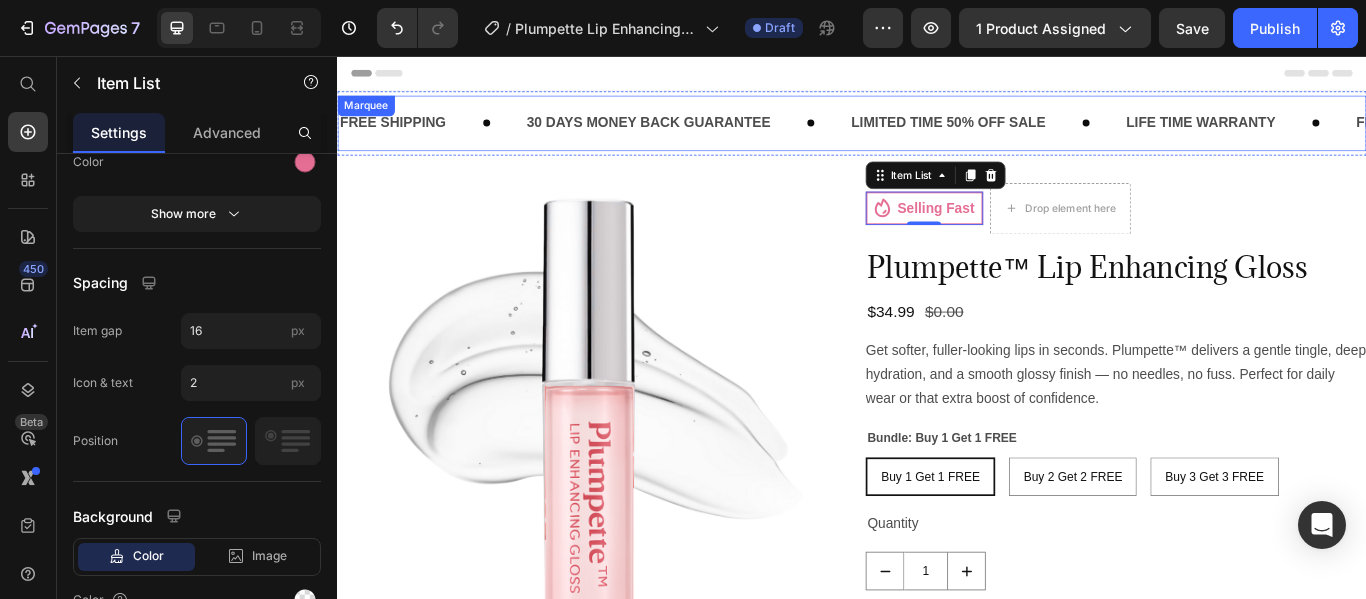 click on "FREE SHIPPING Text" at bounding box center (447, 134) 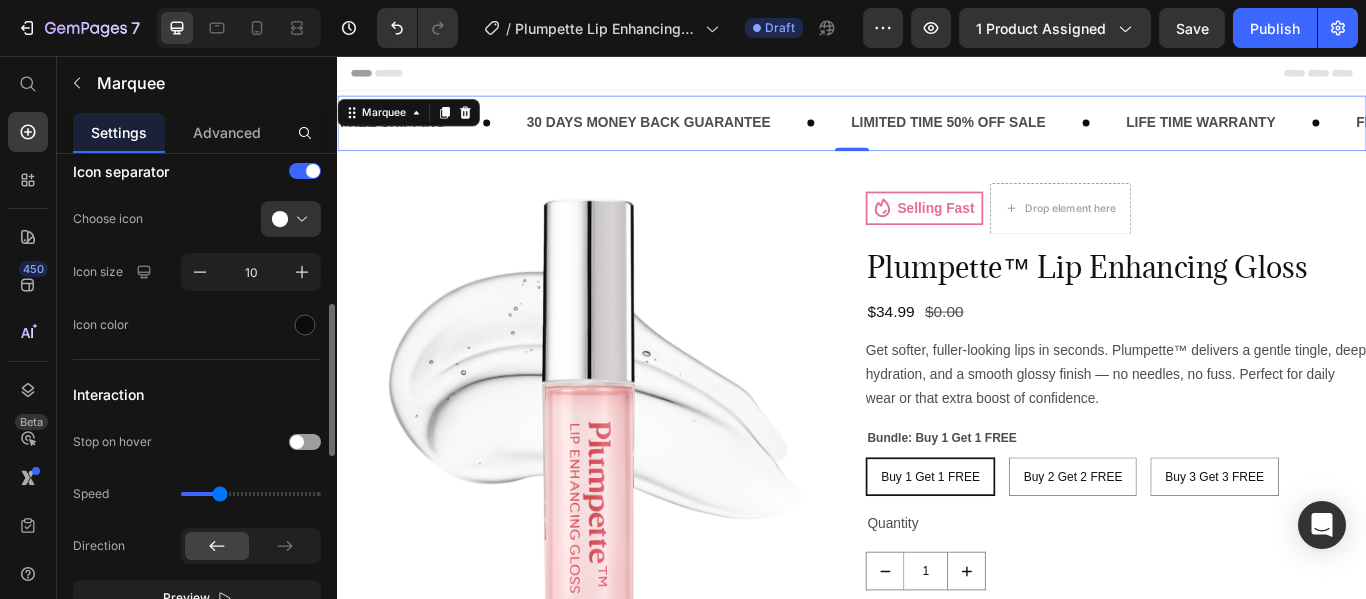 scroll, scrollTop: 489, scrollLeft: 0, axis: vertical 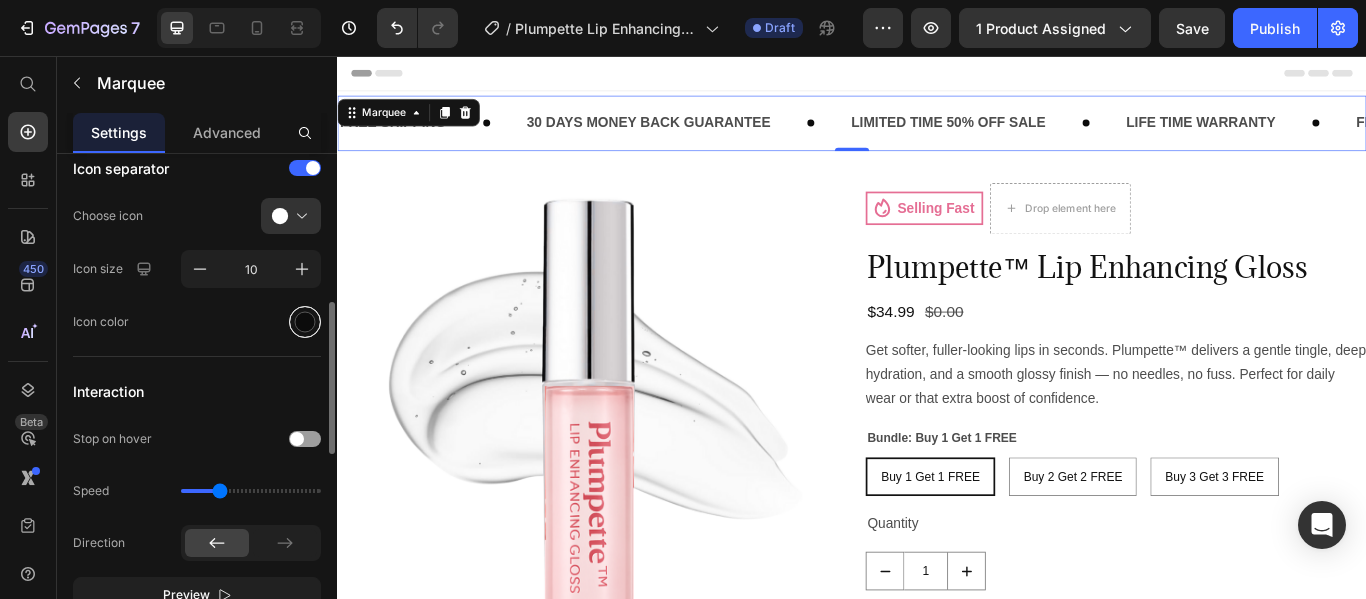 click at bounding box center [305, 322] 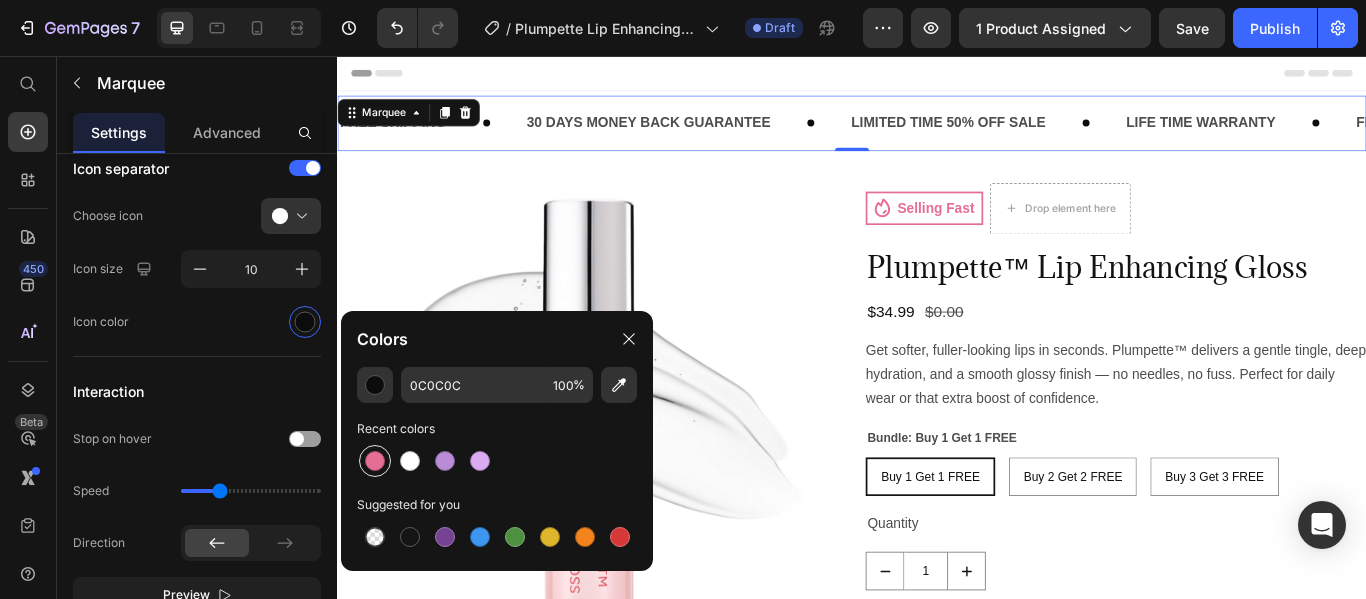 click at bounding box center (375, 461) 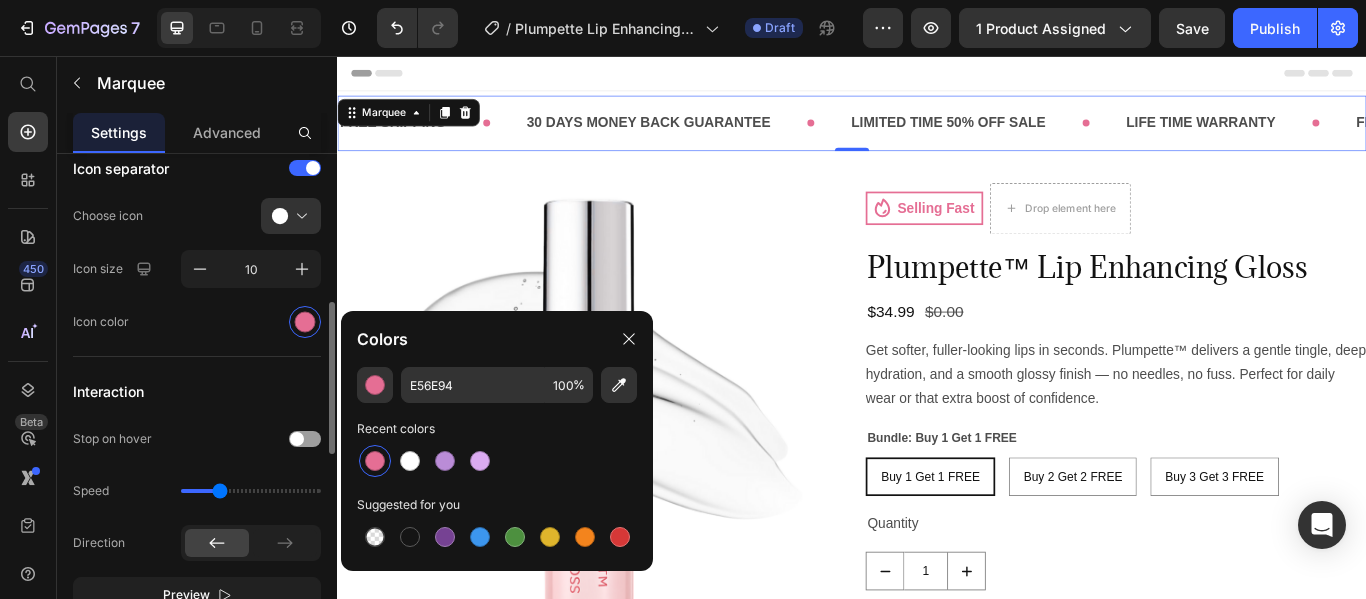 click on "Icon color" 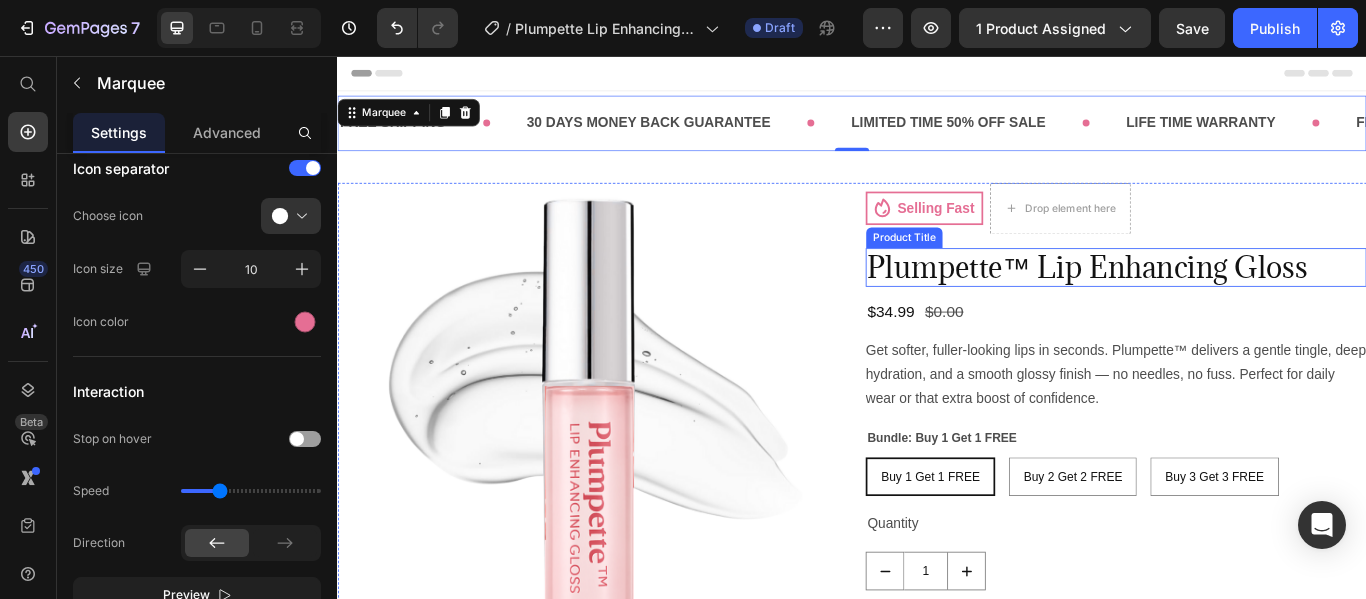 scroll, scrollTop: 56, scrollLeft: 0, axis: vertical 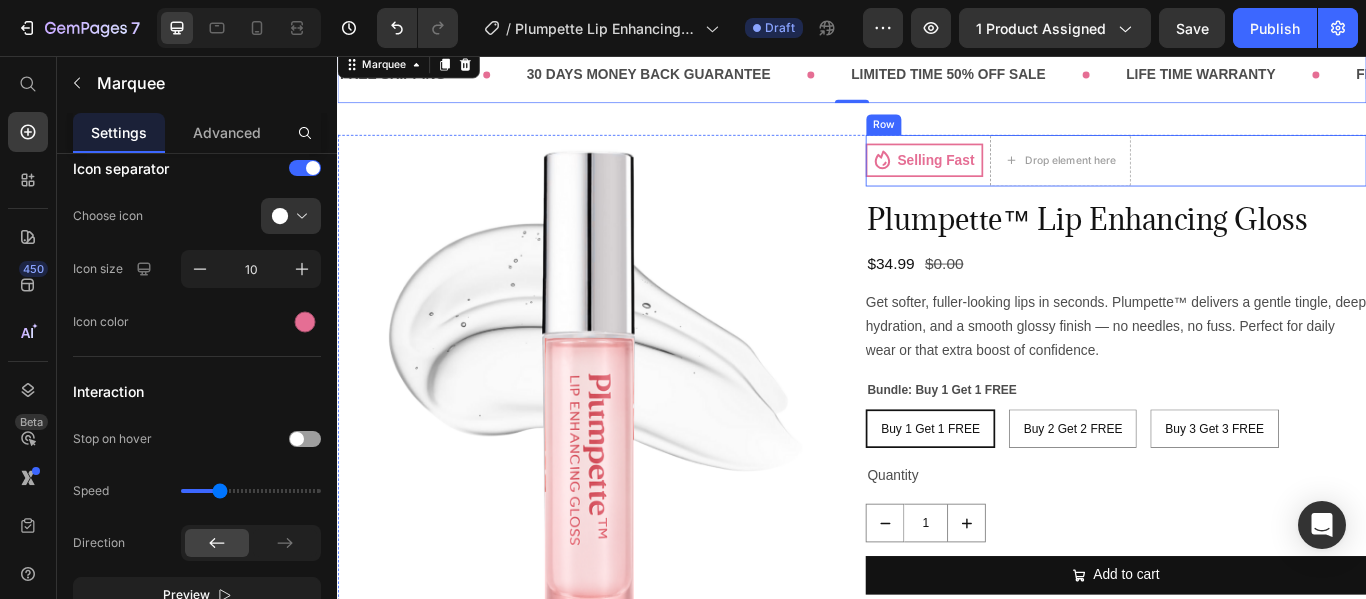 click on "Selling Fast Item List
Drop element here Row" at bounding box center (1245, 178) 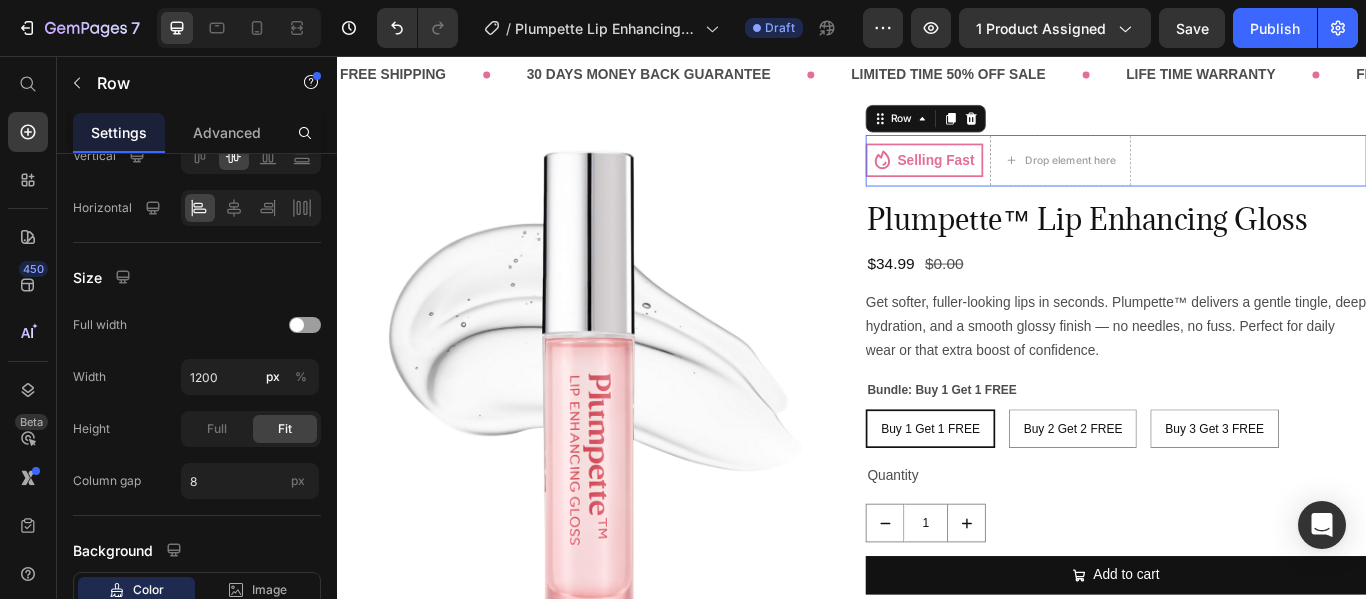 scroll, scrollTop: 0, scrollLeft: 0, axis: both 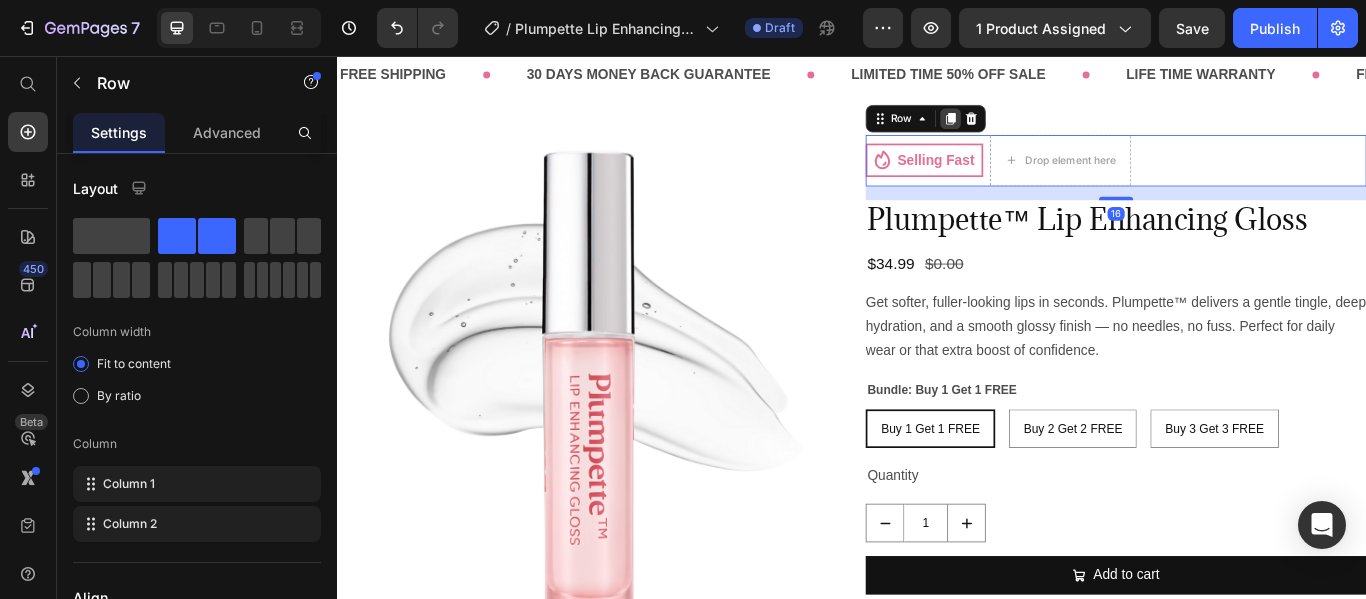 click at bounding box center [1052, 129] 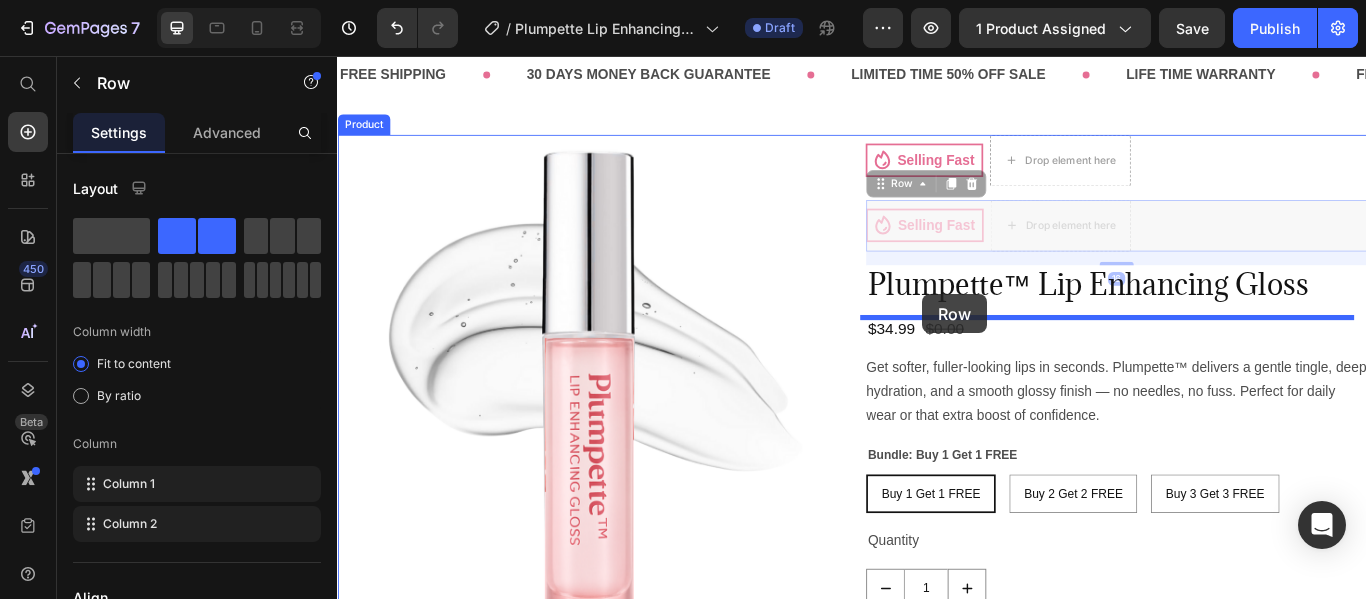 drag, startPoint x: 964, startPoint y: 202, endPoint x: 1019, endPoint y: 334, distance: 143 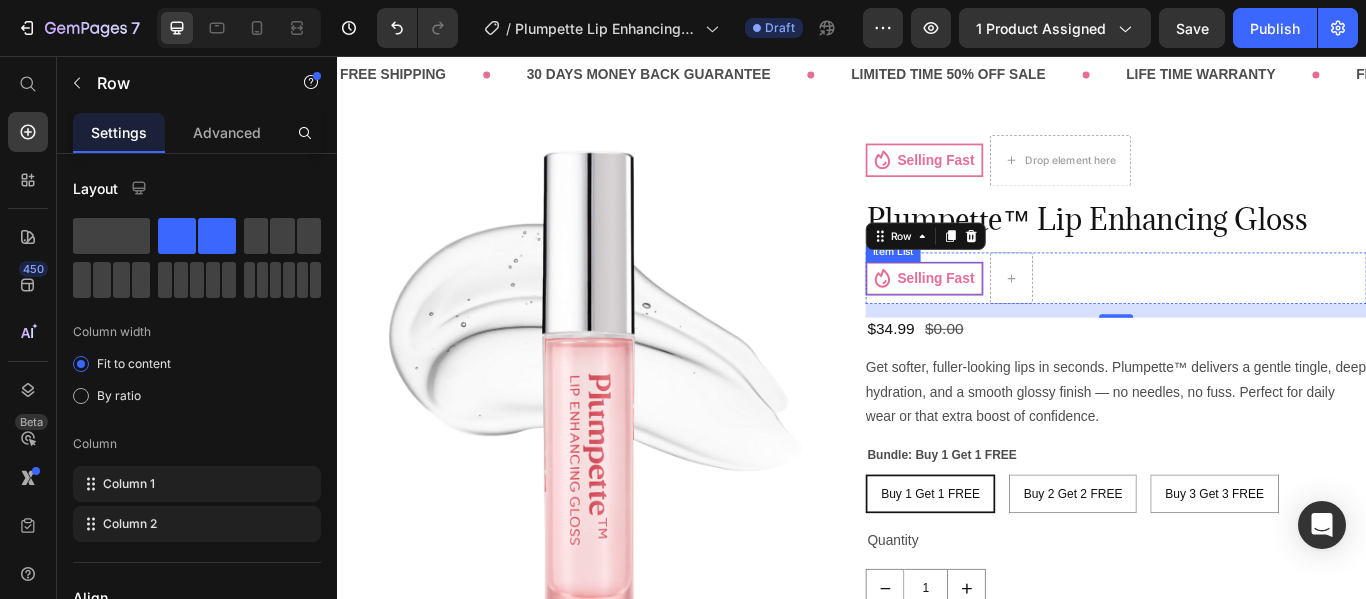 click on "Selling Fast" at bounding box center [1035, 315] 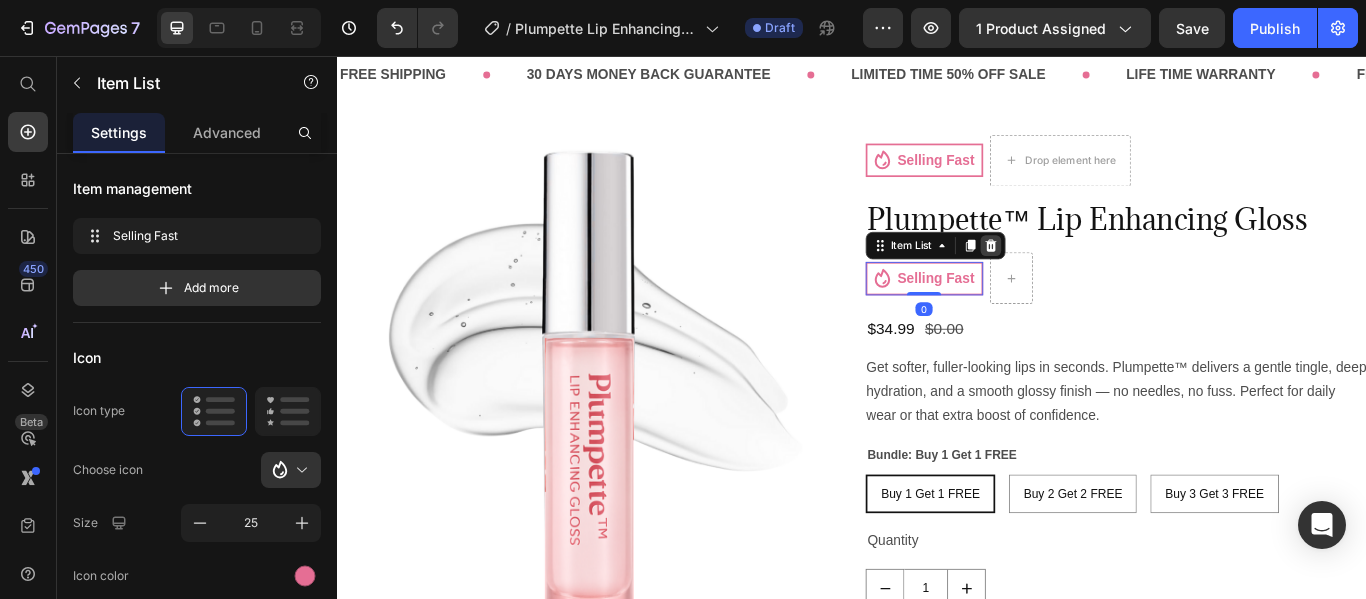 click at bounding box center (1099, 277) 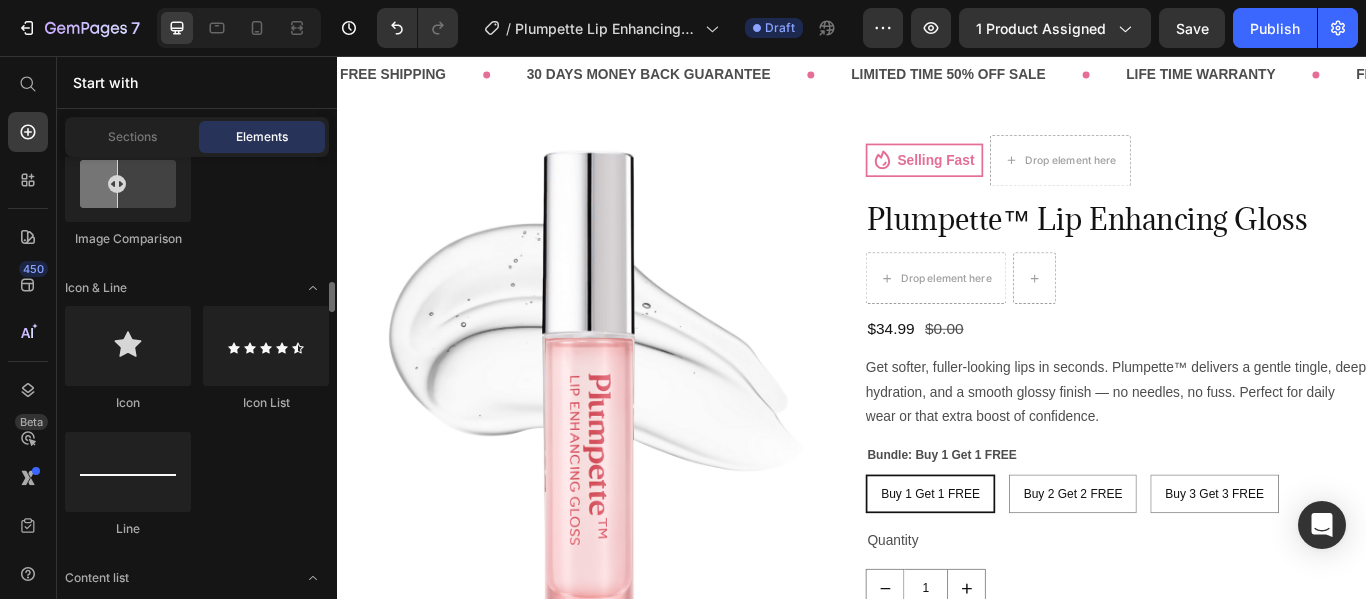 scroll, scrollTop: 1338, scrollLeft: 0, axis: vertical 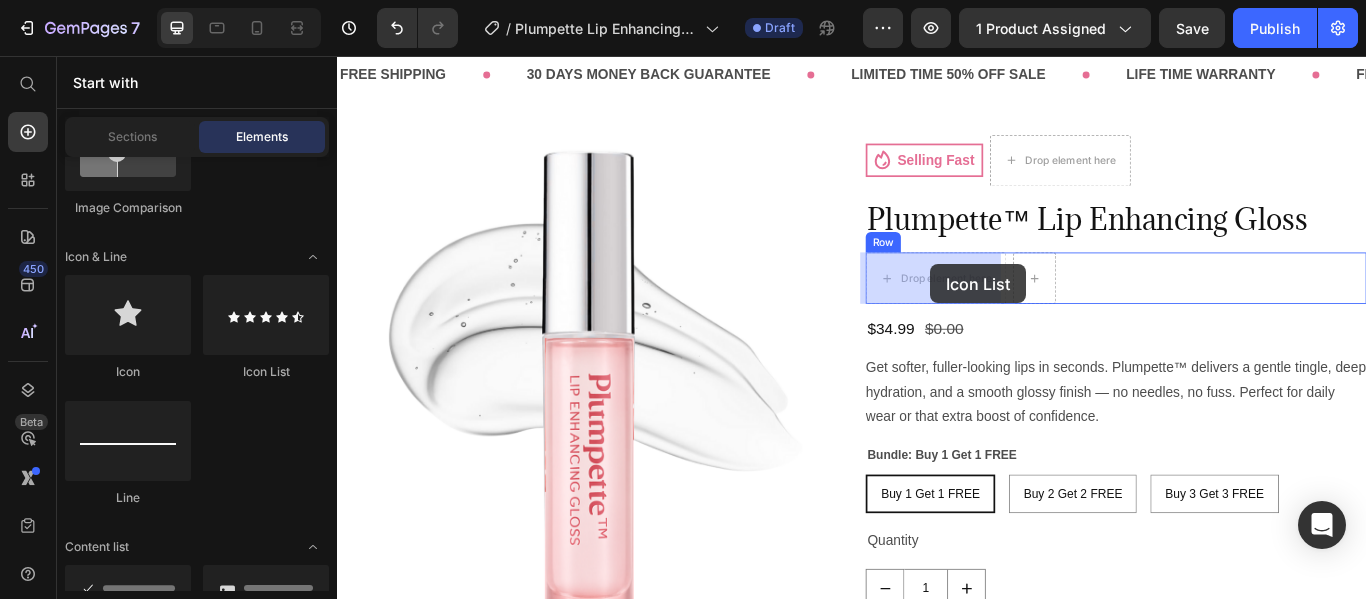 drag, startPoint x: 588, startPoint y: 383, endPoint x: 1028, endPoint y: 299, distance: 447.9464 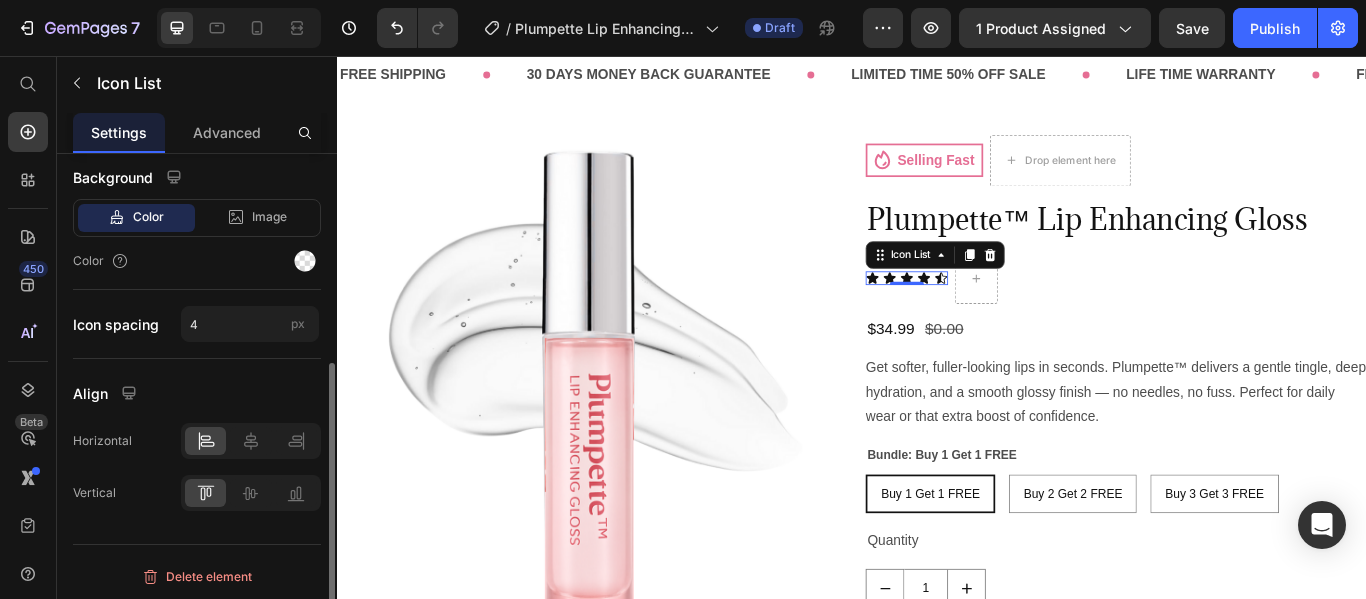 scroll, scrollTop: 357, scrollLeft: 0, axis: vertical 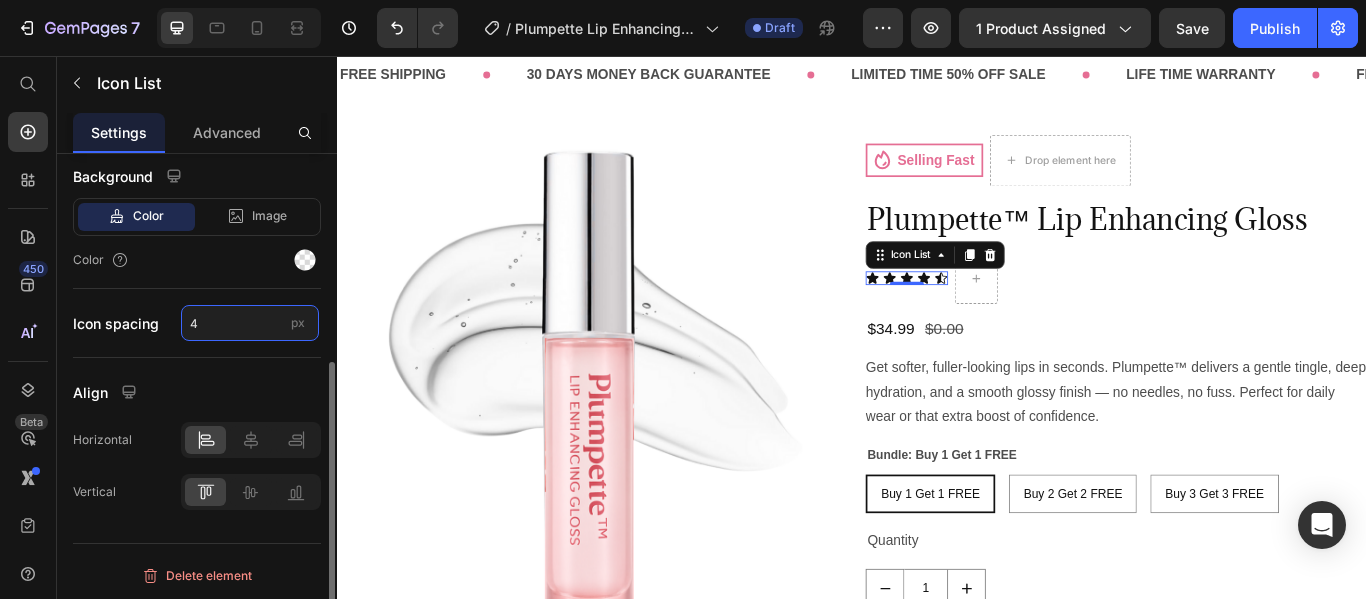 click on "4" at bounding box center (250, 323) 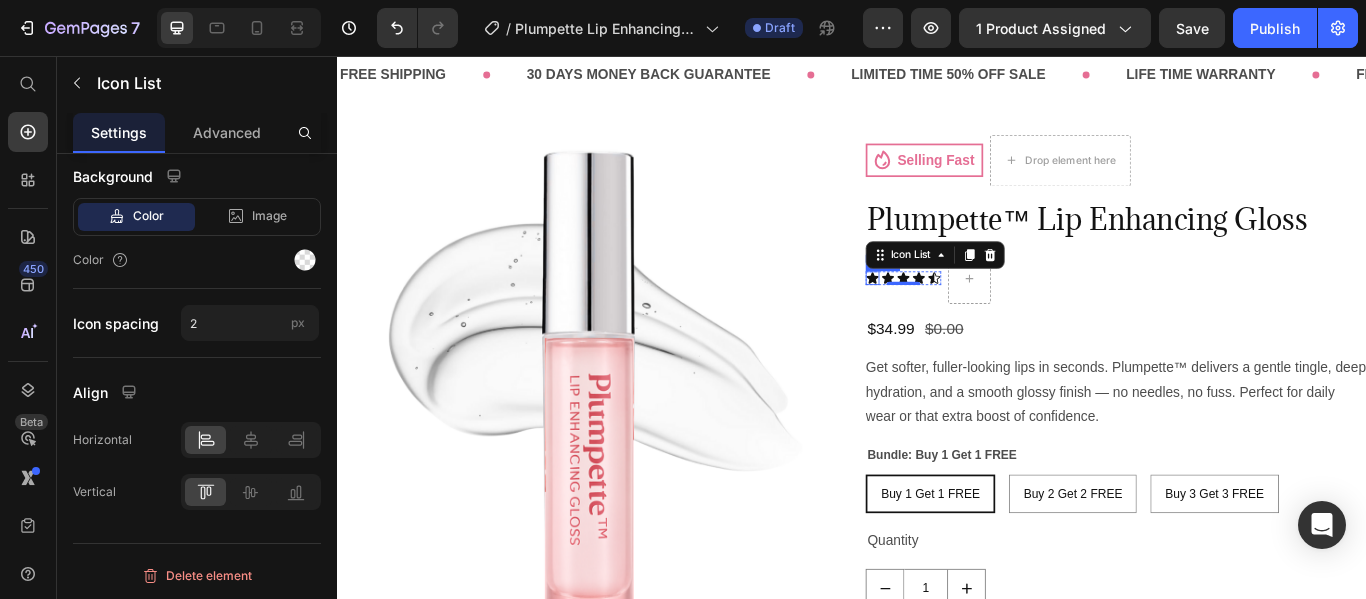 click 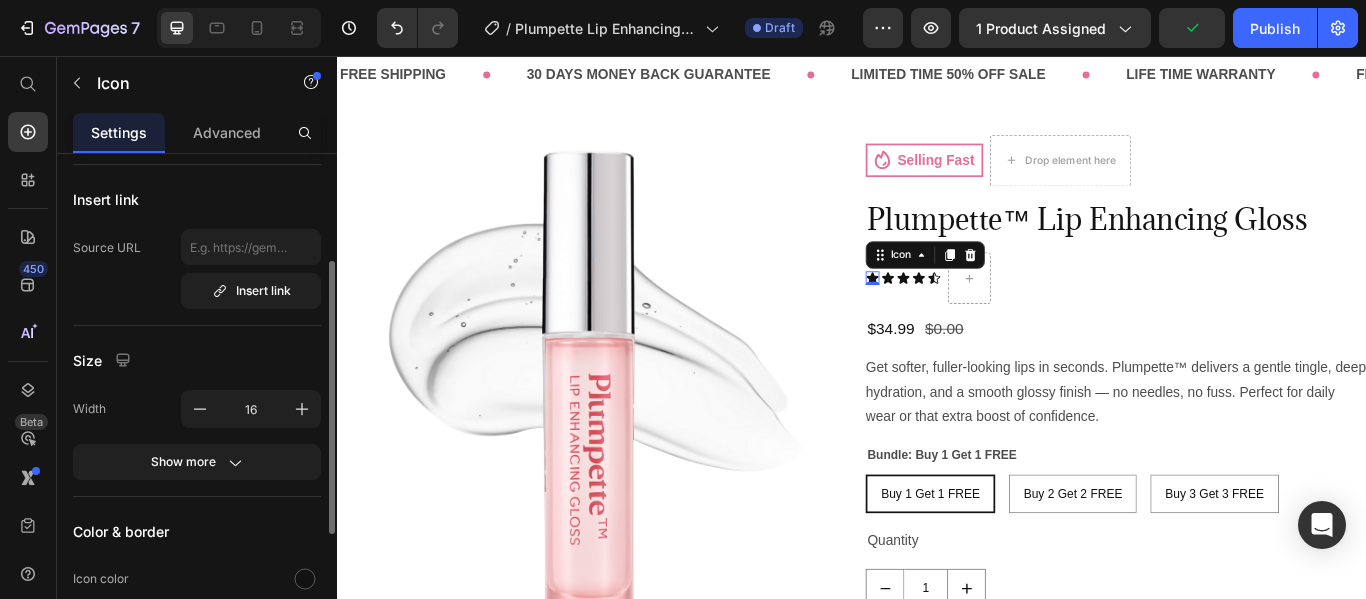 scroll, scrollTop: 146, scrollLeft: 0, axis: vertical 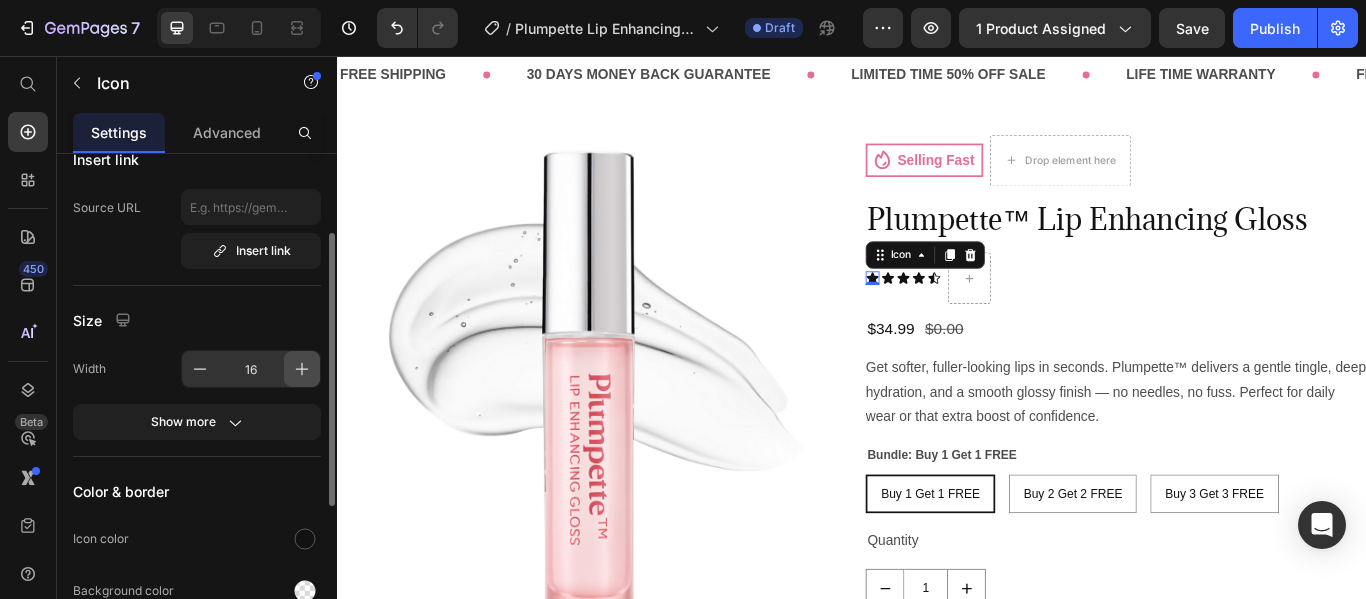 click 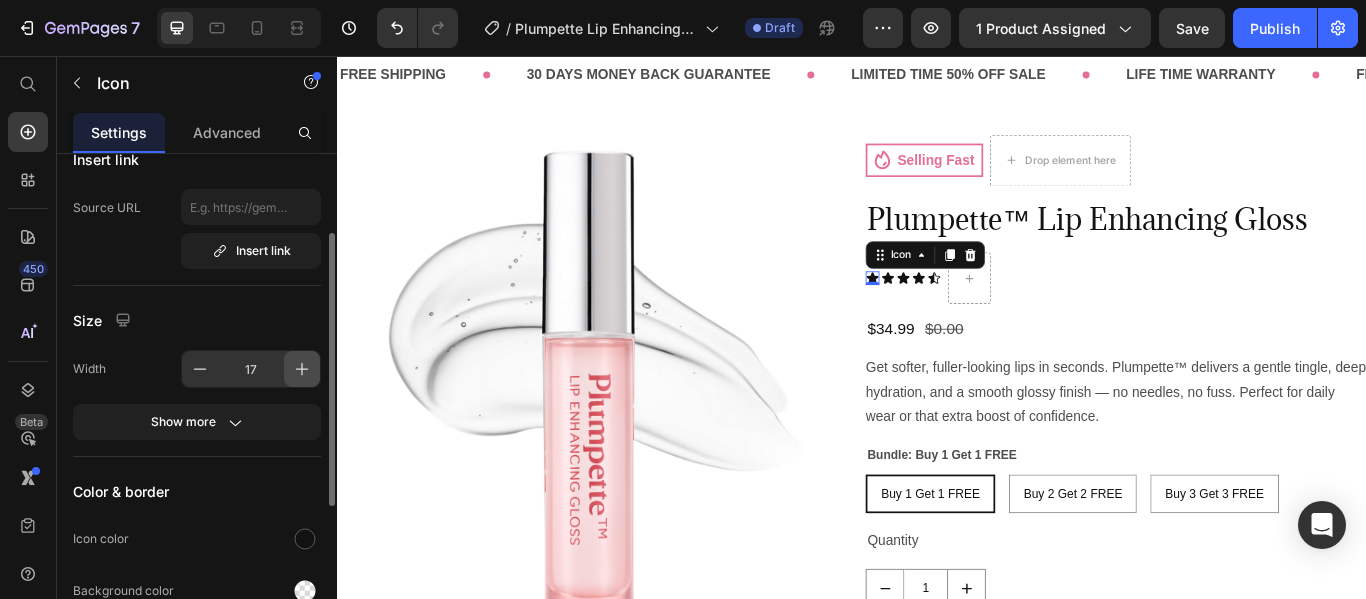 click 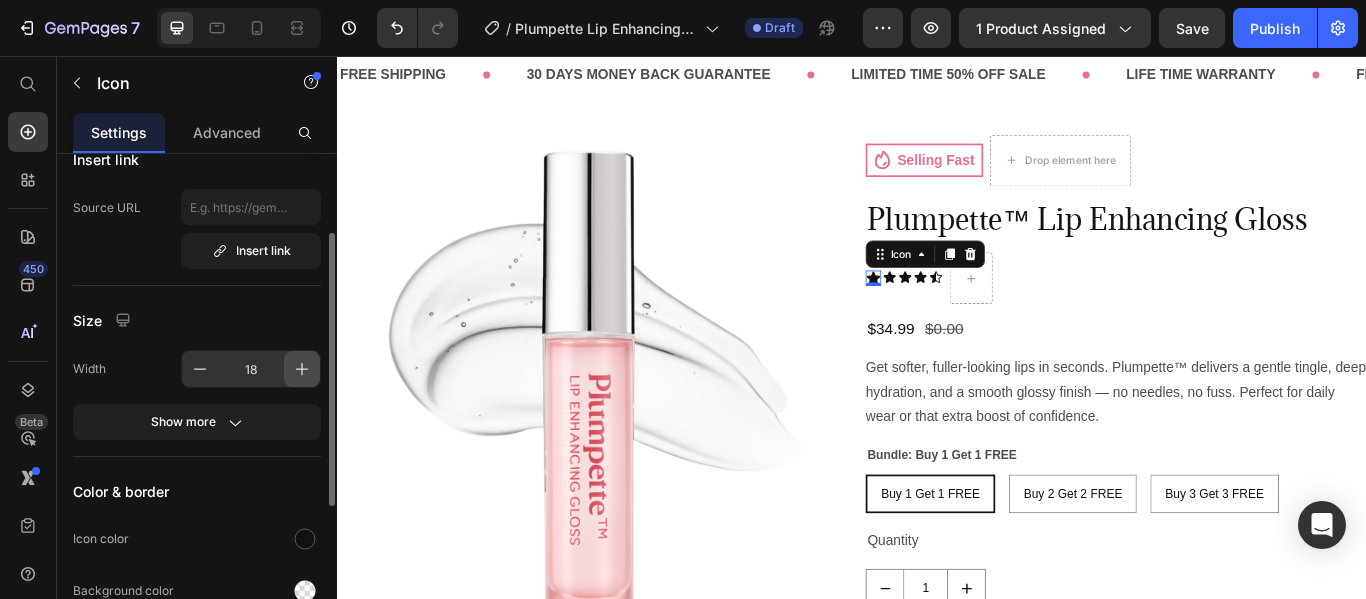 click 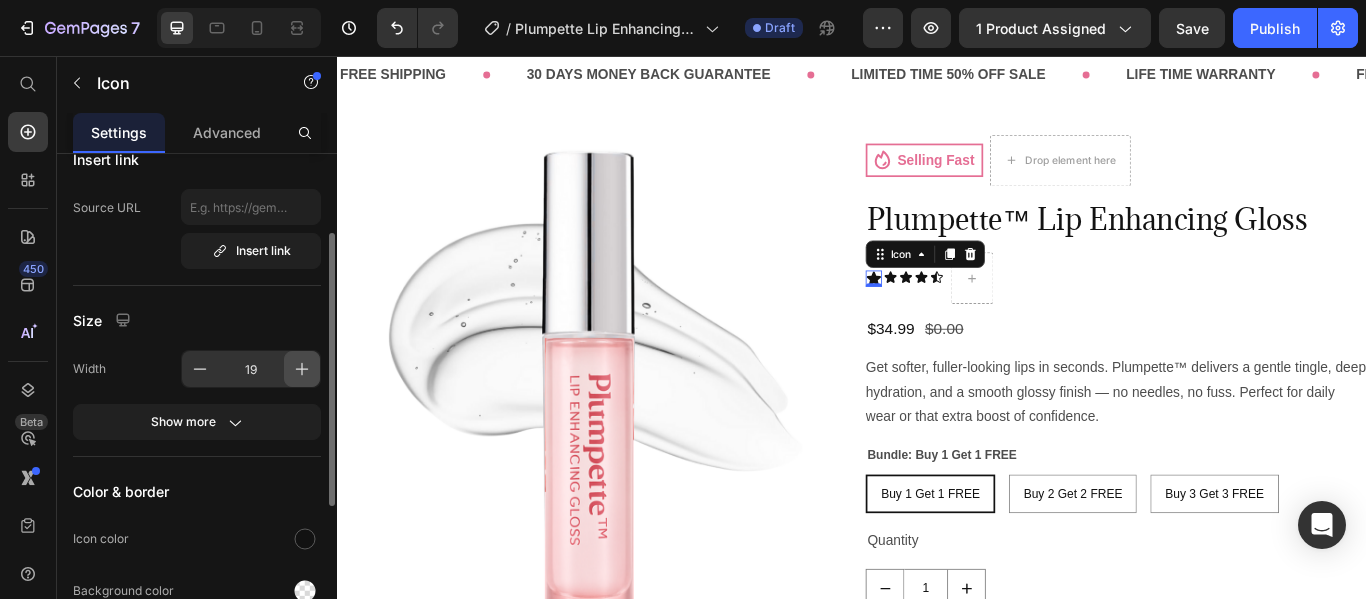 click 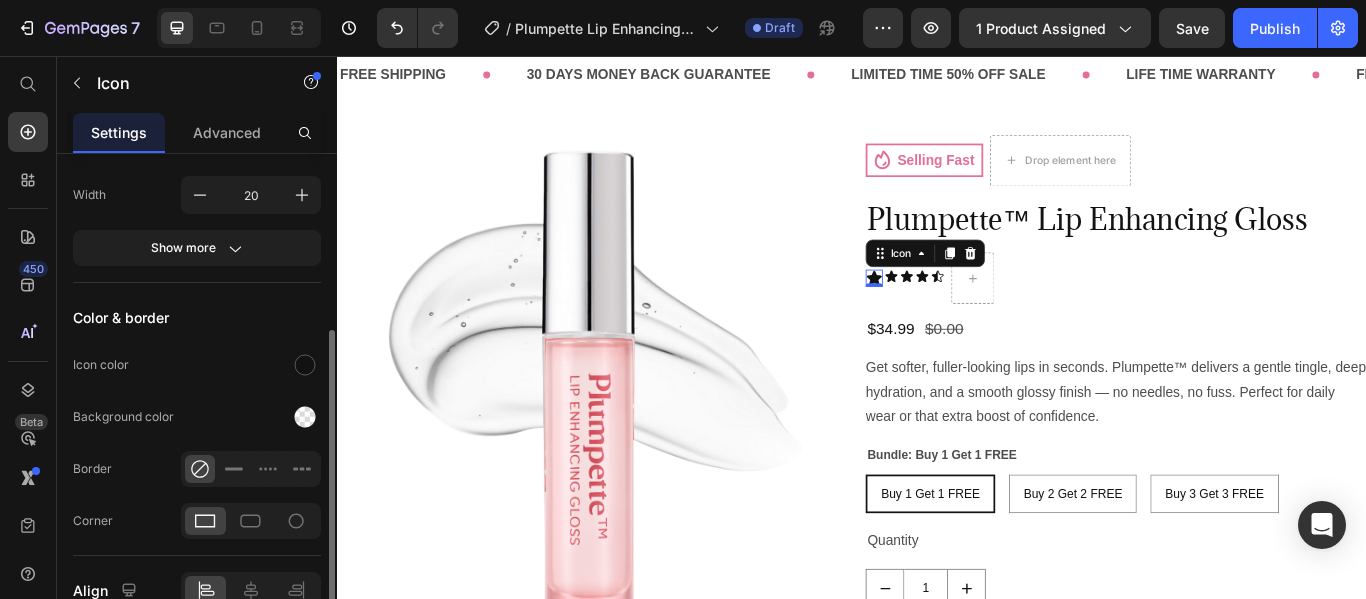 scroll, scrollTop: 322, scrollLeft: 0, axis: vertical 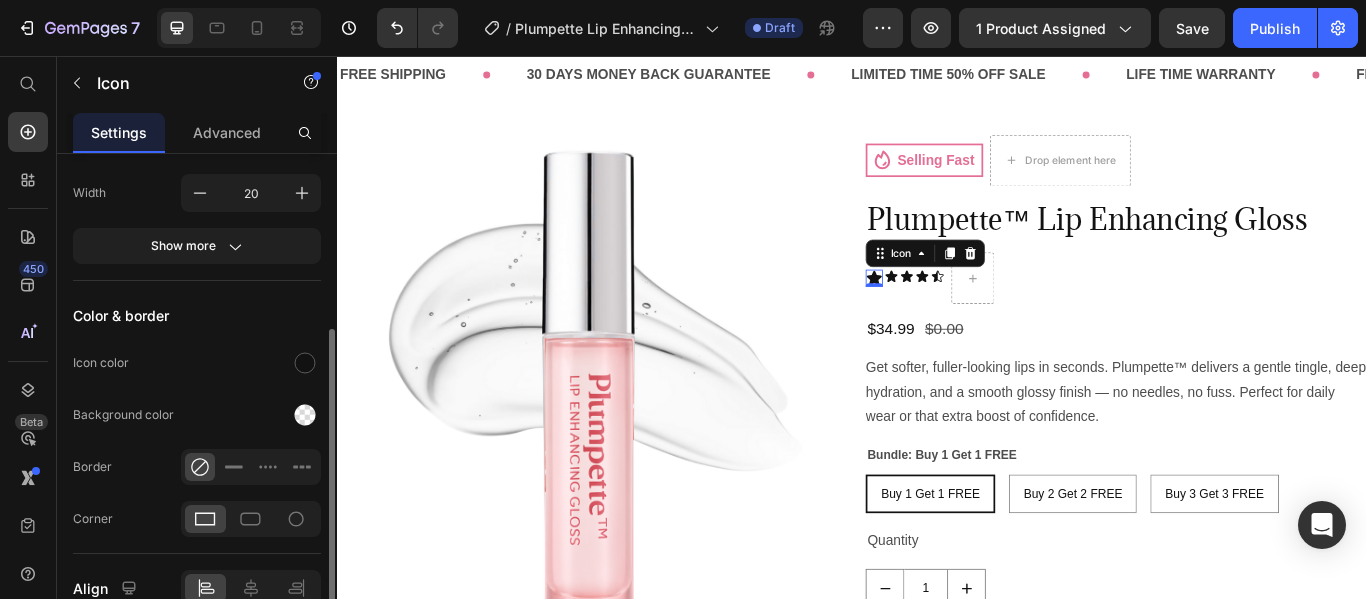 click on "Color & border Icon color Background color Border Corner" 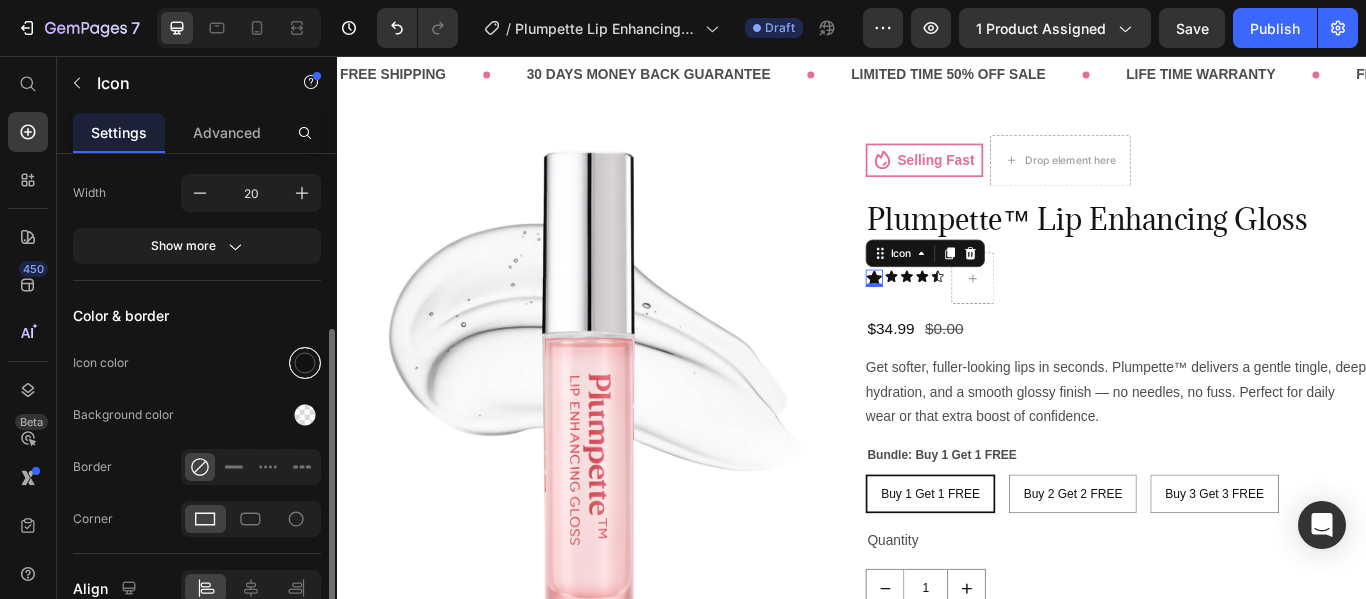 click at bounding box center (305, 363) 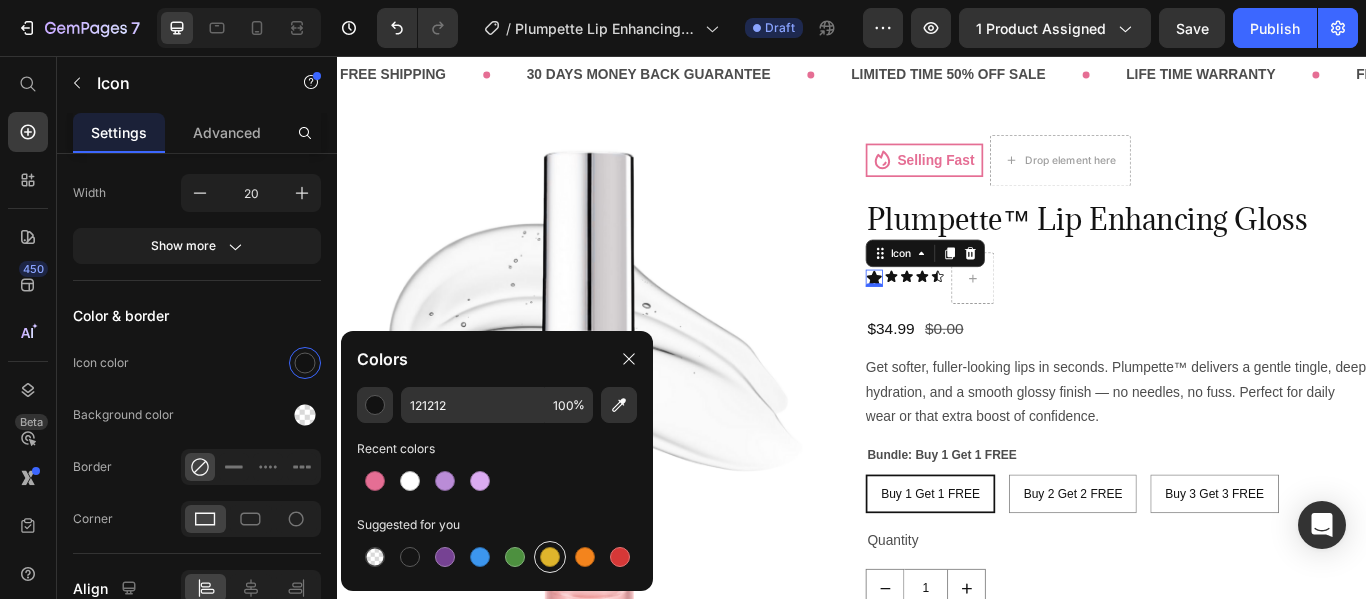 click at bounding box center (550, 557) 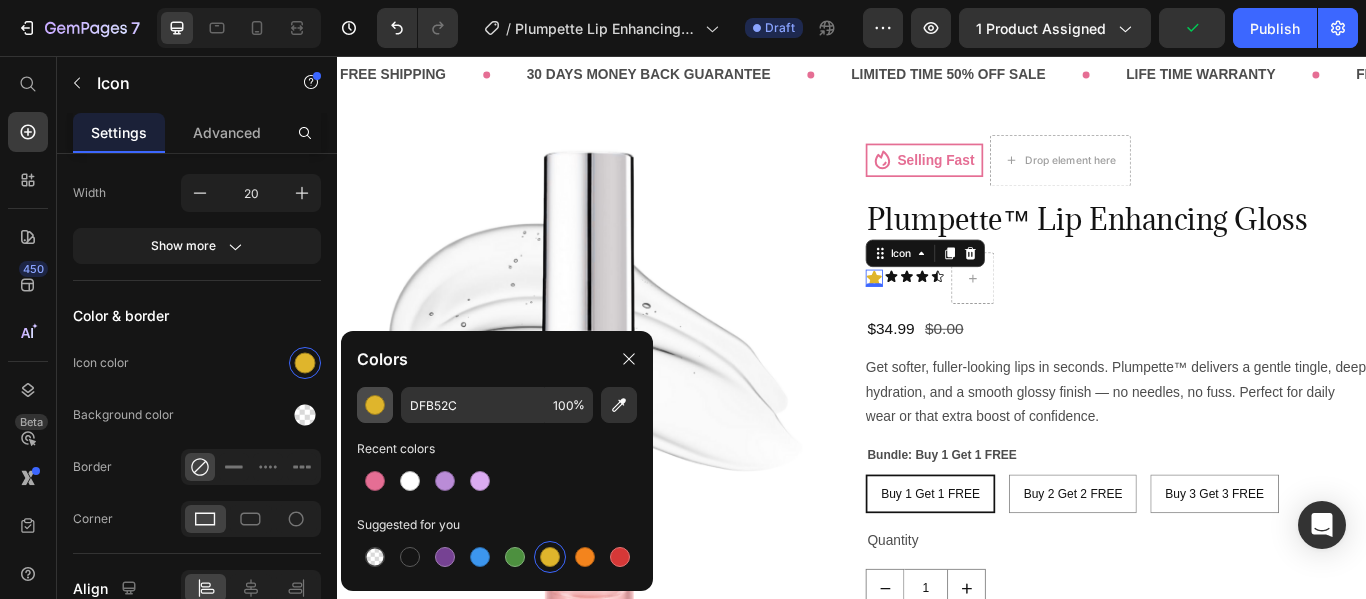 click at bounding box center [375, 405] 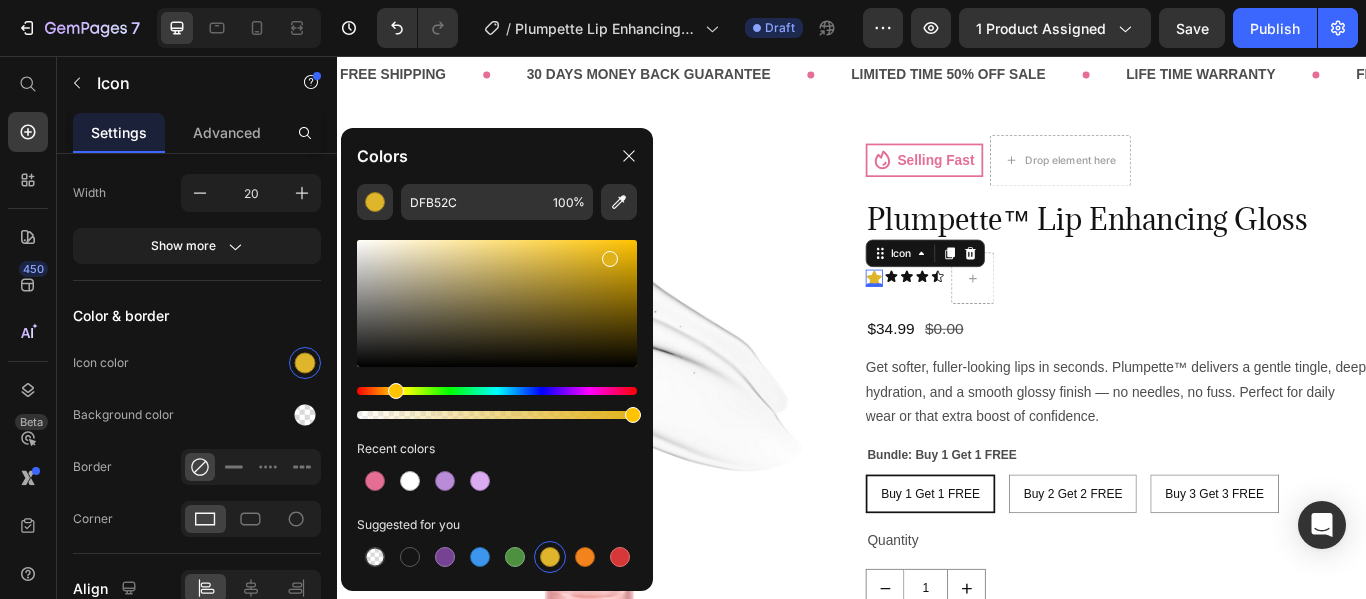 click at bounding box center [497, 303] 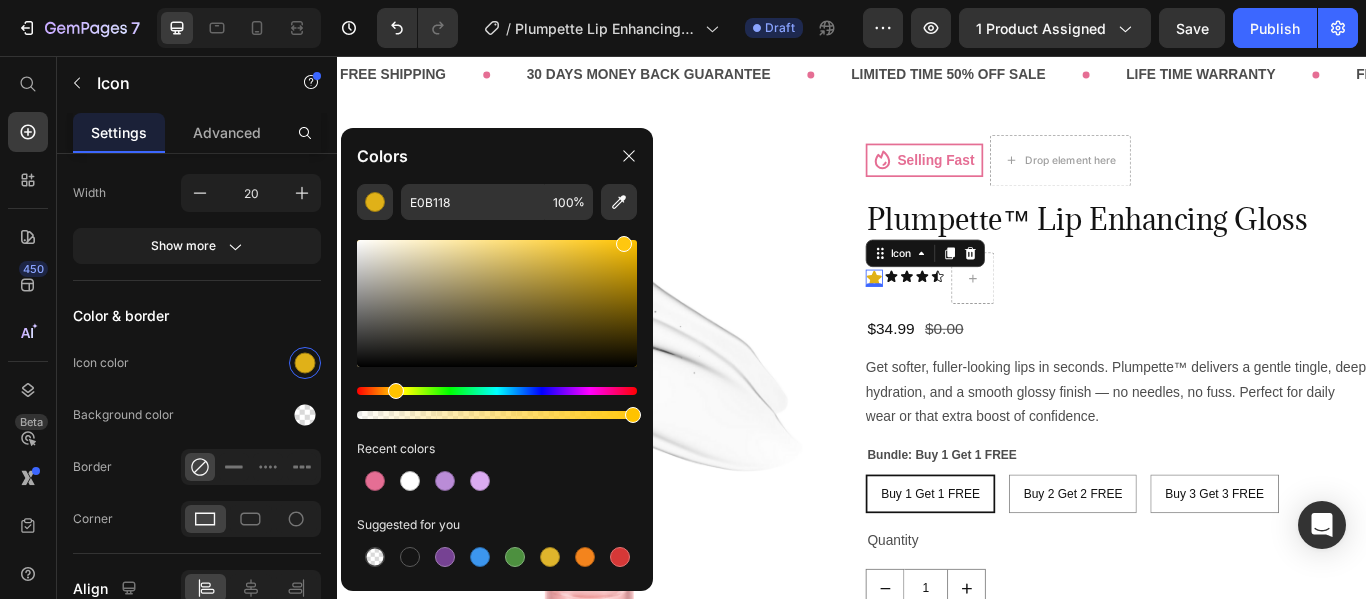 type on "FFC70F" 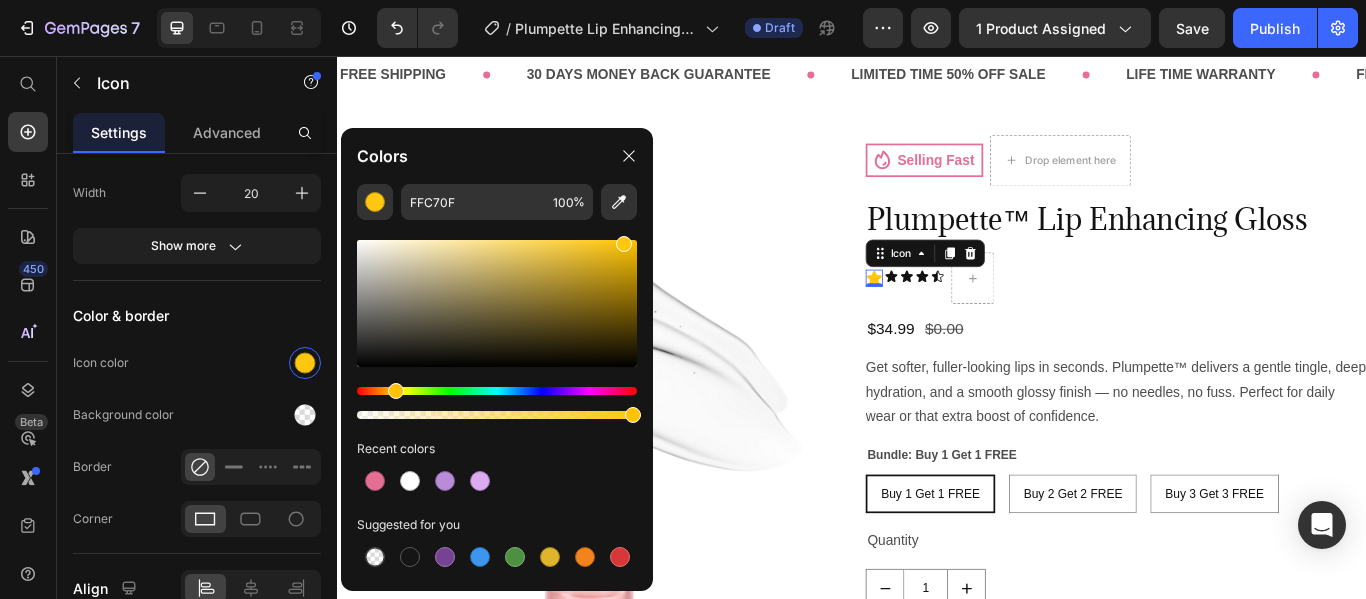 drag, startPoint x: 607, startPoint y: 254, endPoint x: 622, endPoint y: 235, distance: 24.207438 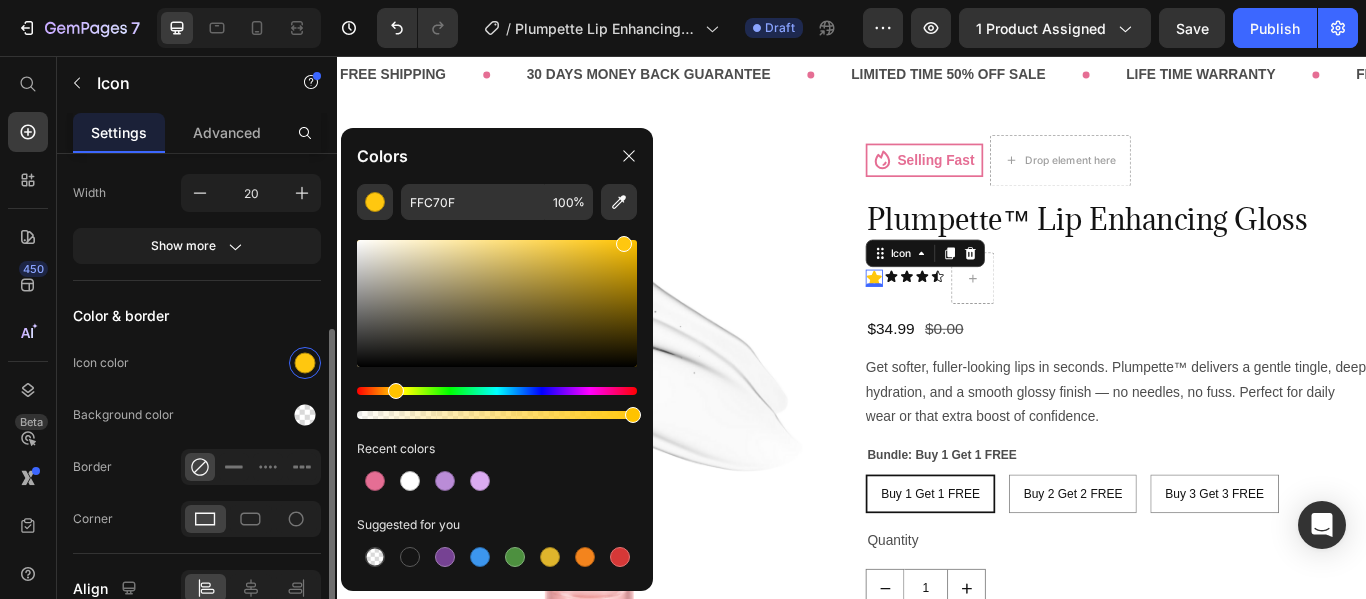 click on "Color & border" at bounding box center [197, 315] 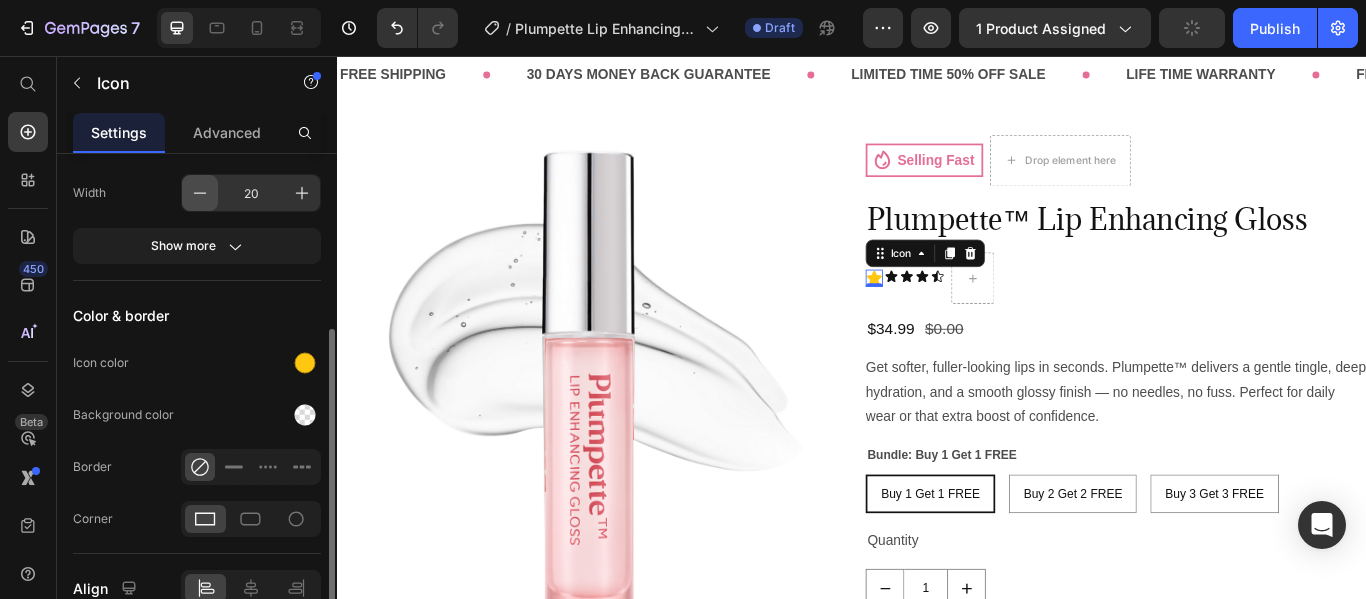 click 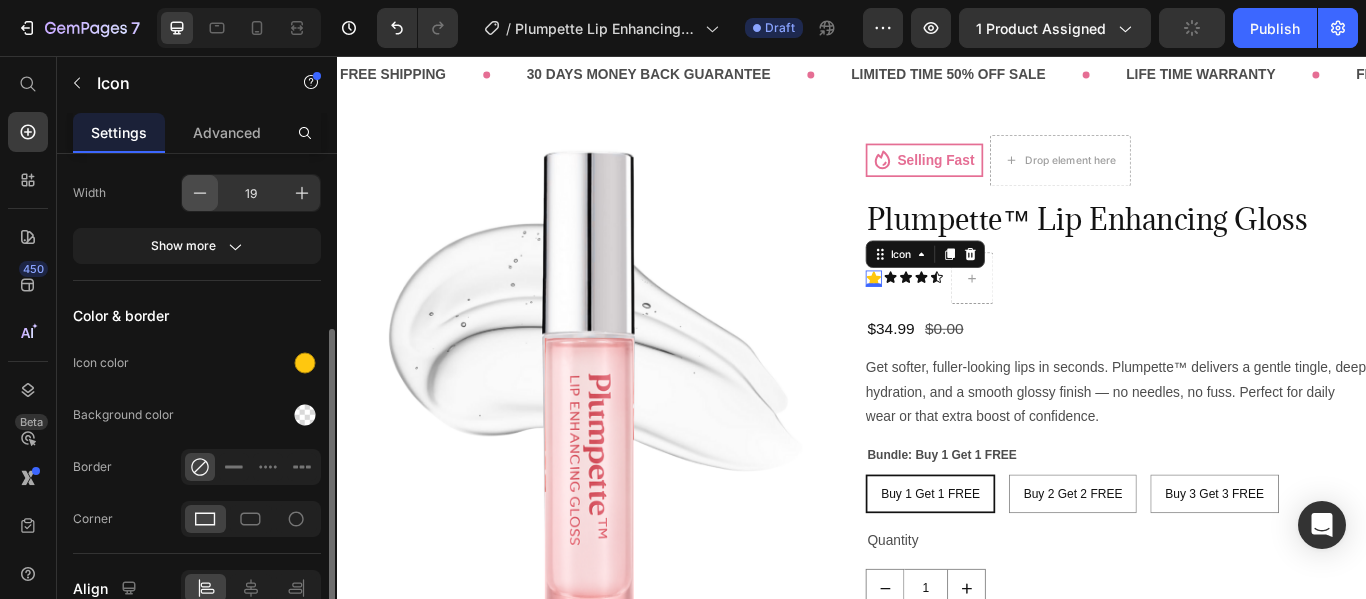 click 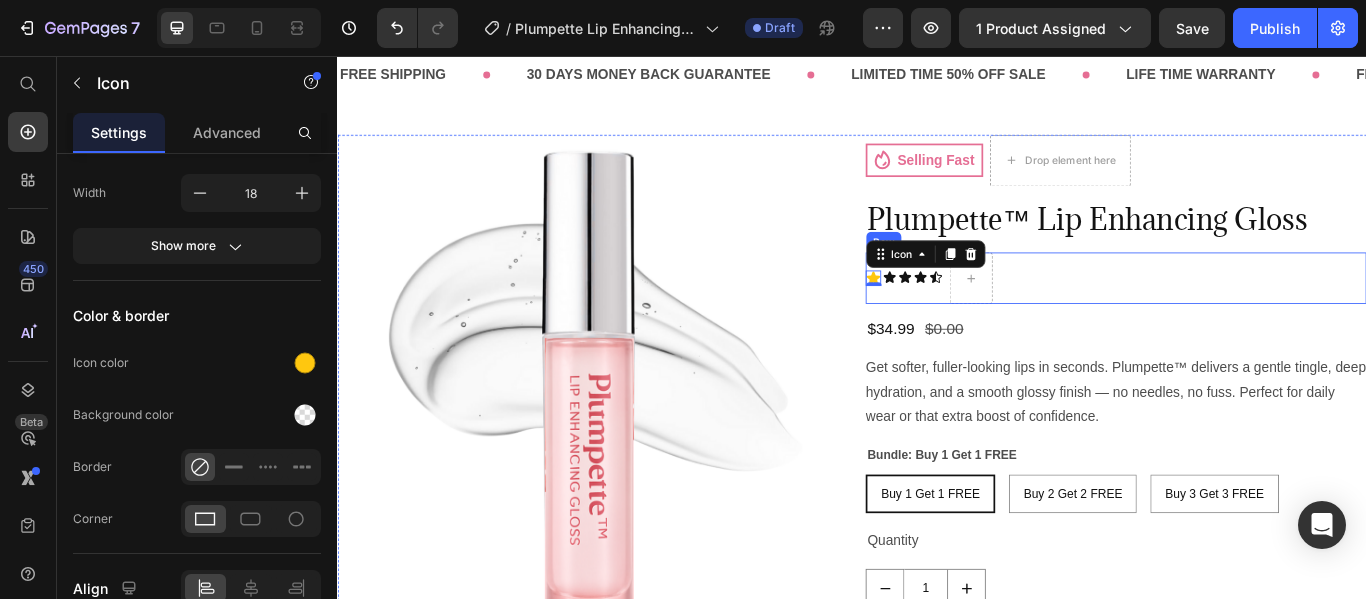 click on "Icon   0 Icon Icon Icon Icon Icon List" at bounding box center (998, 315) 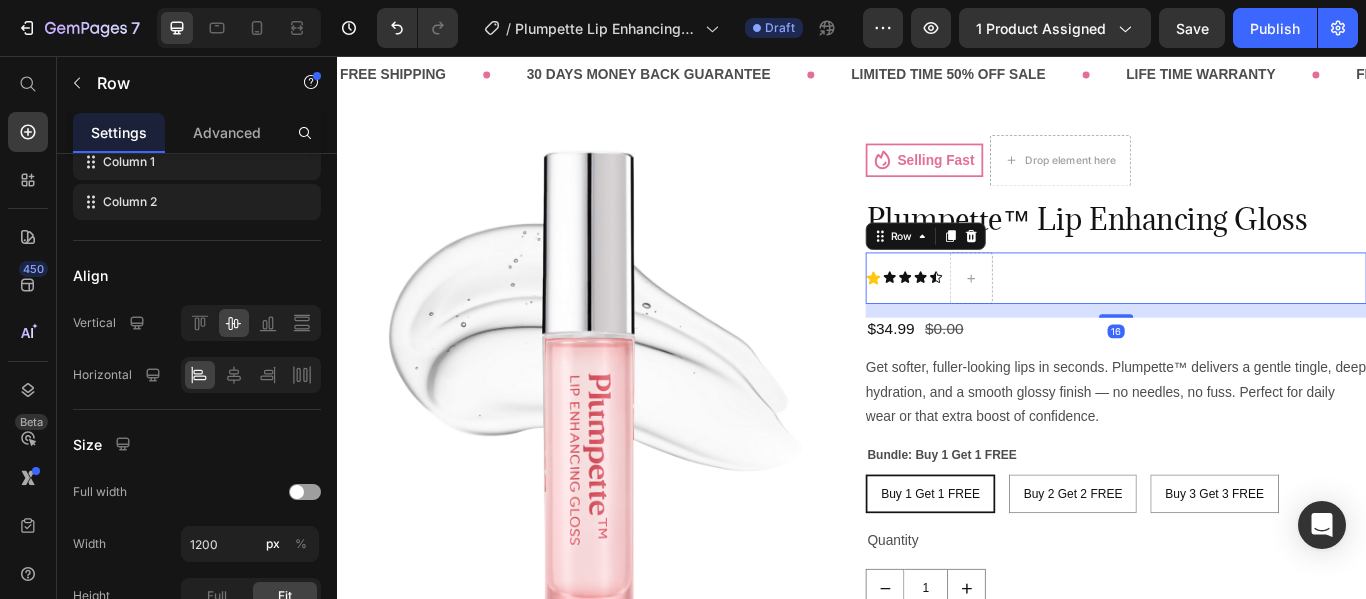 scroll, scrollTop: 0, scrollLeft: 0, axis: both 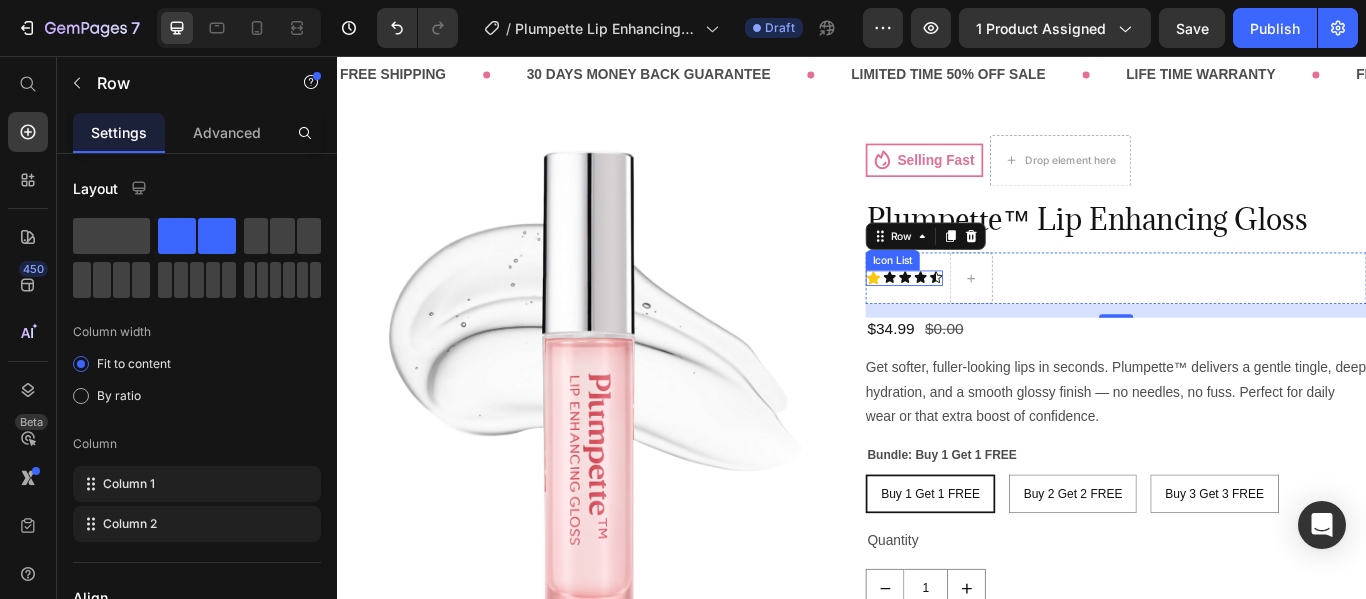click on "Icon Icon Icon Icon Icon" at bounding box center (998, 315) 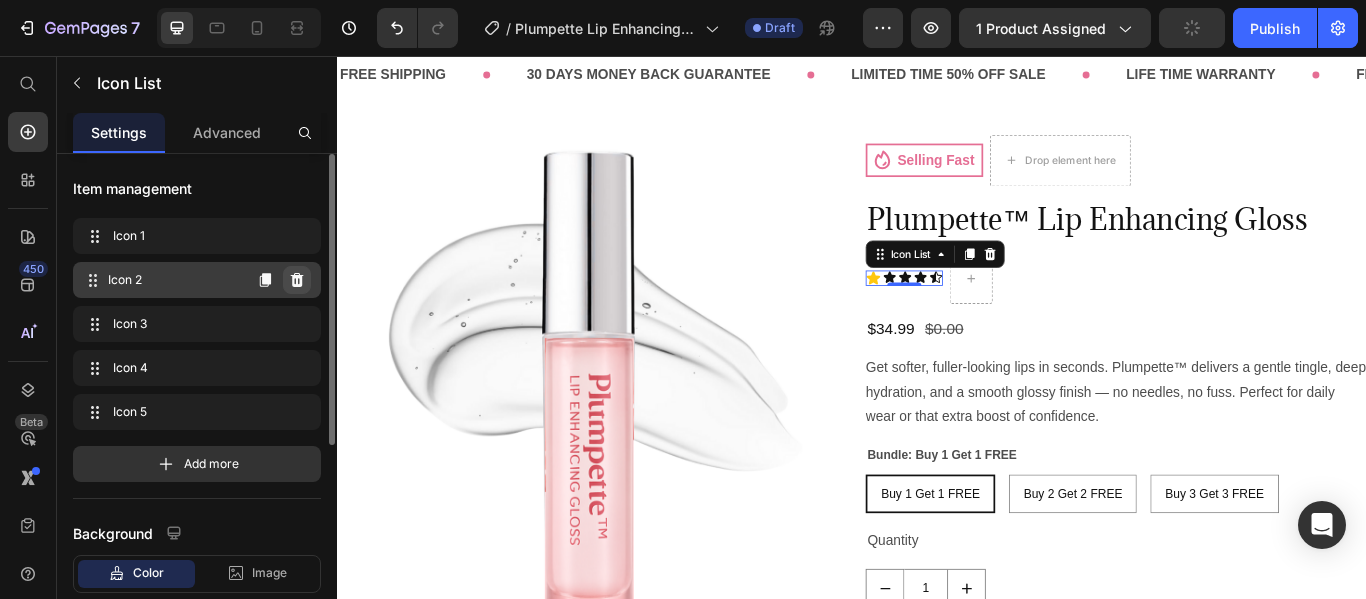 click 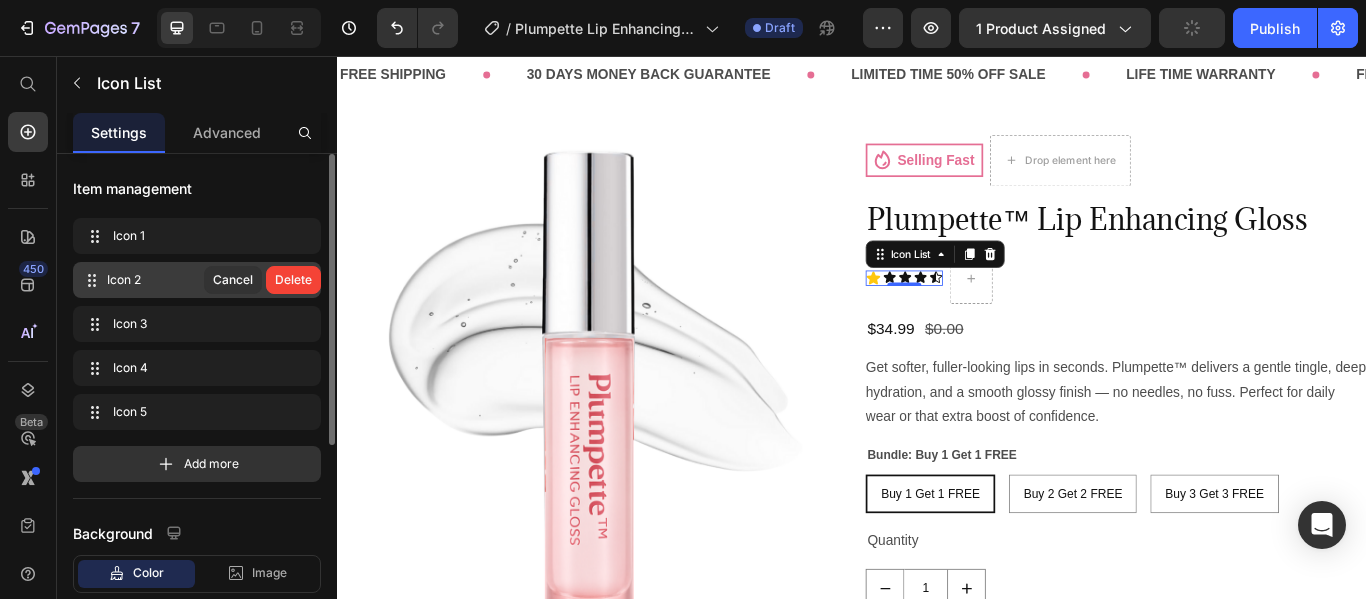 click on "Delete" at bounding box center [293, 280] 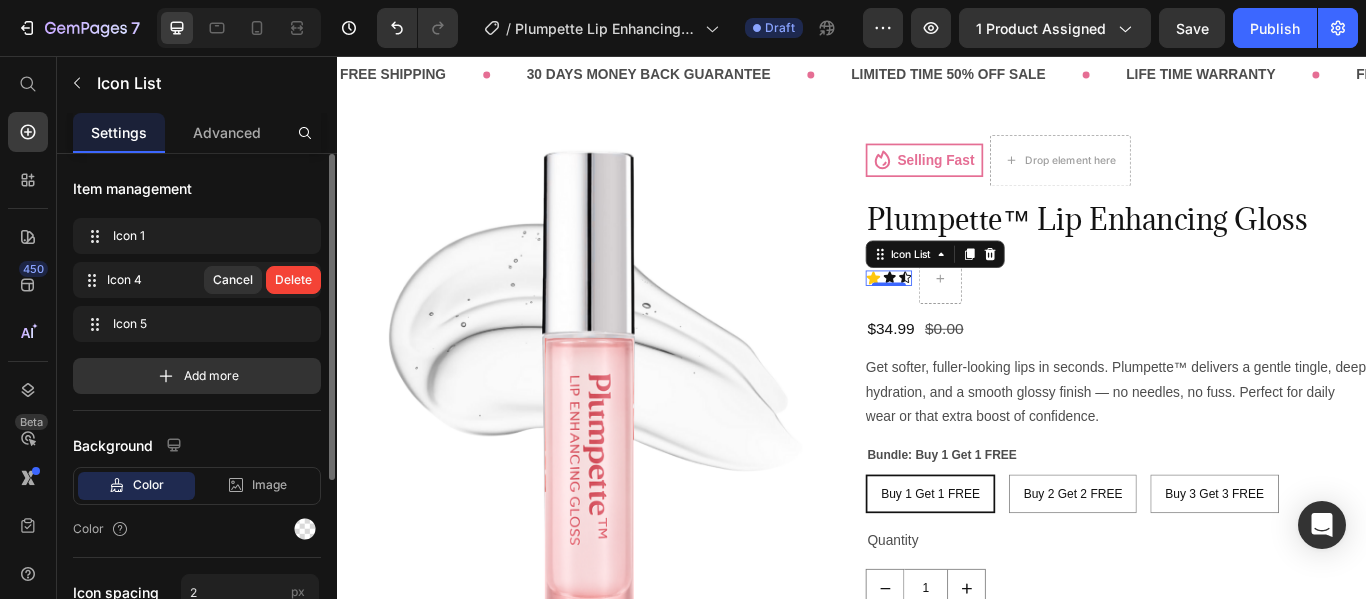 click on "Delete" at bounding box center (293, 280) 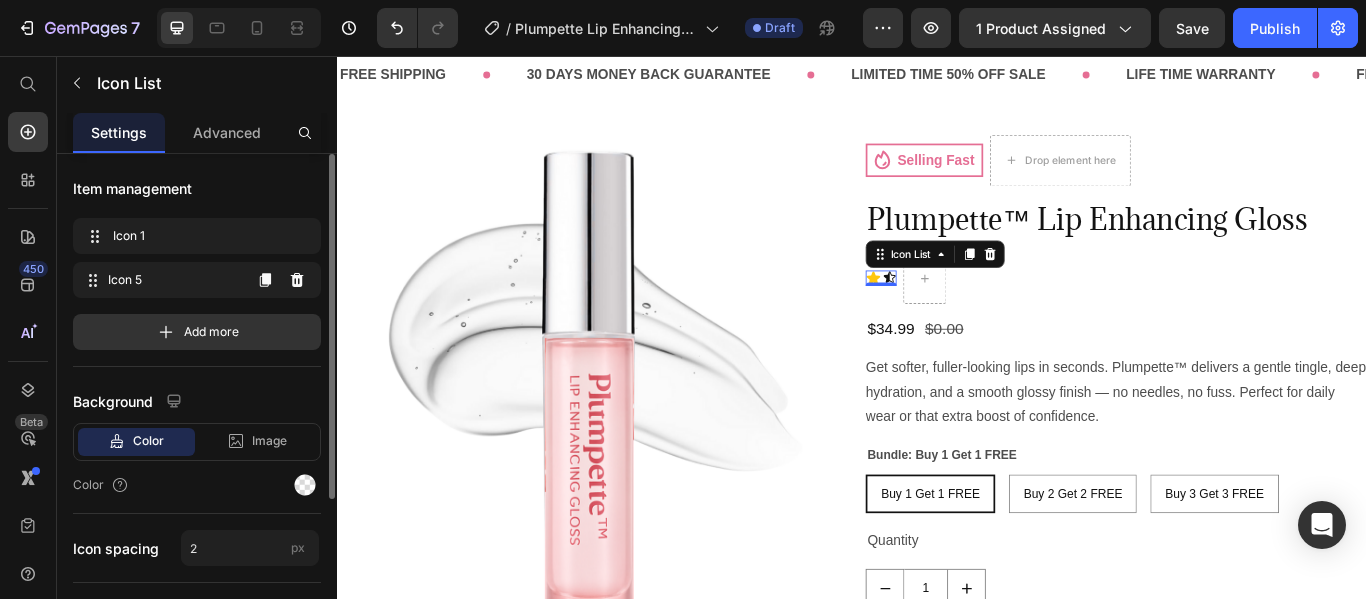 click 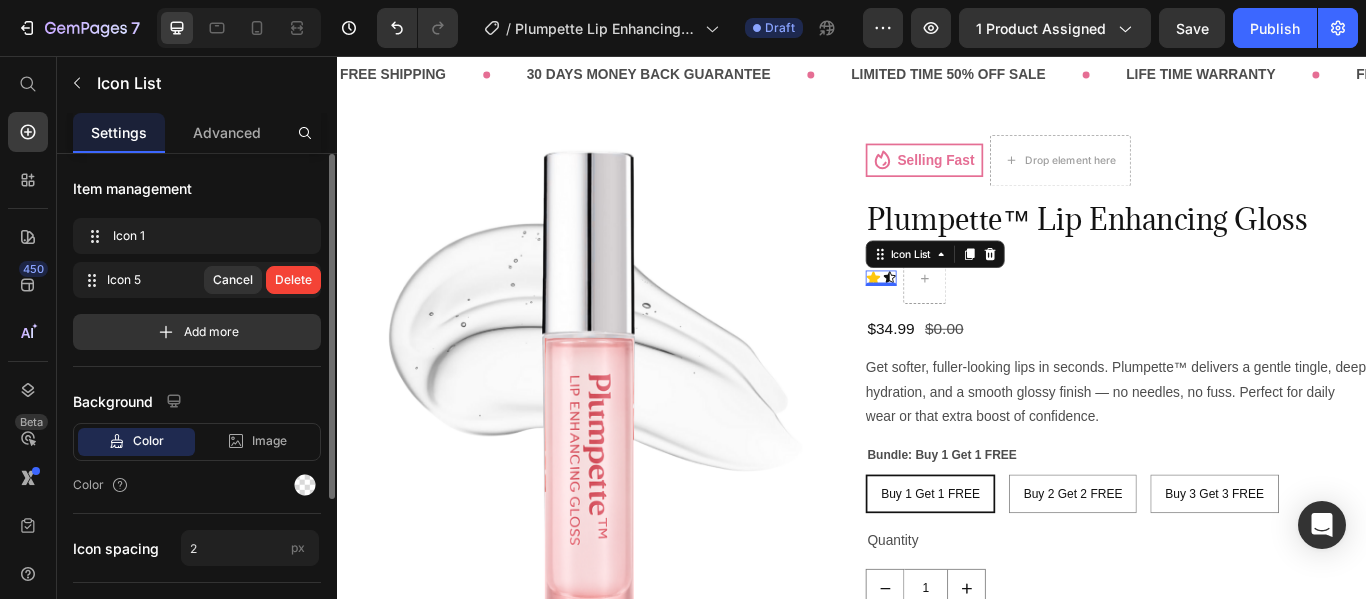 click on "Delete" at bounding box center (293, 280) 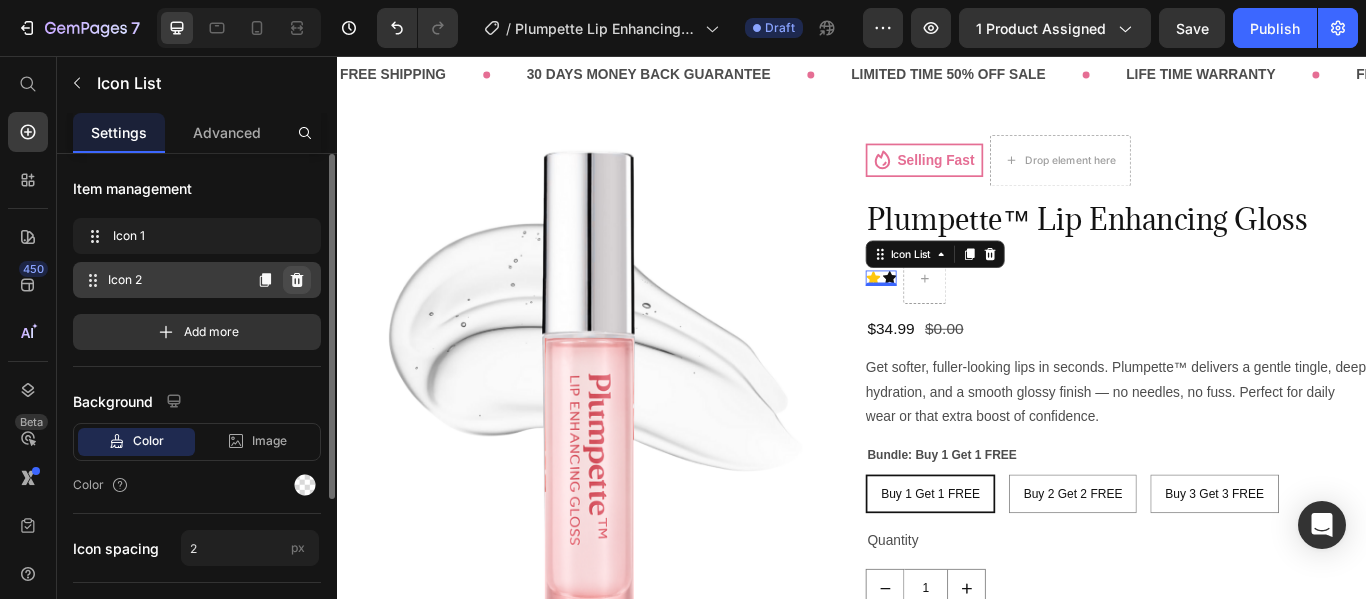 click 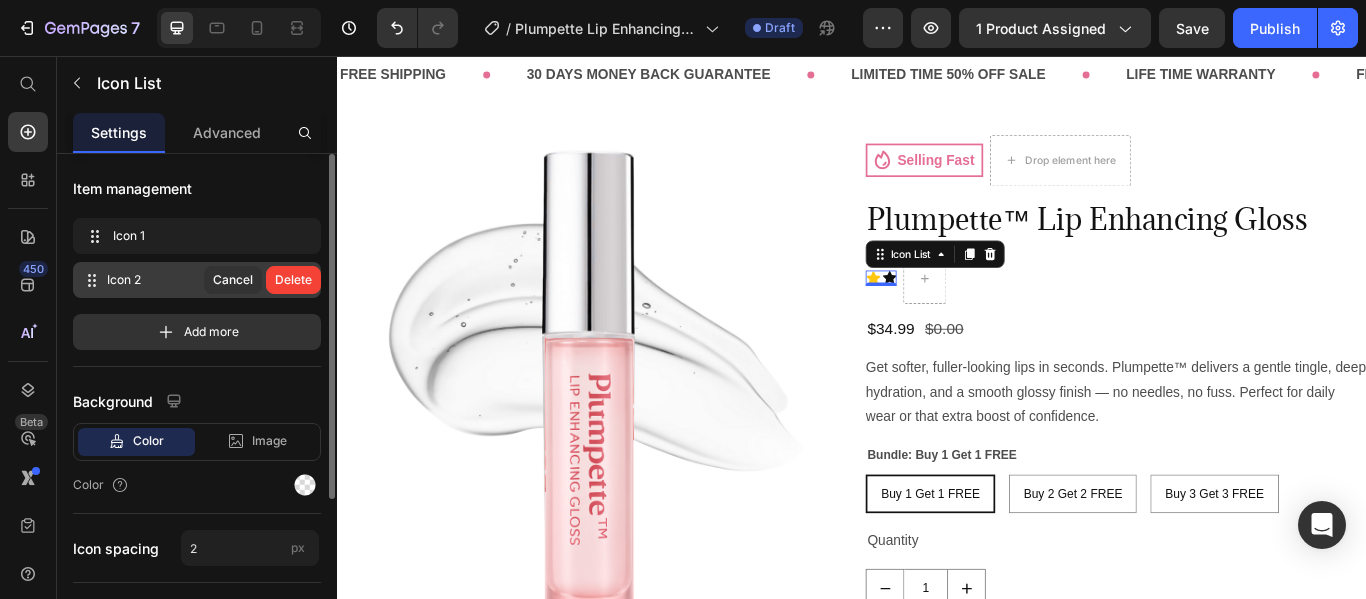 click on "Delete" at bounding box center (293, 280) 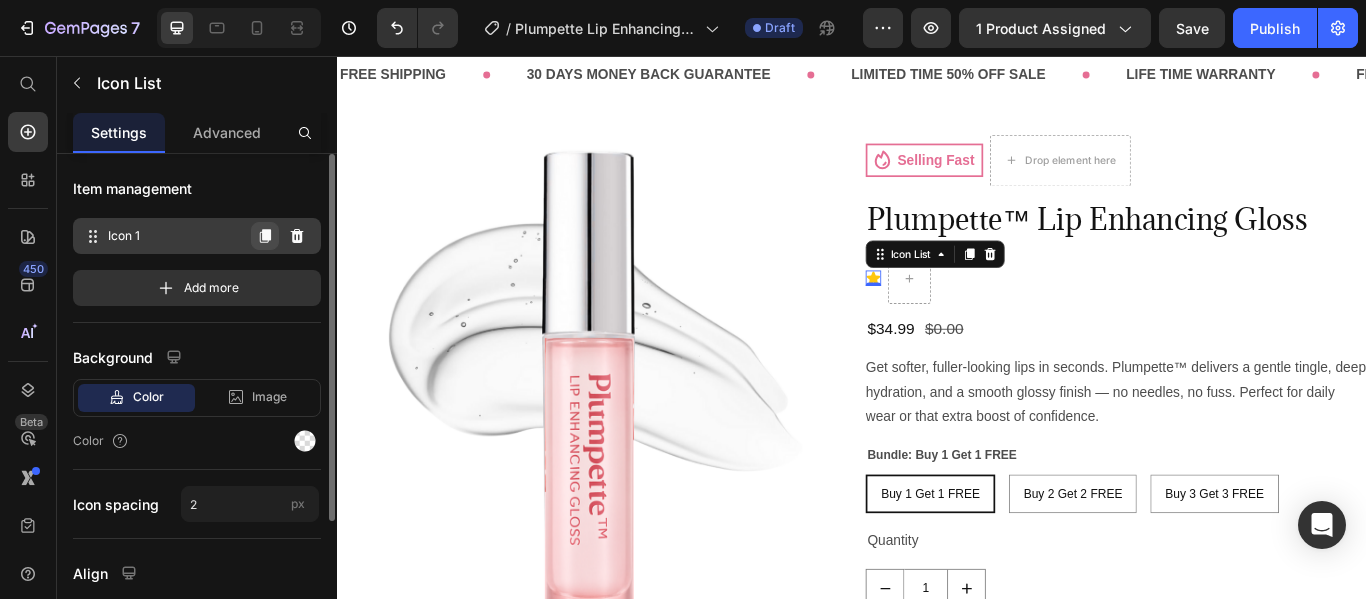 click 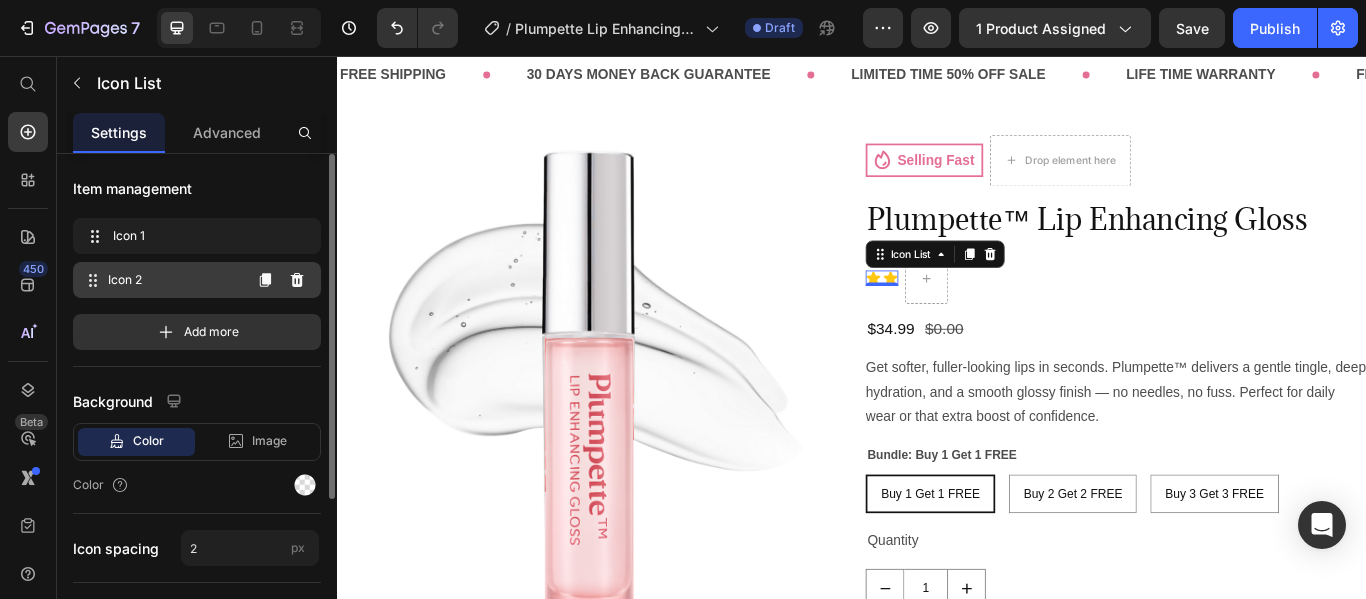 click 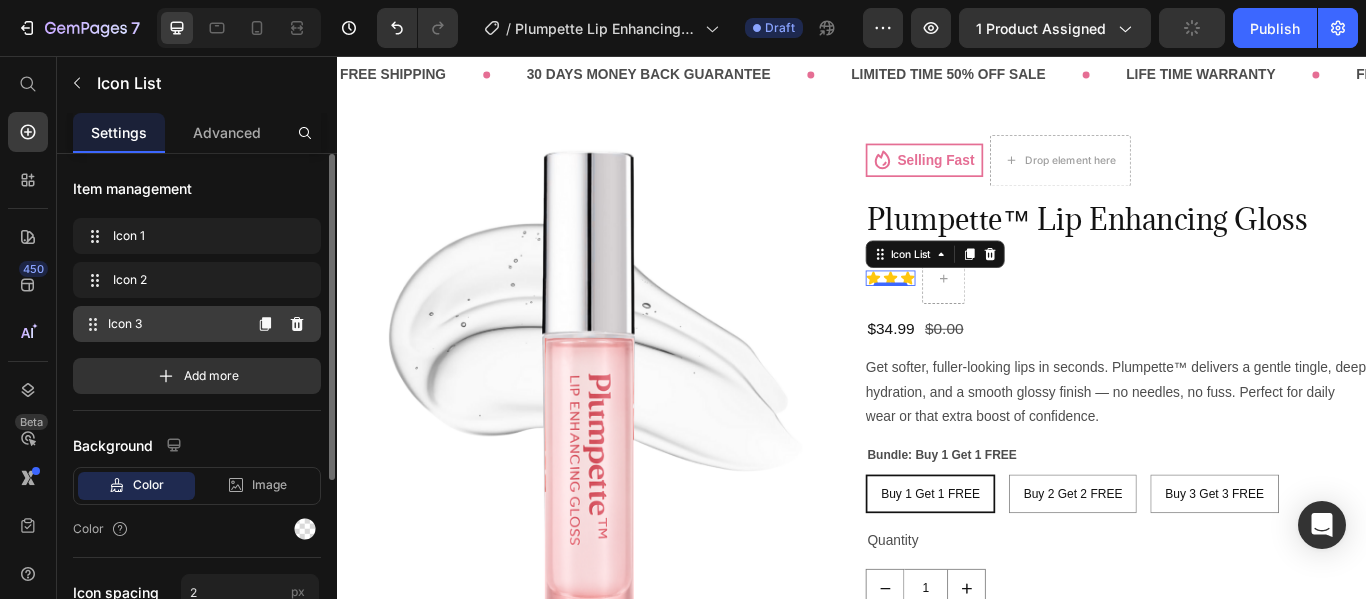 click 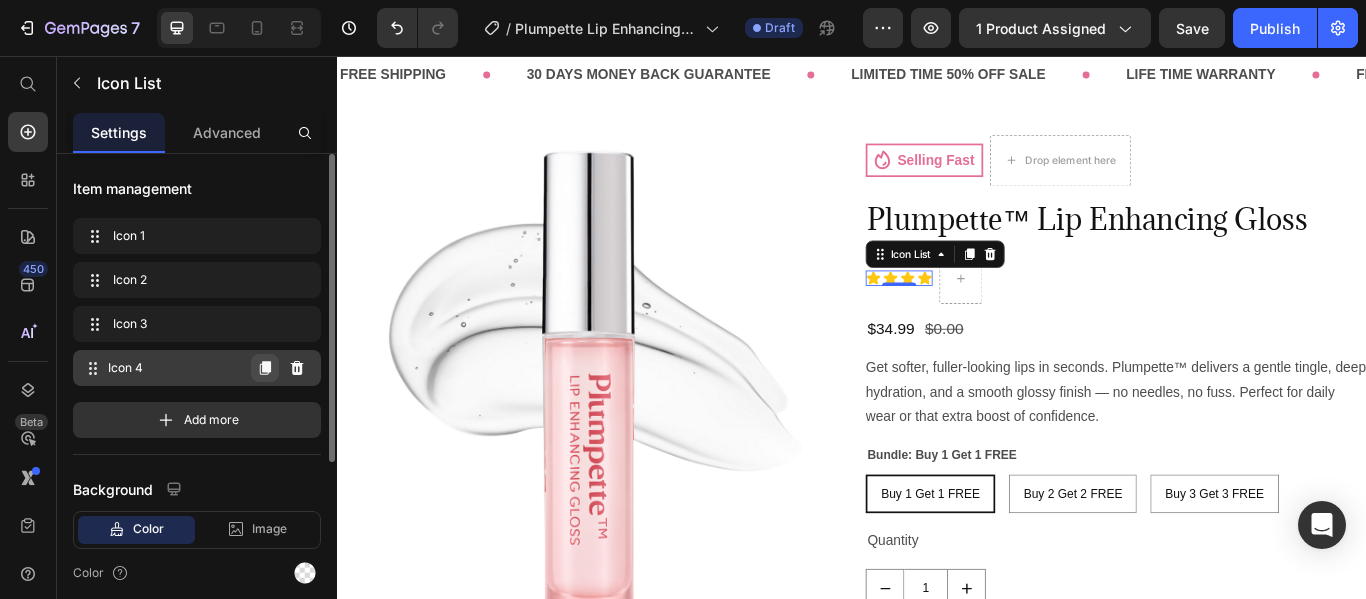click 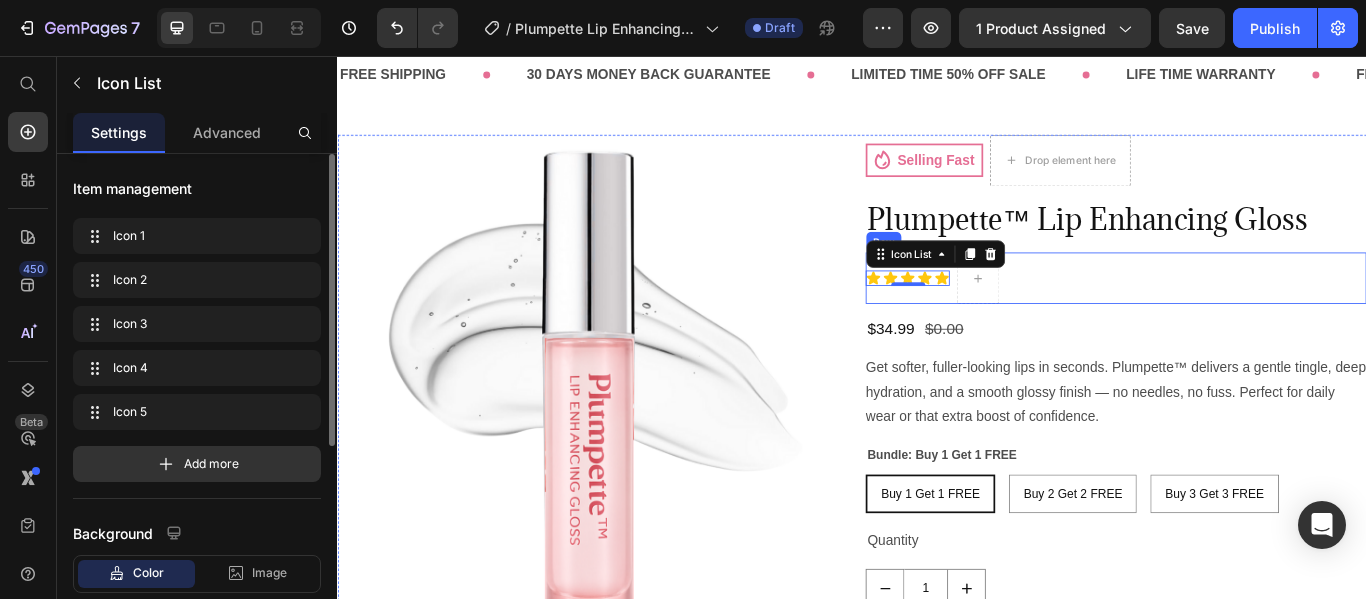 click on "Icon Icon Icon Icon Icon Icon List   0
Row" at bounding box center [1245, 315] 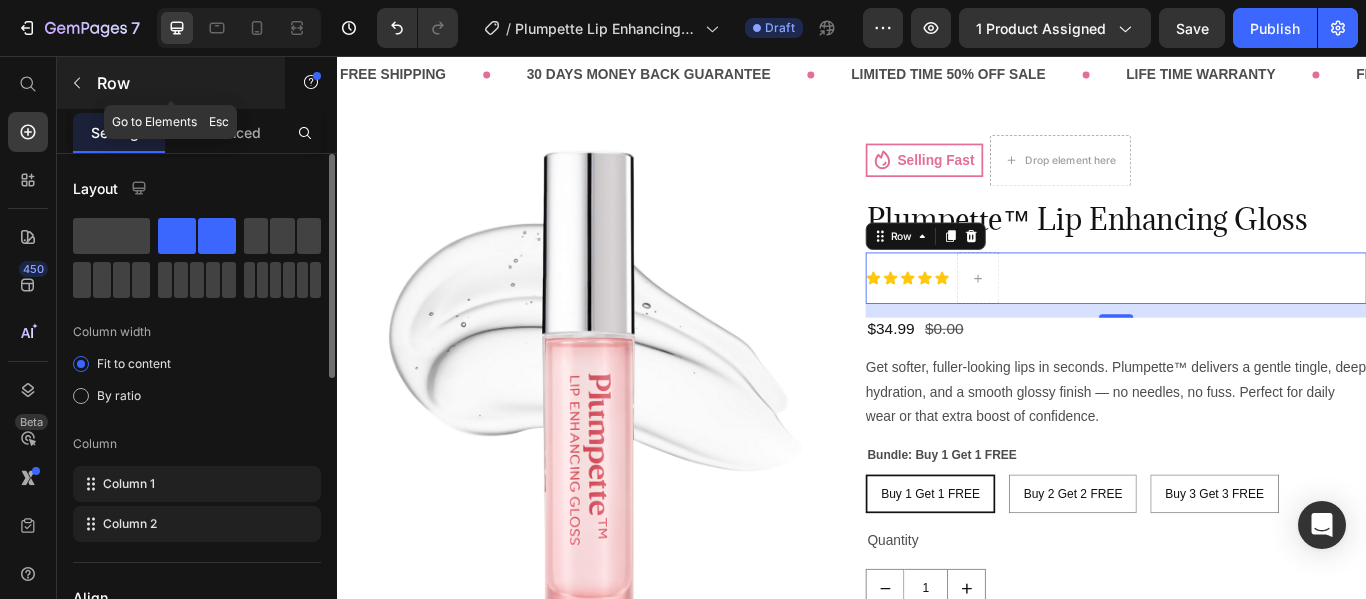 click 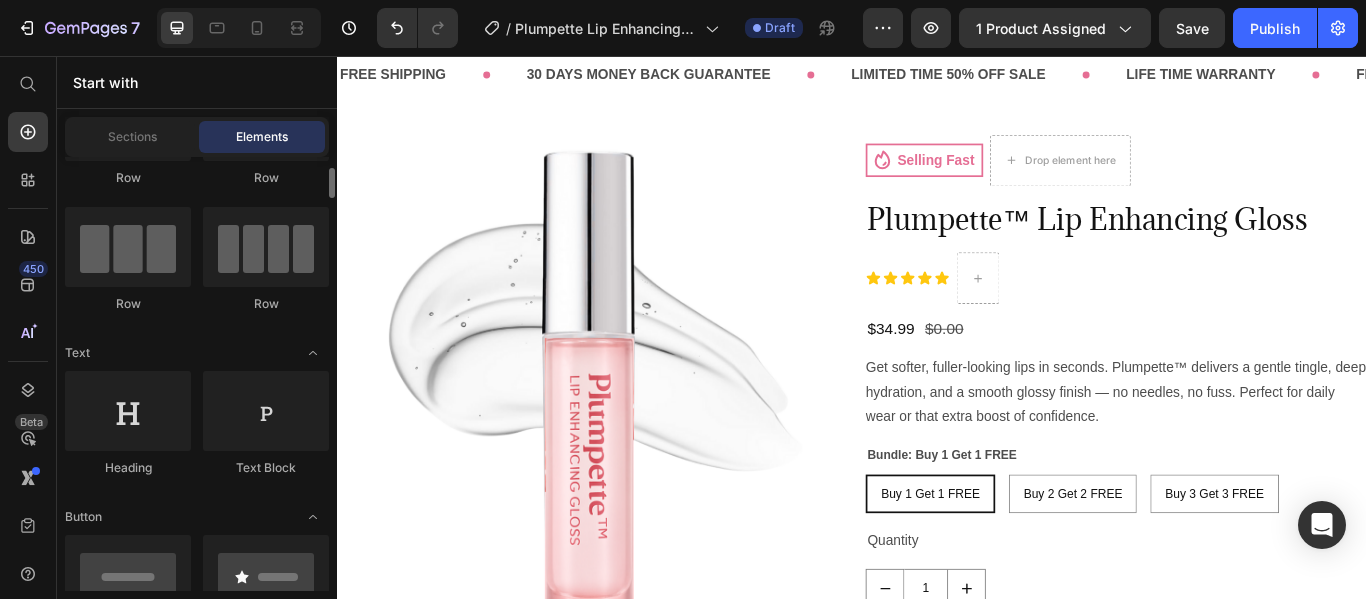 scroll, scrollTop: 126, scrollLeft: 0, axis: vertical 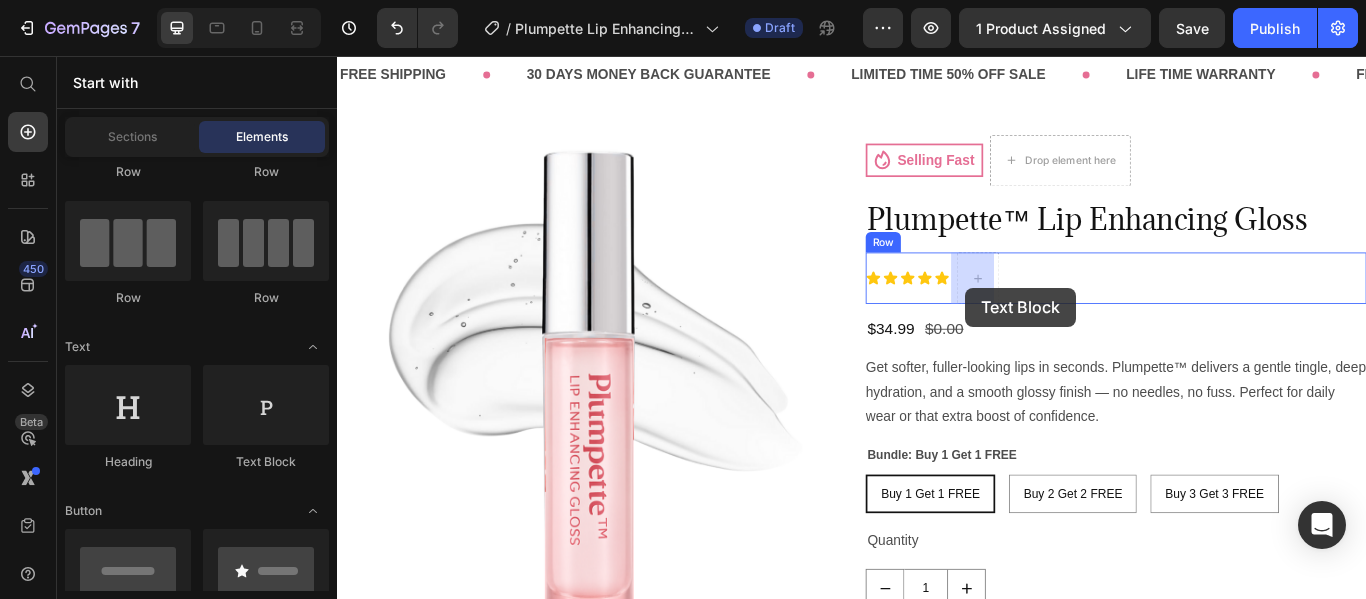 drag, startPoint x: 598, startPoint y: 487, endPoint x: 1069, endPoint y: 326, distance: 497.75696 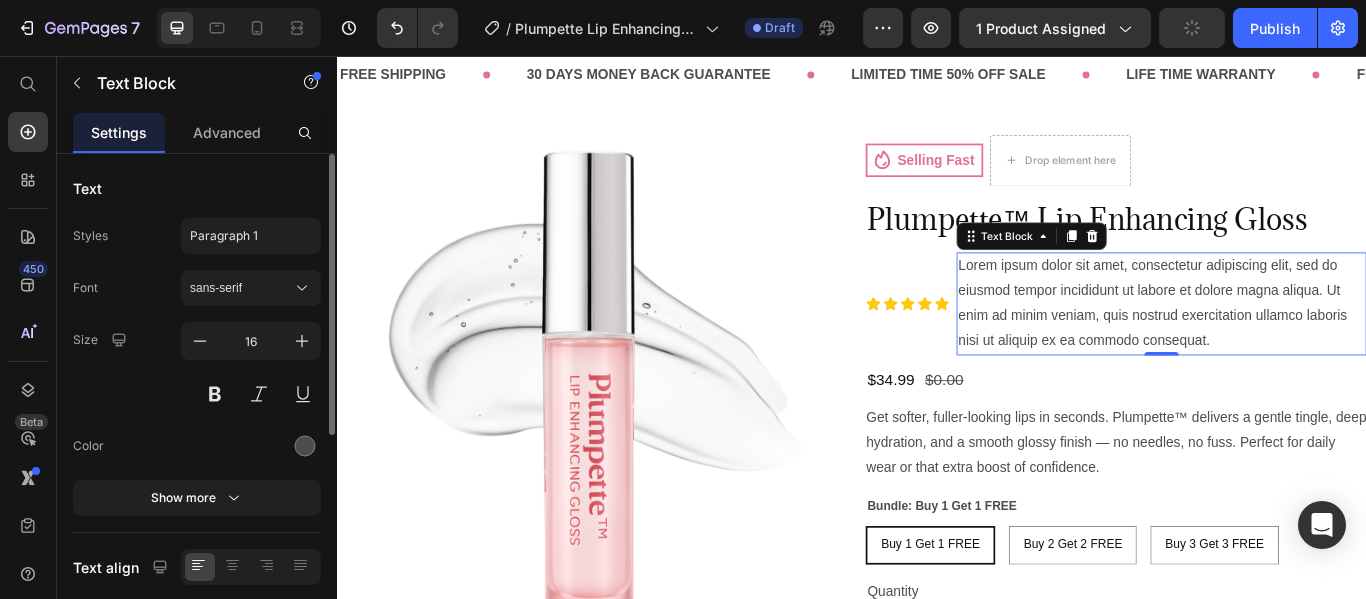 click on "Lorem ipsum dolor sit amet, consectetur adipiscing elit, sed do eiusmod tempor incididunt ut labore et dolore magna aliqua. Ut enim ad minim veniam, quis nostrud exercitation ullamco laboris nisi ut aliquip ex ea commodo consequat." at bounding box center (1298, 344) 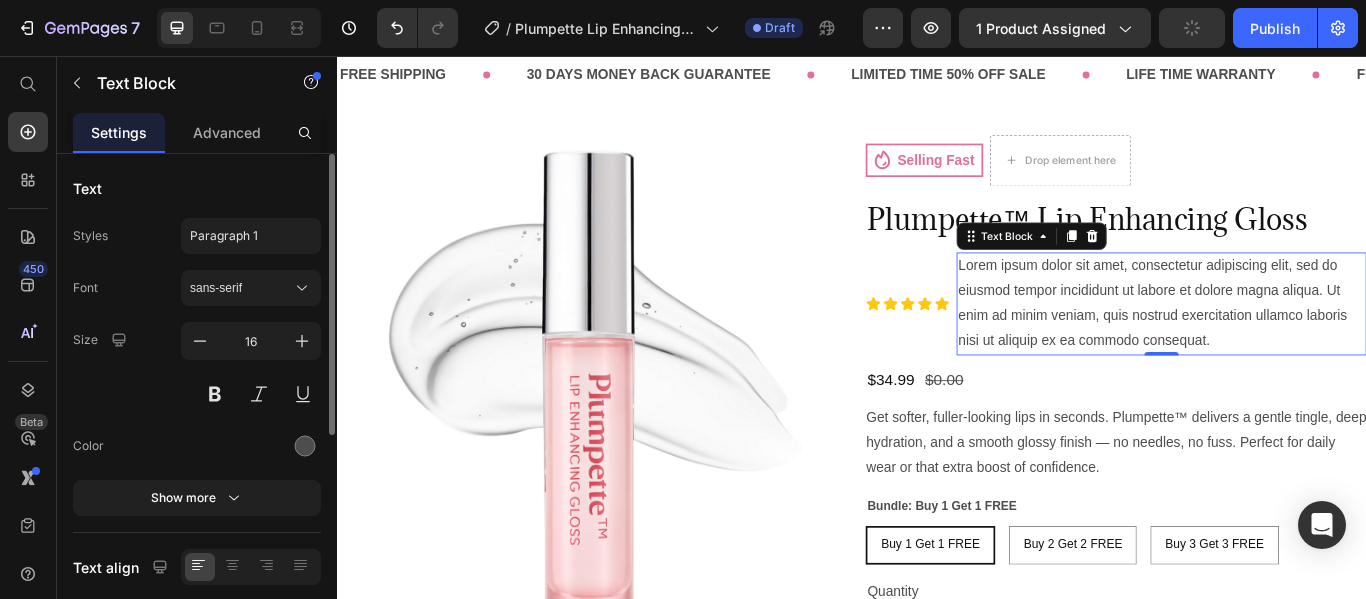 click on "Lorem ipsum dolor sit amet, consectetur adipiscing elit, sed do eiusmod tempor incididunt ut labore et dolore magna aliqua. Ut enim ad minim veniam, quis nostrud exercitation ullamco laboris nisi ut aliquip ex ea commodo consequat." at bounding box center [1298, 344] 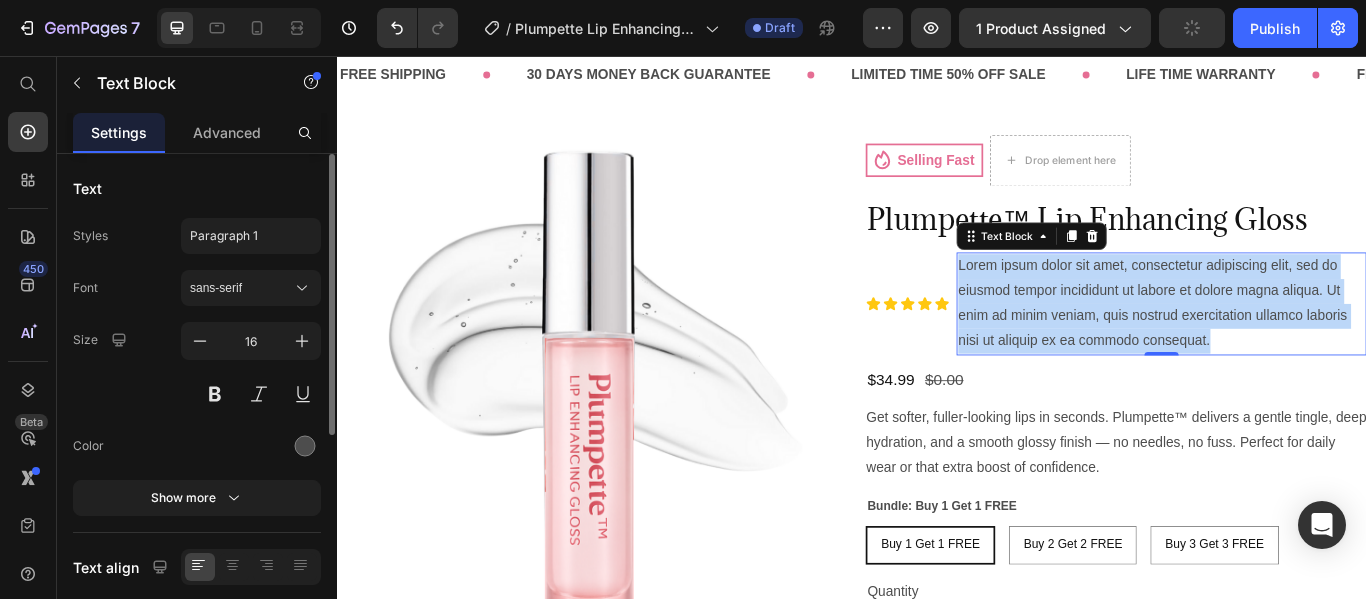 click on "Lorem ipsum dolor sit amet, consectetur adipiscing elit, sed do eiusmod tempor incididunt ut labore et dolore magna aliqua. Ut enim ad minim veniam, quis nostrud exercitation ullamco laboris nisi ut aliquip ex ea commodo consequat." at bounding box center (1298, 344) 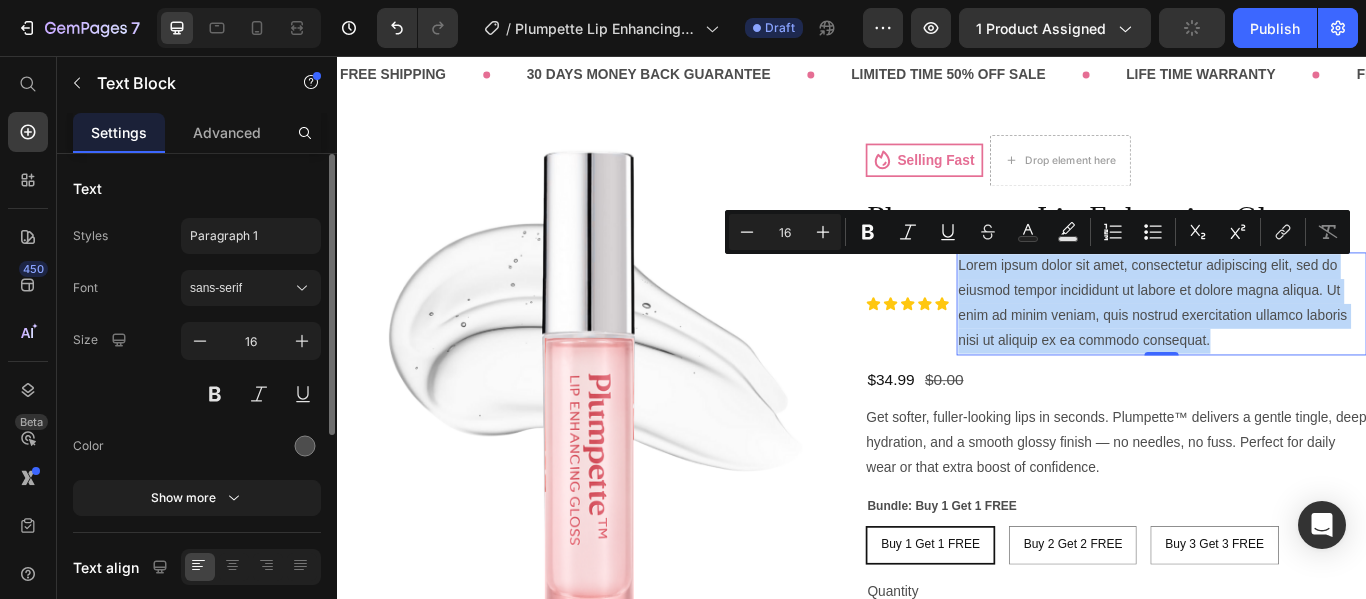 click on "Lorem ipsum dolor sit amet, consectetur adipiscing elit, sed do eiusmod tempor incididunt ut labore et dolore magna aliqua. Ut enim ad minim veniam, quis nostrud exercitation ullamco laboris nisi ut aliquip ex ea commodo consequat." at bounding box center [1298, 344] 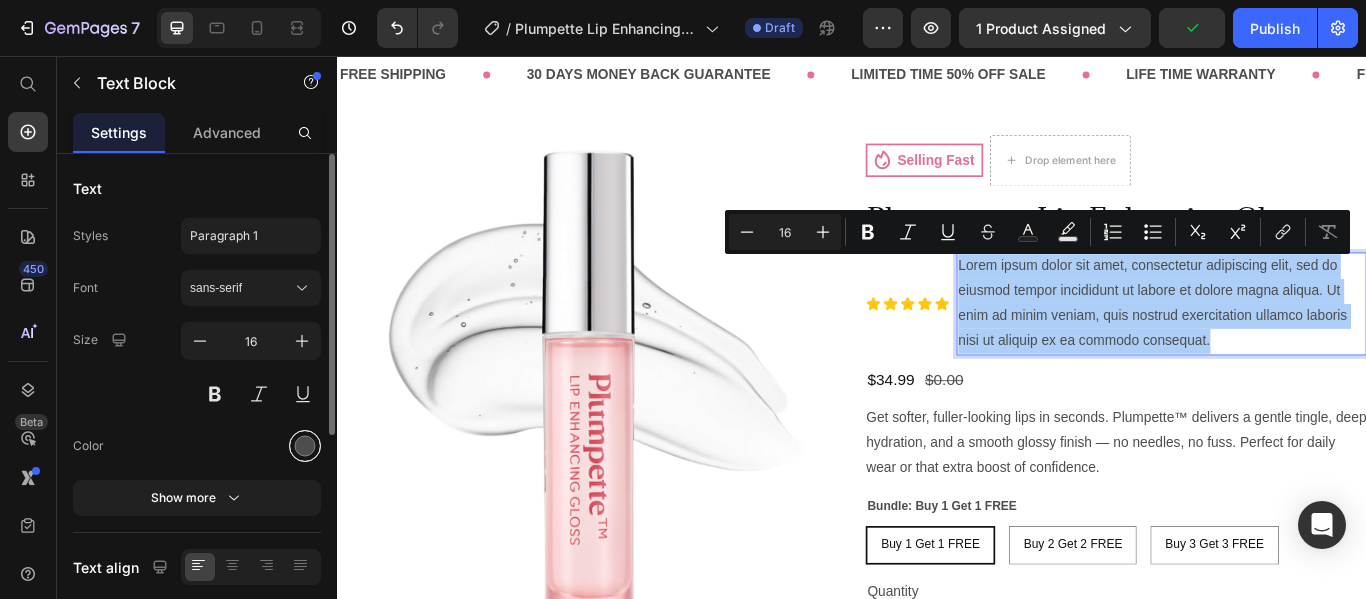click at bounding box center [305, 446] 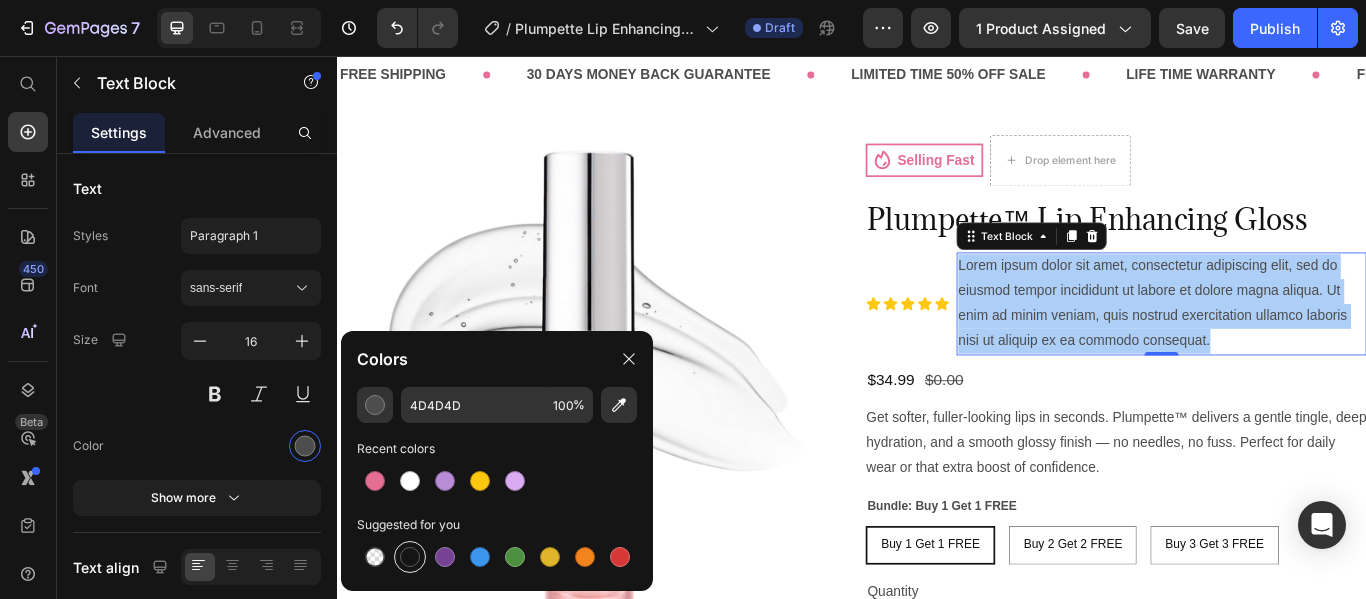 click at bounding box center (410, 557) 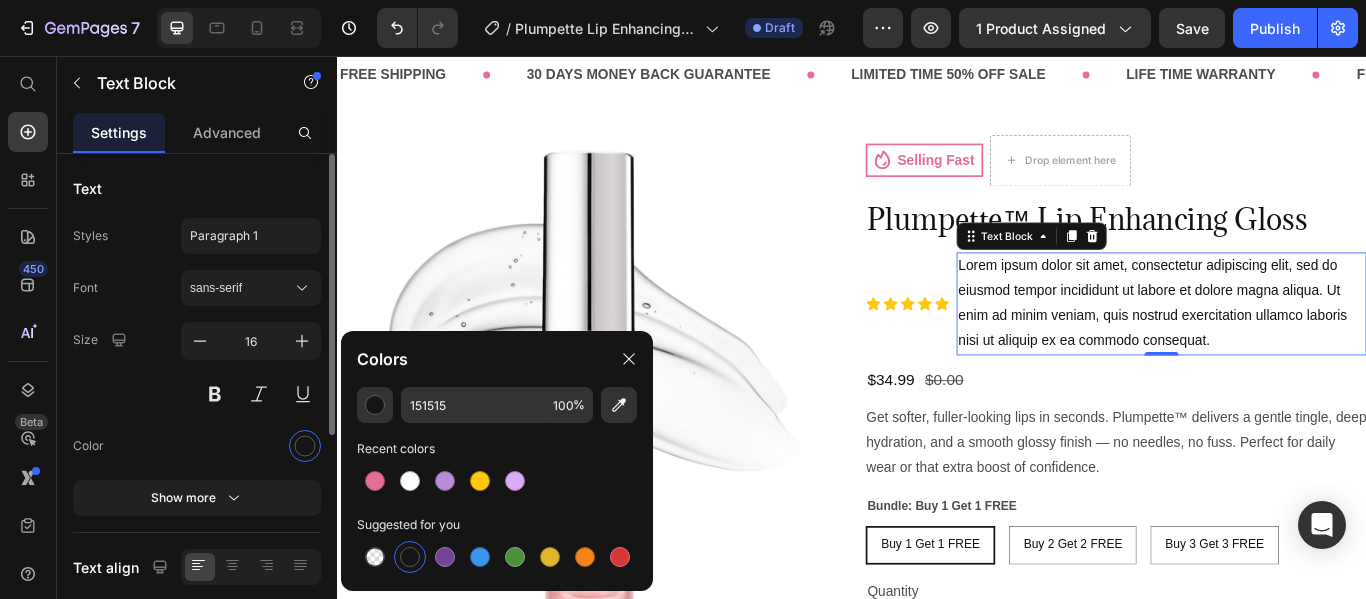click at bounding box center (251, 446) 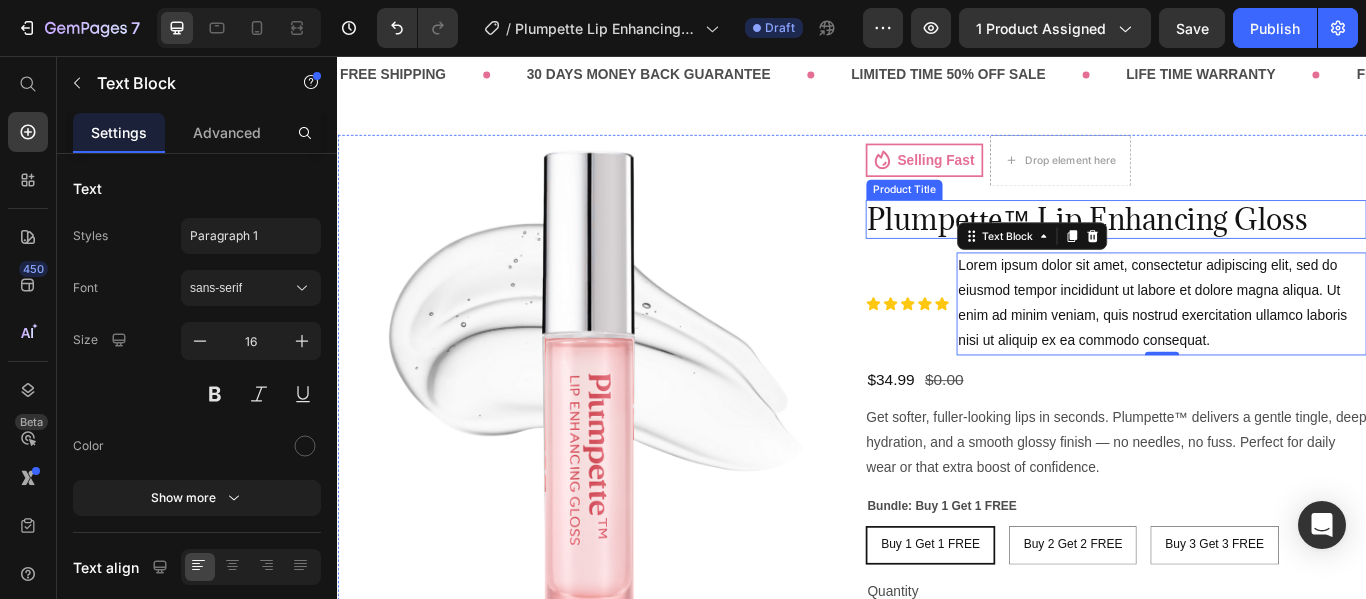 click on "Plumpette™ Lip Enhancing Gloss" at bounding box center [1245, 247] 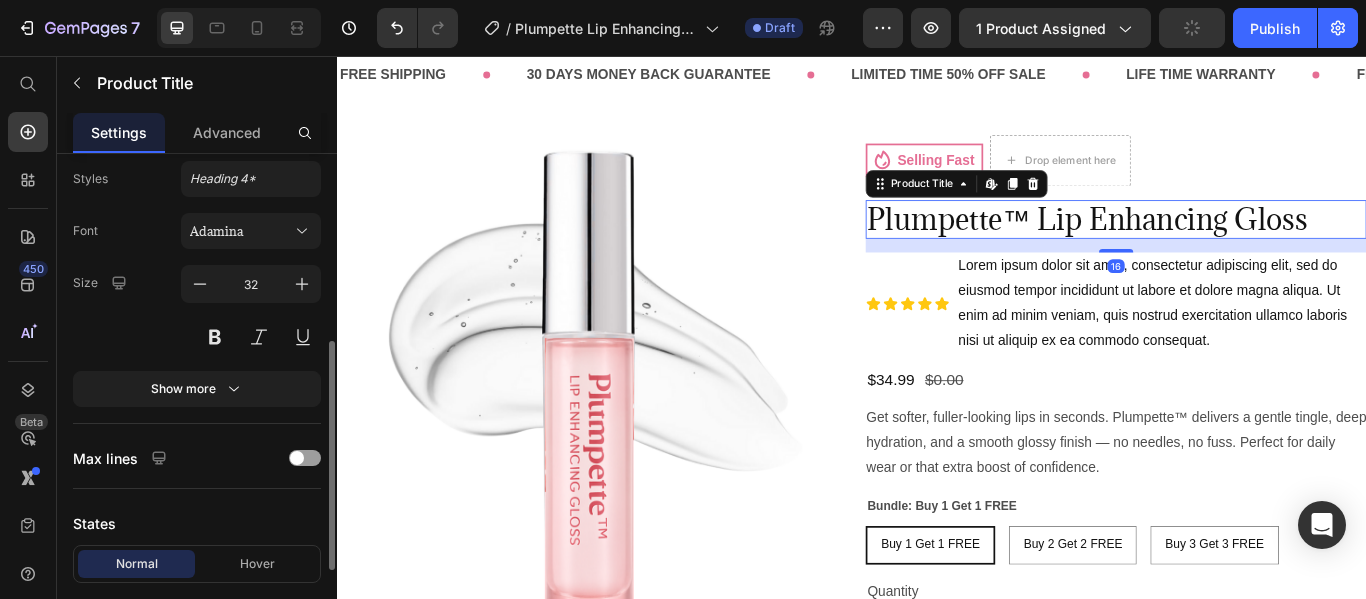 scroll, scrollTop: 323, scrollLeft: 0, axis: vertical 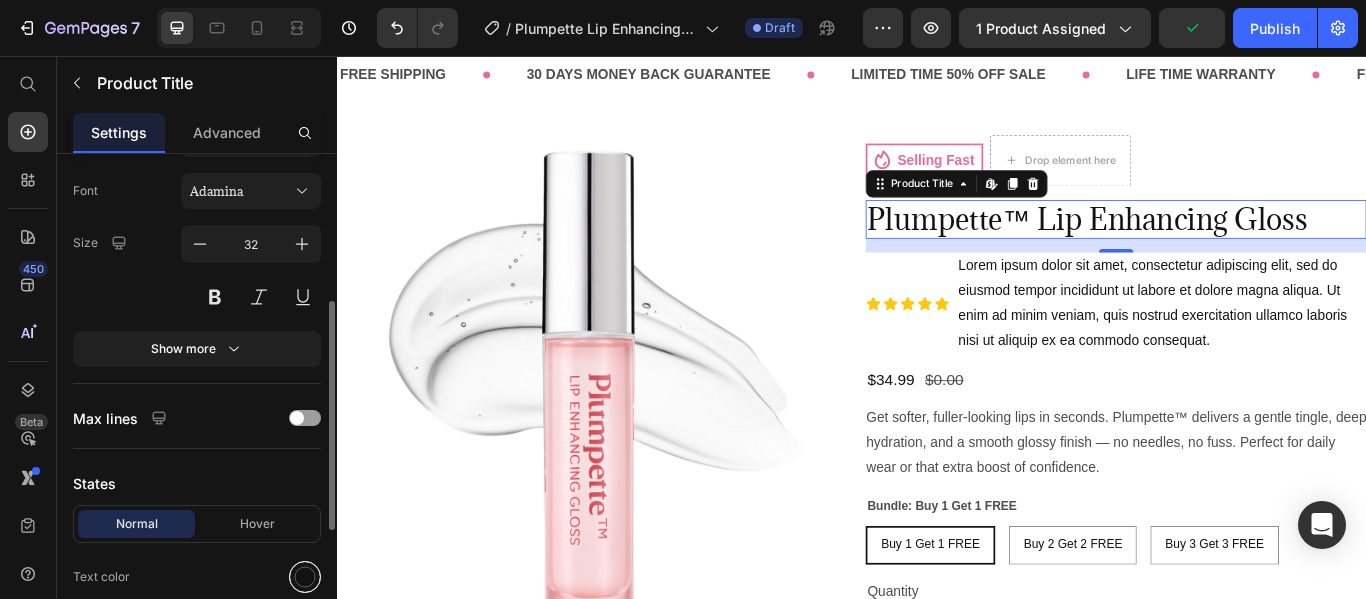 click at bounding box center (305, 577) 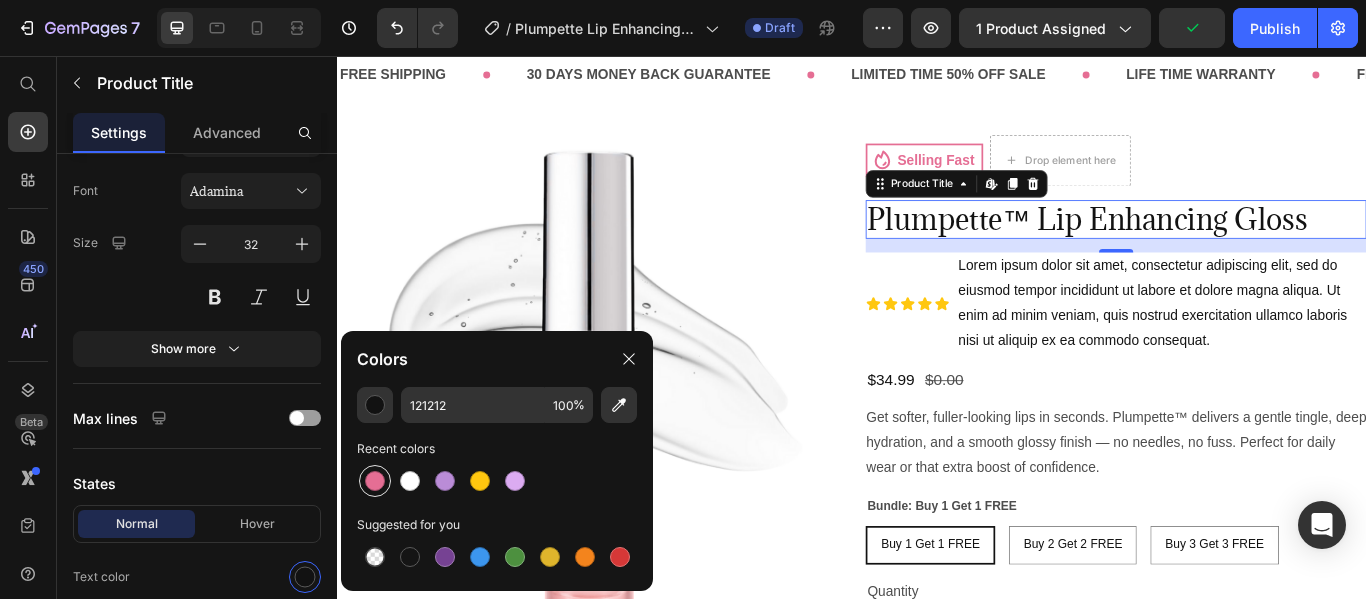 click at bounding box center [375, 481] 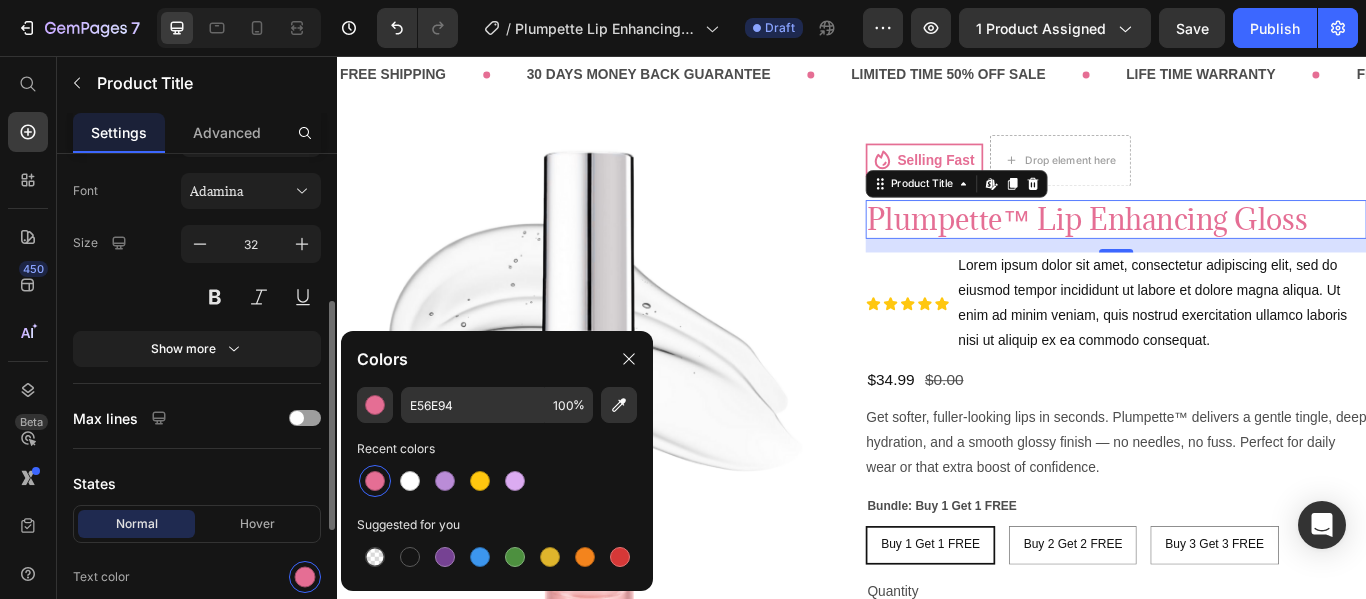 click on "Max lines" 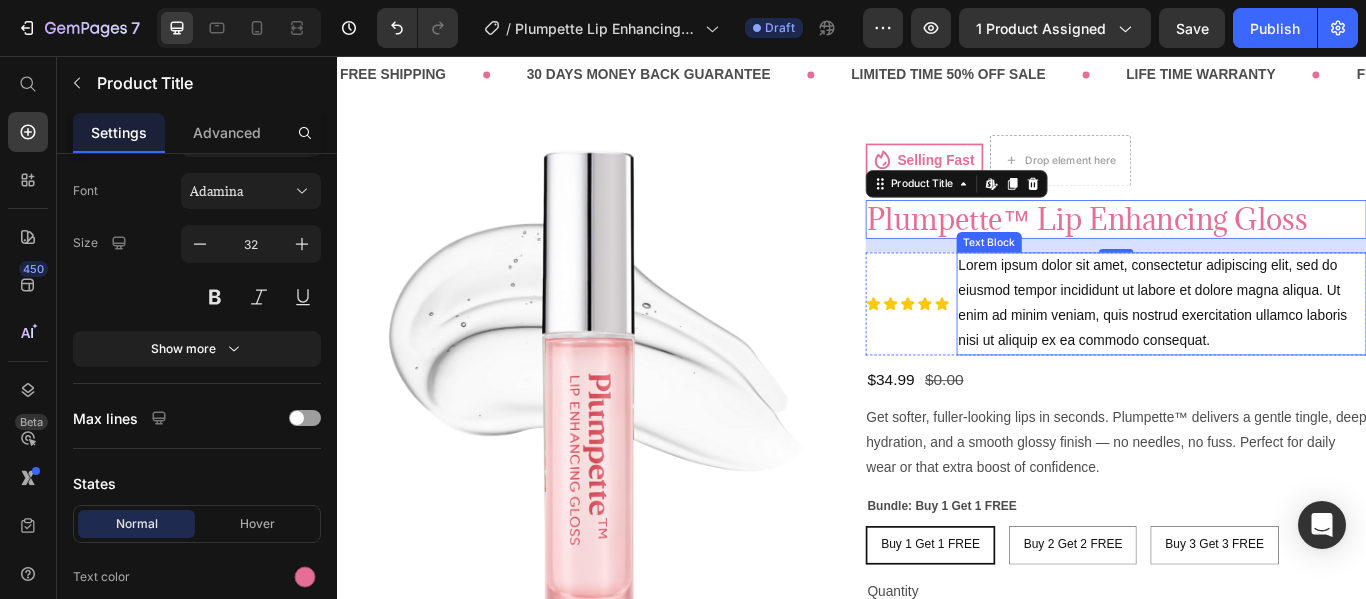 click on "Lorem ipsum dolor sit amet, consectetur adipiscing elit, sed do eiusmod tempor incididunt ut labore et dolore magna aliqua. Ut enim ad minim veniam, quis nostrud exercitation ullamco laboris nisi ut aliquip ex ea commodo consequat." at bounding box center (1298, 344) 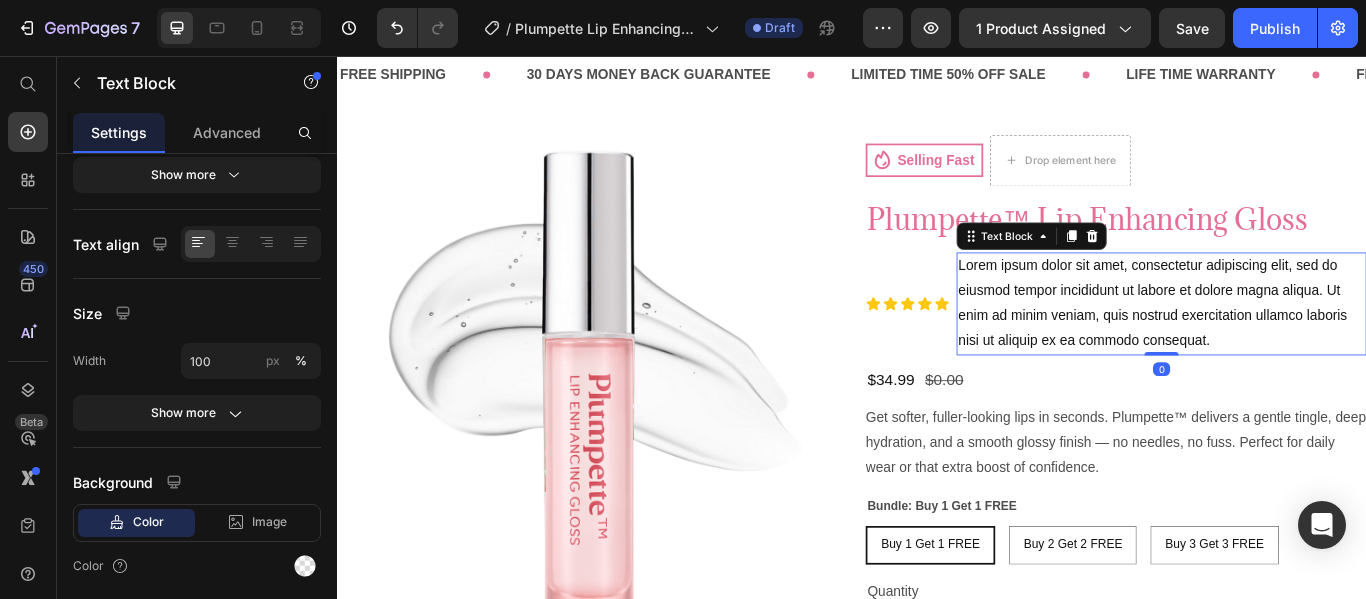 scroll, scrollTop: 0, scrollLeft: 0, axis: both 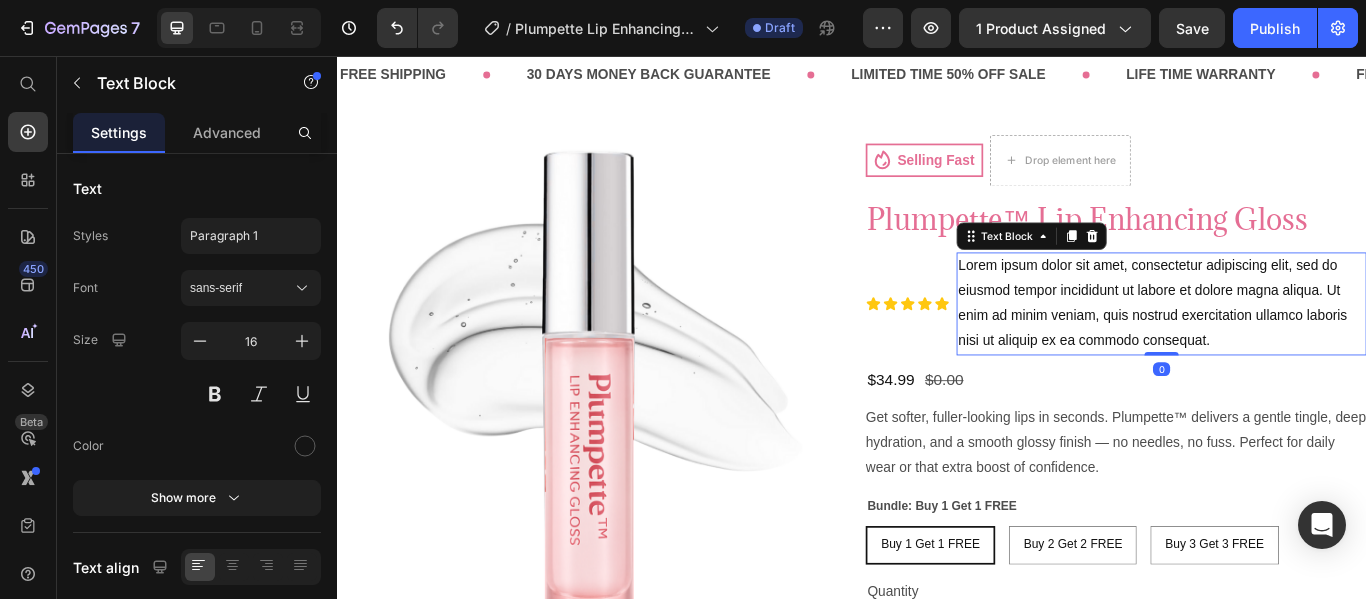 click on "Lorem ipsum dolor sit amet, consectetur adipiscing elit, sed do eiusmod tempor incididunt ut labore et dolore magna aliqua. Ut enim ad minim veniam, quis nostrud exercitation ullamco laboris nisi ut aliquip ex ea commodo consequat." at bounding box center (1298, 344) 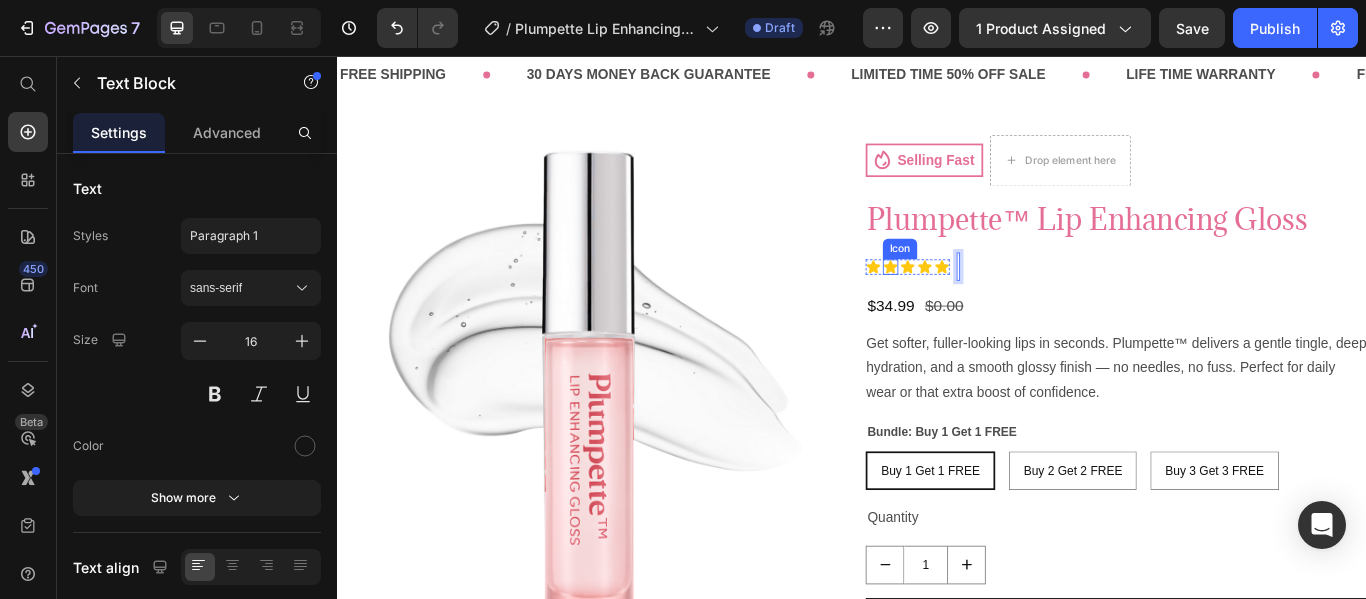 scroll, scrollTop: 49, scrollLeft: 0, axis: vertical 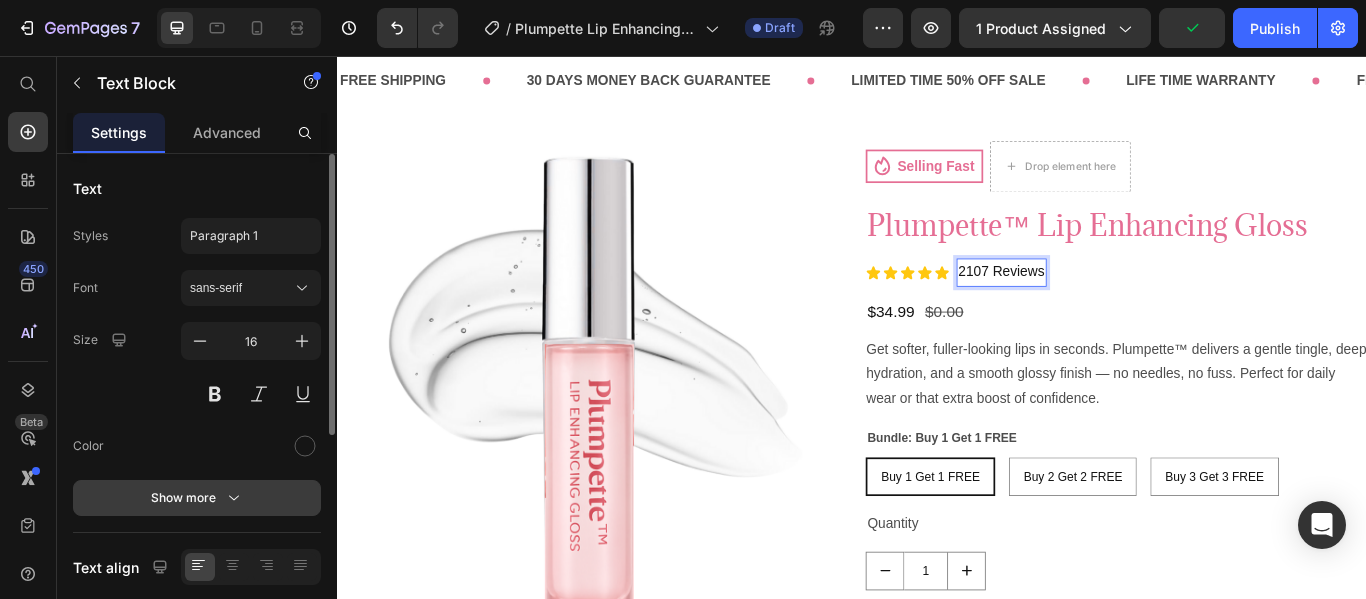click 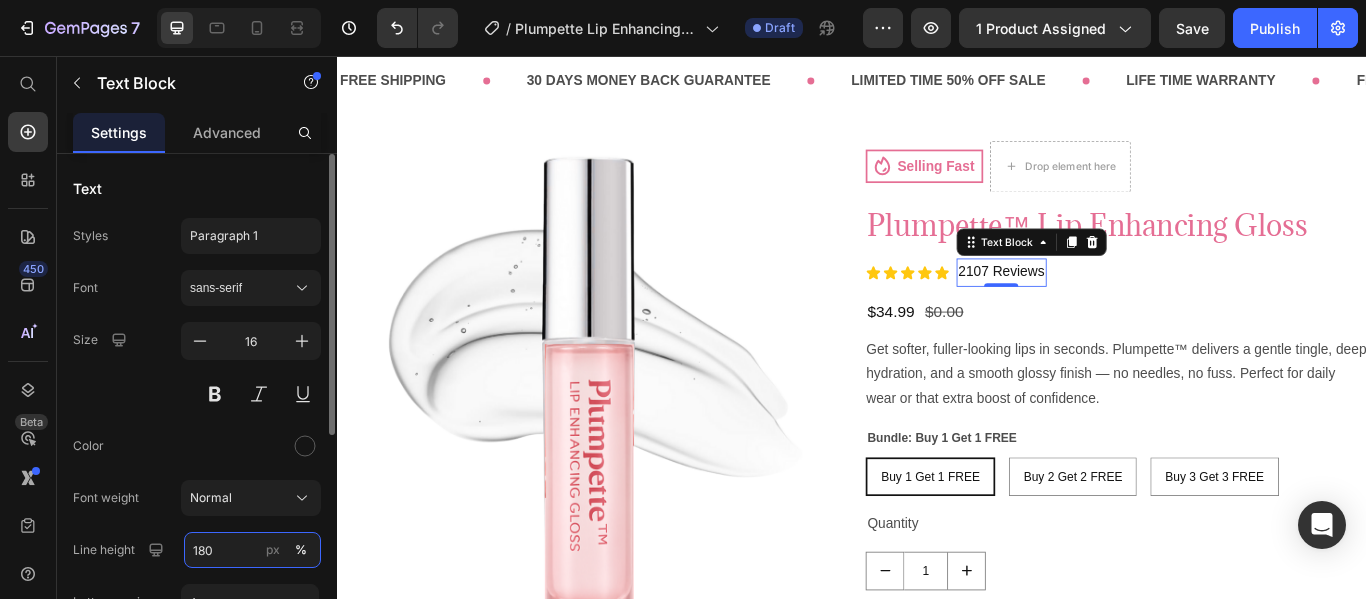 click on "180" at bounding box center (252, 550) 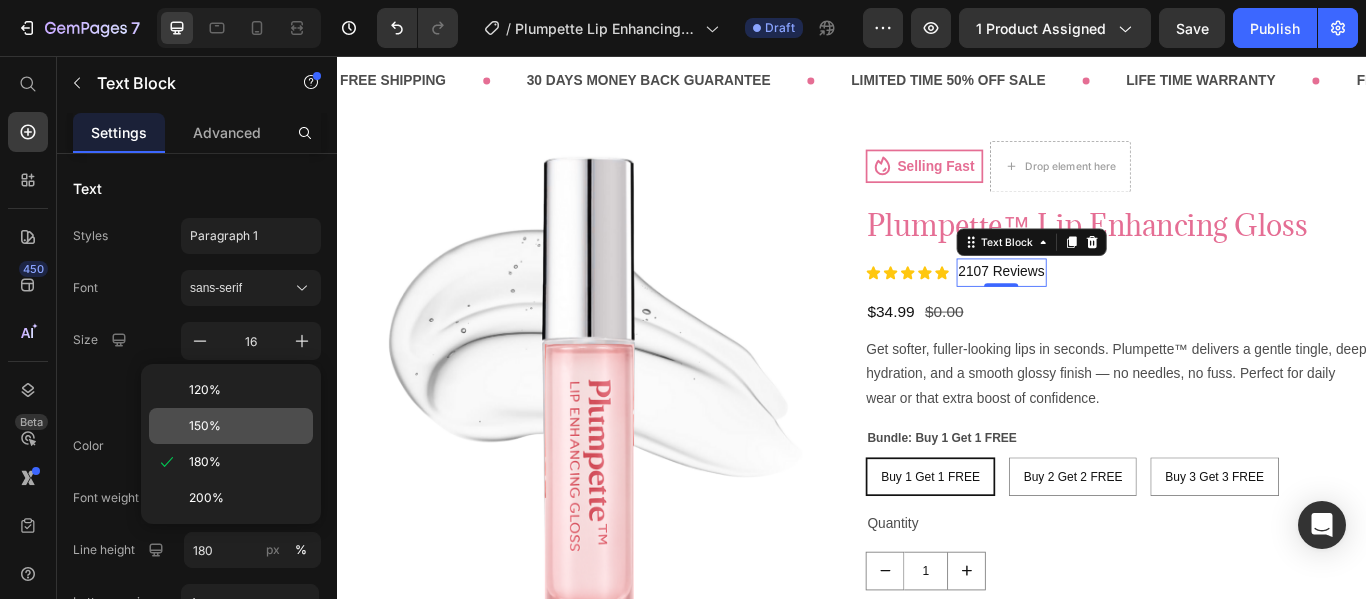 click on "150%" at bounding box center [247, 426] 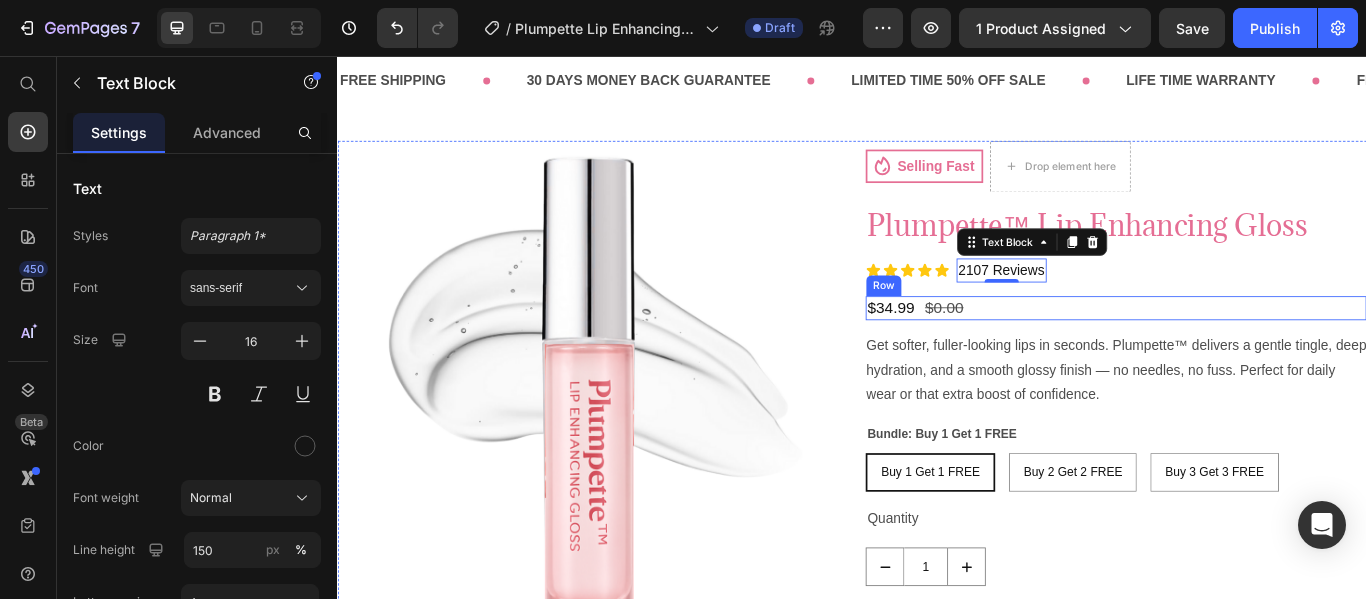 click on "$34.99 Product Price $0.00 Product Price Row" at bounding box center [1245, 349] 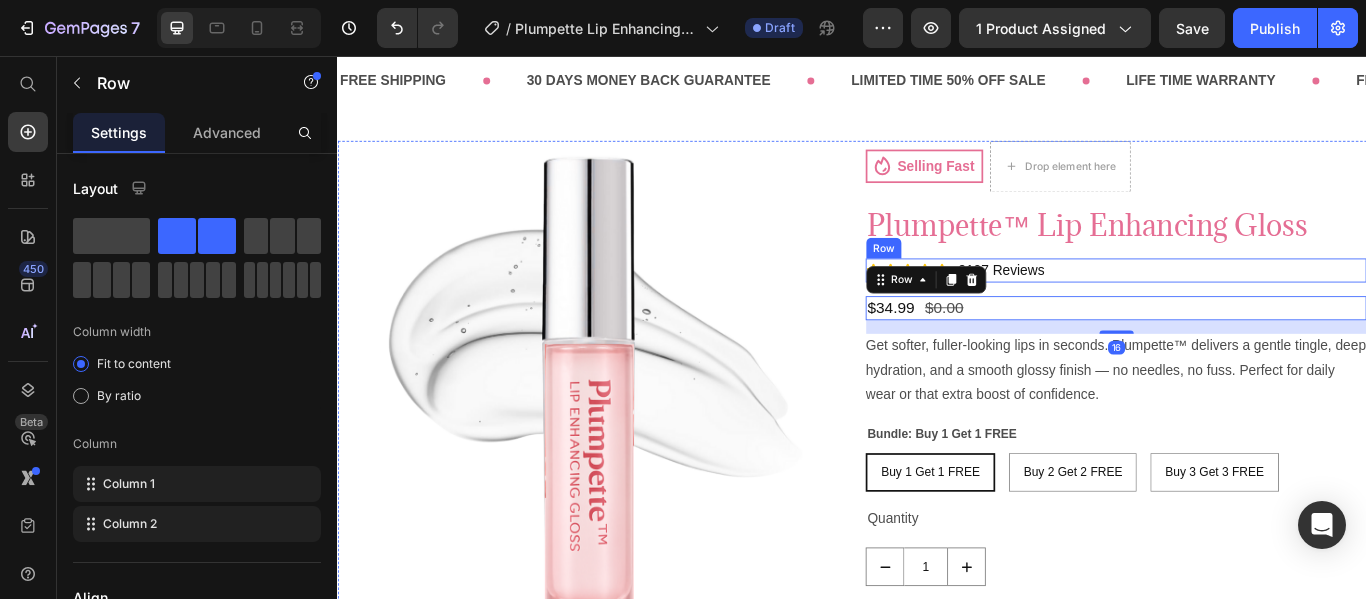 click on "Icon Icon Icon Icon Icon Icon List 2107 Reviews Text Block Row" at bounding box center (1245, 306) 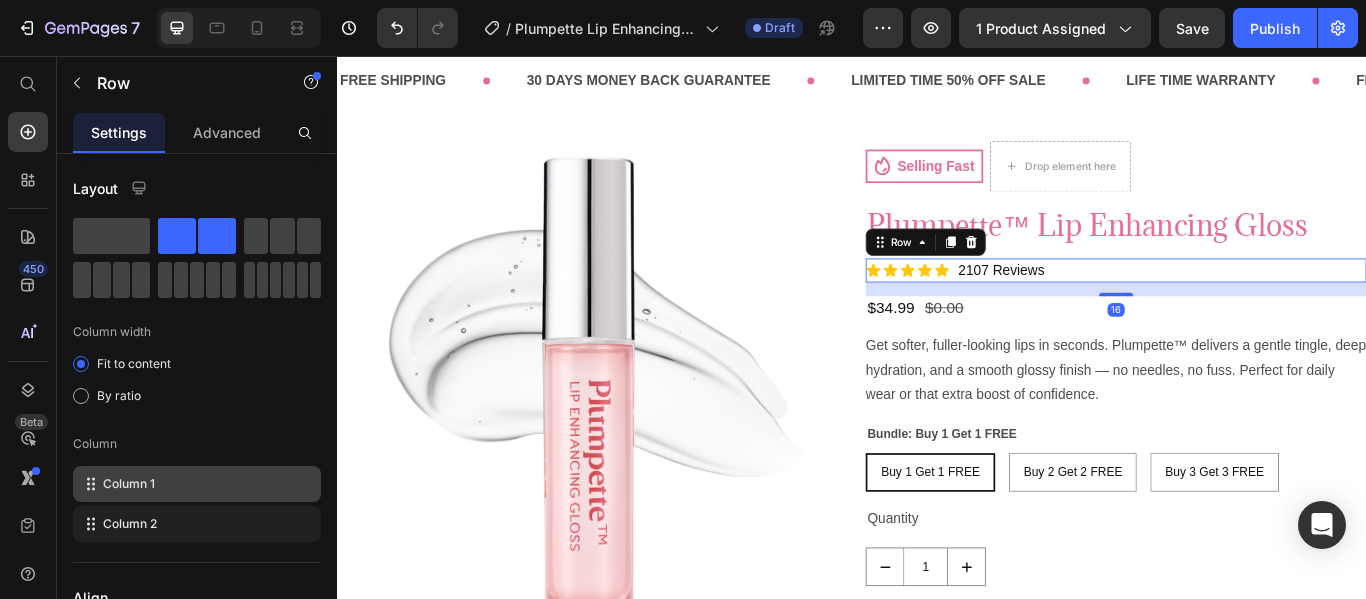 drag, startPoint x: 184, startPoint y: 466, endPoint x: 543, endPoint y: 639, distance: 398.50974 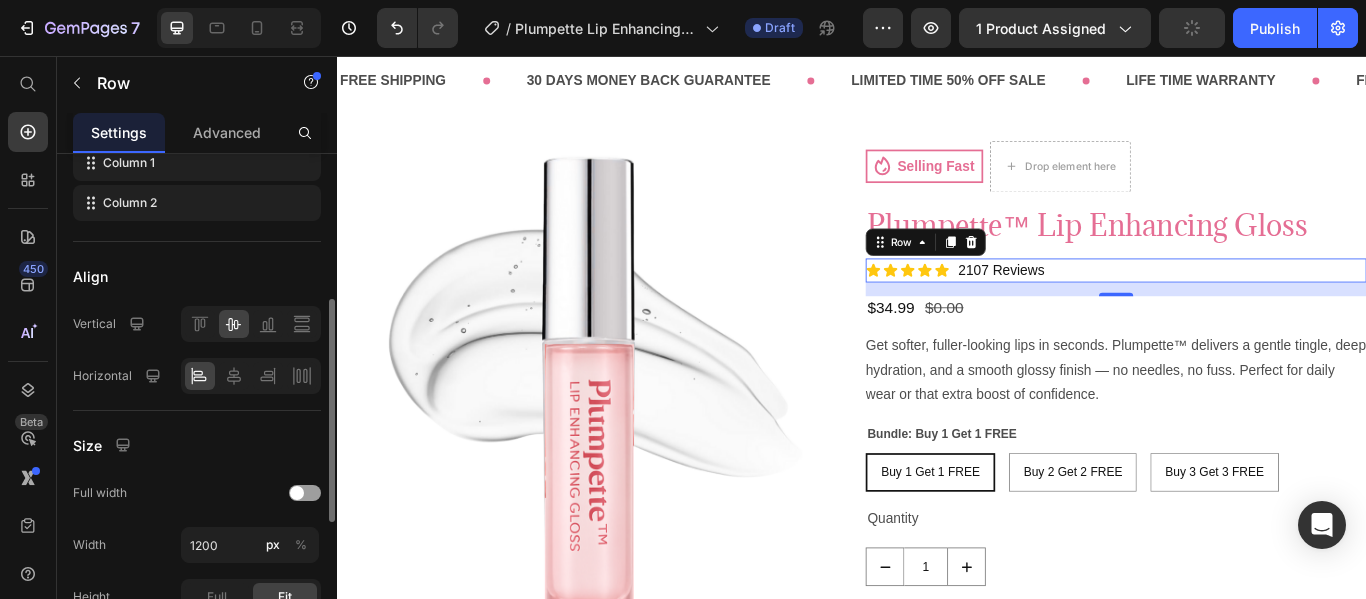 scroll, scrollTop: 332, scrollLeft: 0, axis: vertical 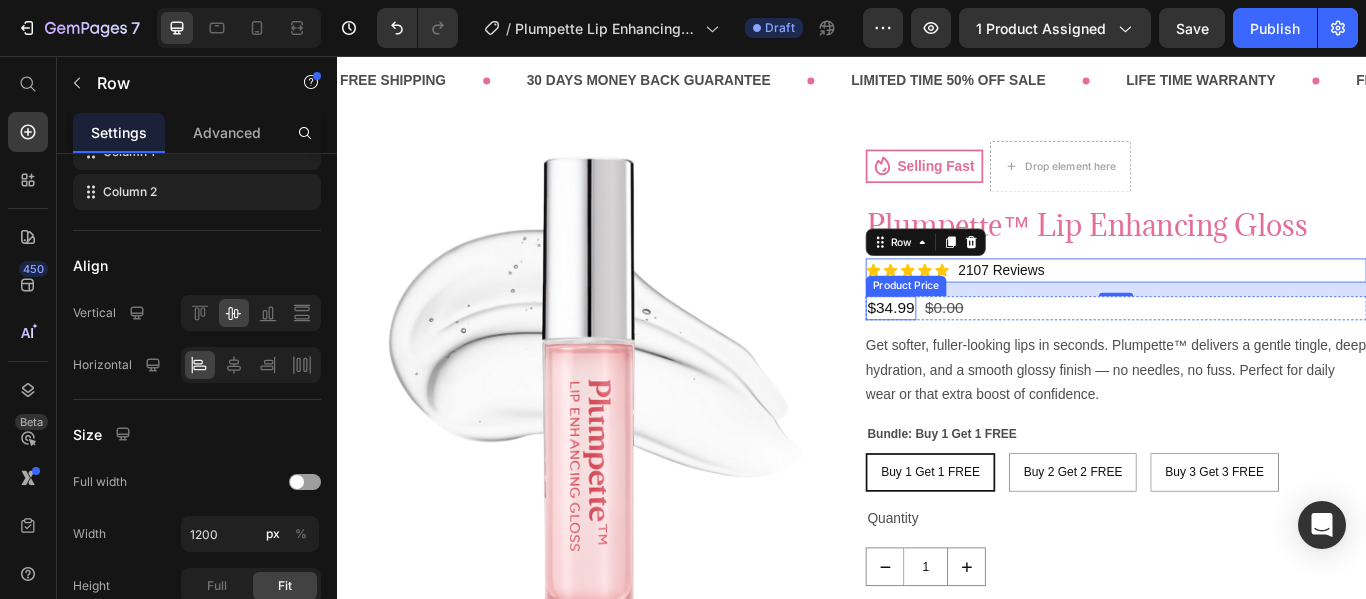 click on "$34.99" at bounding box center (982, 349) 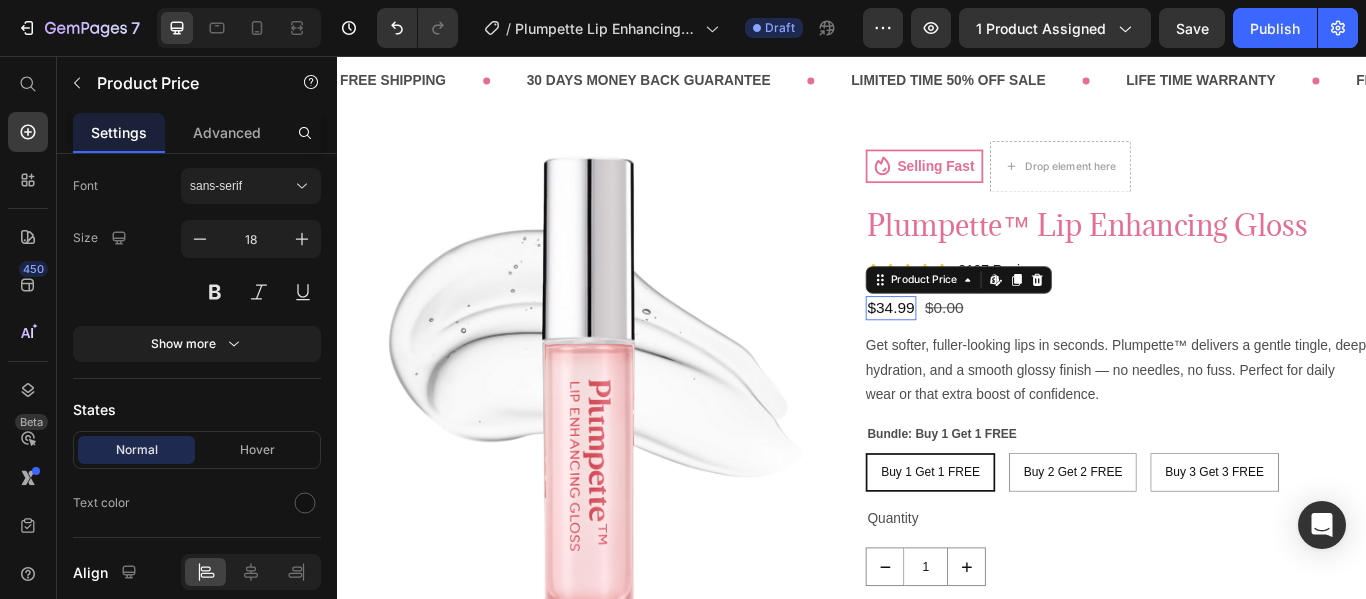 scroll, scrollTop: 0, scrollLeft: 0, axis: both 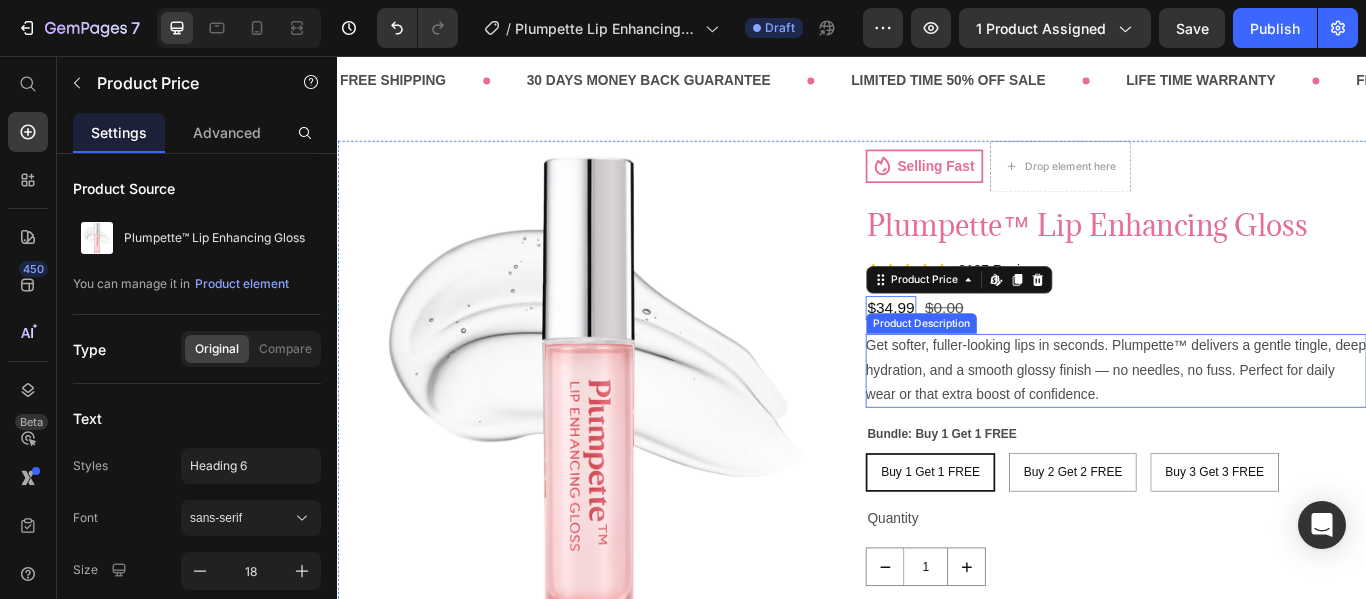 click on "Get softer, fuller-looking lips in seconds. Plumpette™ delivers a gentle tingle, deep hydration, and a smooth glossy finish — no needles, no fuss. Perfect for daily wear or that extra boost of confidence." at bounding box center [1245, 423] 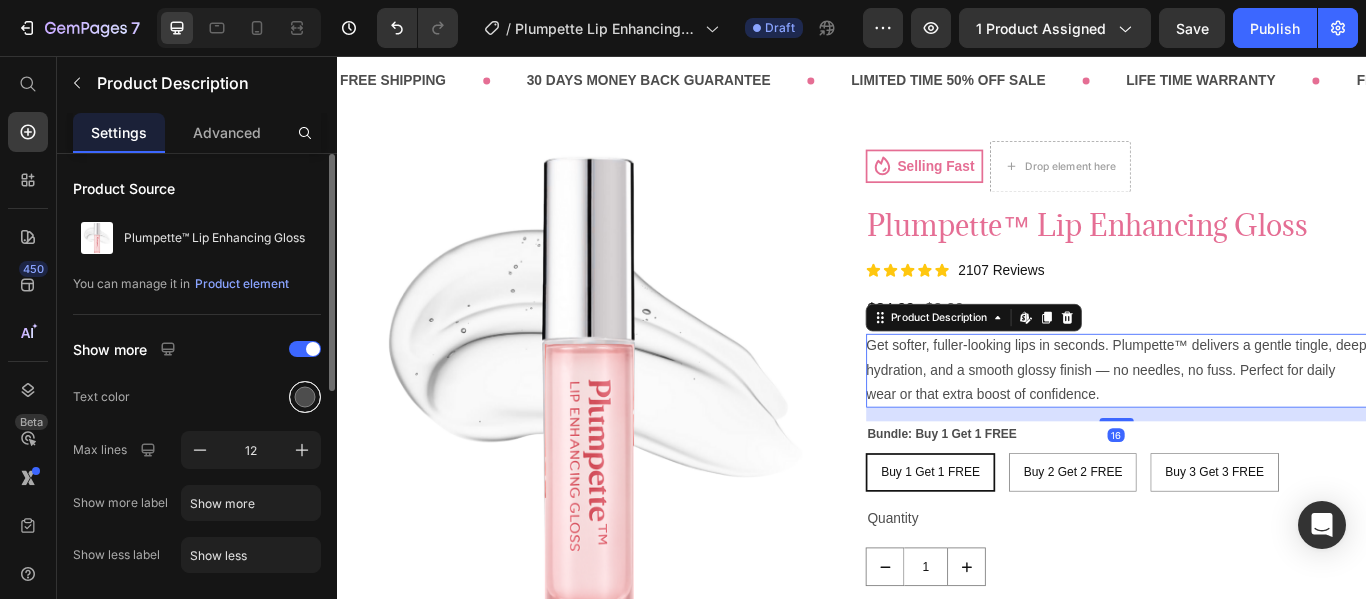 click at bounding box center [305, 397] 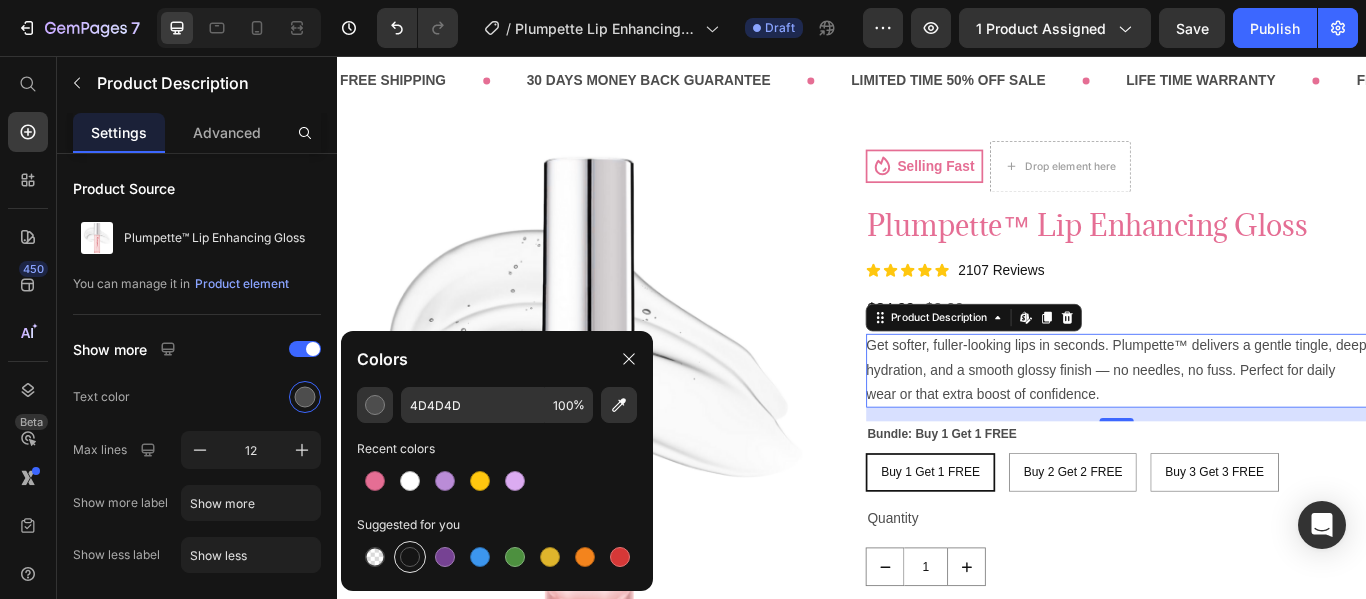 click at bounding box center [410, 557] 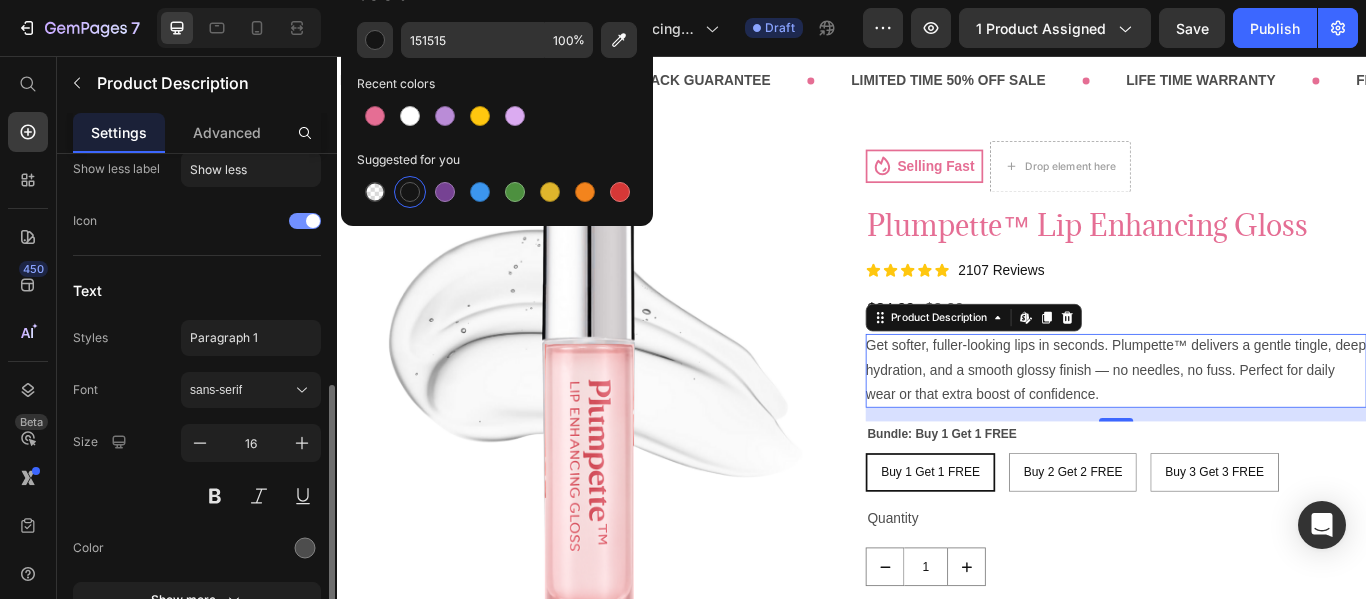 scroll, scrollTop: 532, scrollLeft: 0, axis: vertical 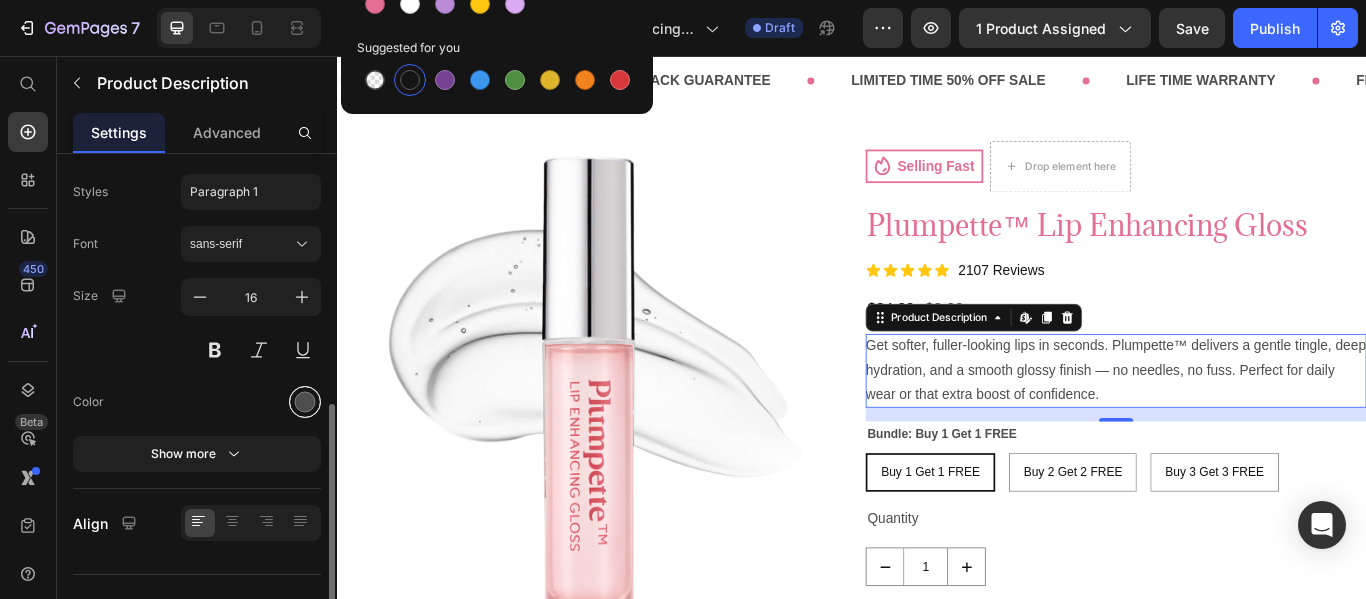 click at bounding box center (305, 402) 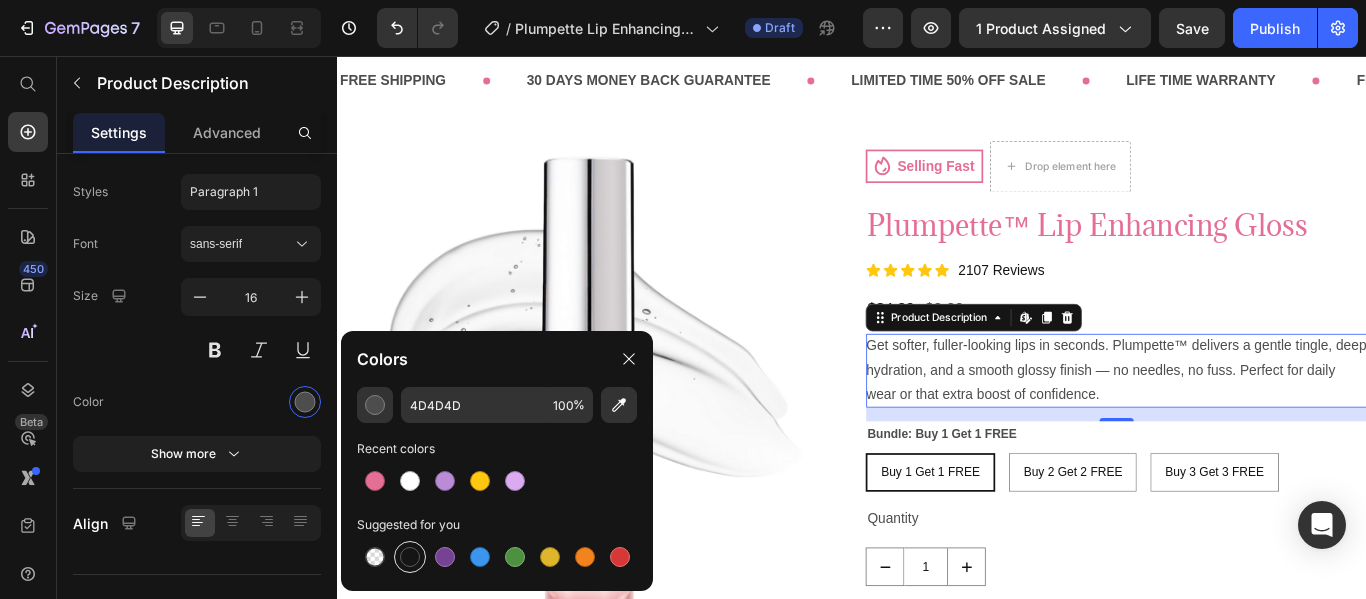 click at bounding box center (410, 557) 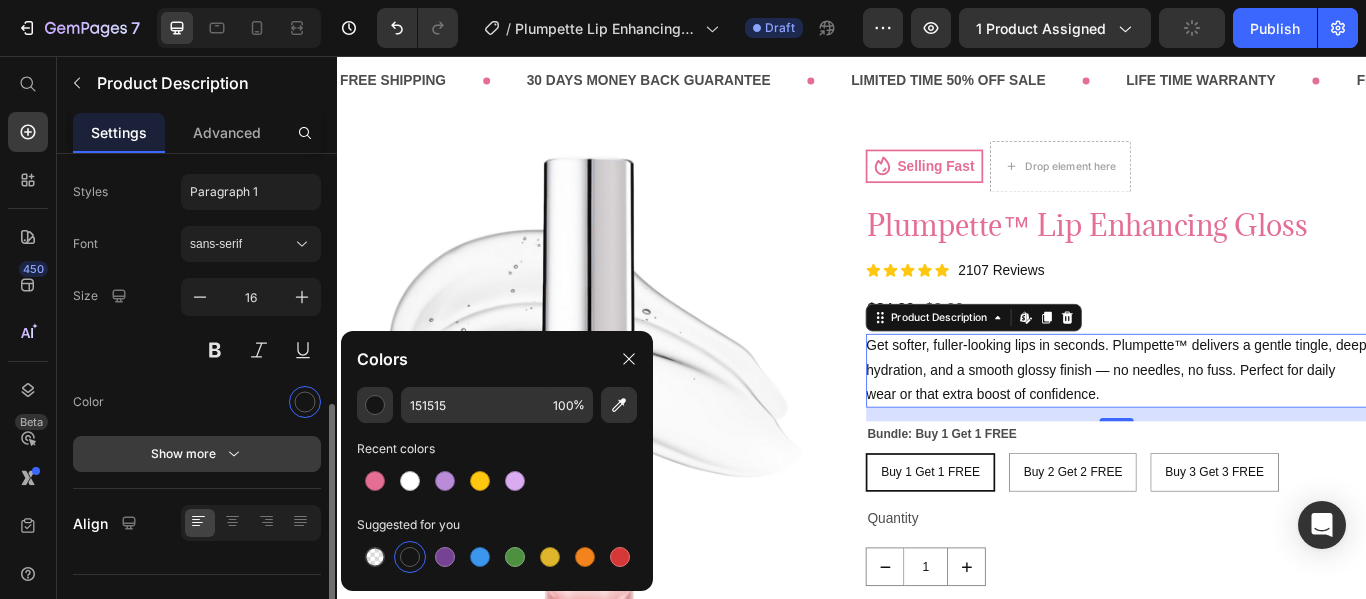 click on "Show more" at bounding box center [197, 454] 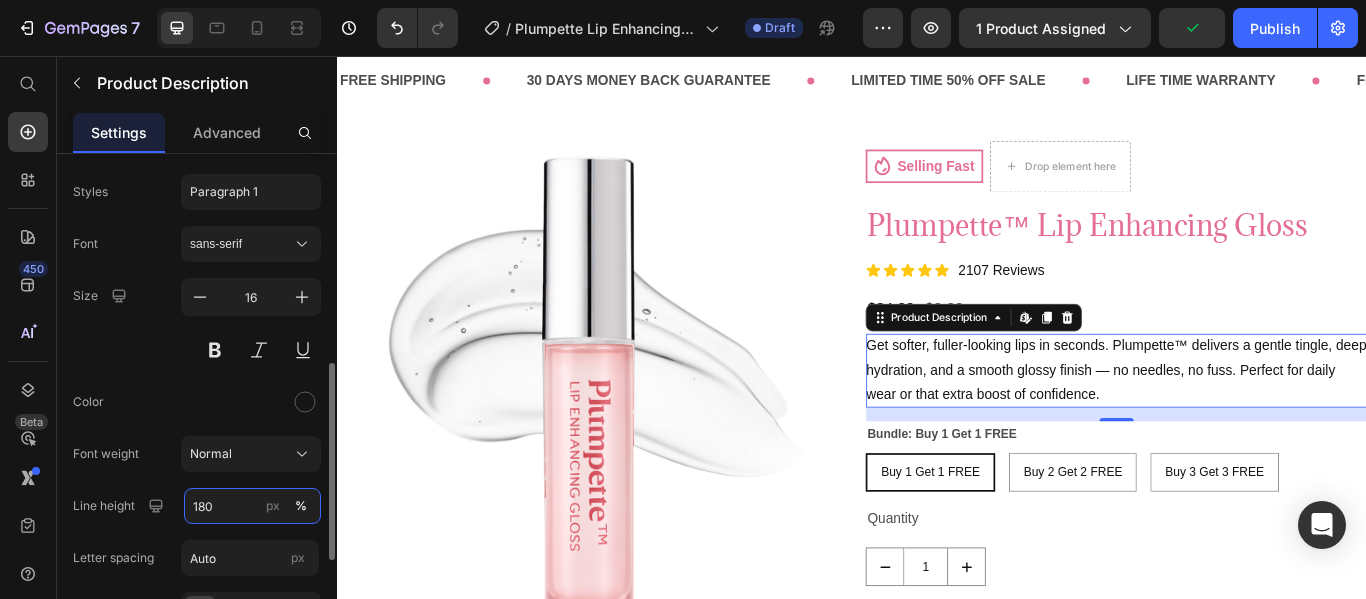 click on "180" at bounding box center (252, 506) 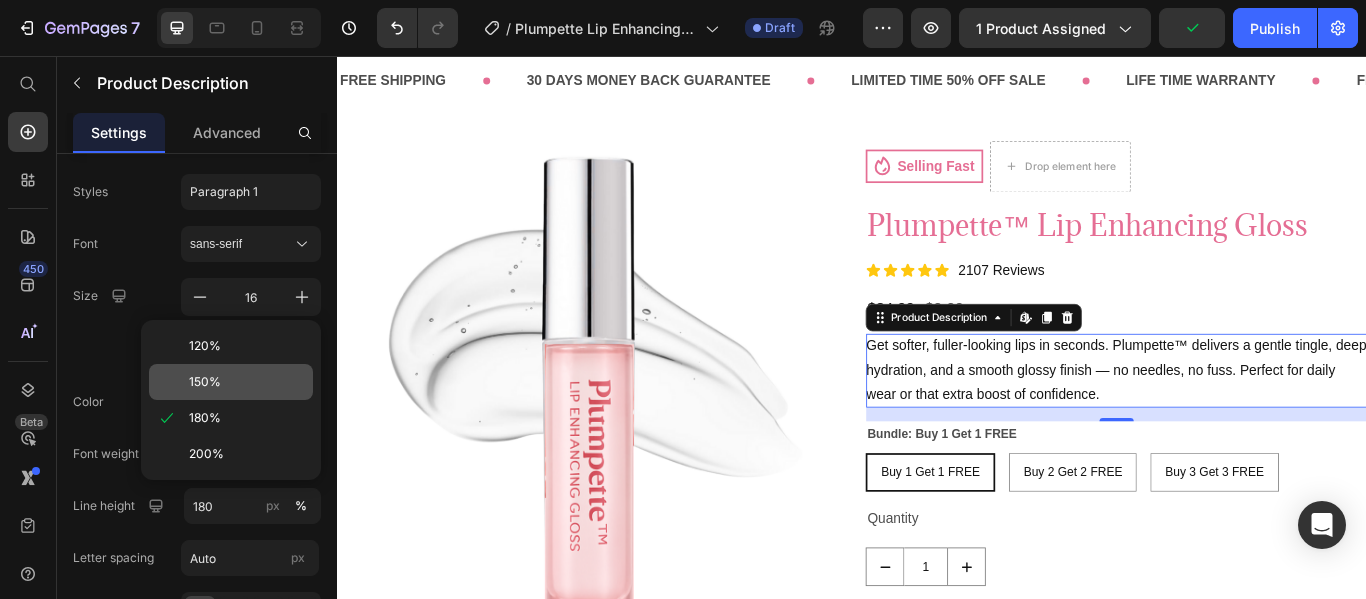 click on "150%" at bounding box center (247, 382) 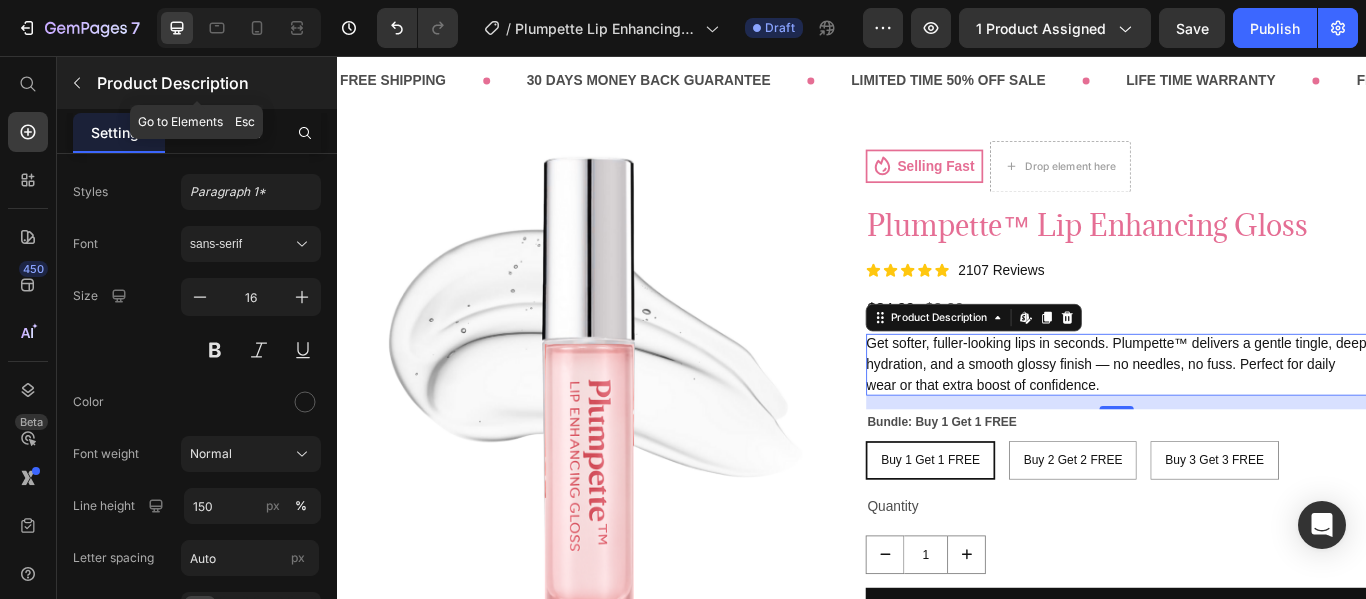 click 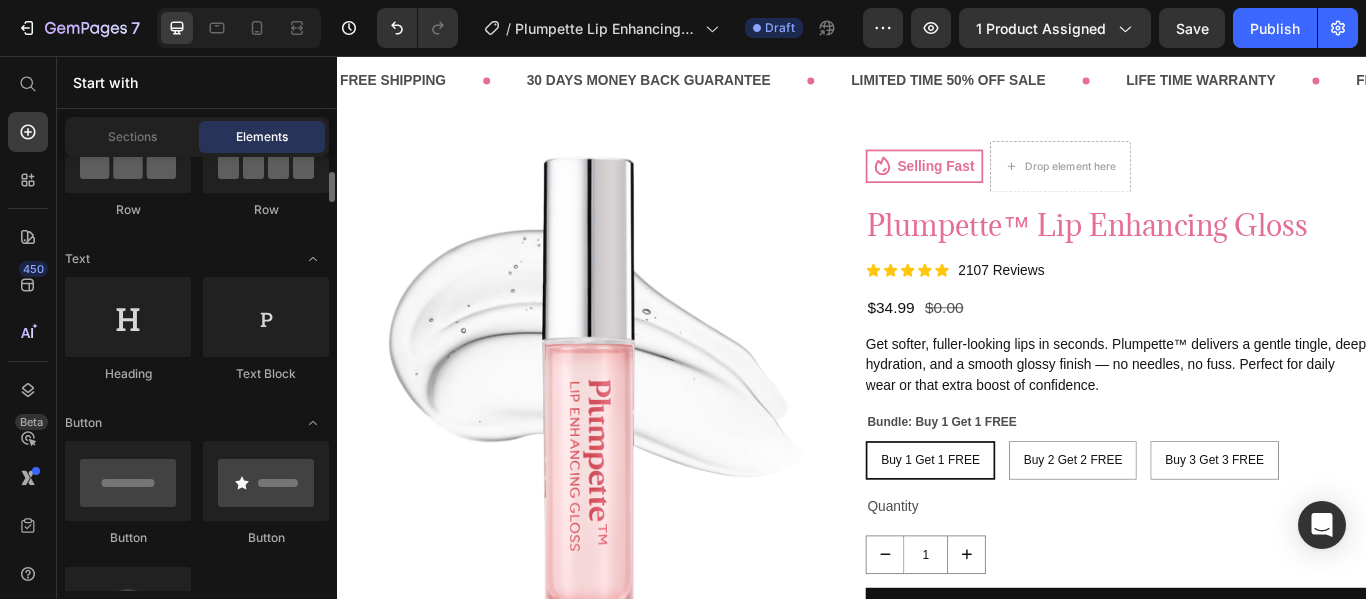scroll, scrollTop: 239, scrollLeft: 0, axis: vertical 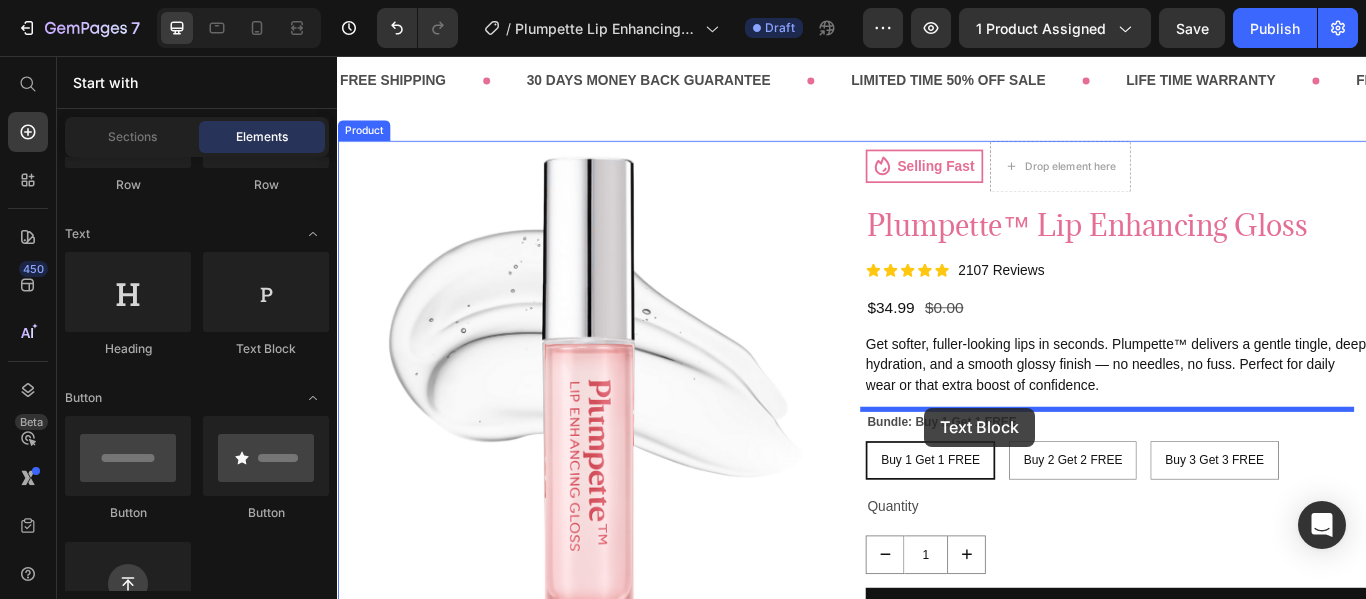 drag, startPoint x: 583, startPoint y: 369, endPoint x: 1022, endPoint y: 466, distance: 449.5887 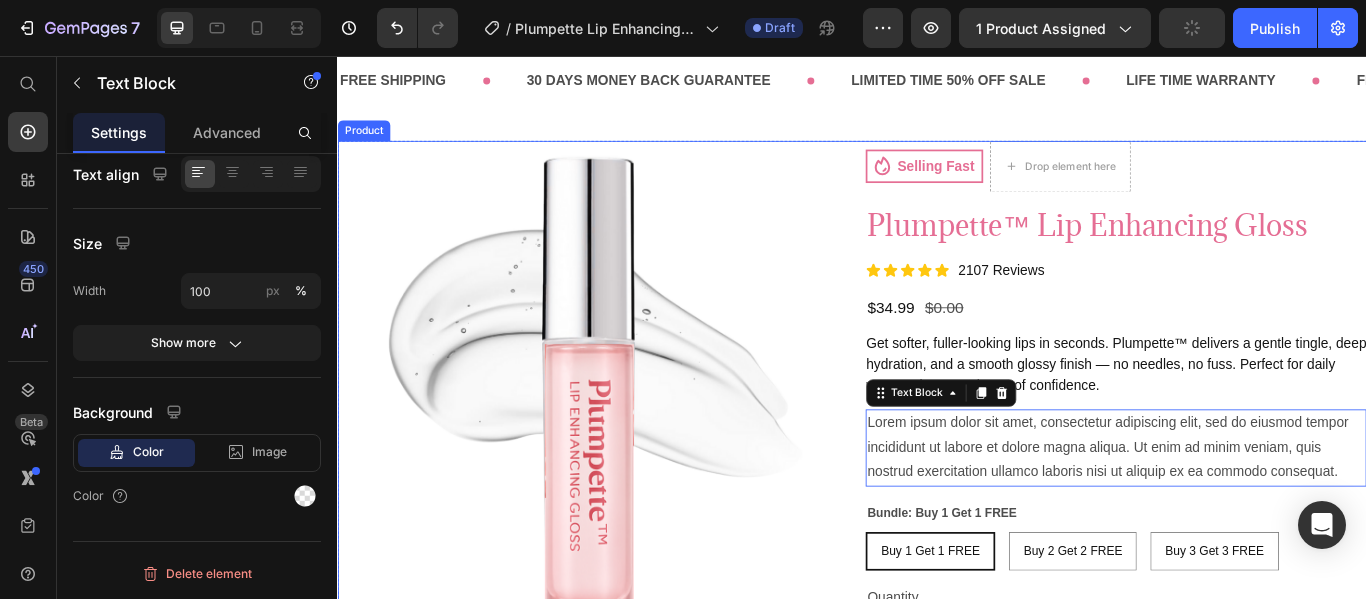 scroll, scrollTop: 0, scrollLeft: 0, axis: both 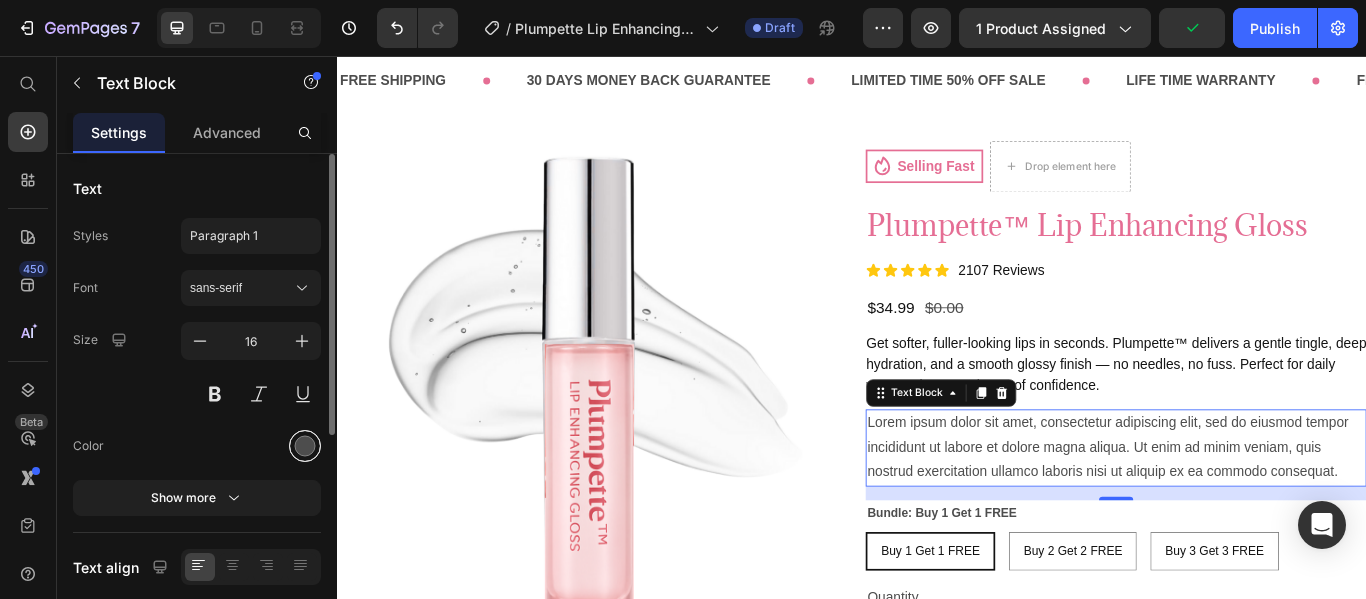 click at bounding box center (305, 446) 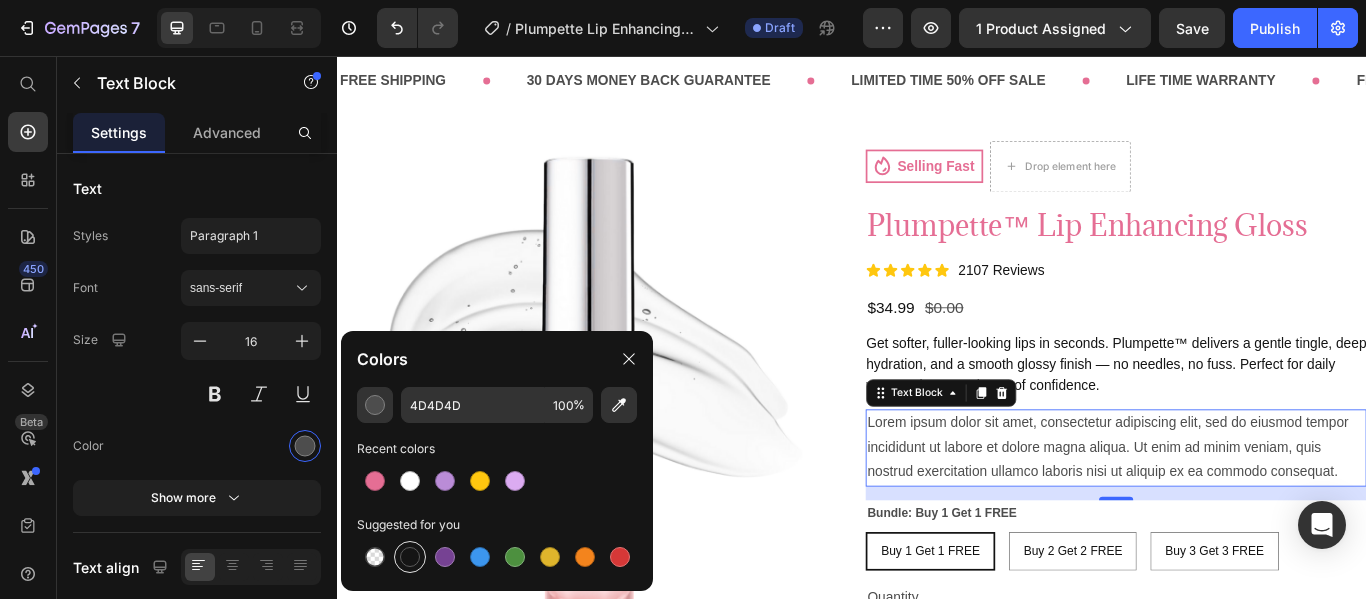 click at bounding box center (410, 557) 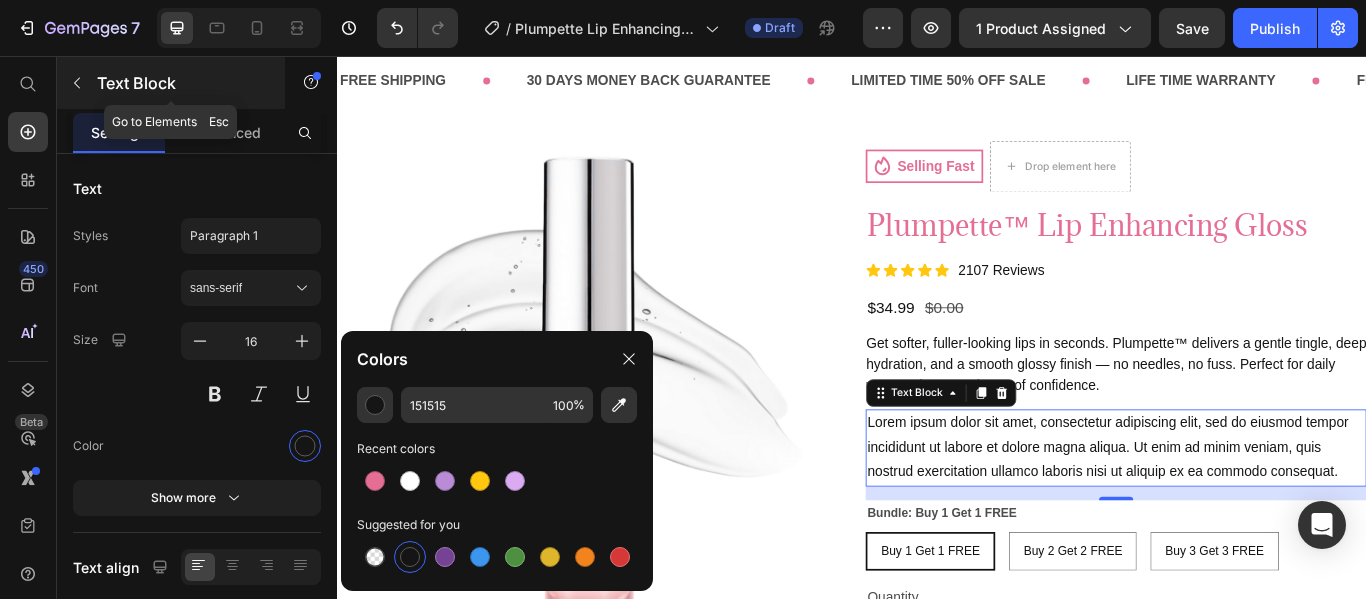 click 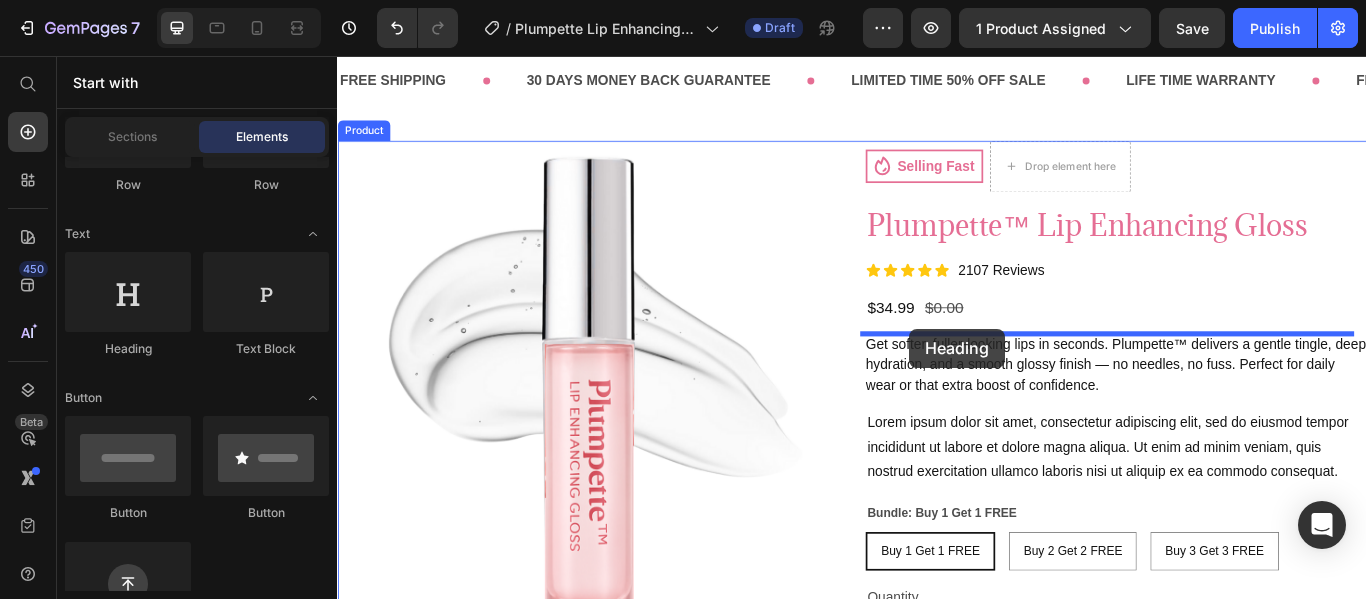 drag, startPoint x: 455, startPoint y: 344, endPoint x: 1004, endPoint y: 374, distance: 549.81903 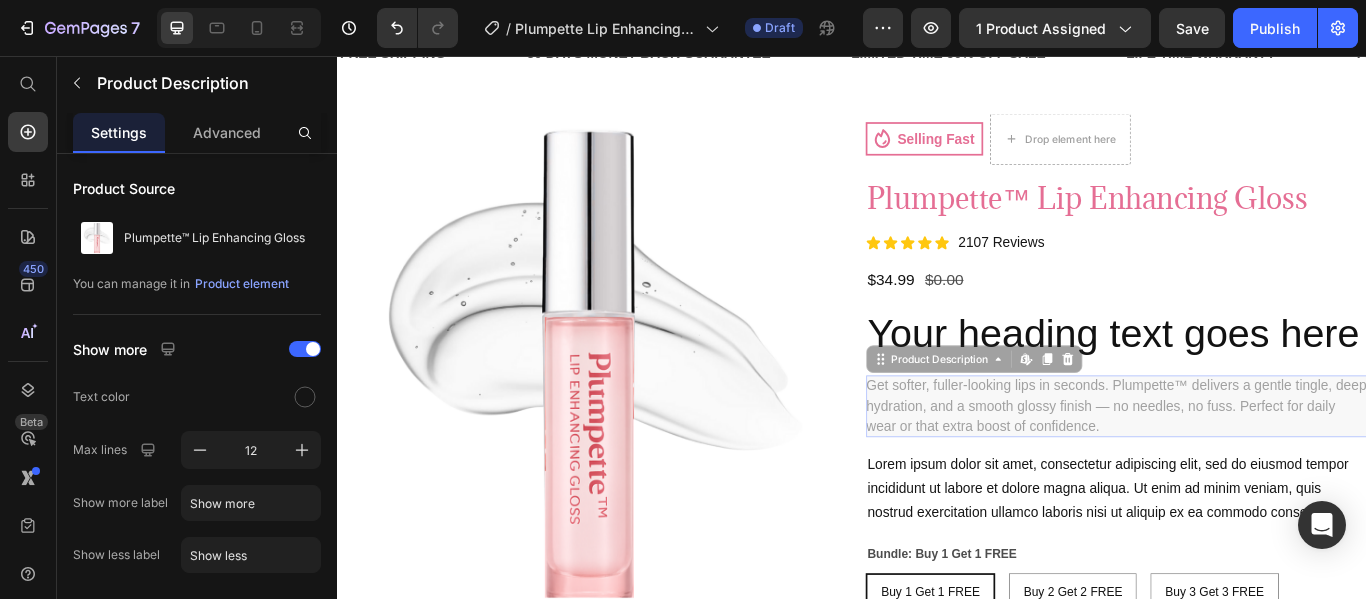 scroll, scrollTop: 85, scrollLeft: 0, axis: vertical 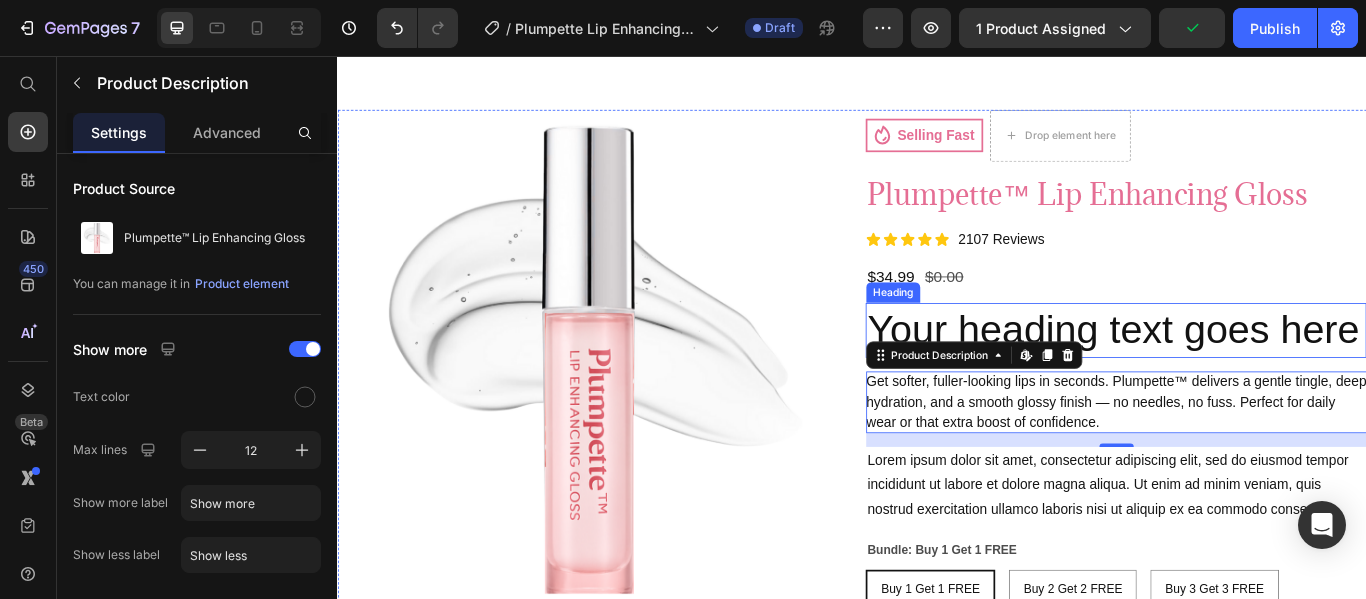 click on "Your heading text goes here" at bounding box center (1245, 376) 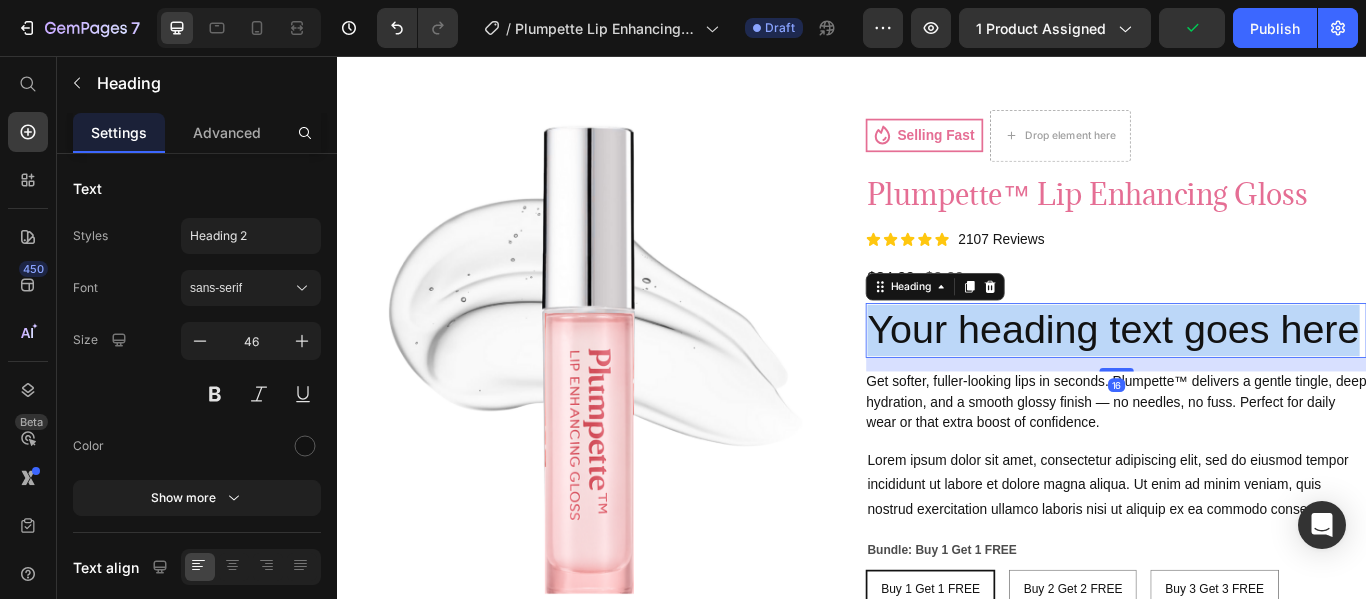 click on "Your heading text goes here" at bounding box center (1245, 376) 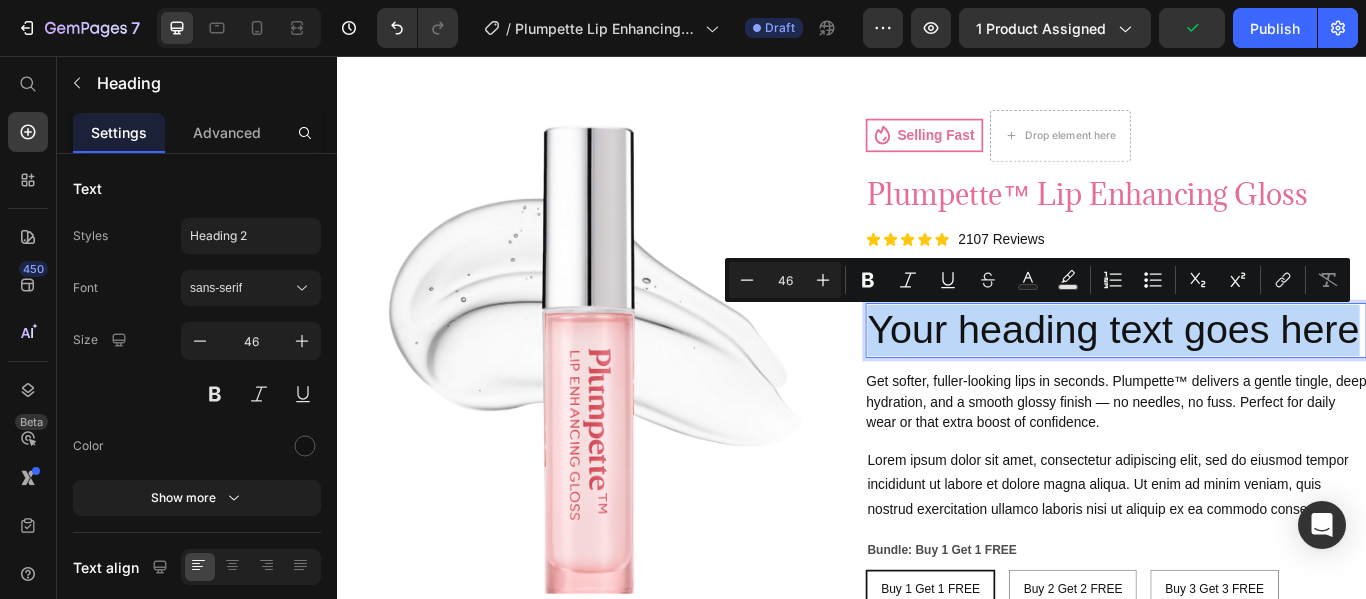 copy on "Your heading text goes here" 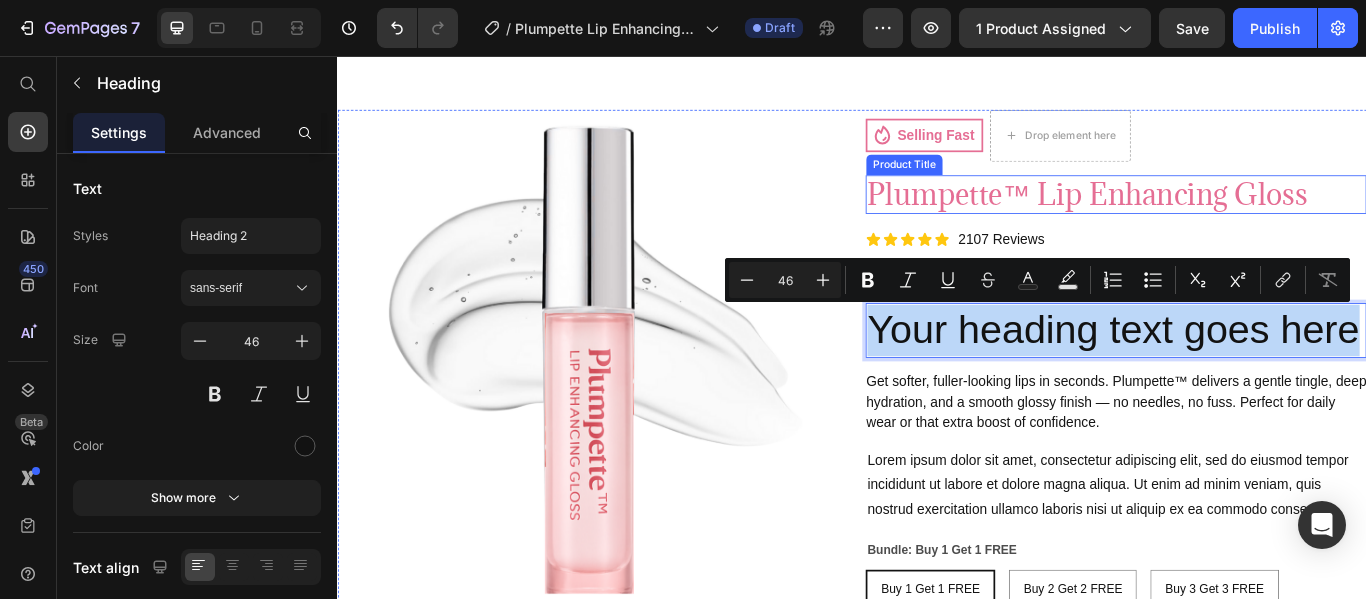 click on "Plumpette™ Lip Enhancing Gloss" at bounding box center (1245, 218) 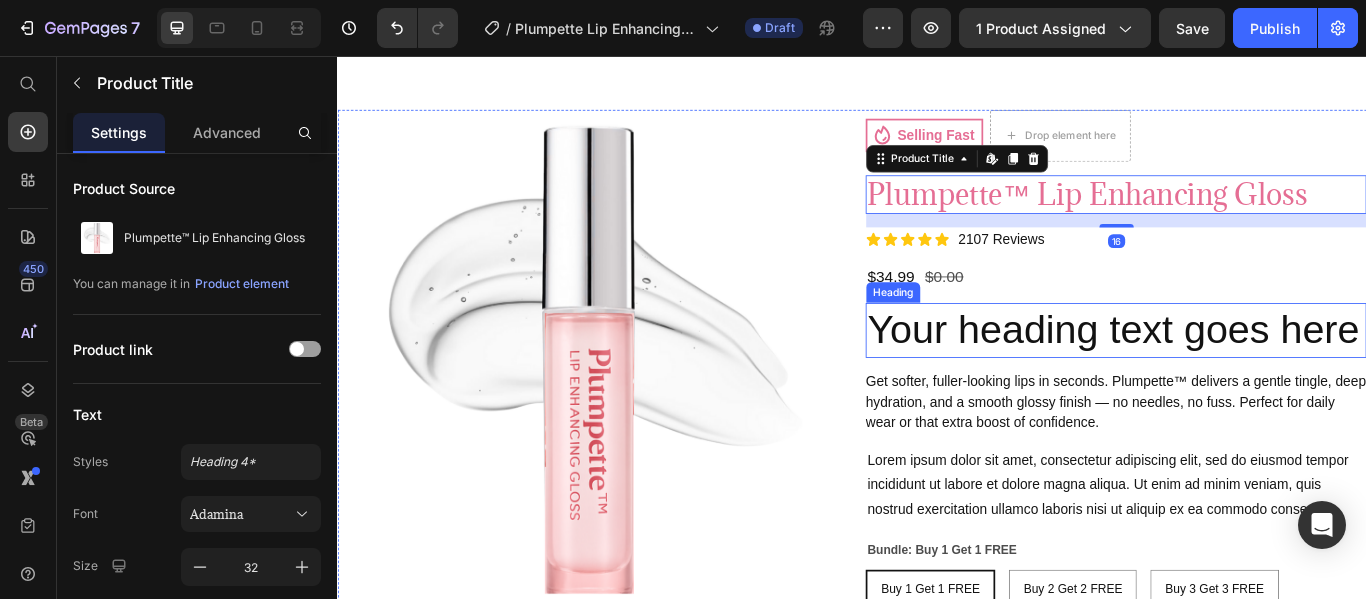 click on "Your heading text goes here" at bounding box center (1245, 376) 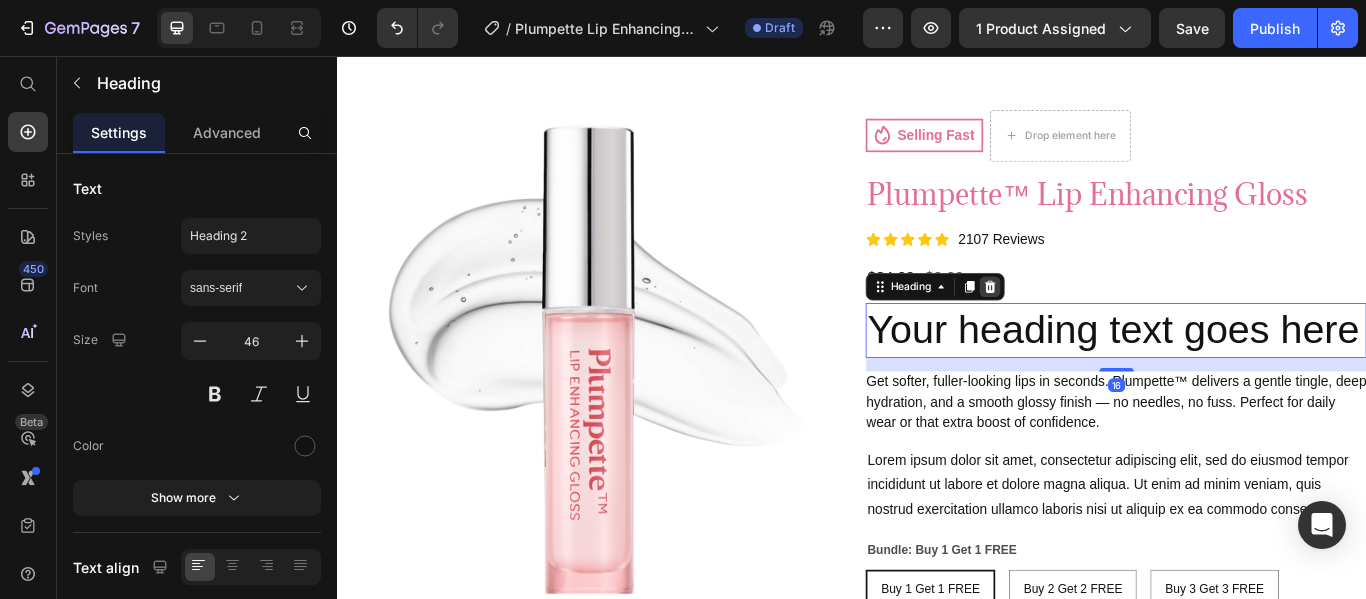click 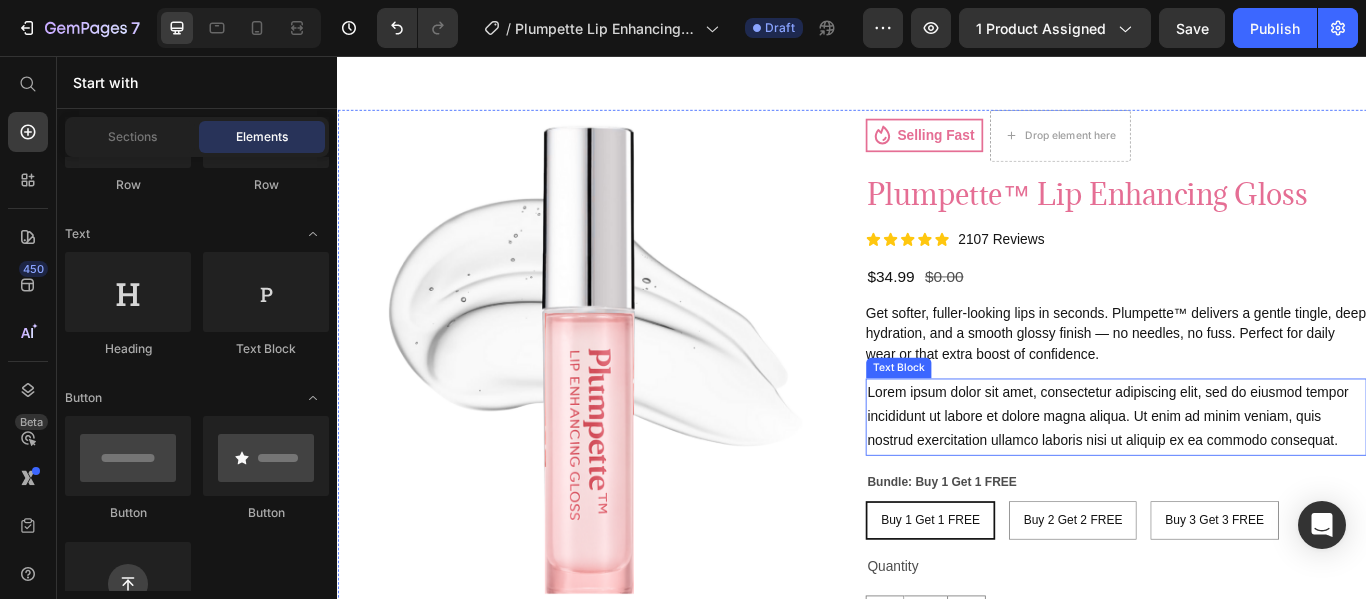 click on "Lorem ipsum dolor sit amet, consectetur adipiscing elit, sed do eiusmod tempor incididunt ut labore et dolore magna aliqua. Ut enim ad minim veniam, quis nostrud exercitation ullamco laboris nisi ut aliquip ex ea commodo consequat." at bounding box center (1245, 477) 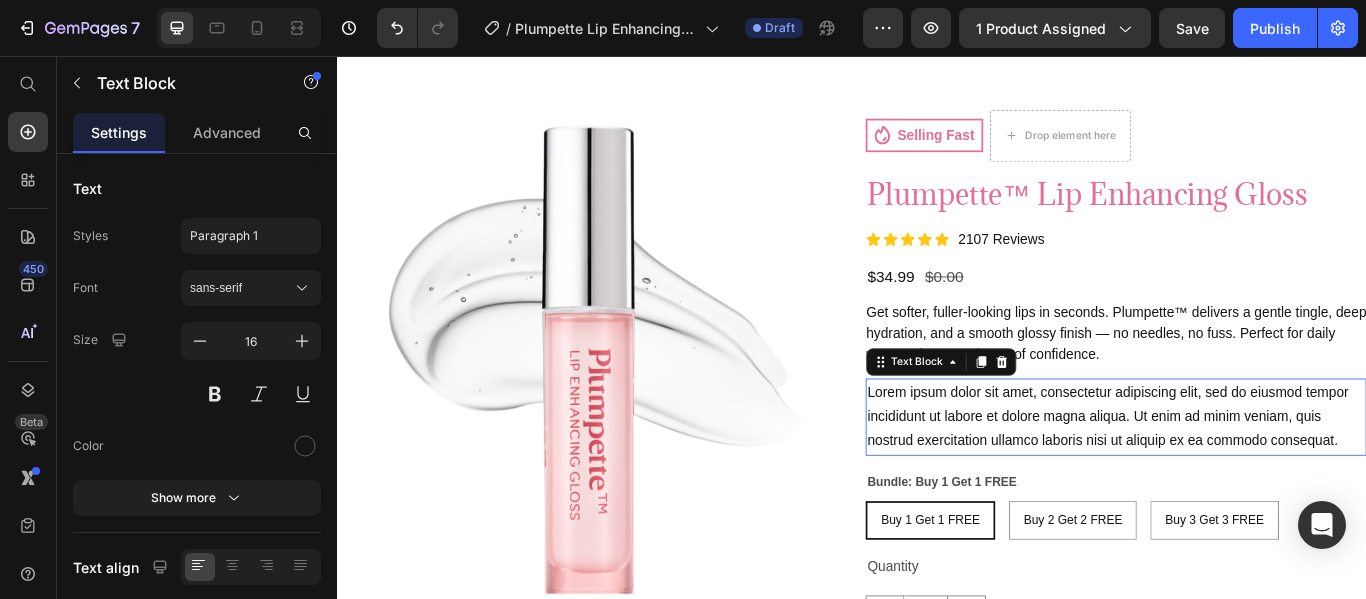click on "Lorem ipsum dolor sit amet, consectetur adipiscing elit, sed do eiusmod tempor incididunt ut labore et dolore magna aliqua. Ut enim ad minim veniam, quis nostrud exercitation ullamco laboris nisi ut aliquip ex ea commodo consequat." at bounding box center (1245, 477) 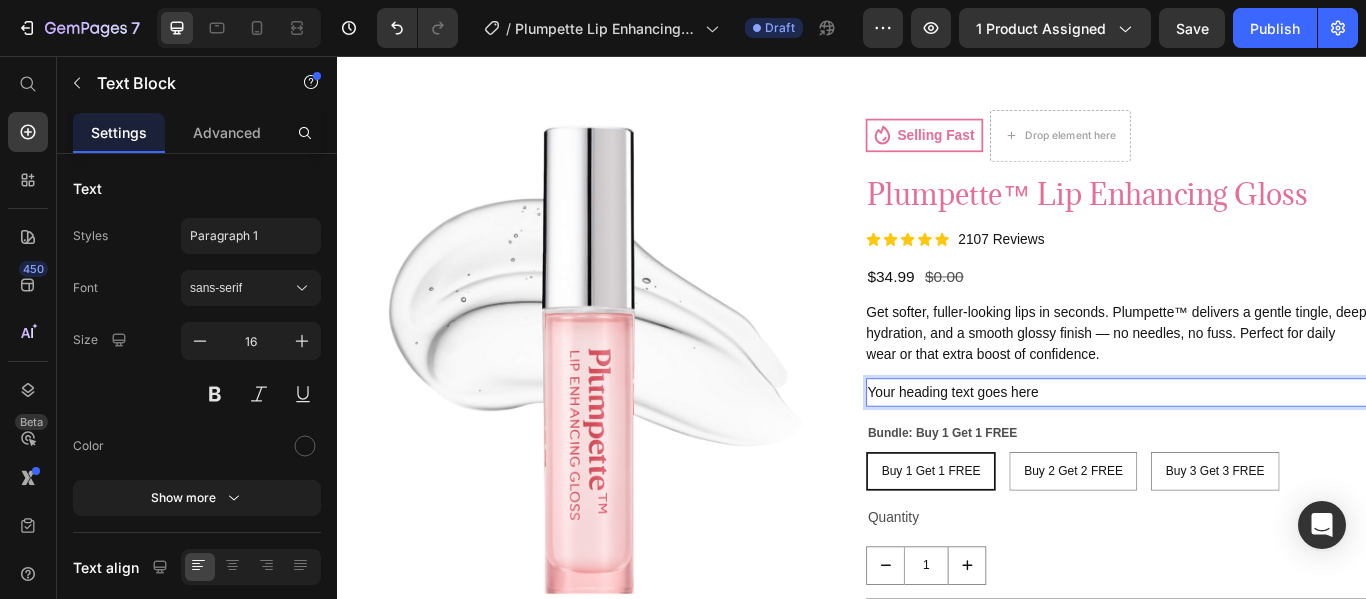 click on "Your heading text goes here" at bounding box center (1245, 448) 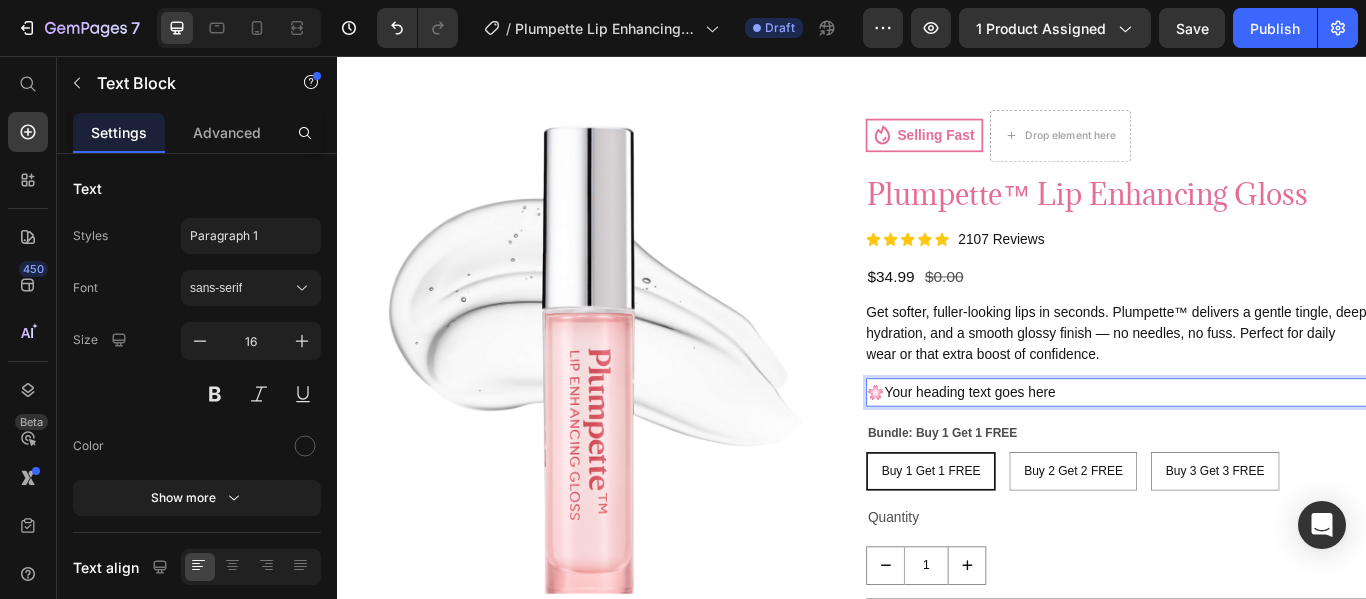 click on "🌸  Your heading text goes here" at bounding box center [1245, 448] 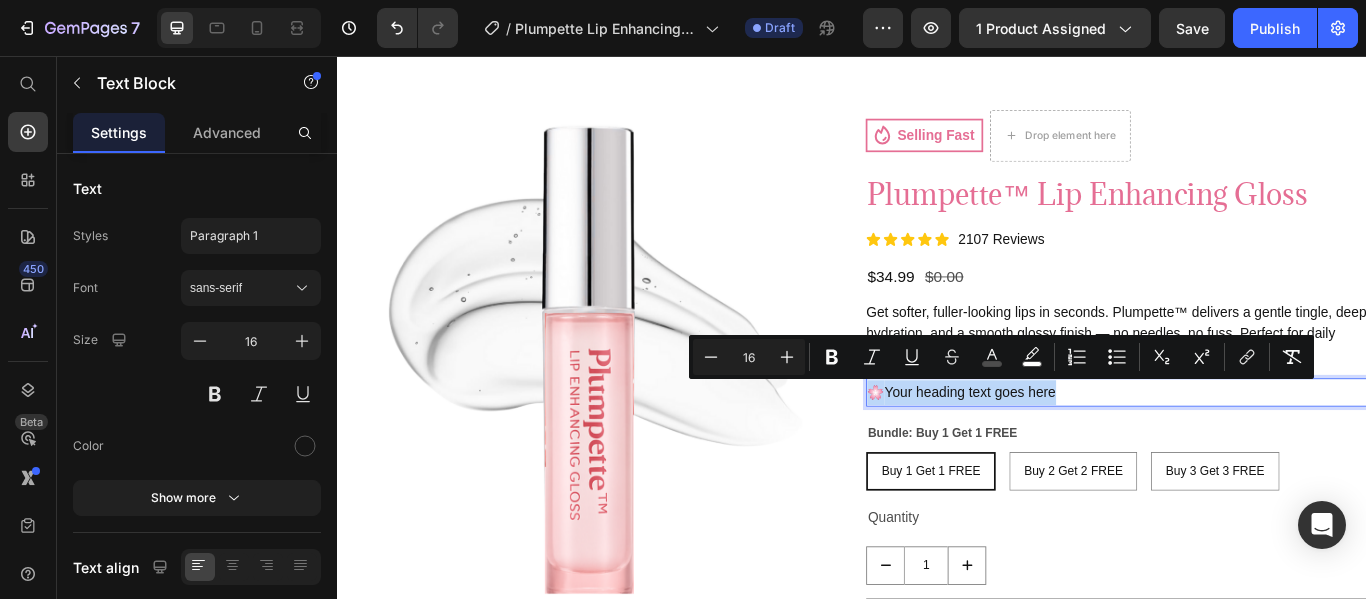 drag, startPoint x: 1177, startPoint y: 443, endPoint x: 938, endPoint y: 446, distance: 239.01883 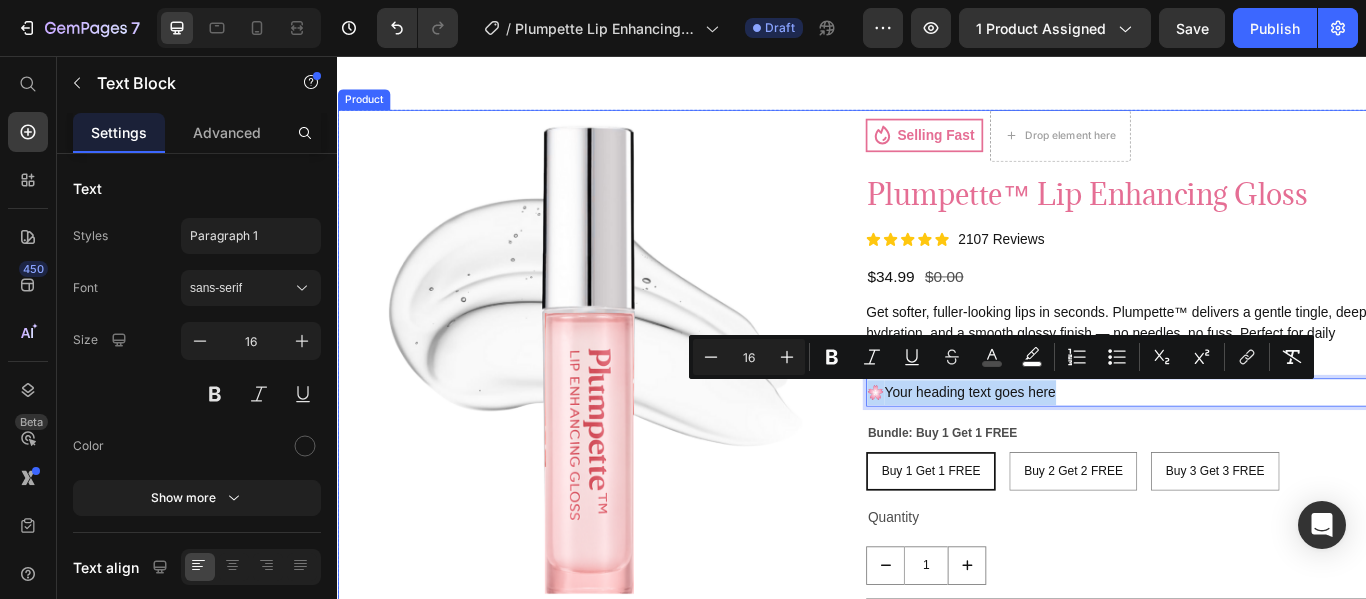 copy on "🌸  Your heading text goes here" 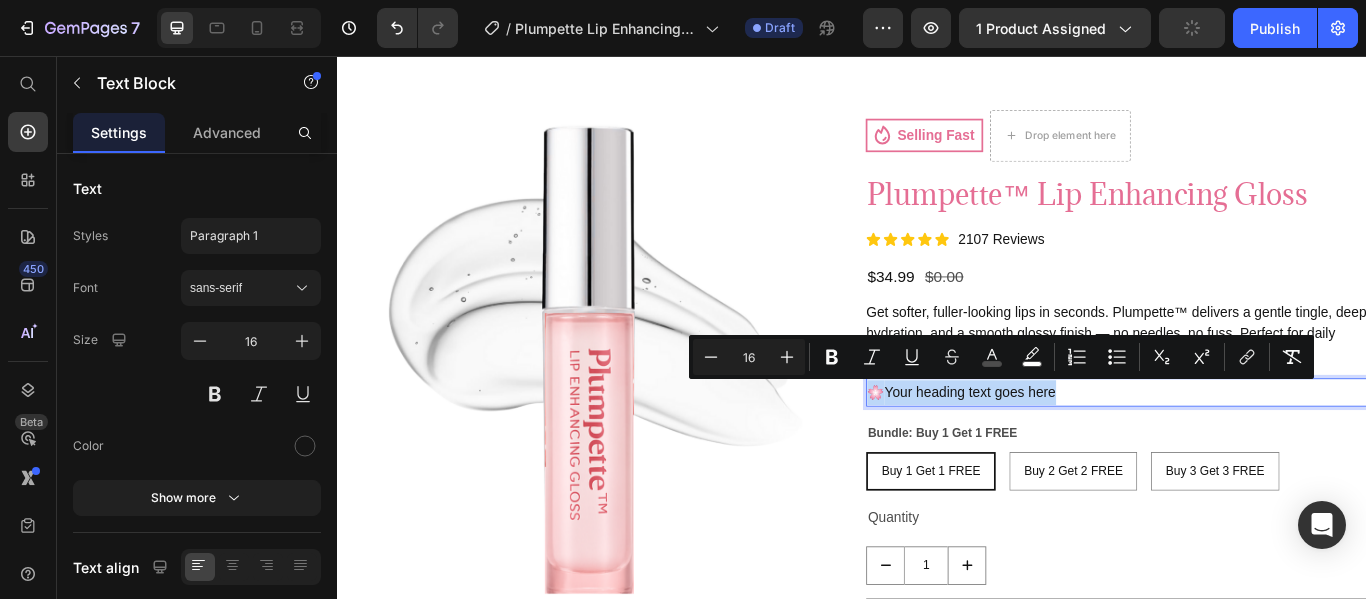 click on "🌸  Your heading text goes here" at bounding box center (1245, 448) 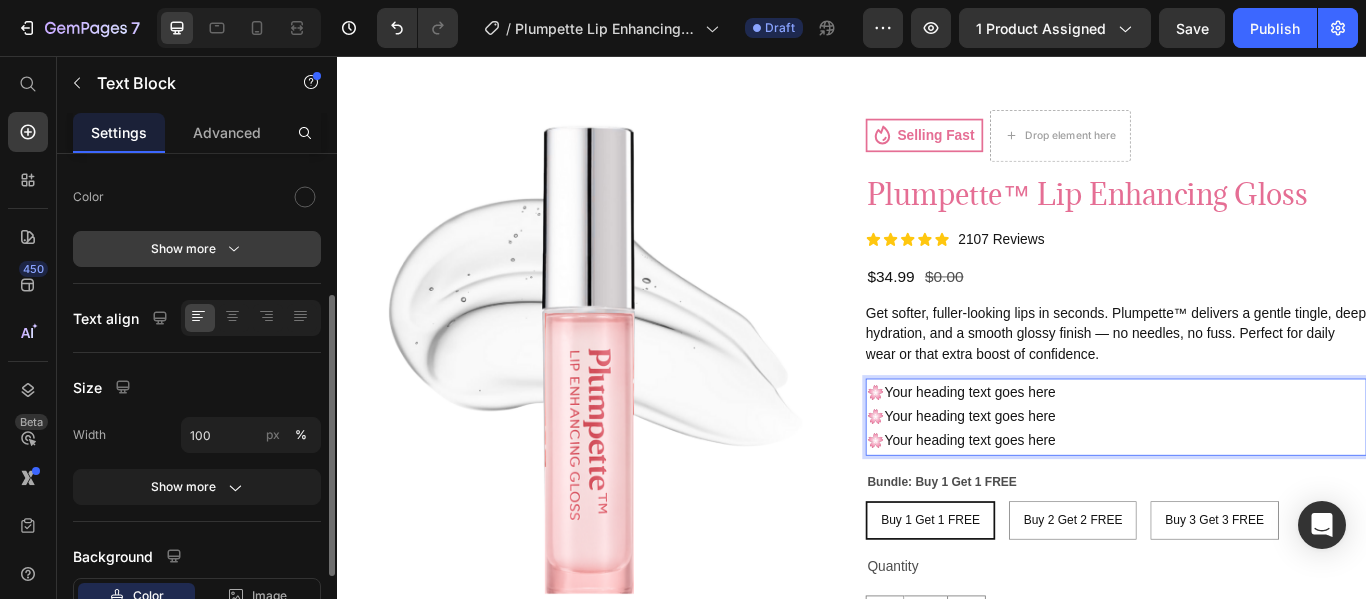 scroll, scrollTop: 251, scrollLeft: 0, axis: vertical 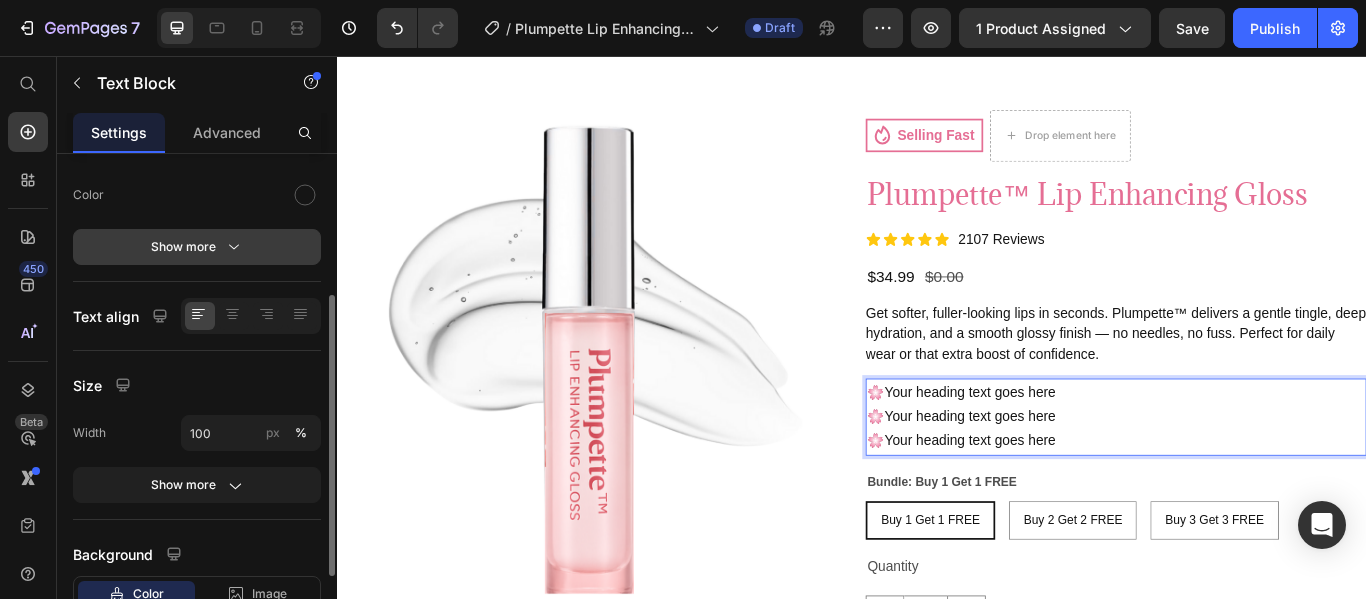 click on "Show more" at bounding box center (197, 247) 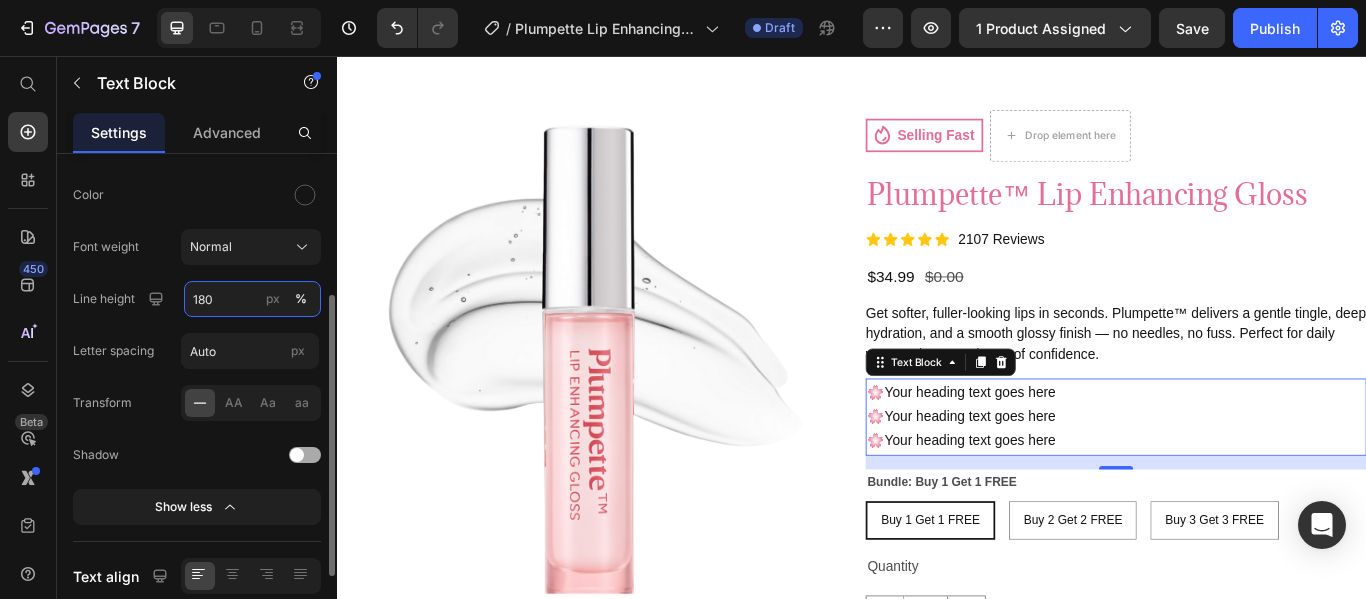 click on "180" at bounding box center [252, 299] 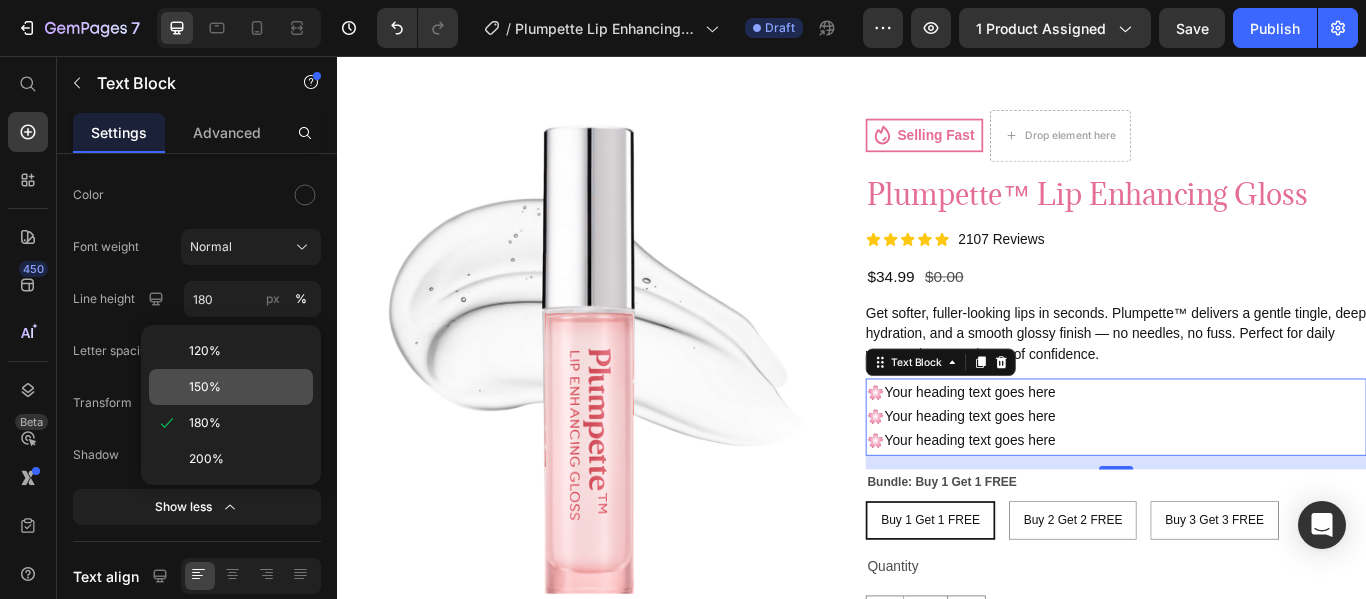 click on "150%" at bounding box center [247, 387] 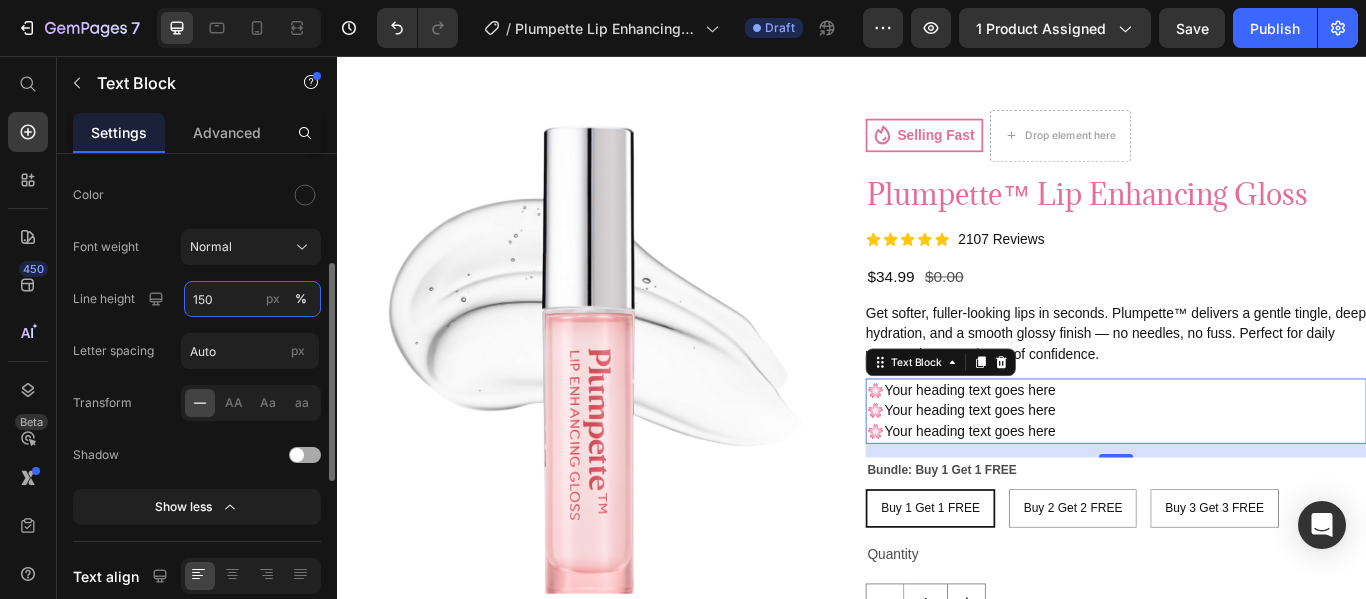 click on "150" at bounding box center [252, 299] 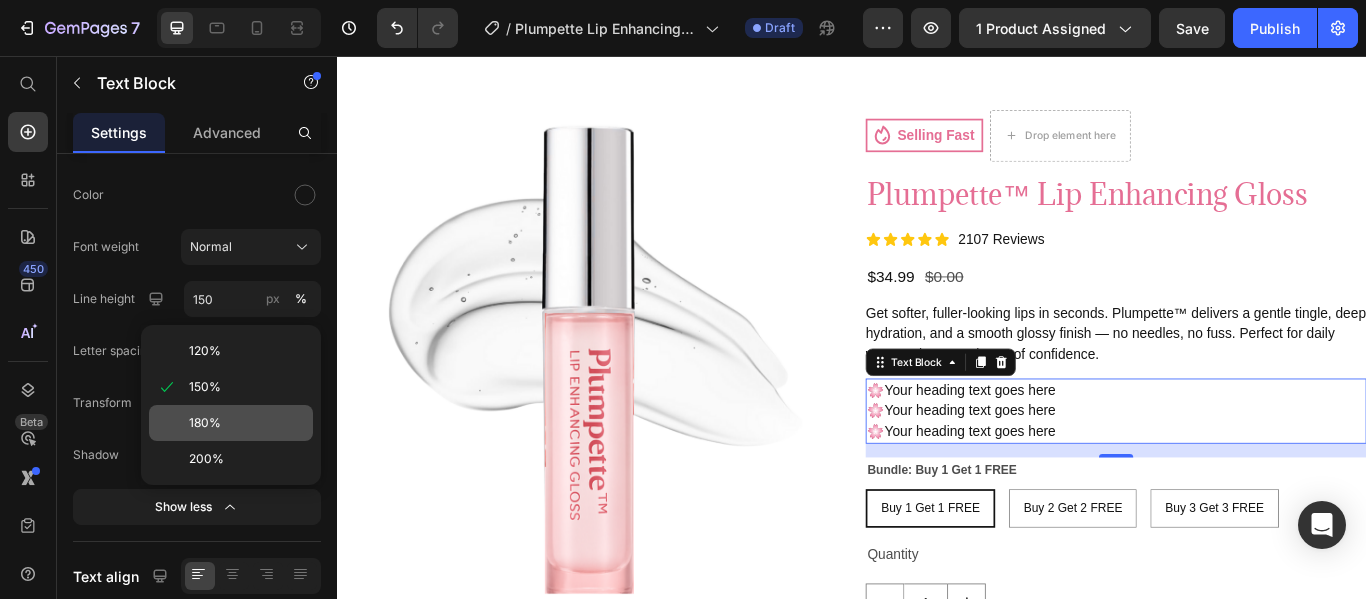 click on "180%" 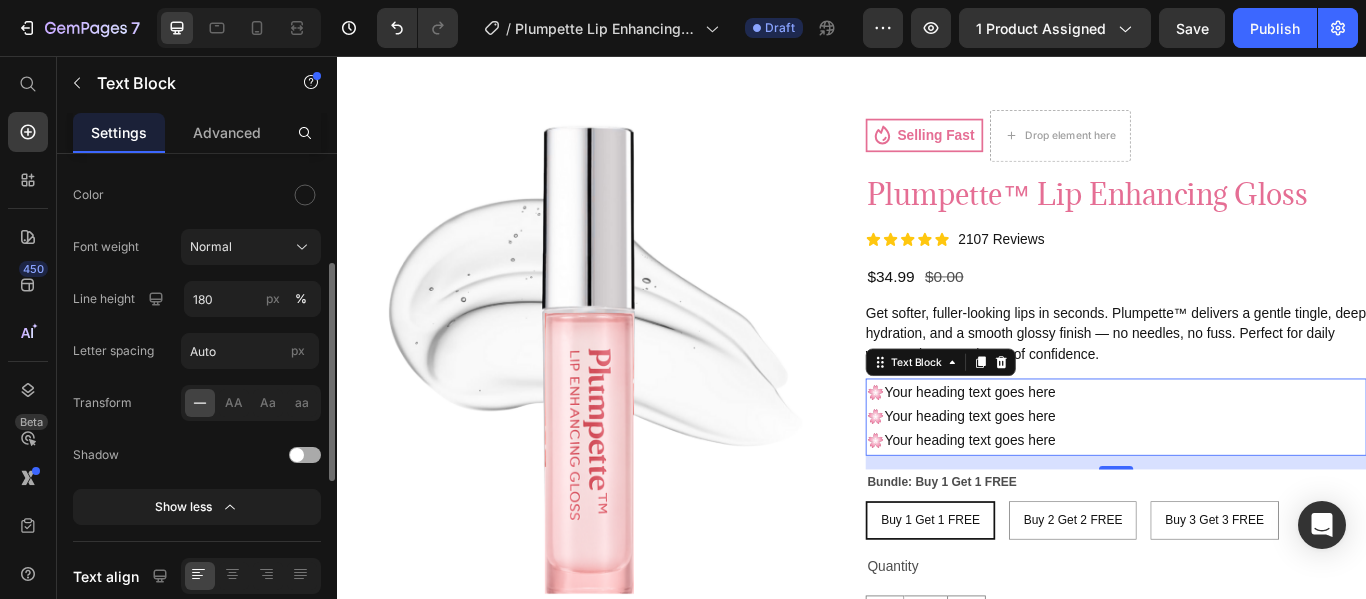 click on "Transform" at bounding box center [102, 403] 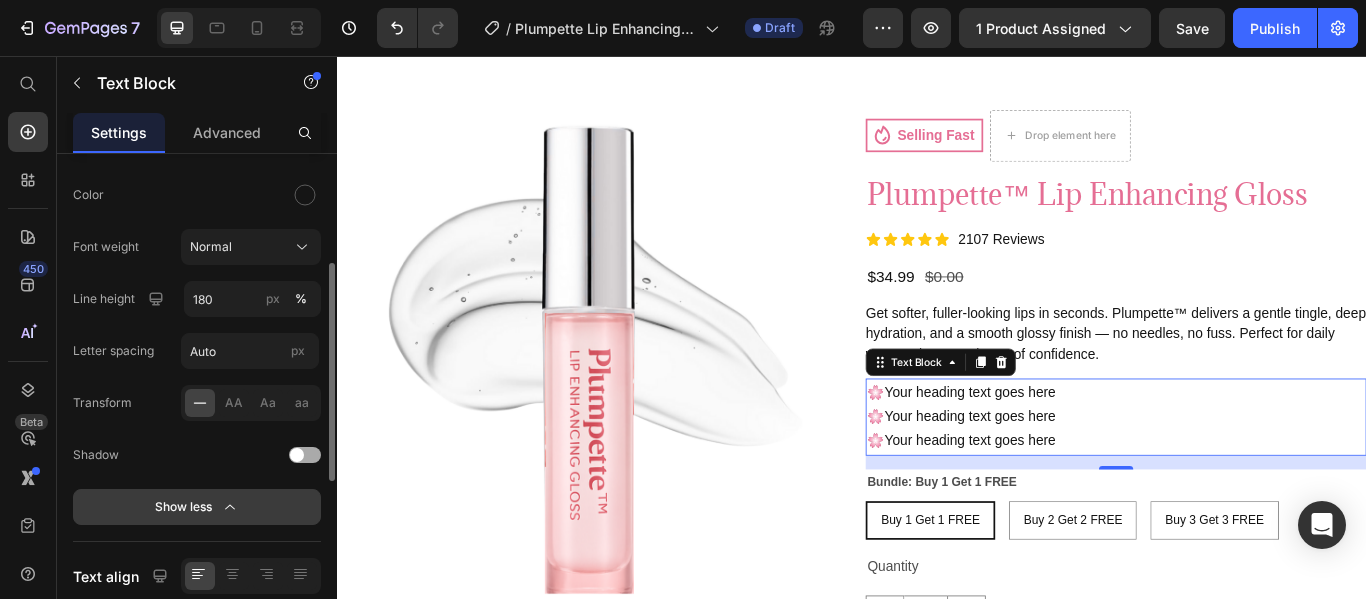 click on "Show less" at bounding box center [197, 507] 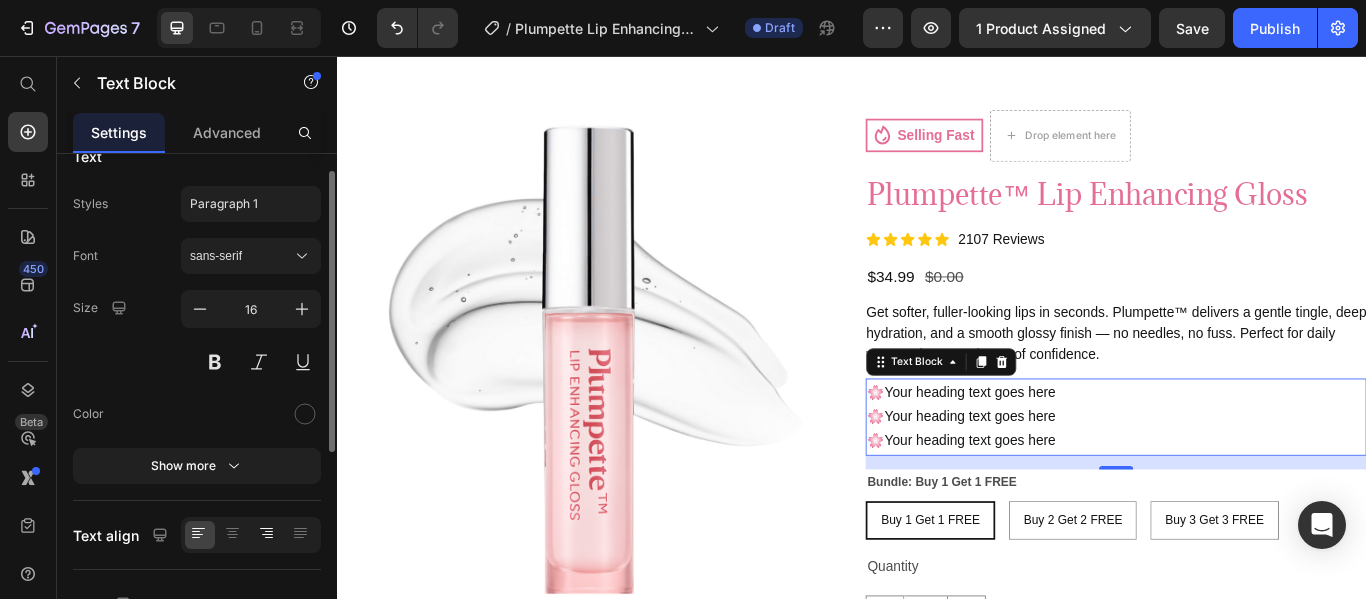 scroll, scrollTop: 0, scrollLeft: 0, axis: both 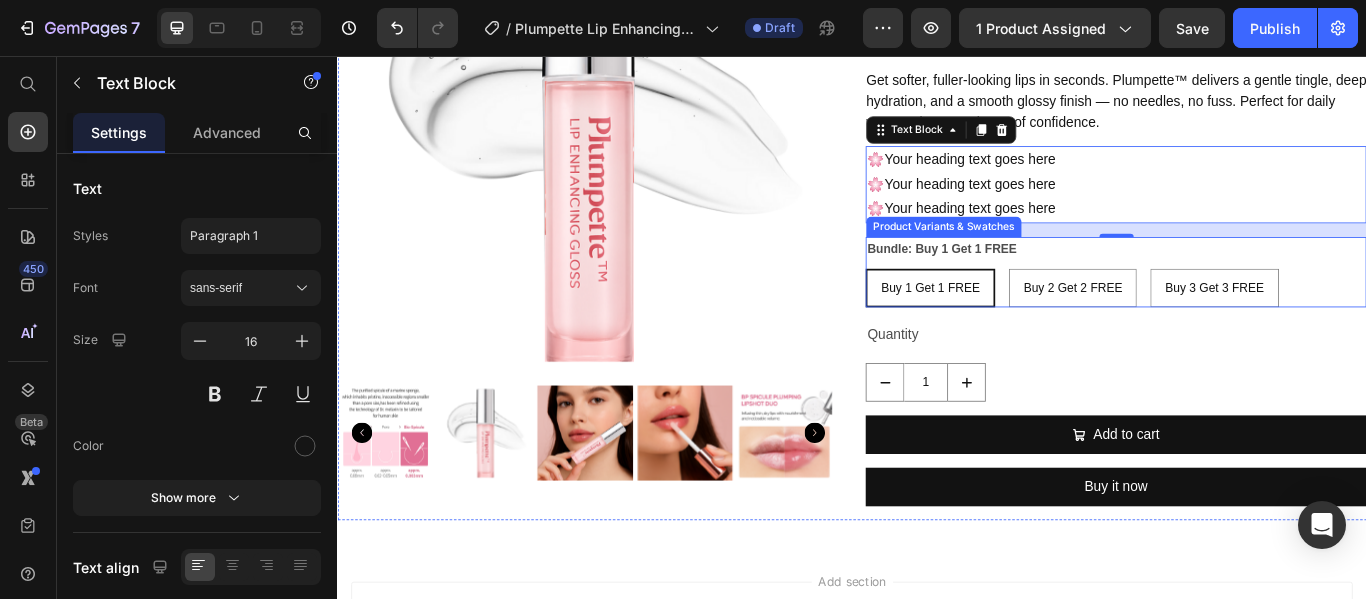 click on "Buy 1 Get 1 FREE Buy 1 Get 1 FREE Buy 1 Get 1 FREE Buy 2 Get 2 FREE Buy 2 Get 2 FREE Buy 2 Get 2 FREE Buy 3 Get 3 FREE Buy 3 Get 3 FREE Buy 3 Get 3 FREE" at bounding box center (1245, 326) 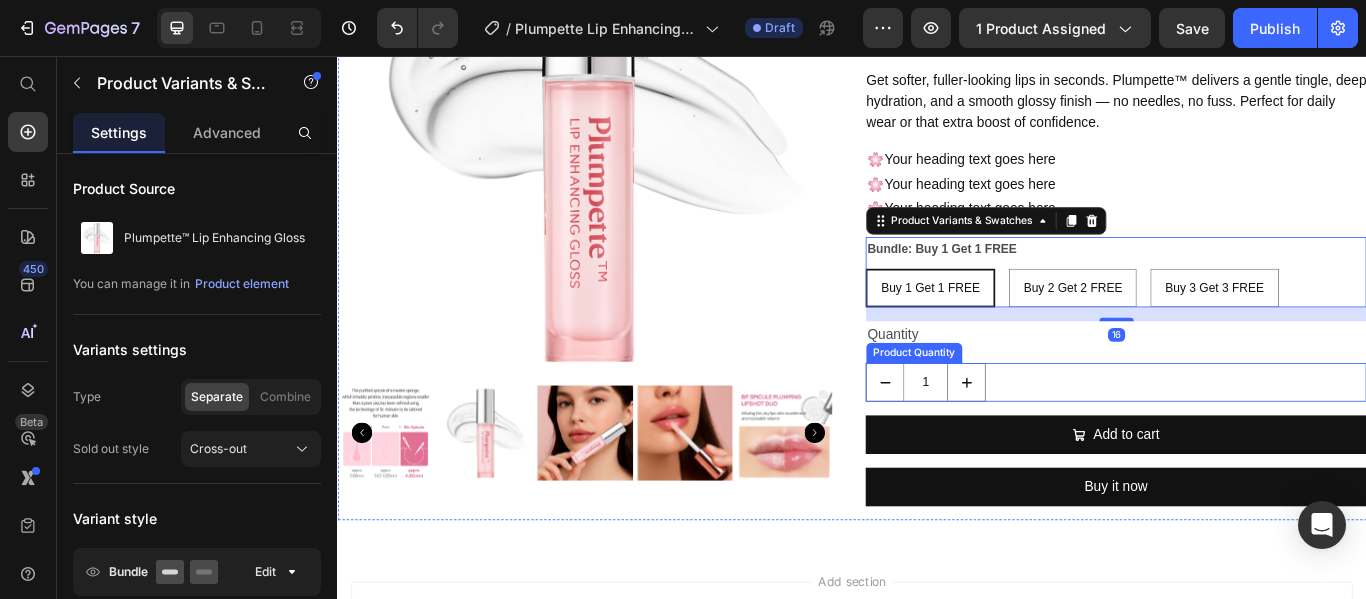 click on "1" at bounding box center (1245, 436) 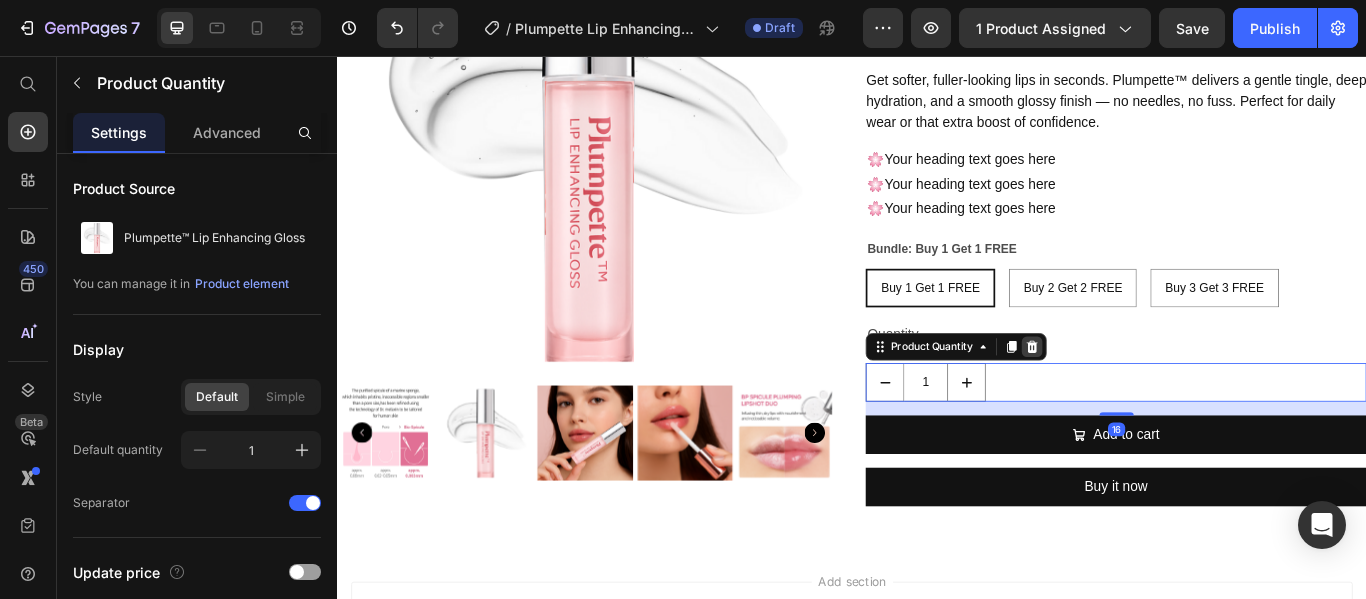 click 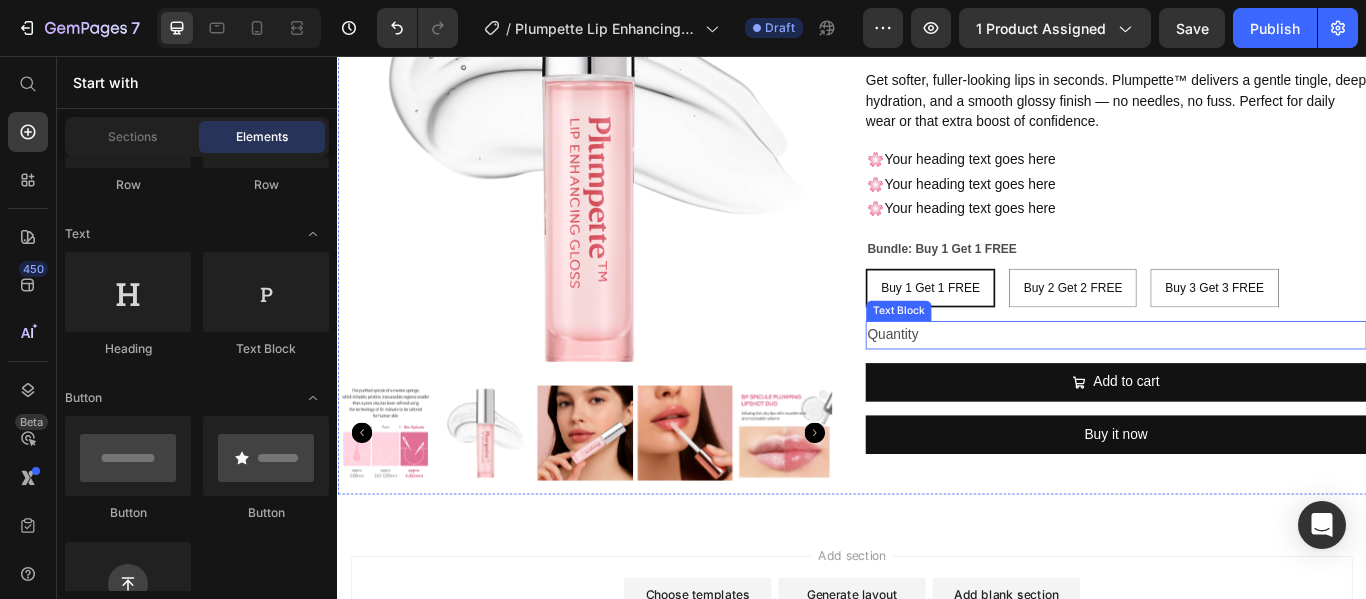 click on "Quantity" at bounding box center (1245, 381) 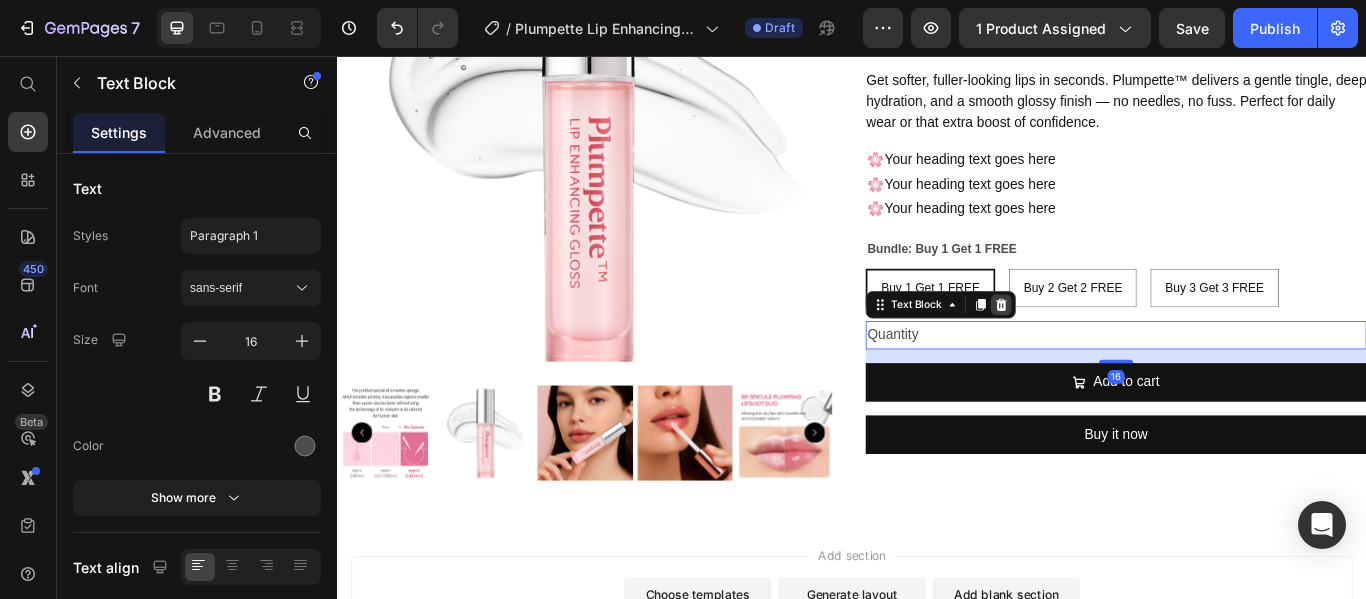 click 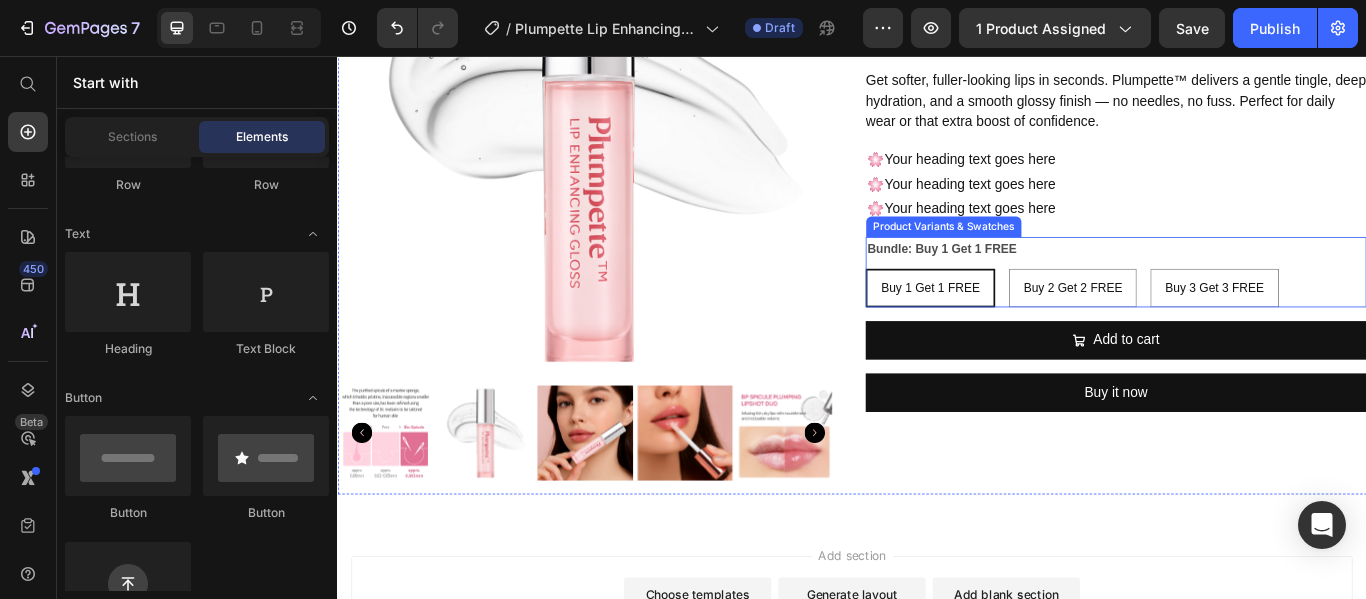 click on "Buy 1 Get 1 FREE Buy 1 Get 1 FREE Buy 1 Get 1 FREE Buy 2 Get 2 FREE Buy 2 Get 2 FREE Buy 2 Get 2 FREE Buy 3 Get 3 FREE Buy 3 Get 3 FREE Buy 3 Get 3 FREE" at bounding box center (1245, 326) 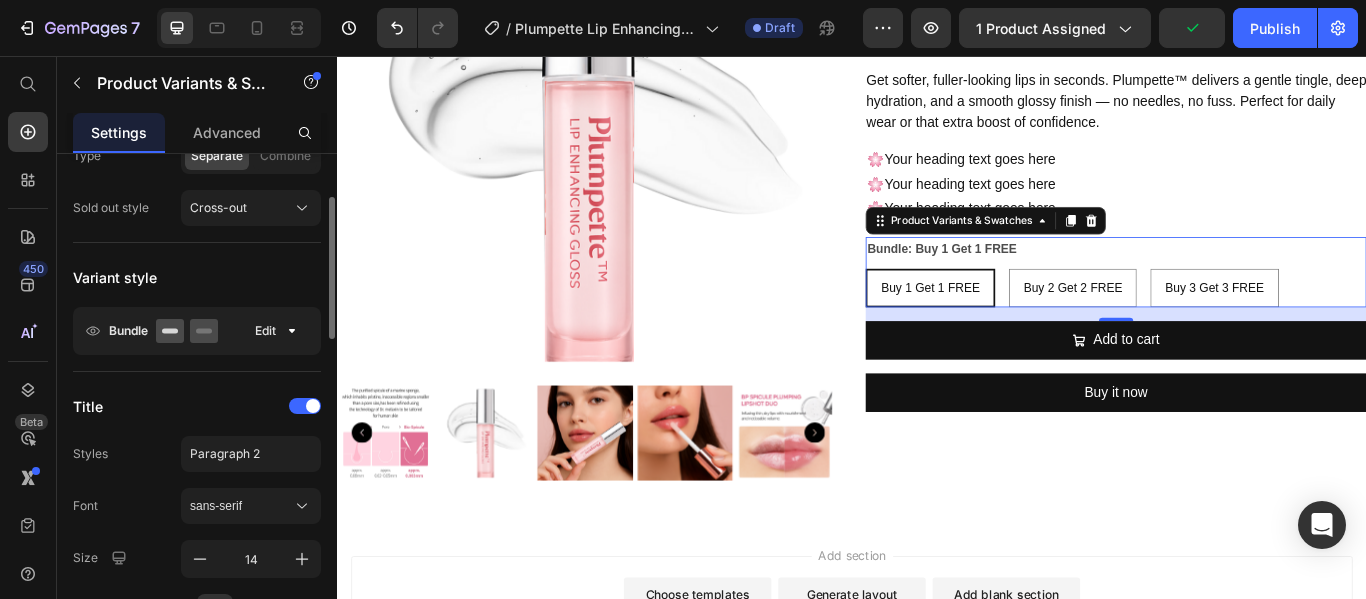 scroll, scrollTop: 259, scrollLeft: 0, axis: vertical 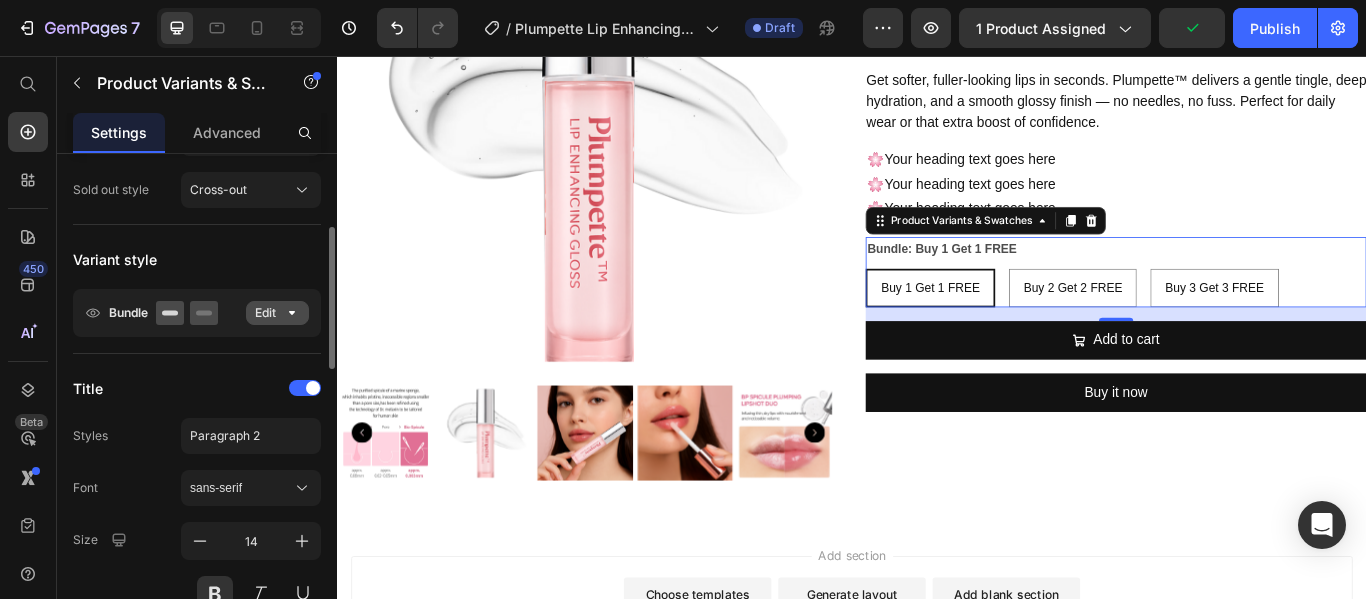 click on "Edit" at bounding box center (277, 313) 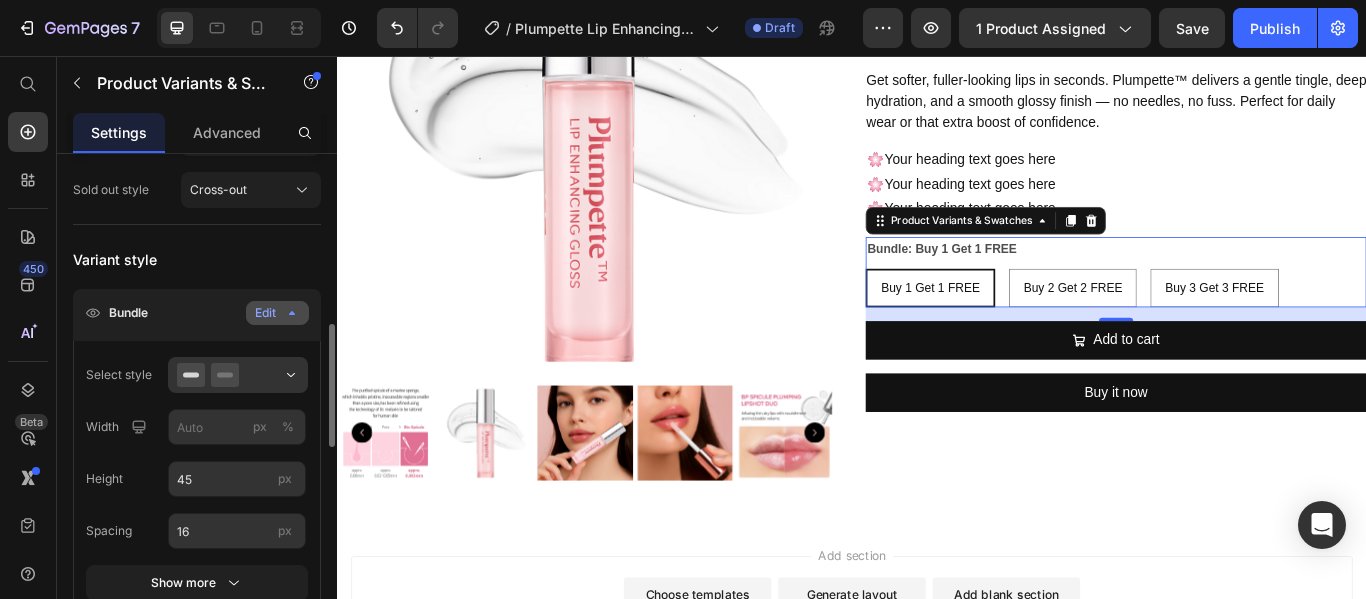 scroll, scrollTop: 381, scrollLeft: 0, axis: vertical 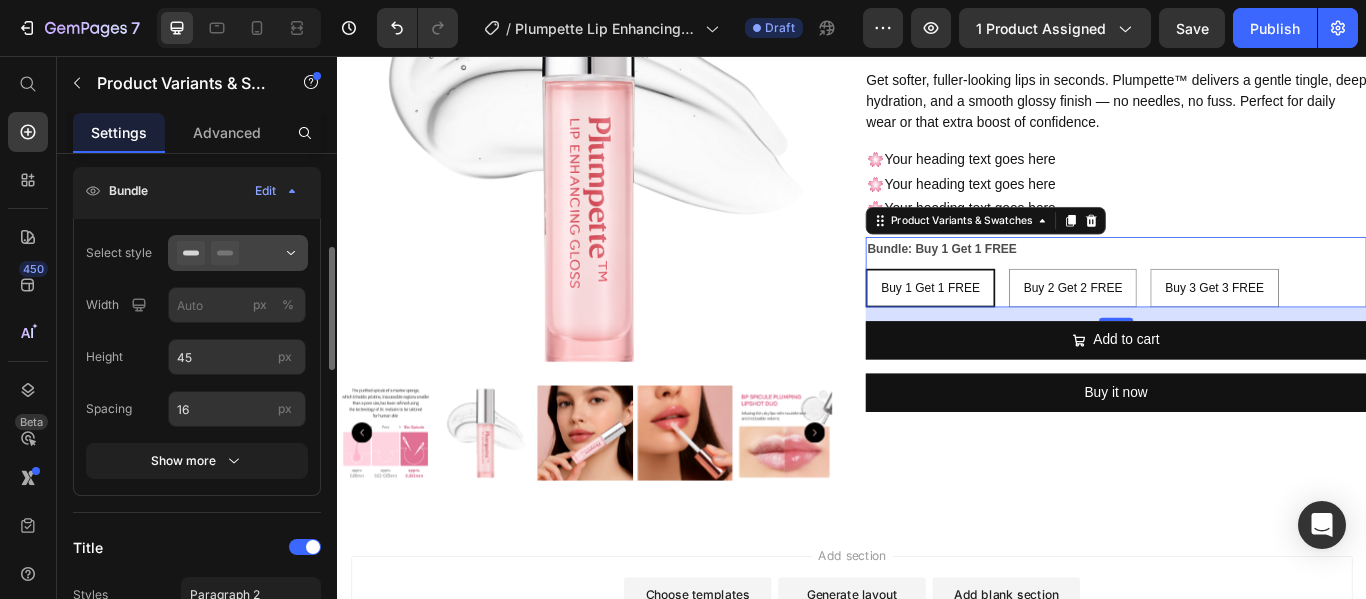 click at bounding box center (238, 253) 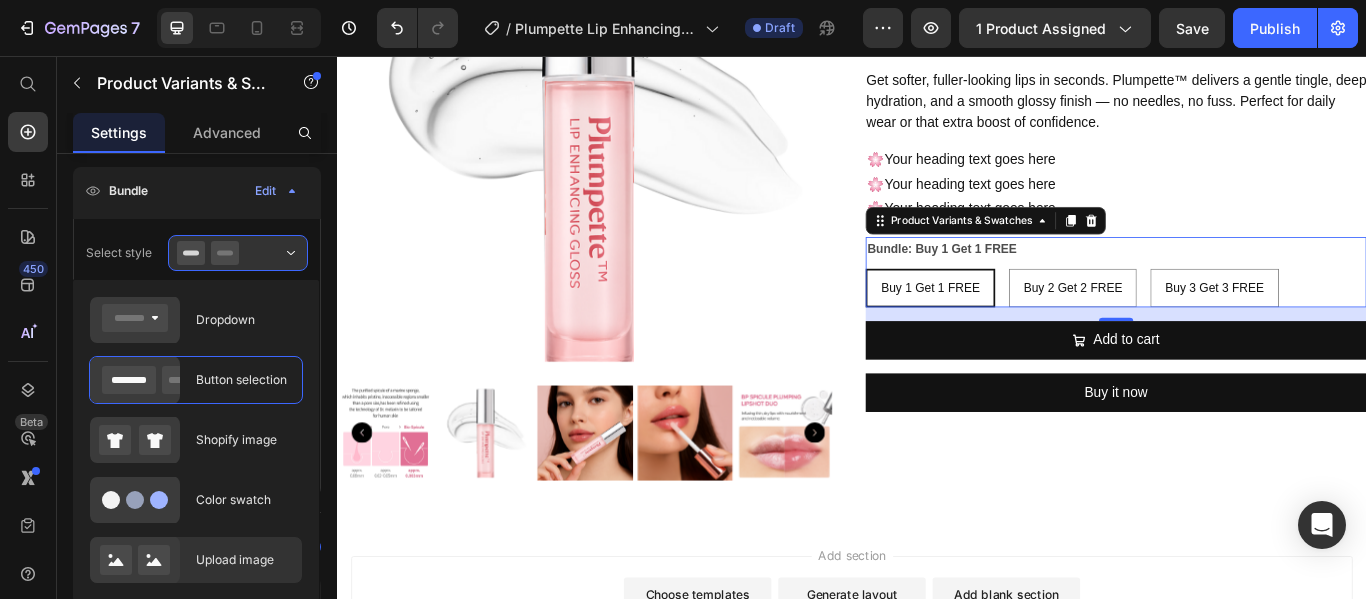 click on "Upload image" 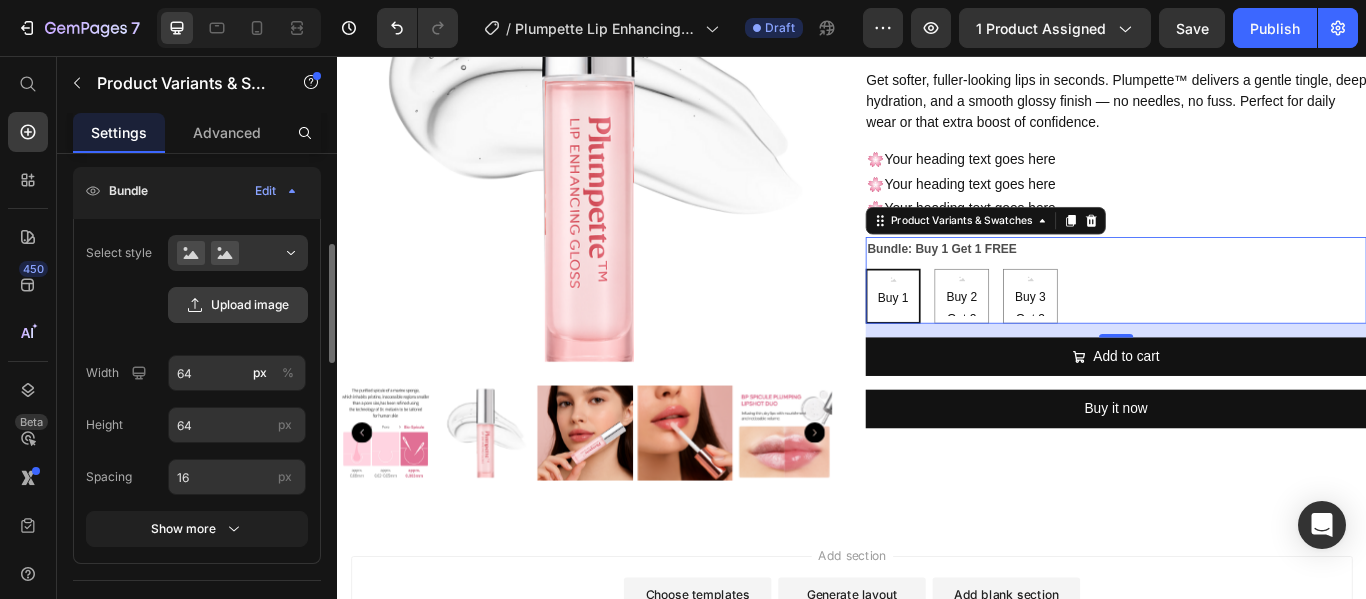 click on "Upload image" at bounding box center (238, 305) 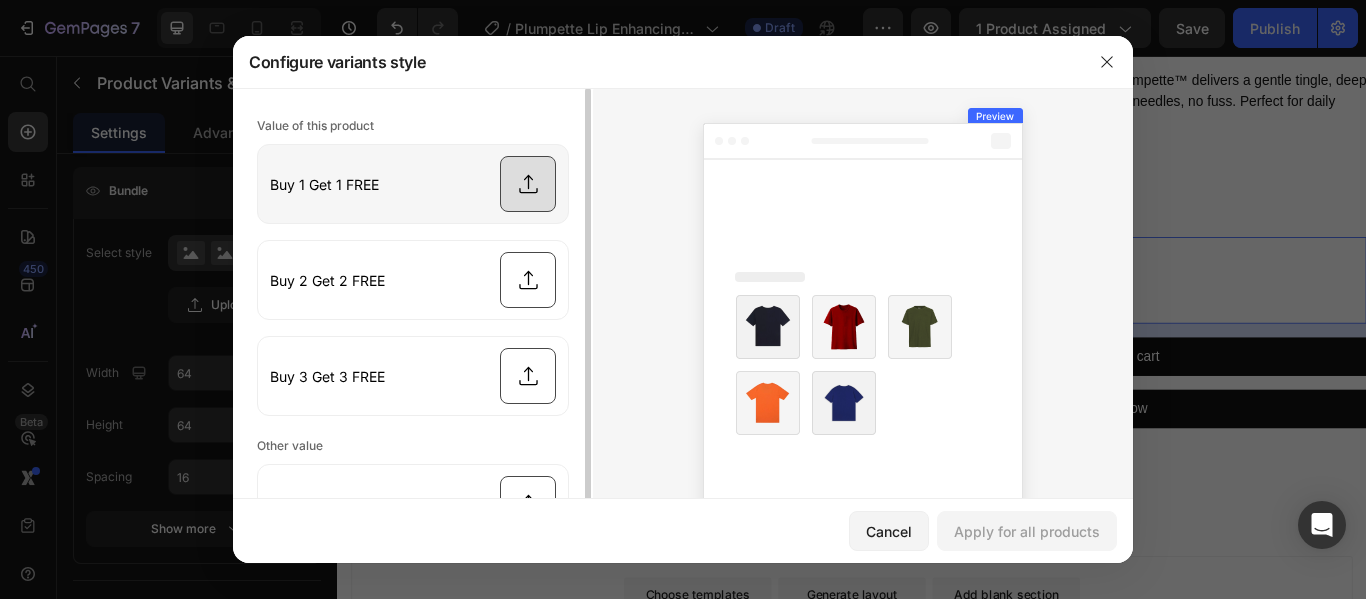 click at bounding box center (413, 184) 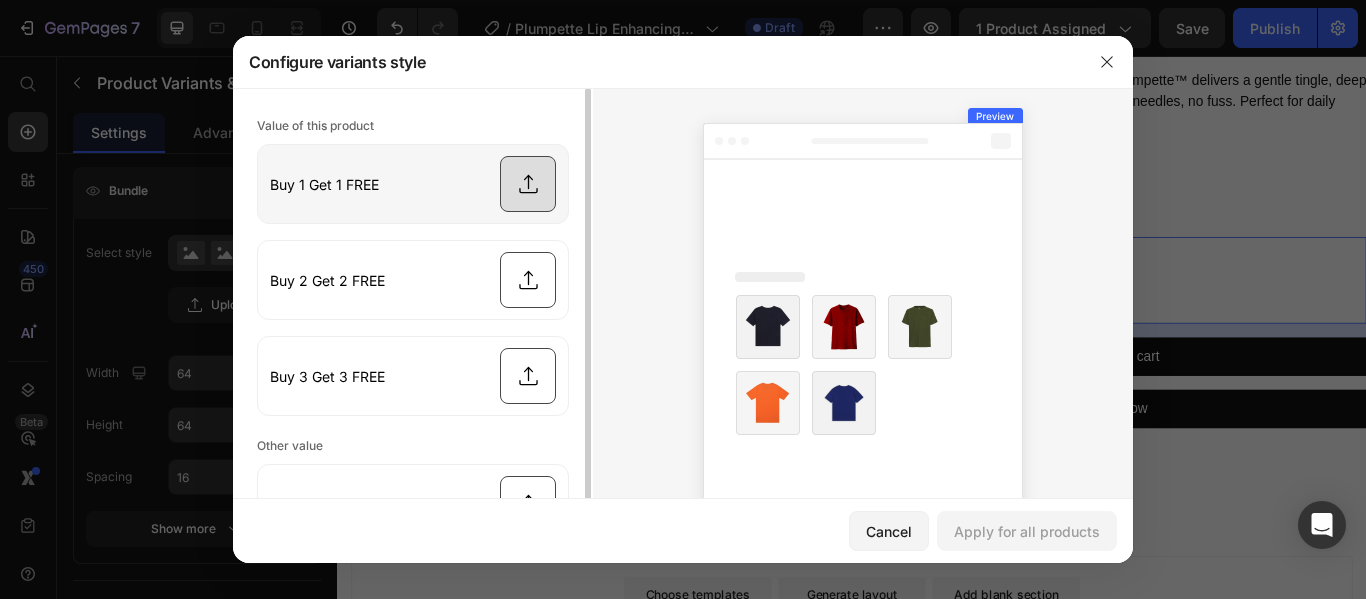 type on "C:\fakepath\Before - After.png" 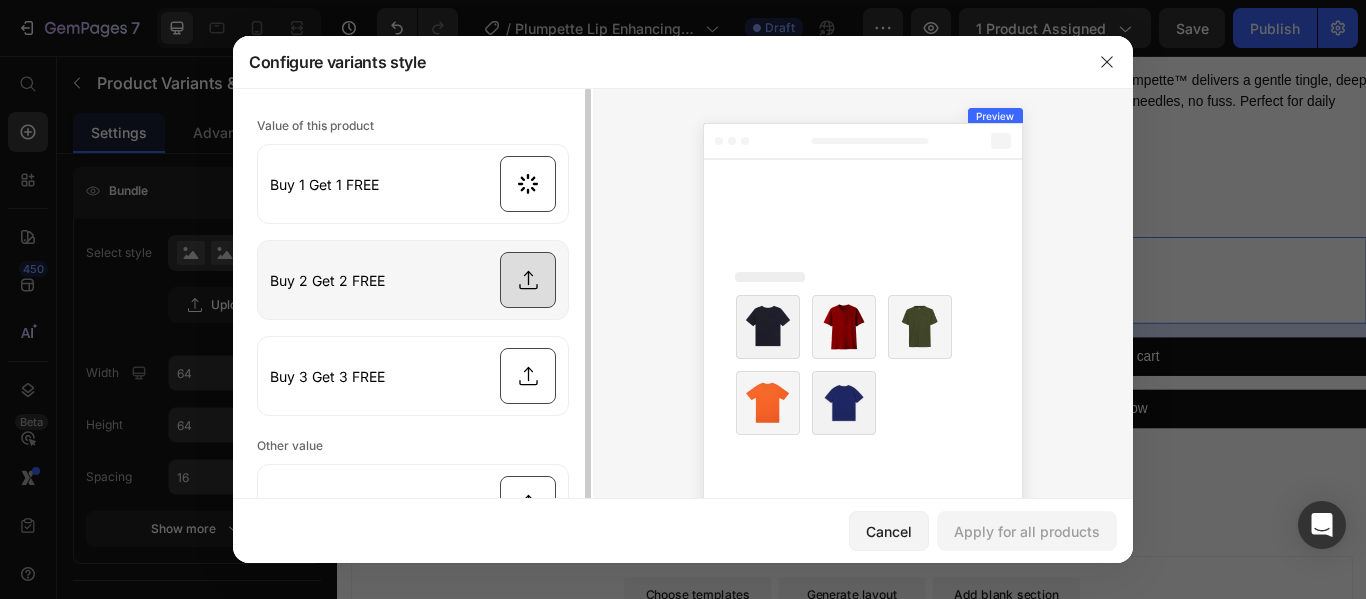 click at bounding box center [413, 280] 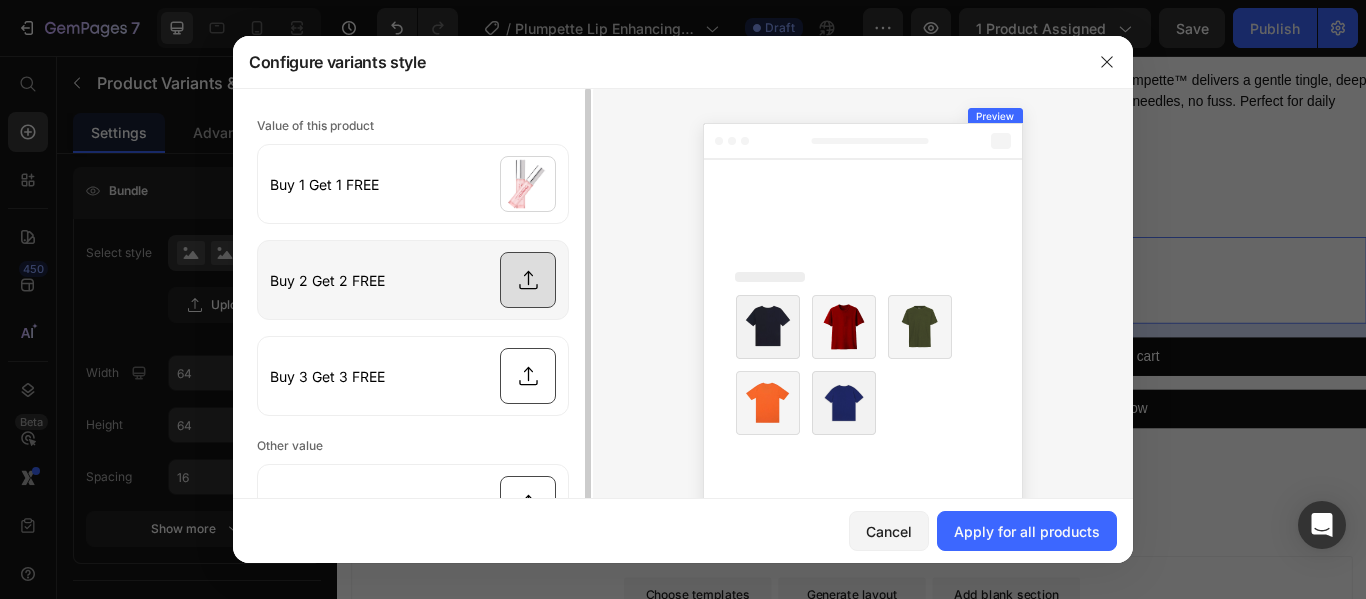 type on "C:\fakepath\Before - After (1).png" 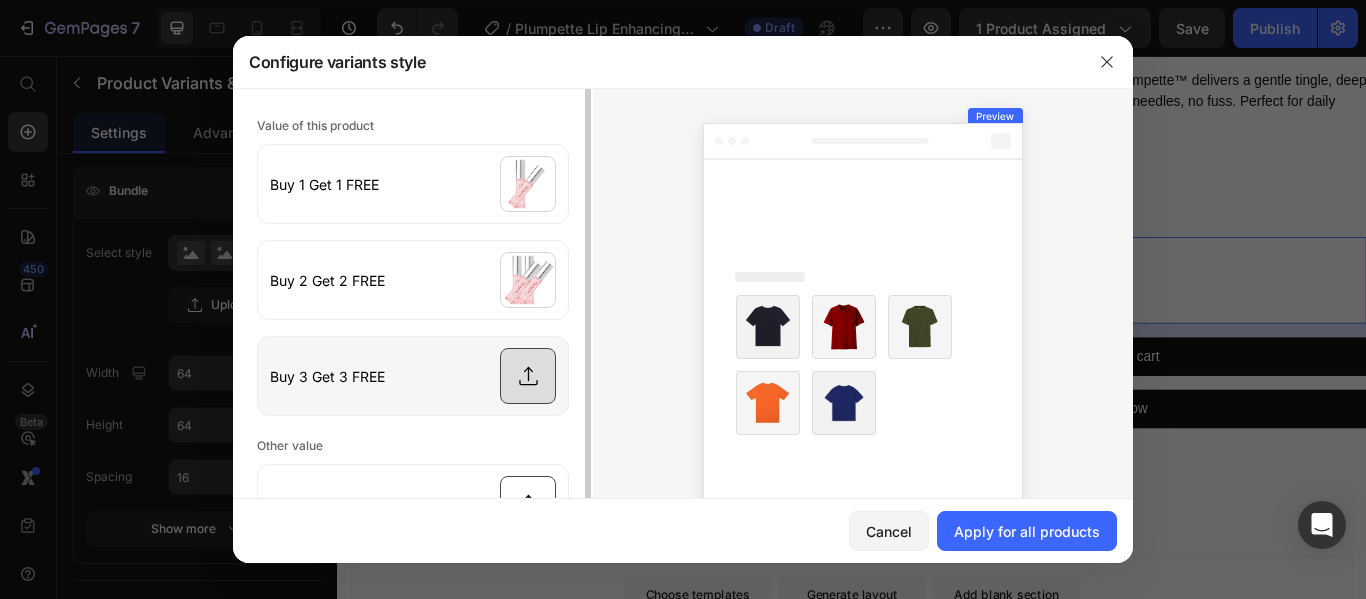 click at bounding box center (413, 376) 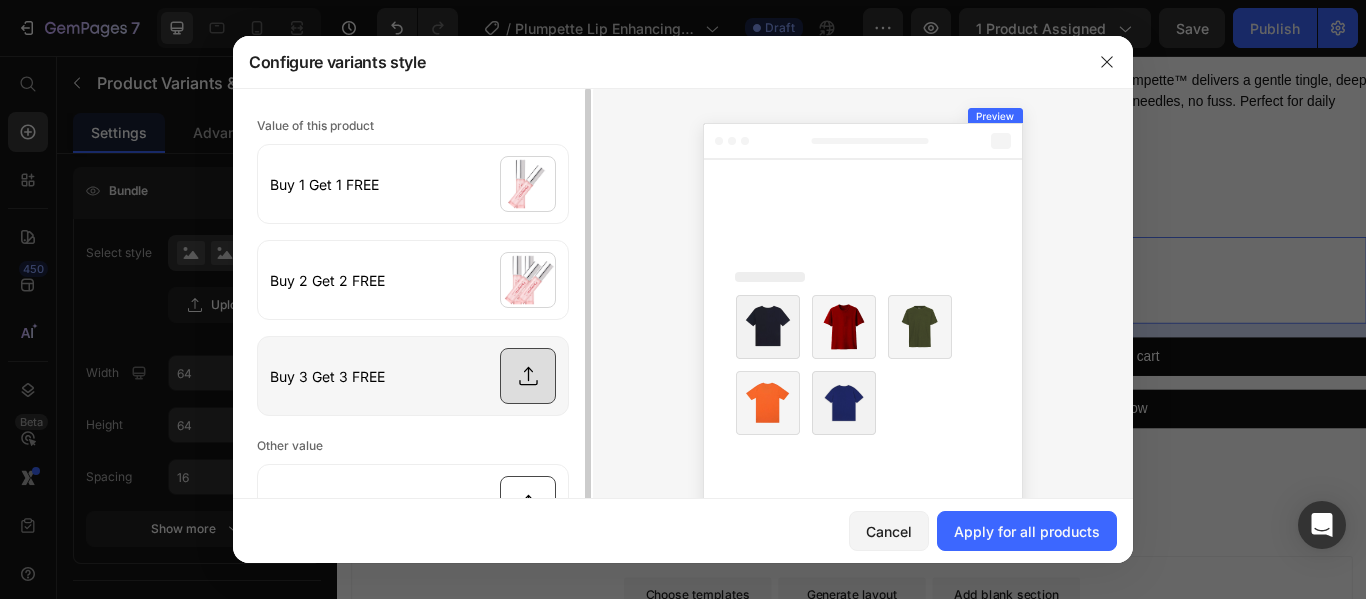 type on "C:\fakepath\Before - After (2).png" 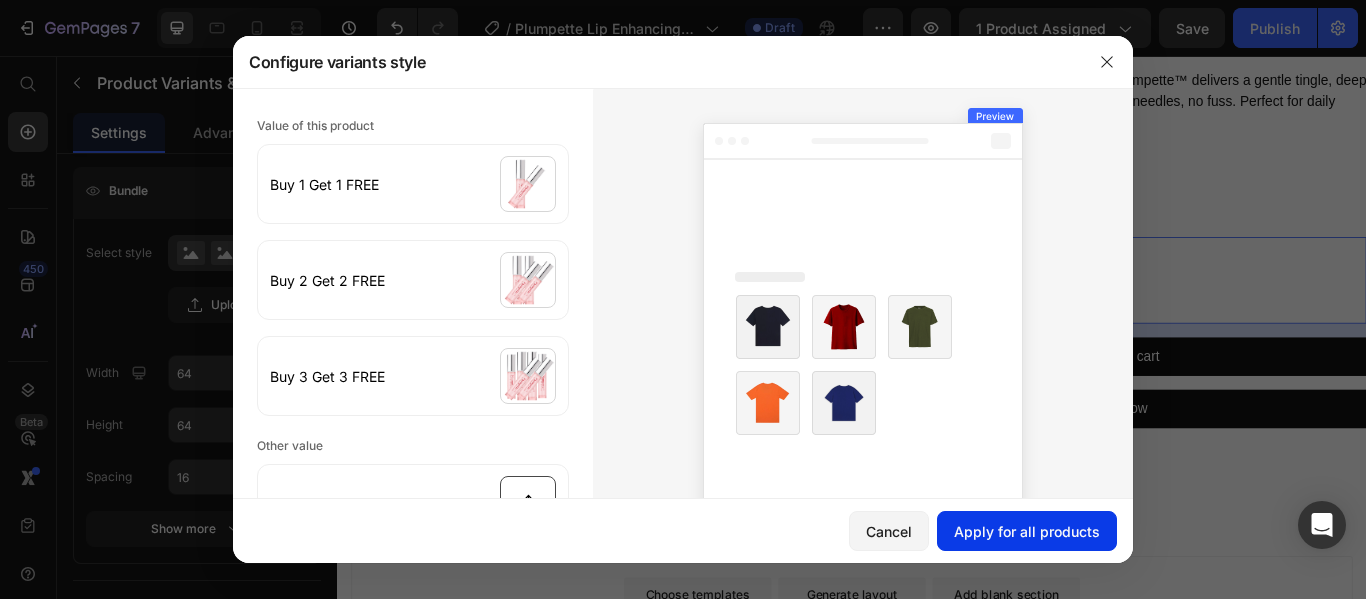 click on "Apply for all products" at bounding box center (1027, 531) 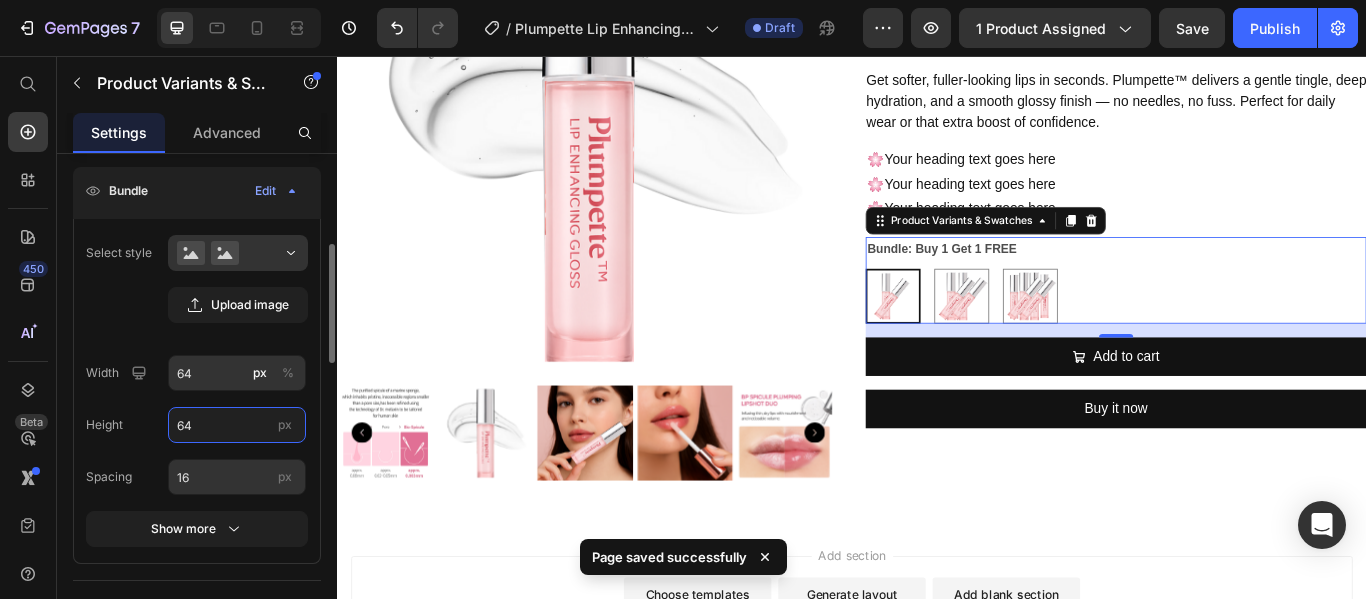 click on "64" at bounding box center (237, 425) 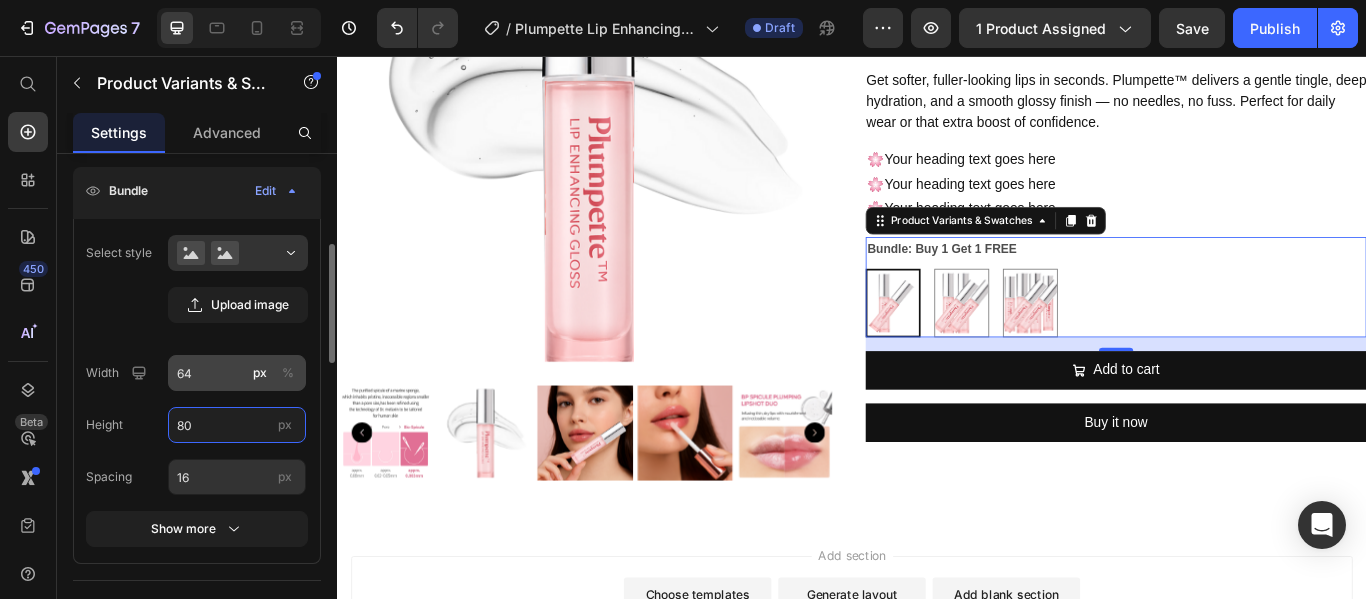 type on "80" 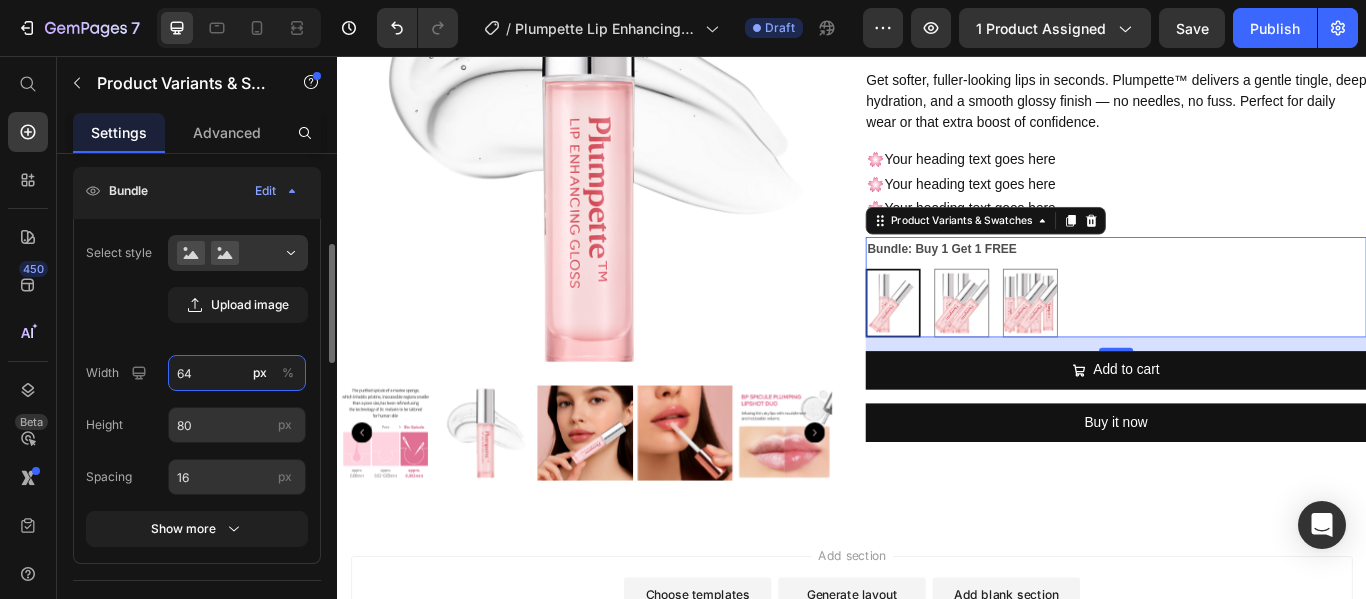 click on "64" at bounding box center [237, 373] 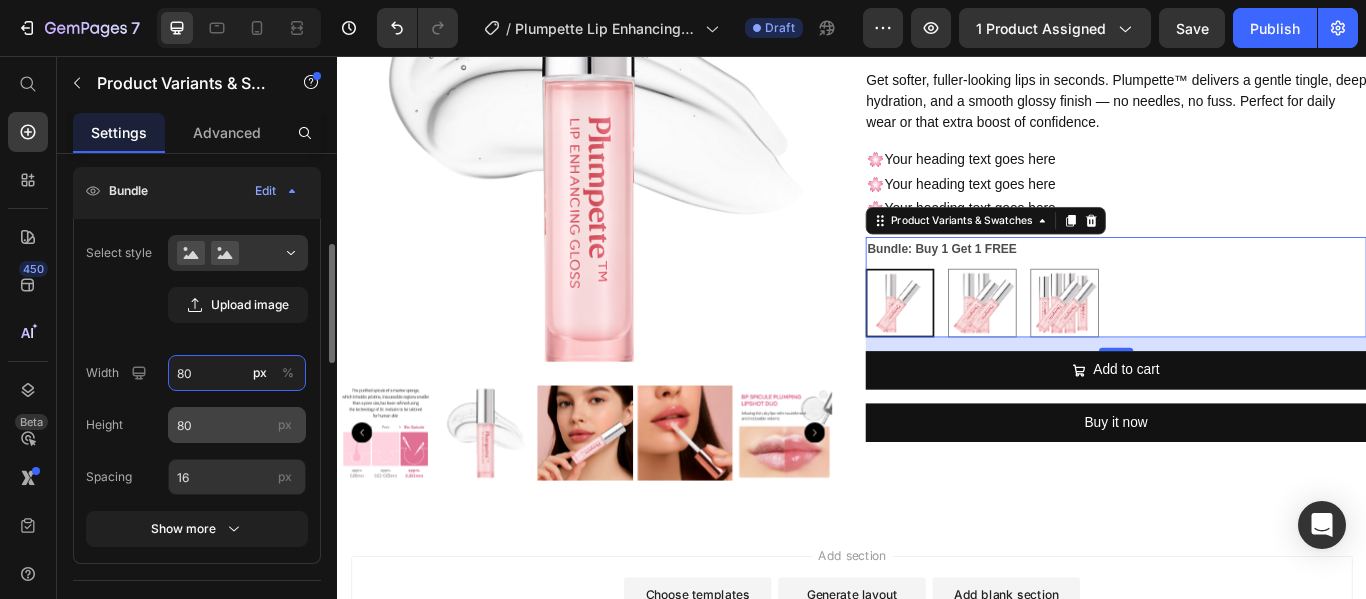 type on "80" 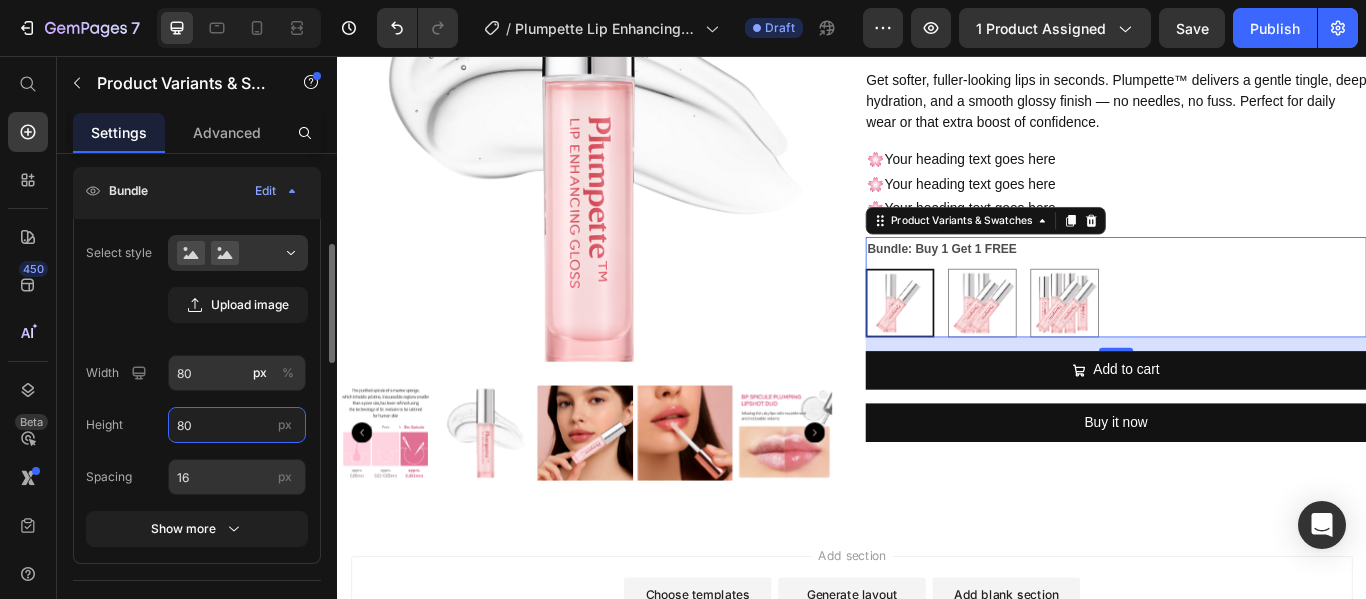 click on "80" at bounding box center [237, 425] 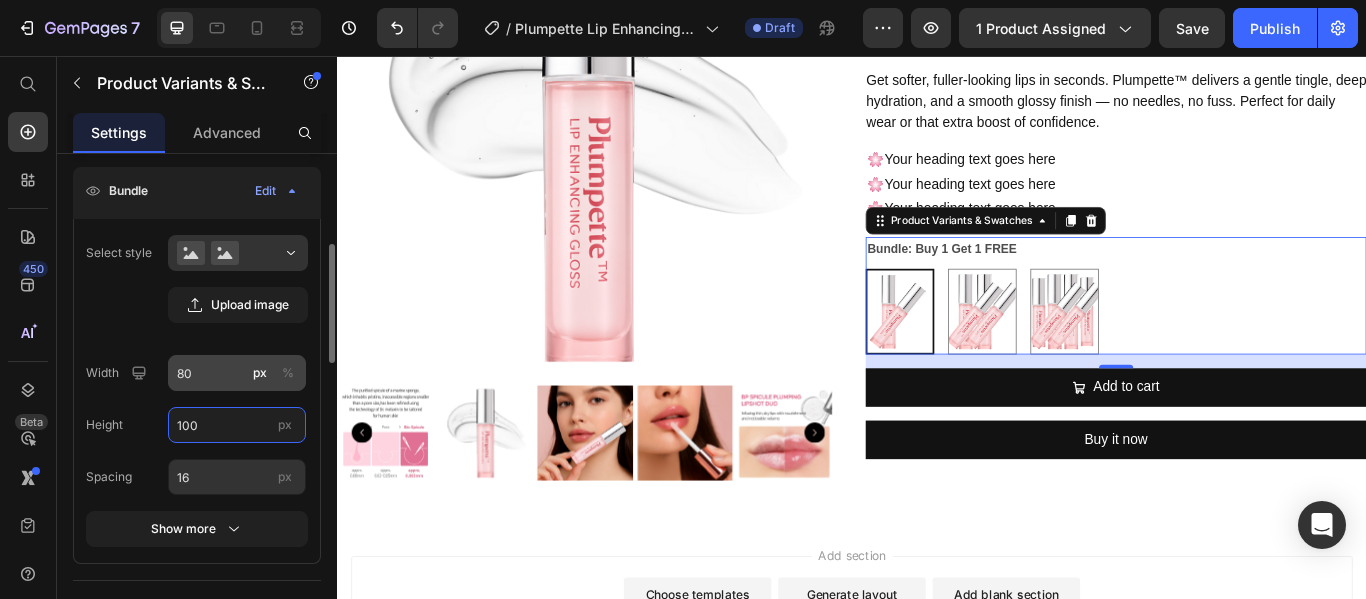 type on "100" 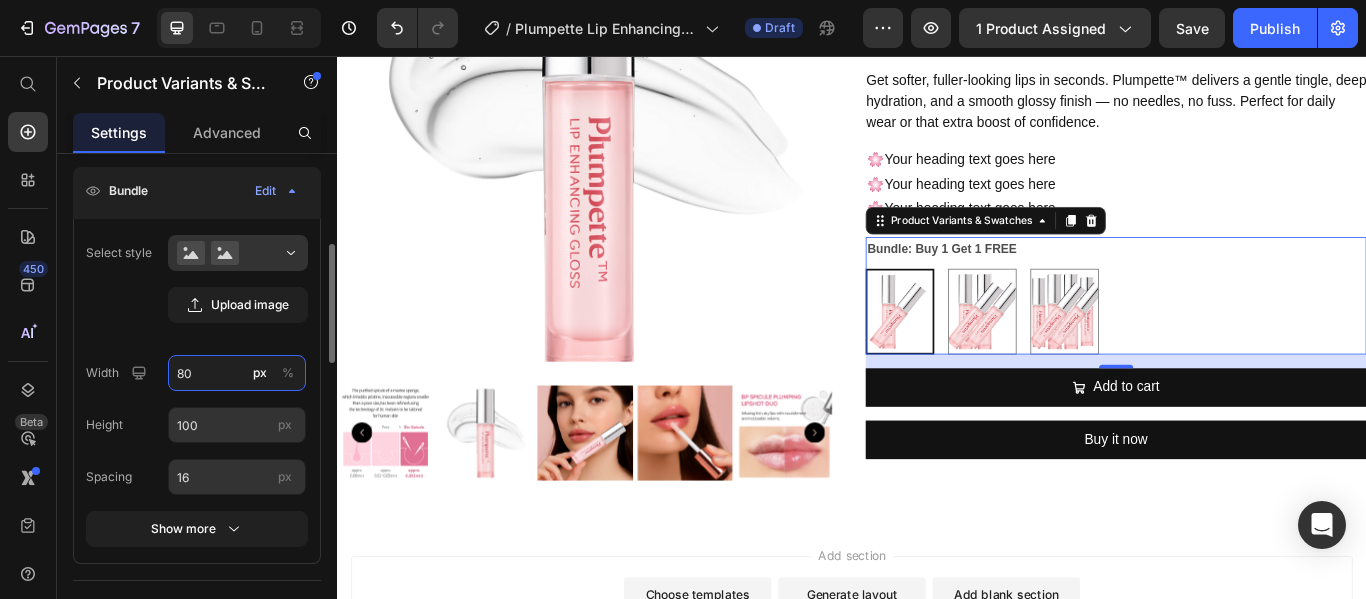 click on "80" at bounding box center (237, 373) 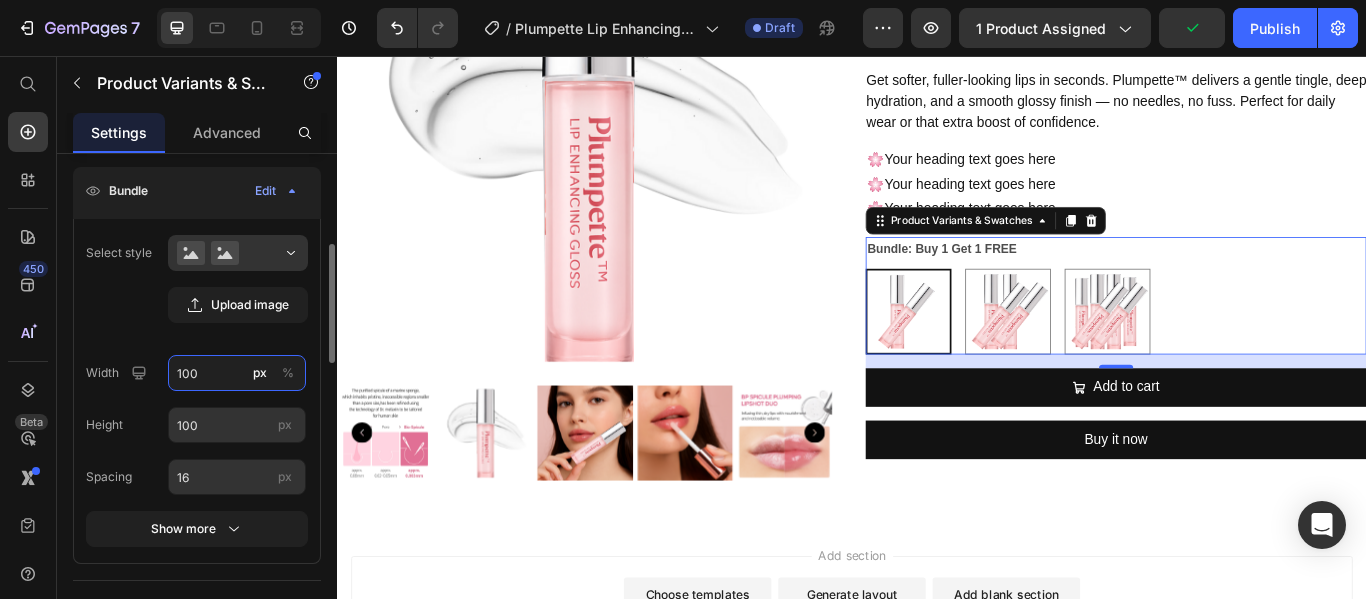 type on "100" 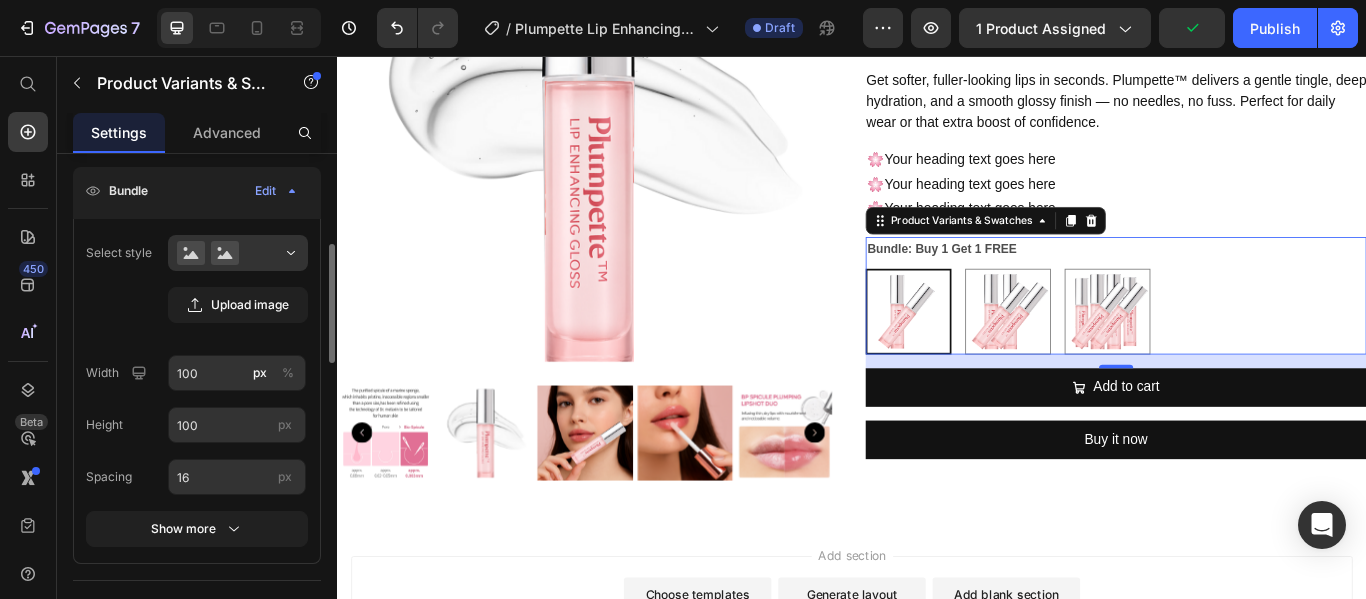 click on "Upload image" at bounding box center (197, 305) 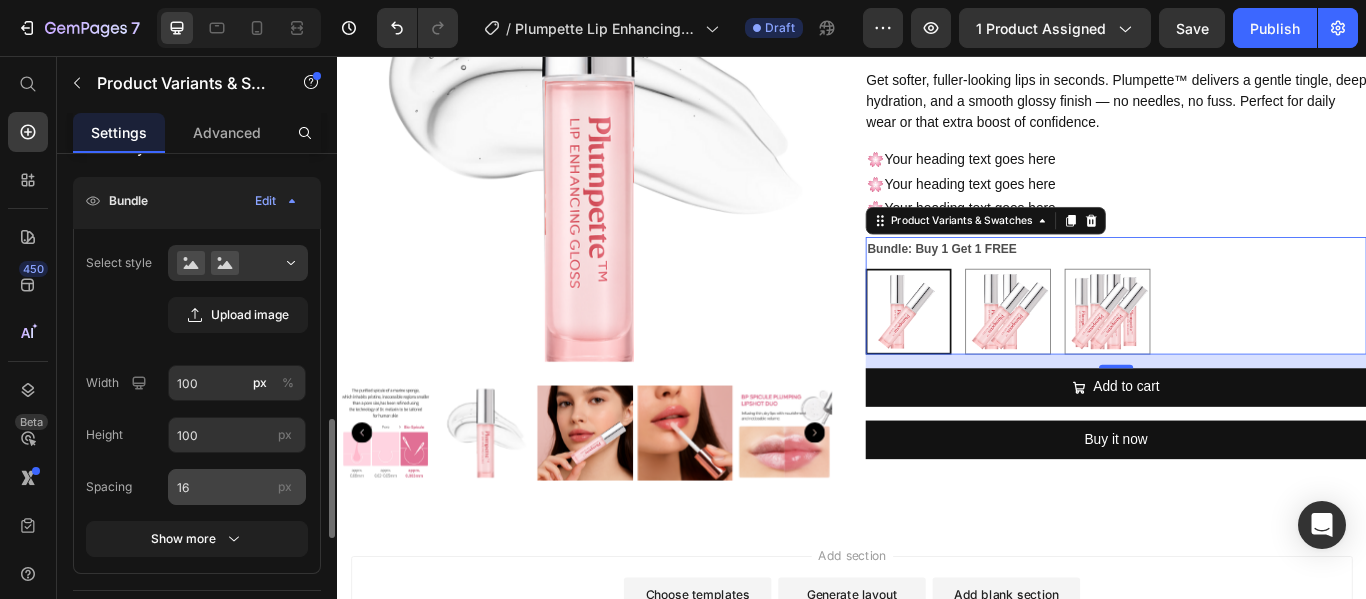scroll, scrollTop: 516, scrollLeft: 0, axis: vertical 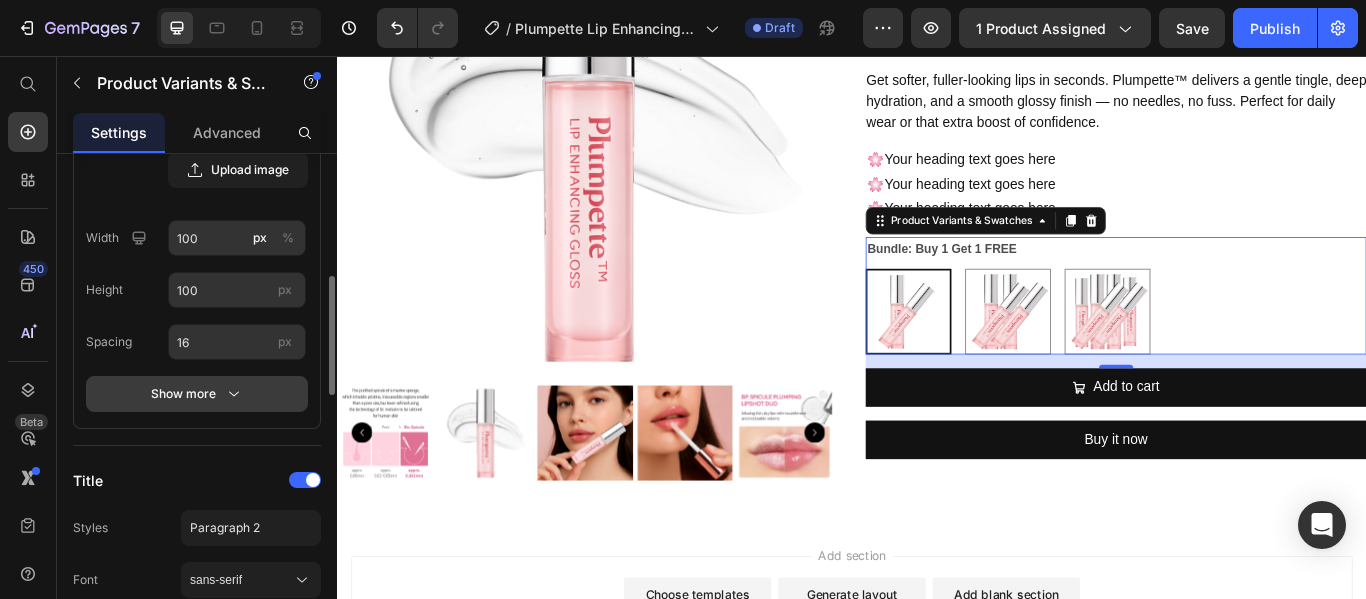 click 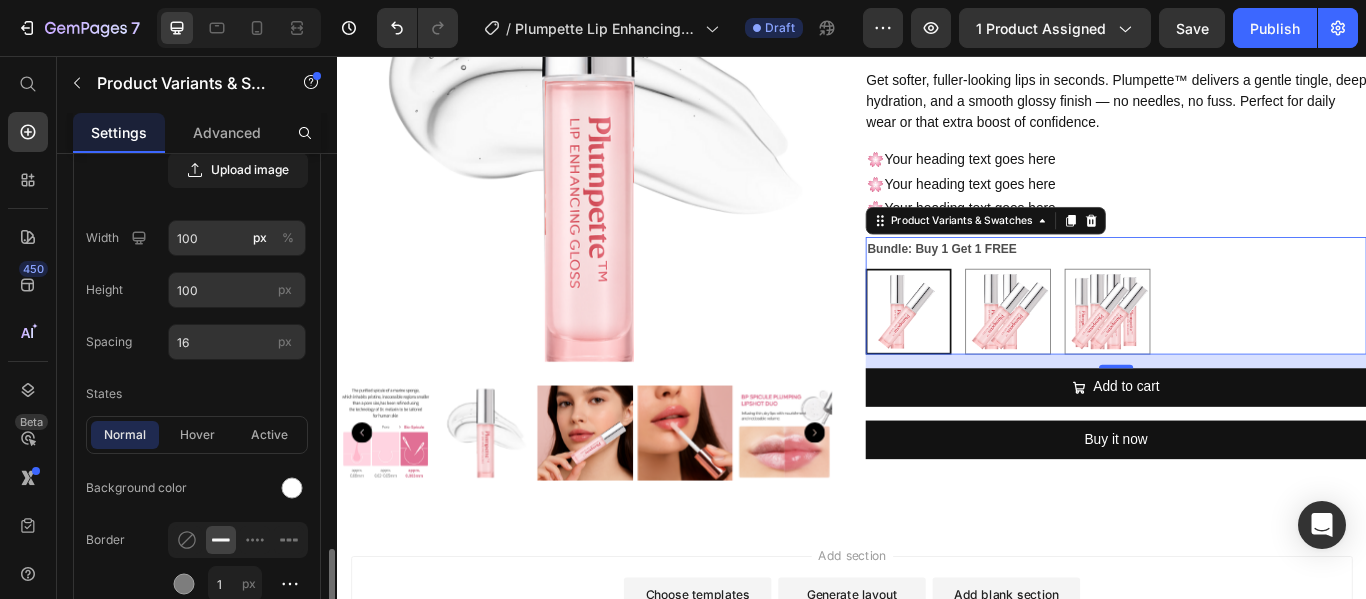 scroll, scrollTop: 816, scrollLeft: 0, axis: vertical 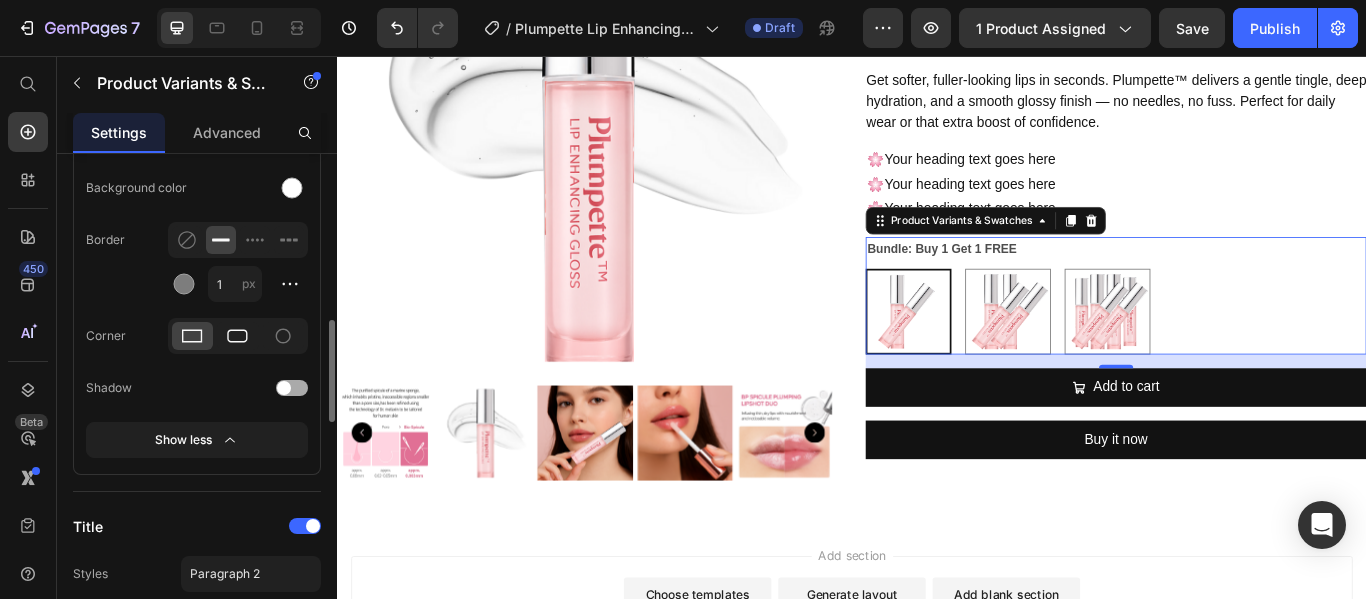 click 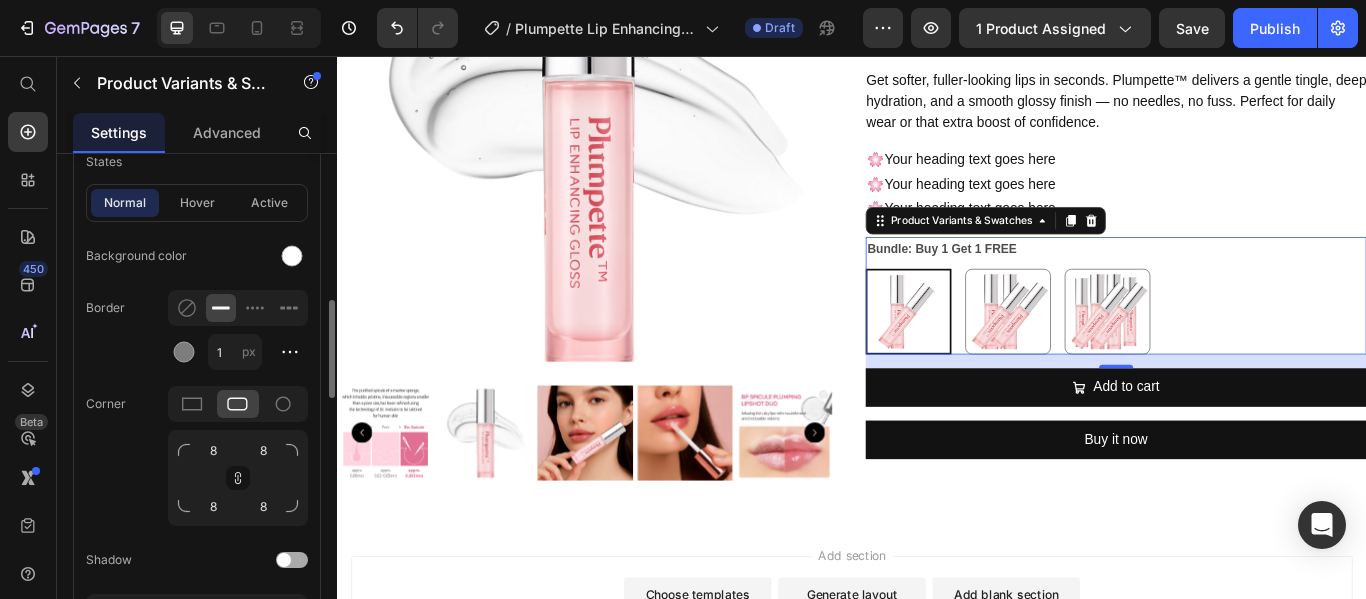 scroll, scrollTop: 741, scrollLeft: 0, axis: vertical 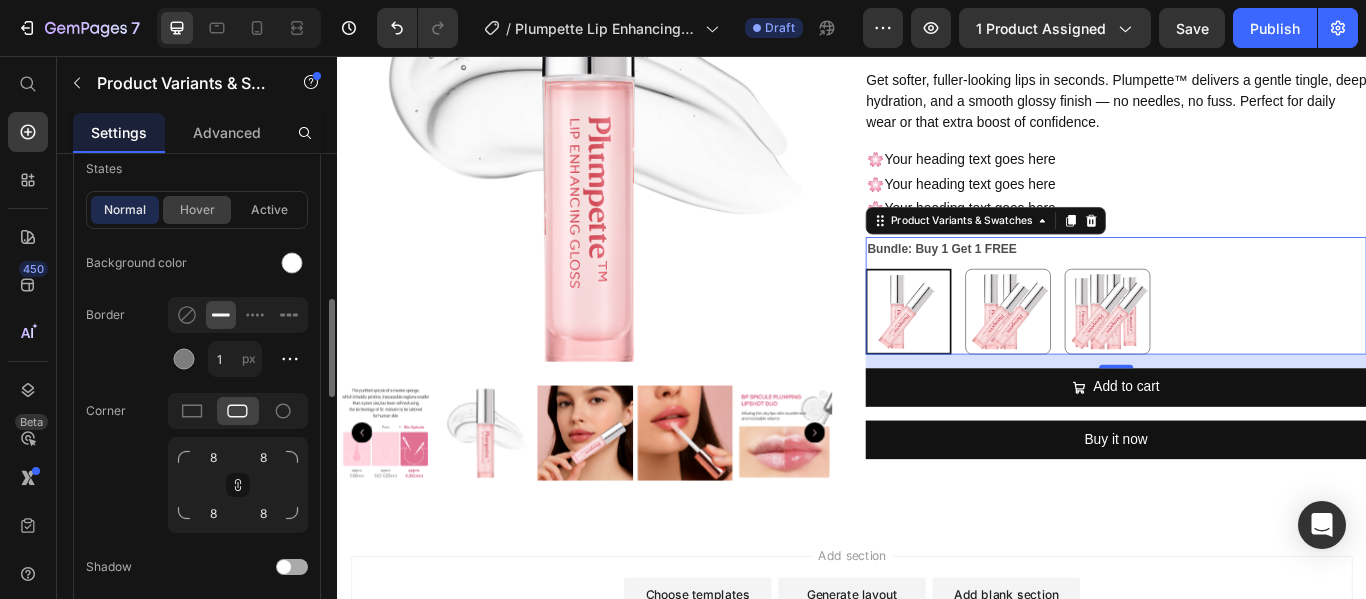 click on "hover" at bounding box center (197, 210) 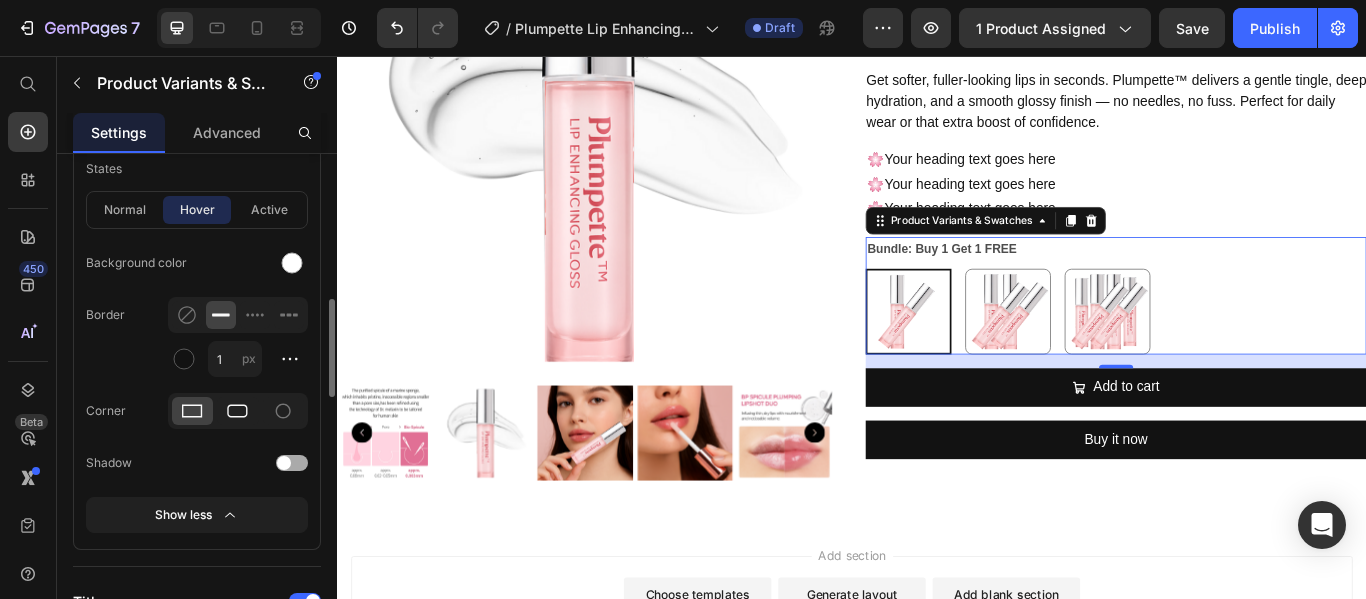 click 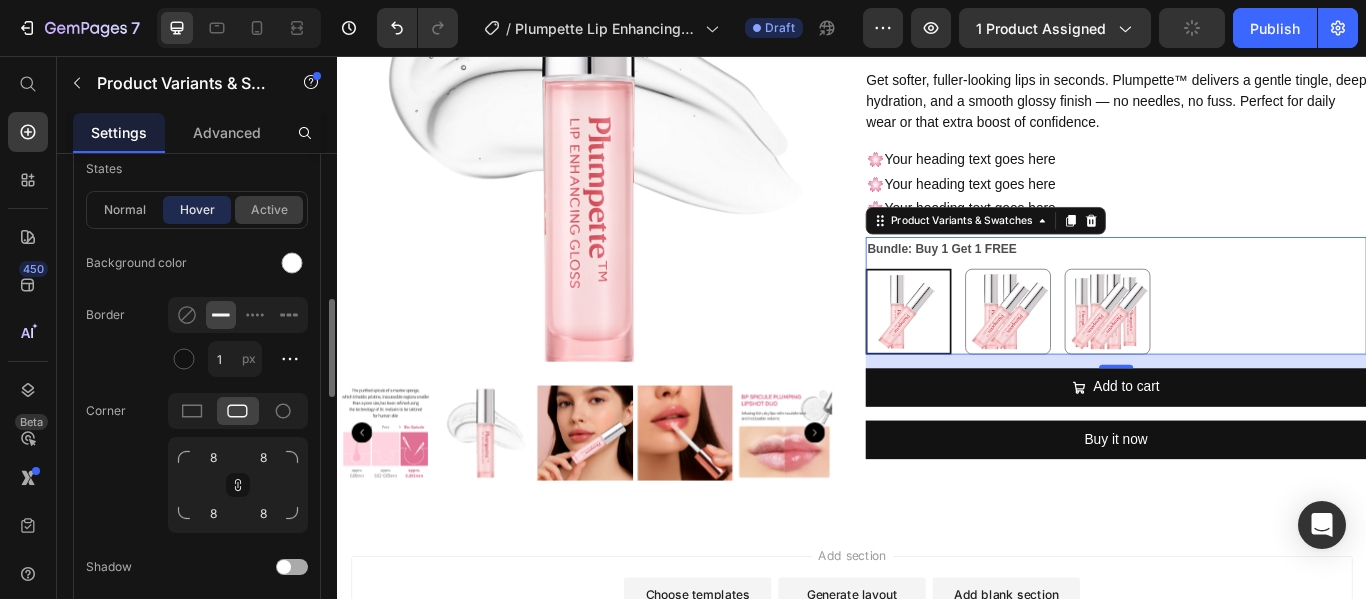 click on "active" at bounding box center (269, 210) 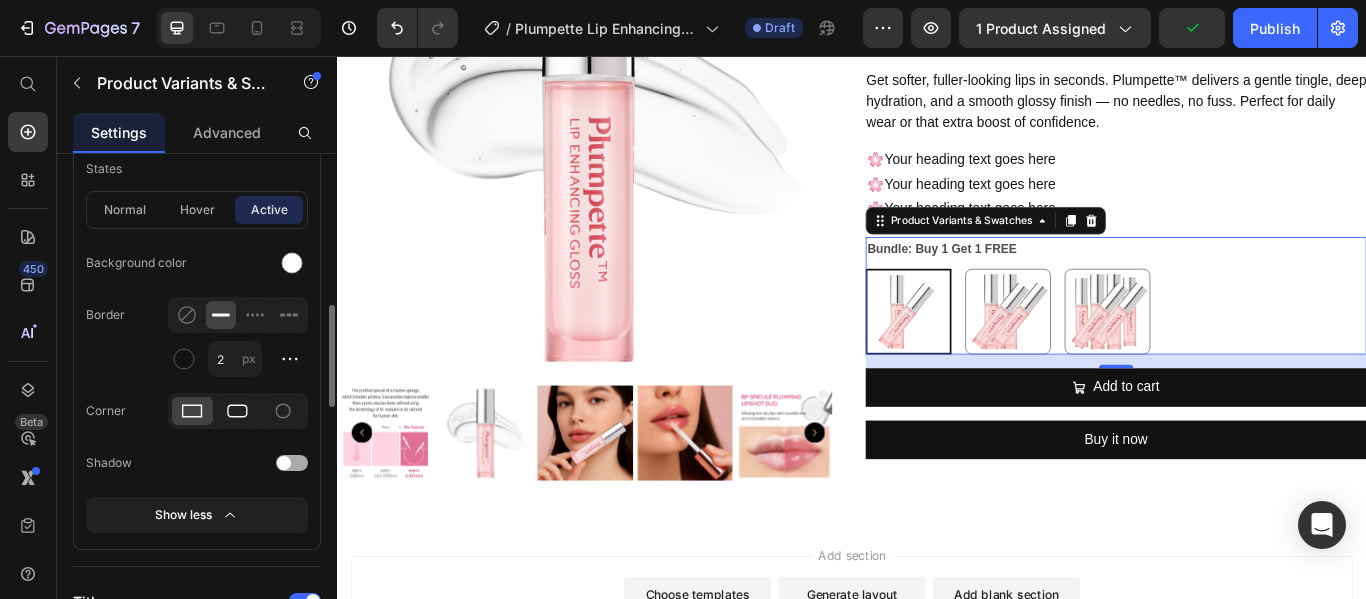 click 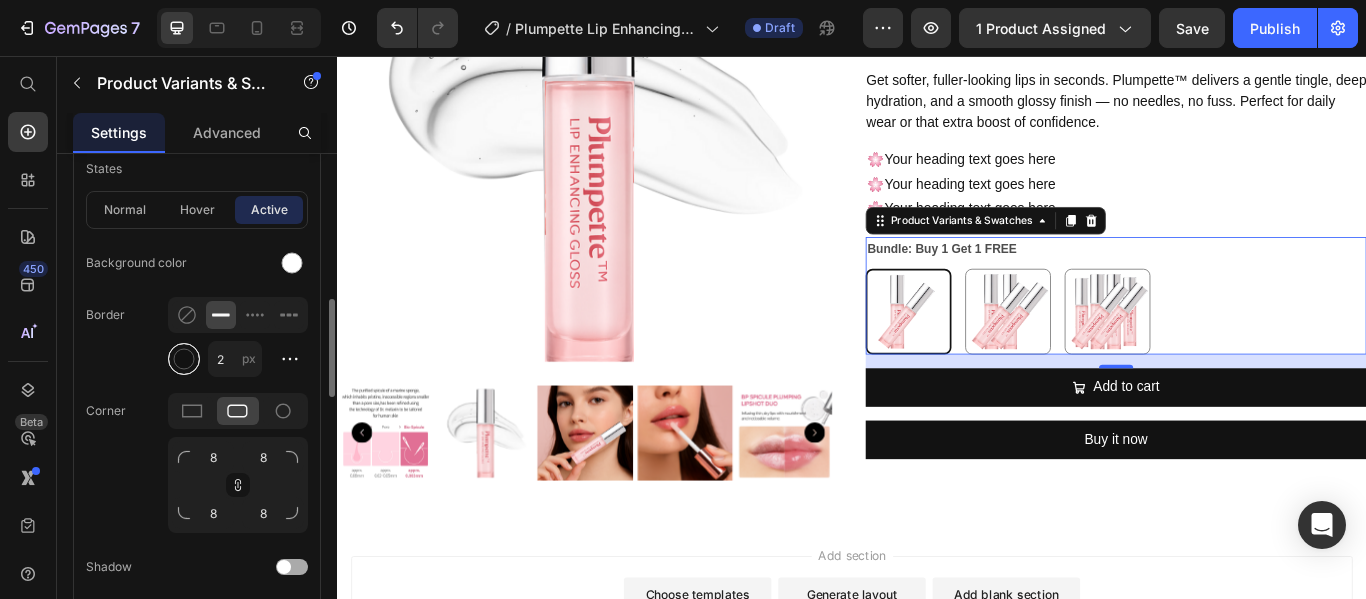 click at bounding box center [184, 359] 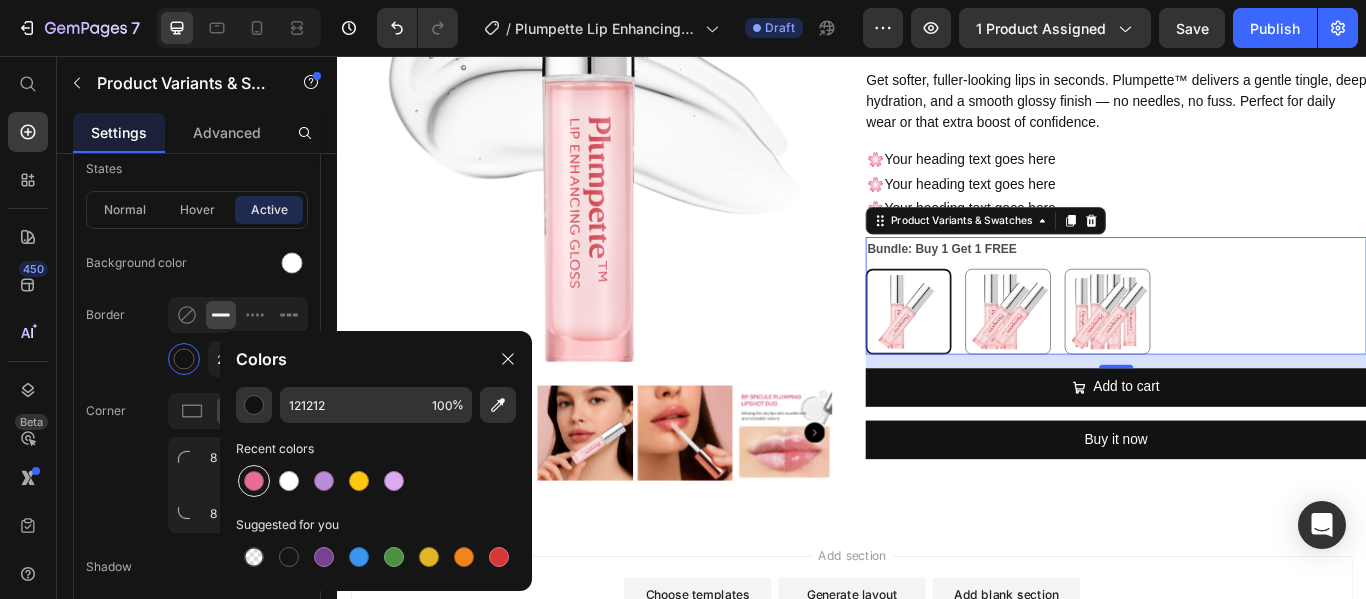 click at bounding box center (254, 481) 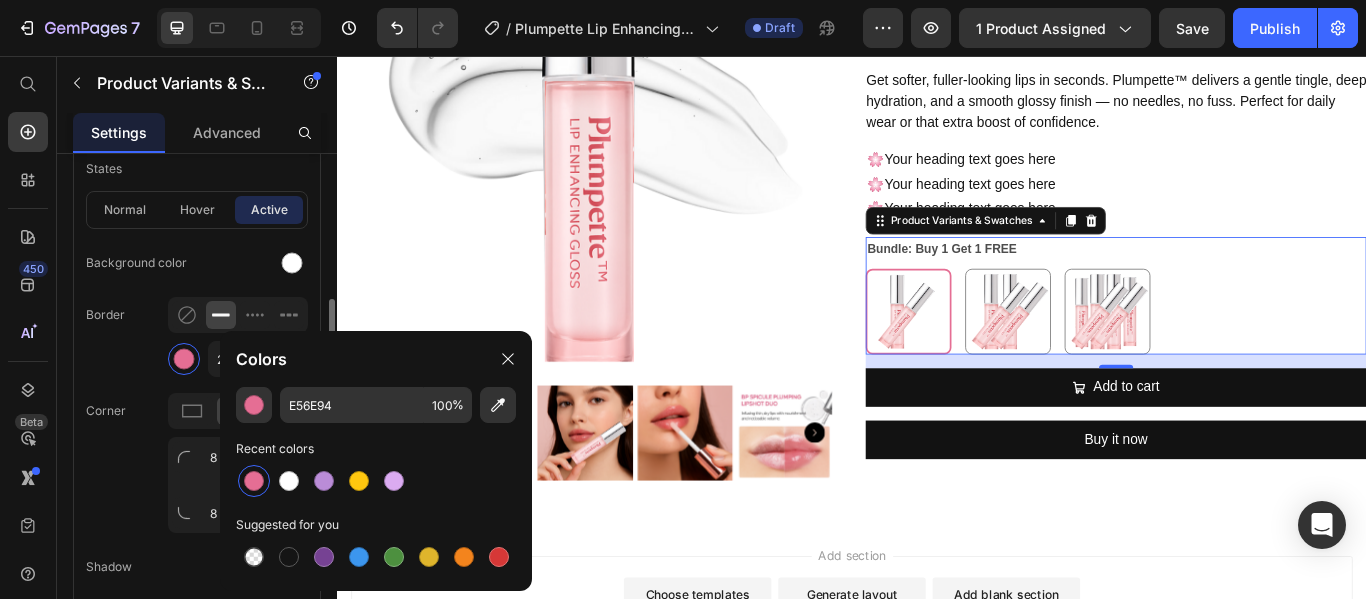 click on "Border 2 px" at bounding box center [197, 337] 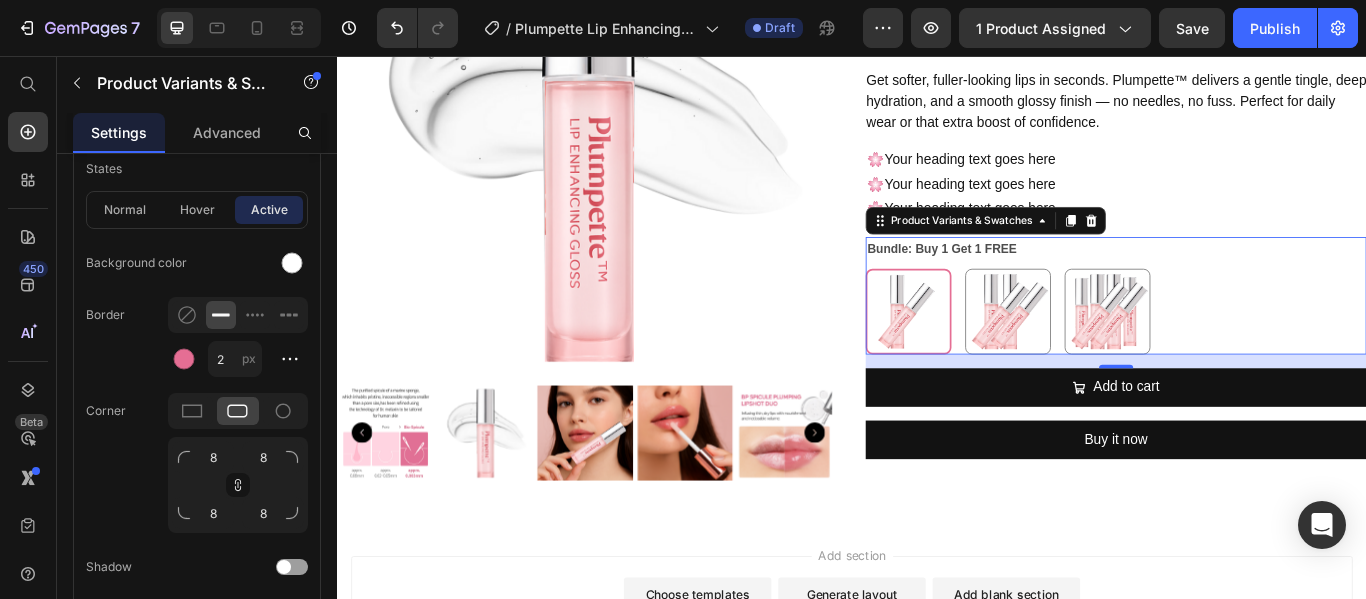 click at bounding box center (1003, 354) 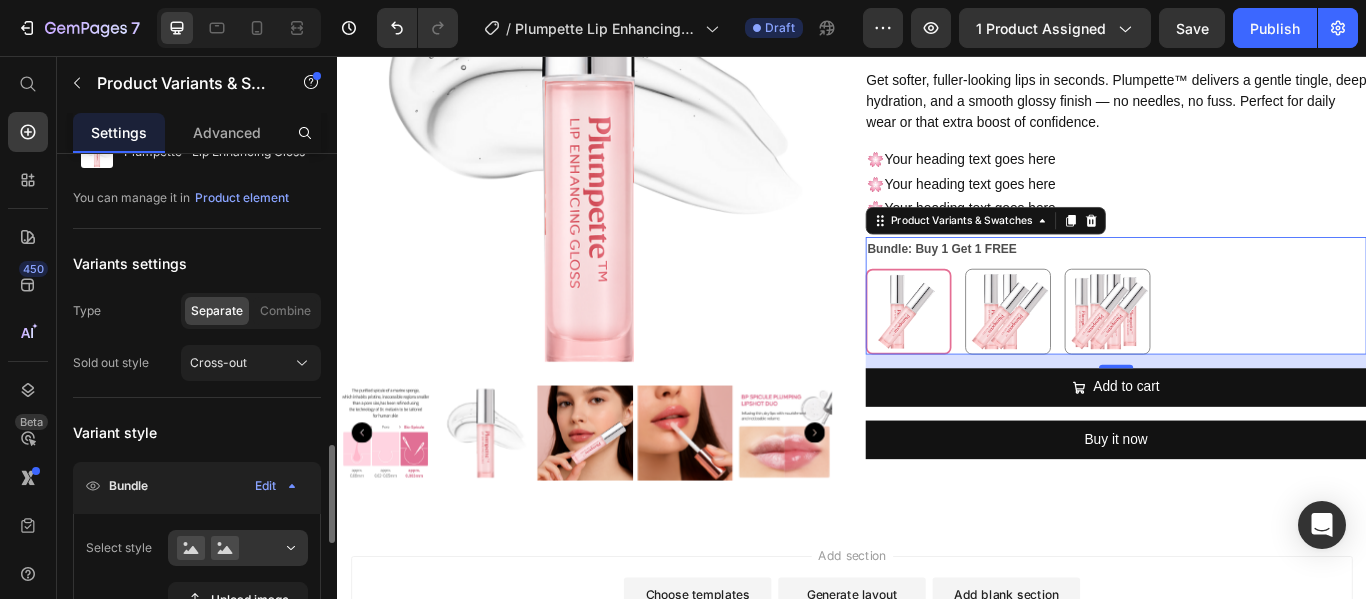 scroll, scrollTop: 316, scrollLeft: 0, axis: vertical 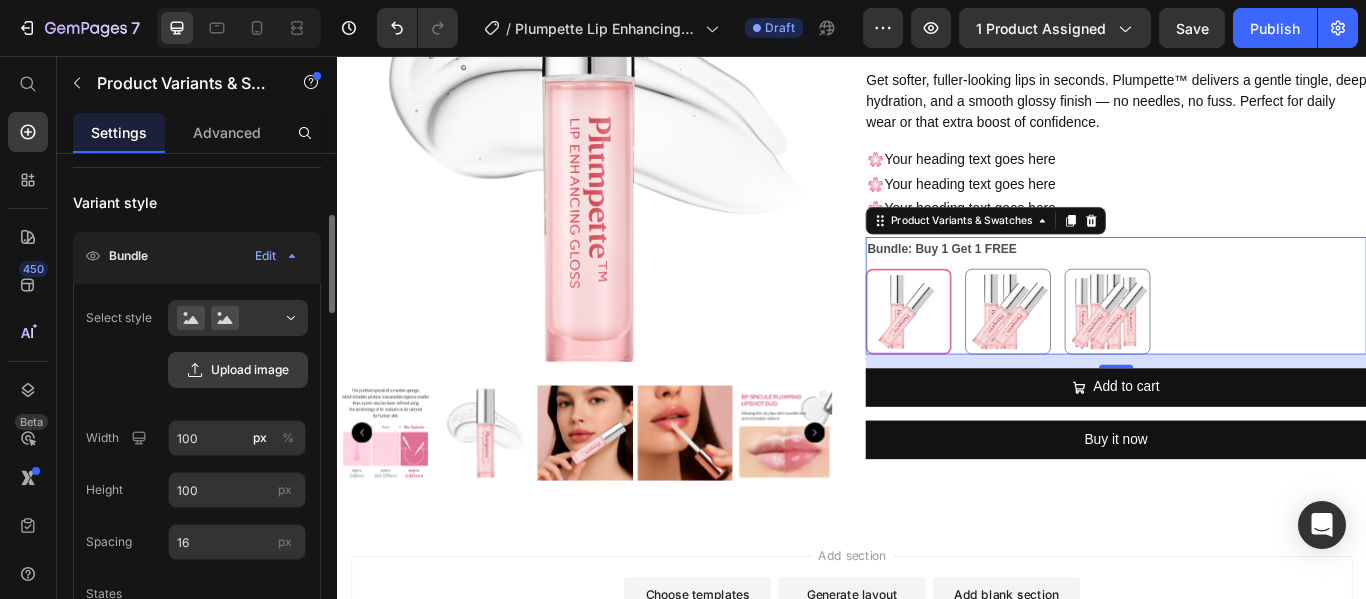 click on "Upload image" 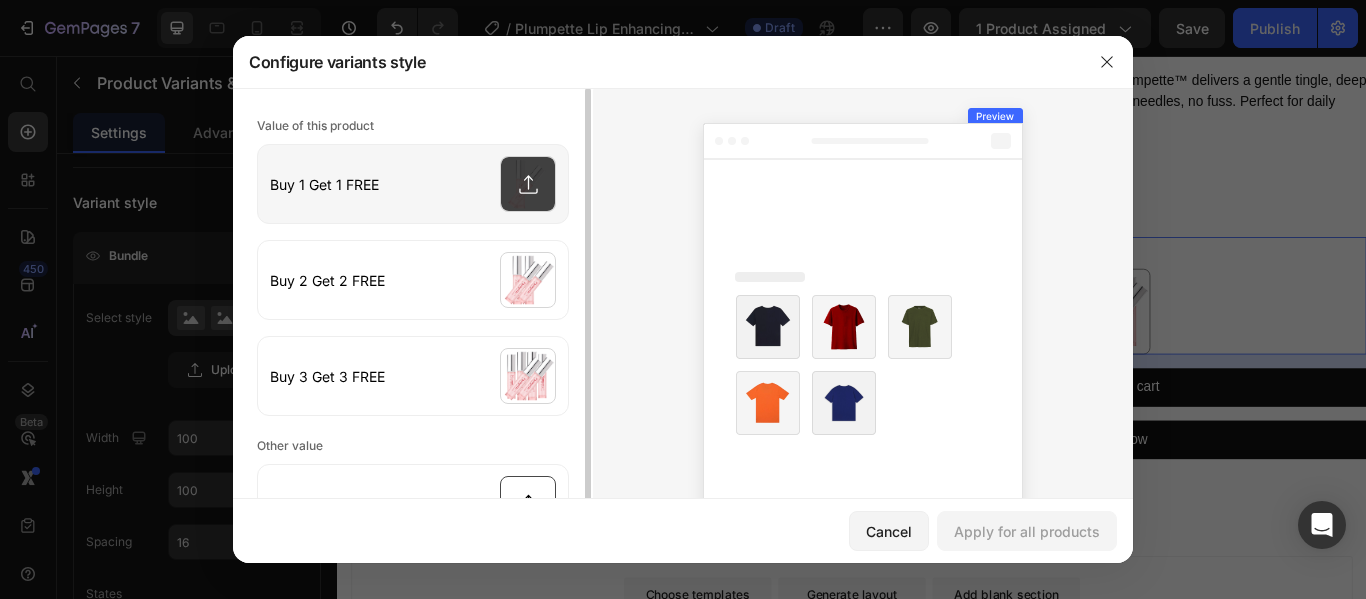 click at bounding box center (413, 184) 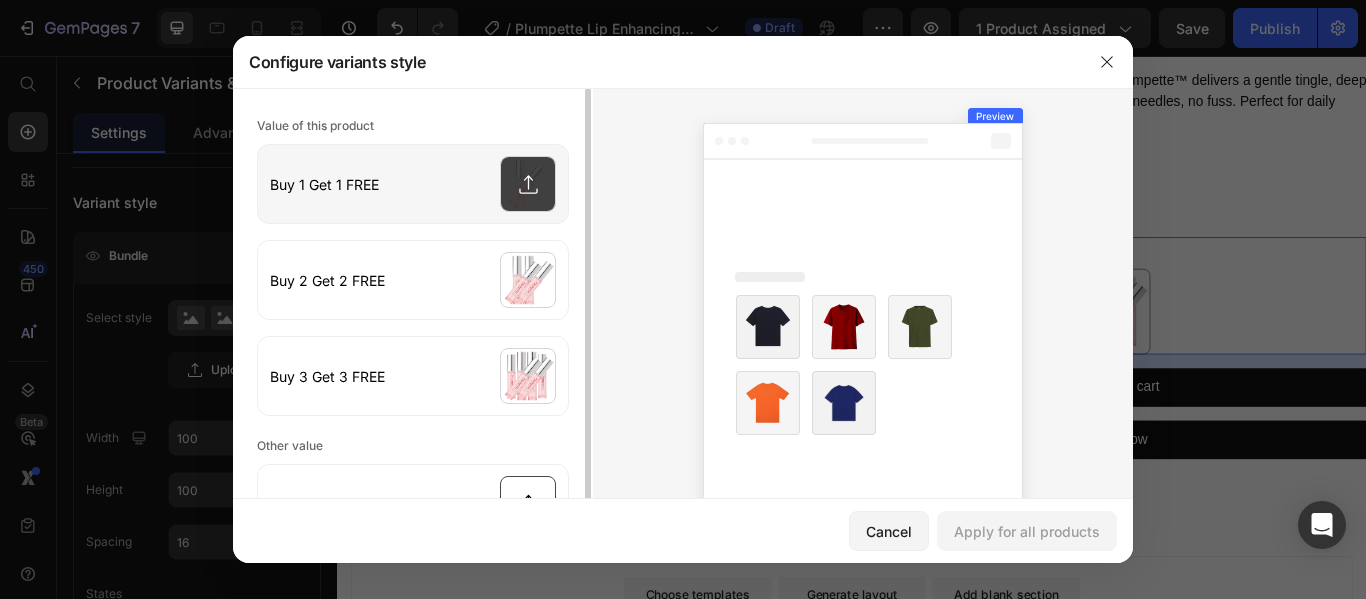 type on "C:\fakepath\Before - After.png" 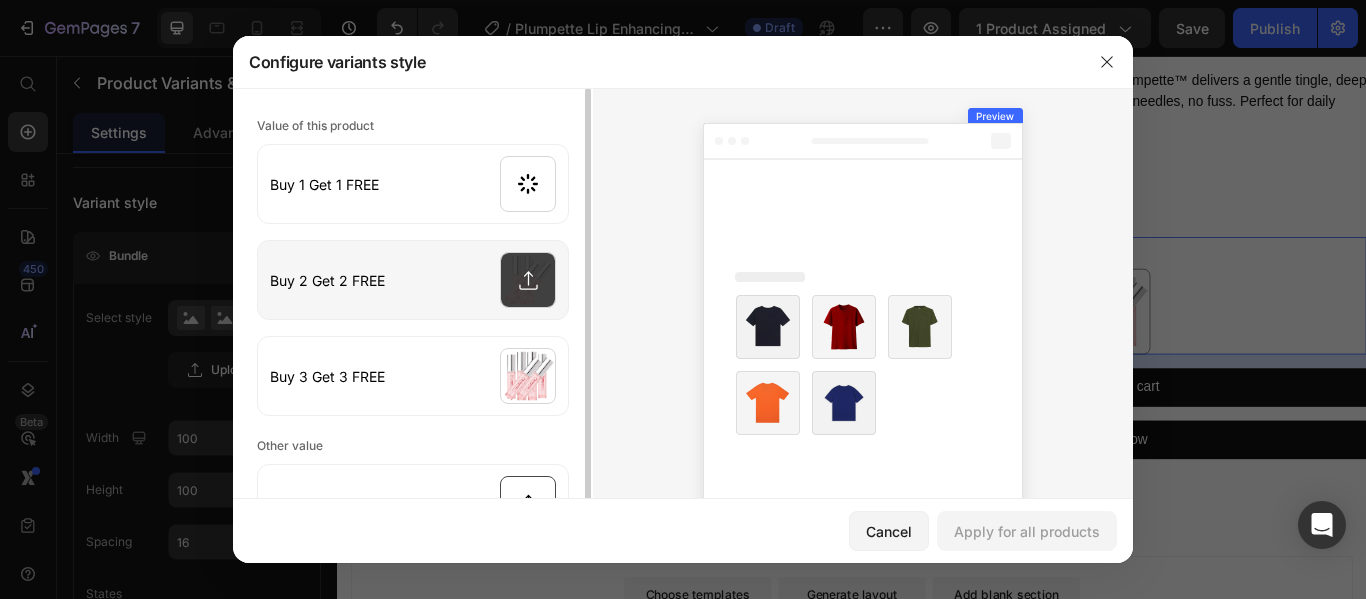 click at bounding box center [413, 280] 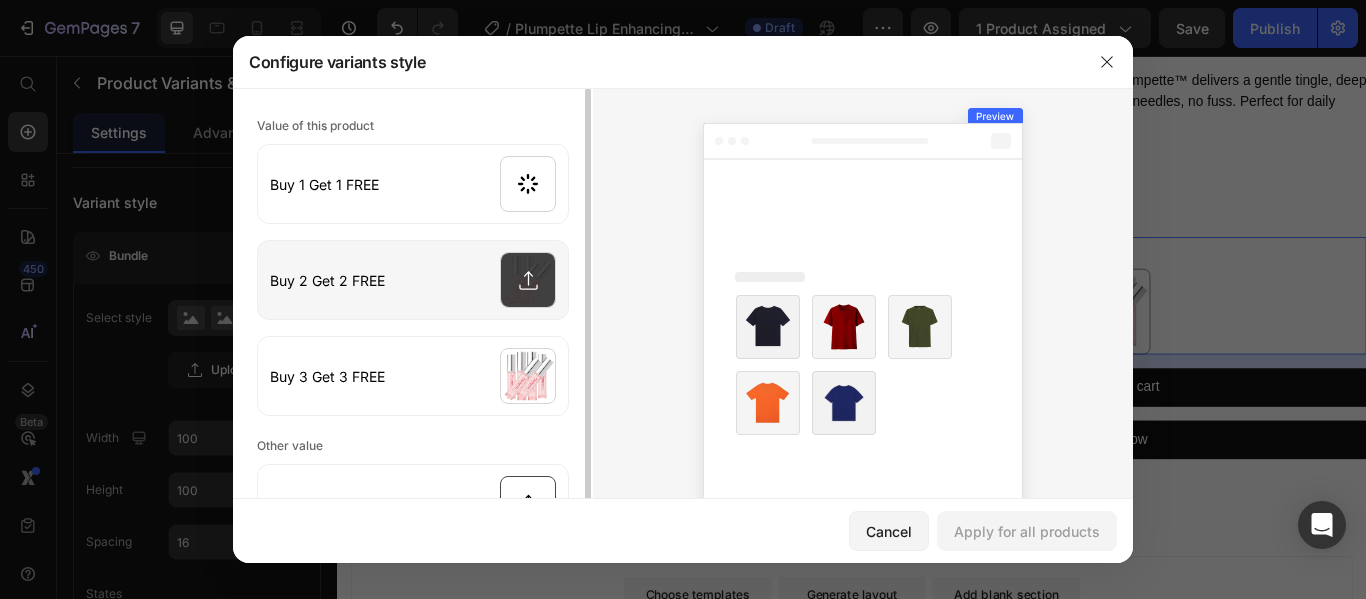 type on "C:\fakepath\Before - After (1).png" 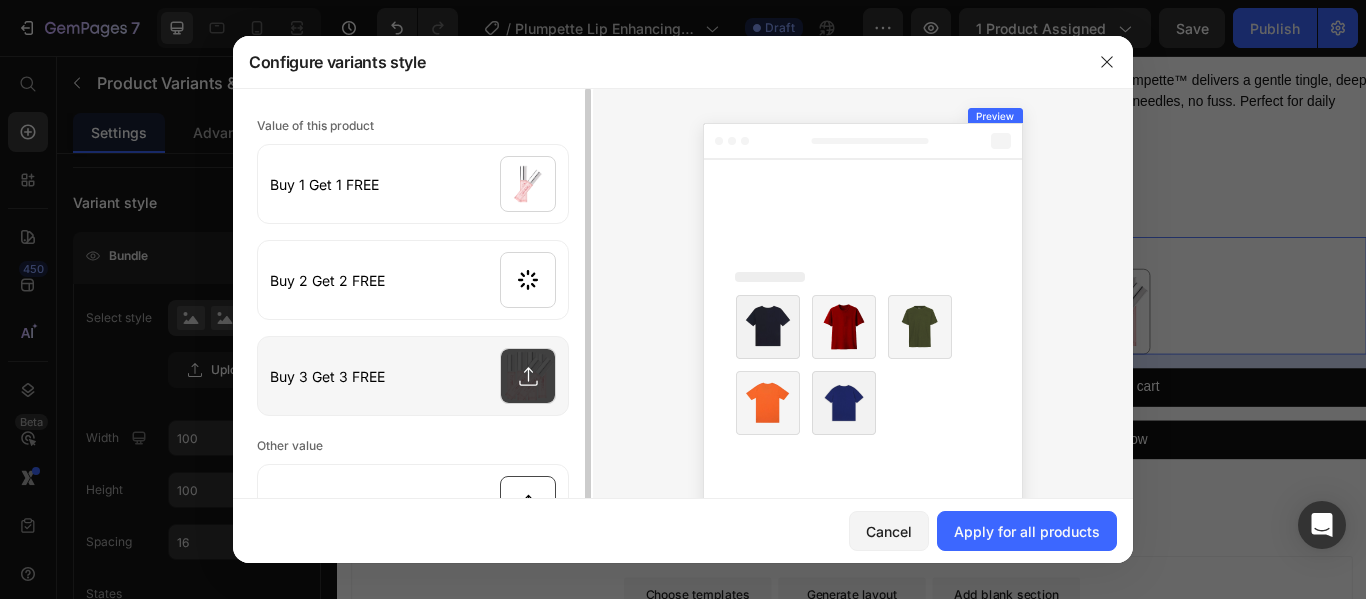 click at bounding box center [413, 376] 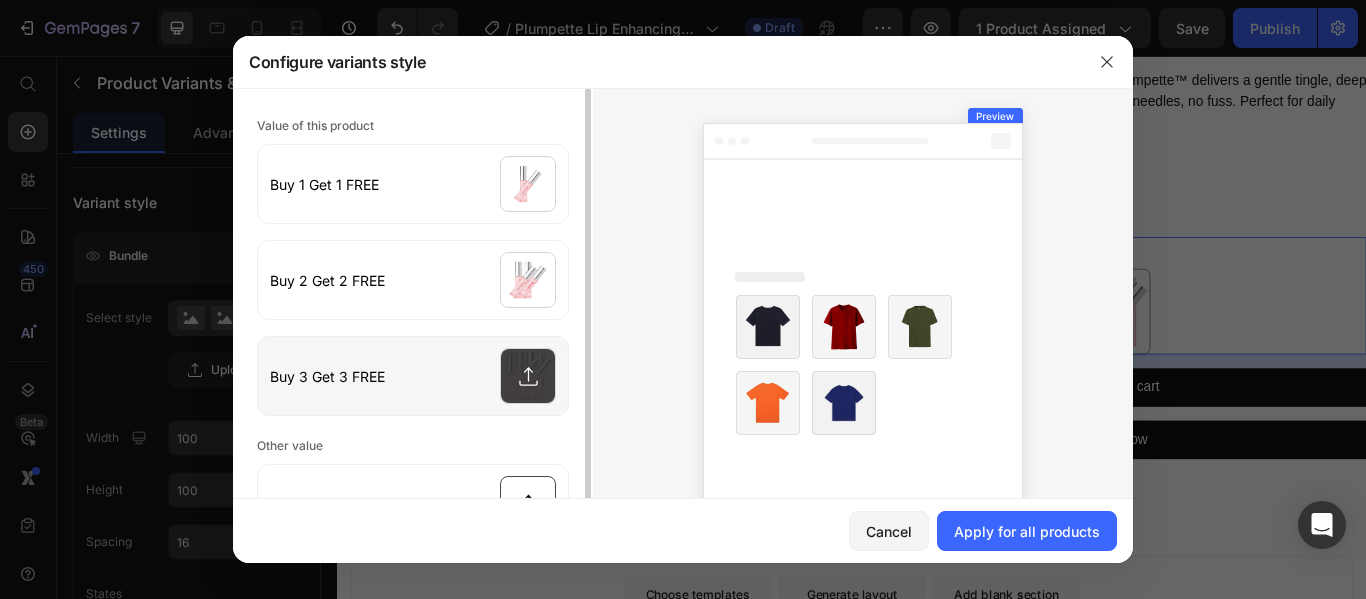 type on "C:\fakepath\Before - After (2).png" 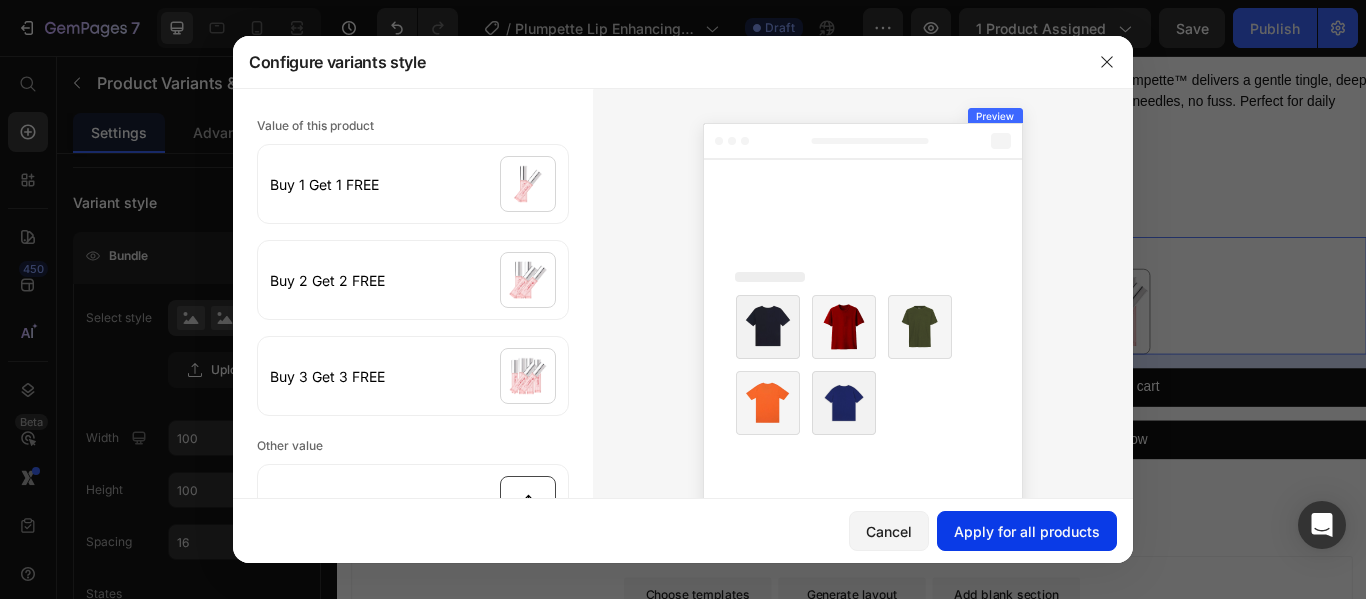click on "Apply for all products" at bounding box center (1027, 531) 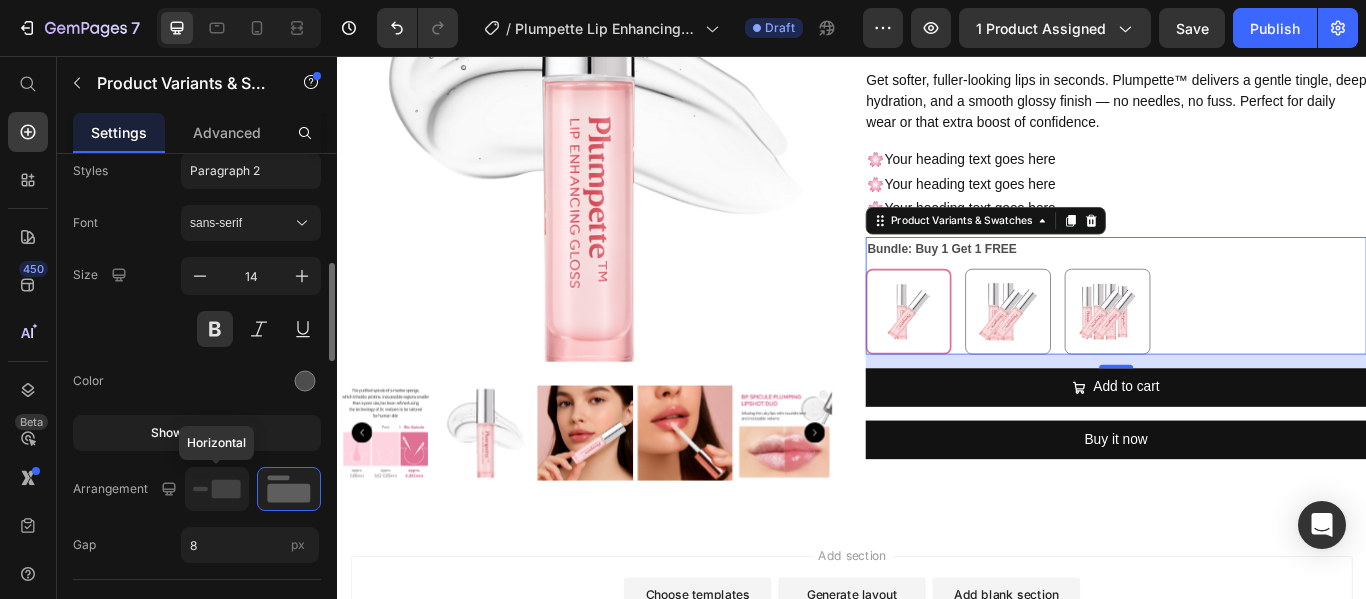 scroll, scrollTop: 1194, scrollLeft: 0, axis: vertical 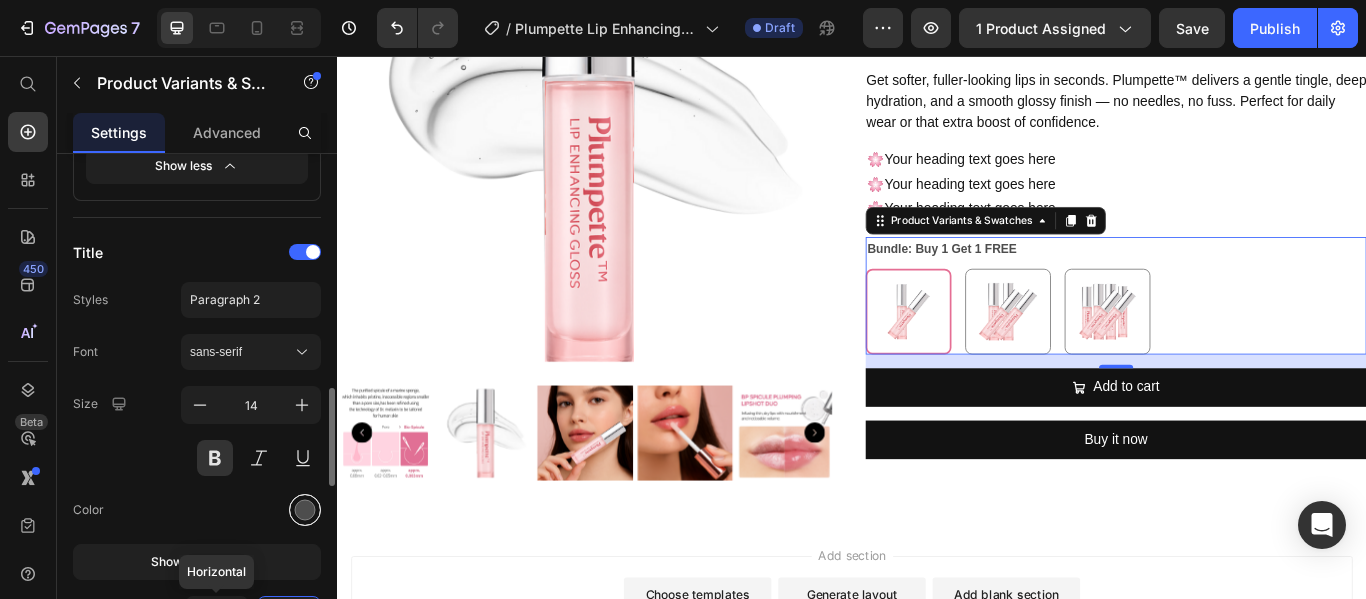 click at bounding box center [305, 510] 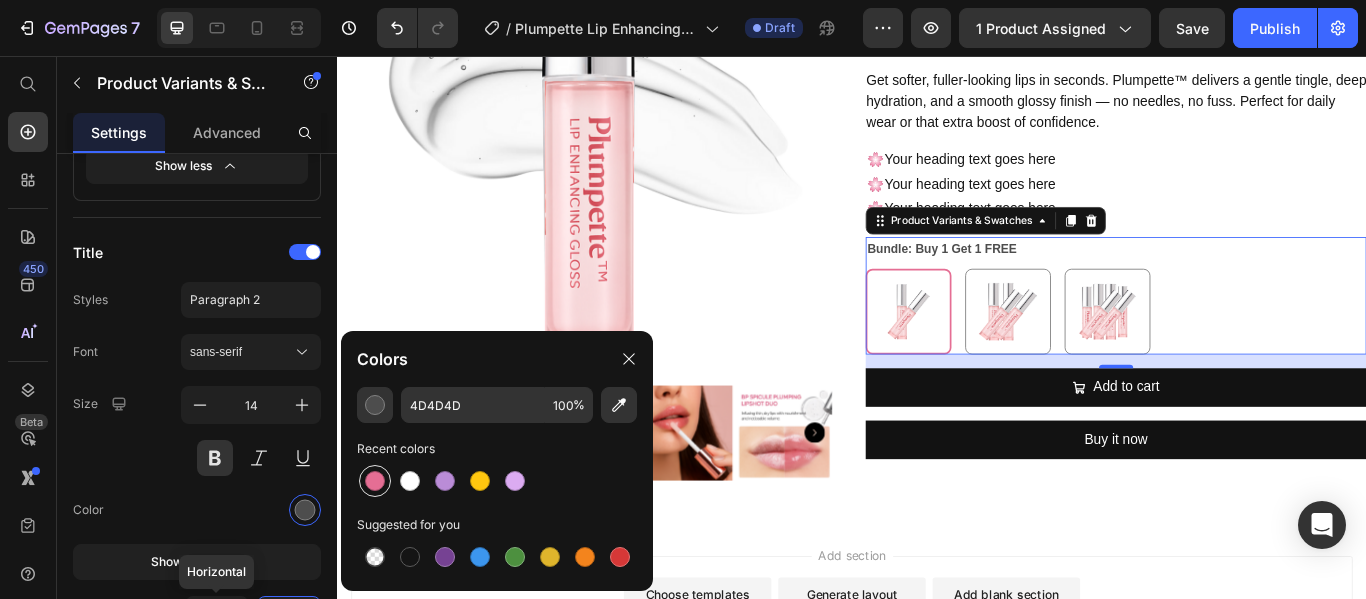 click at bounding box center [375, 481] 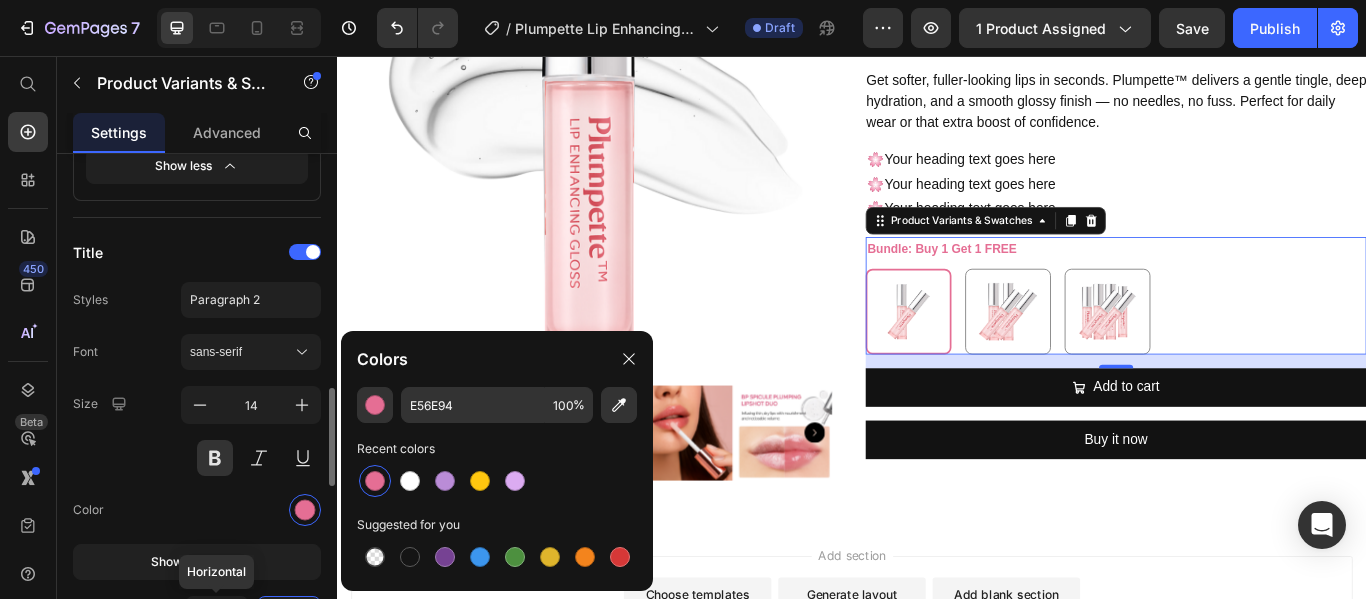 click on "Size 14" at bounding box center (197, 431) 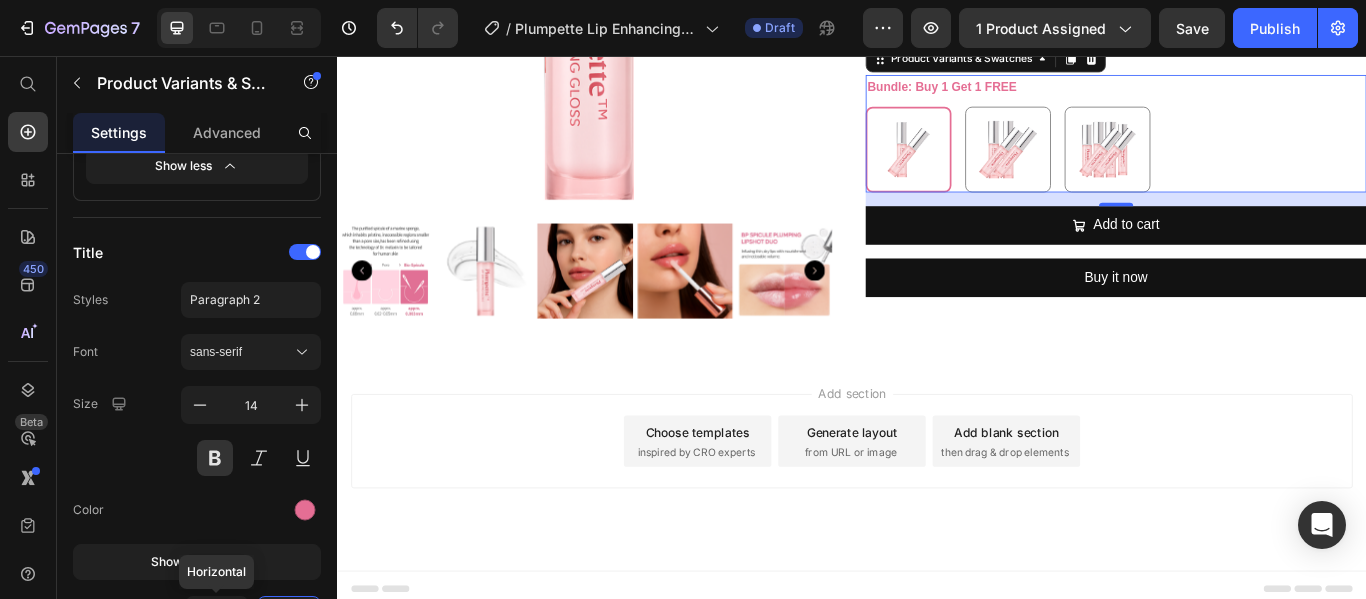 scroll, scrollTop: 547, scrollLeft: 0, axis: vertical 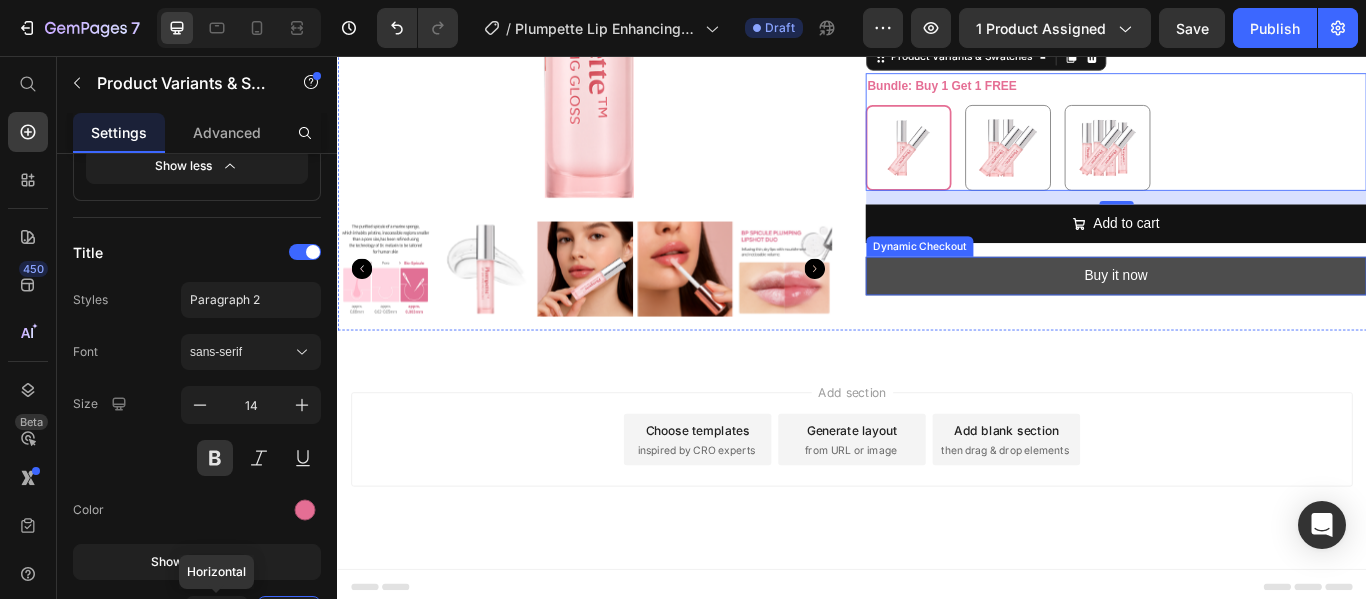 click on "Buy it now" at bounding box center [1245, 312] 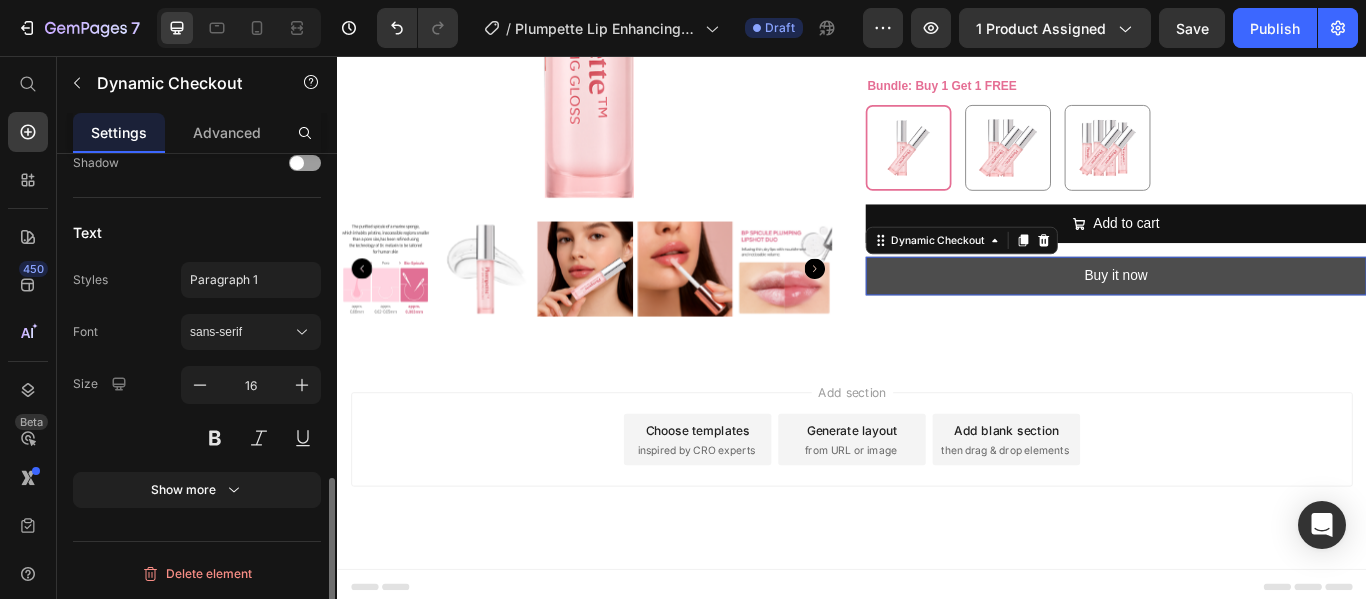 scroll, scrollTop: 0, scrollLeft: 0, axis: both 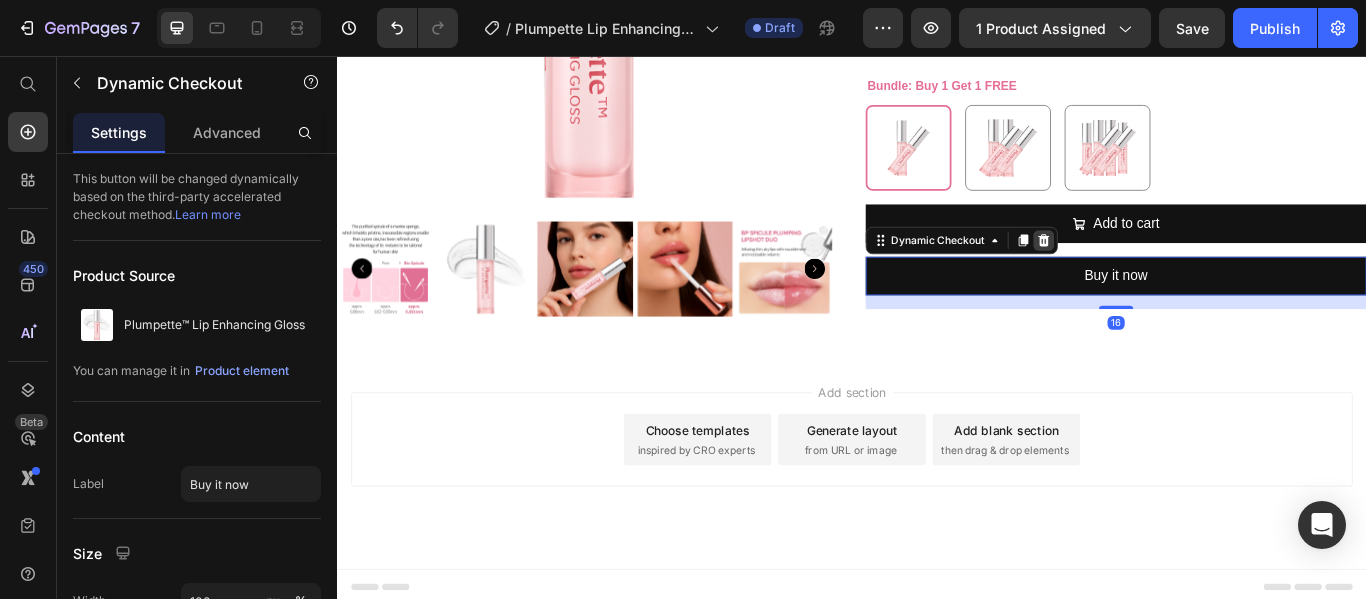 click 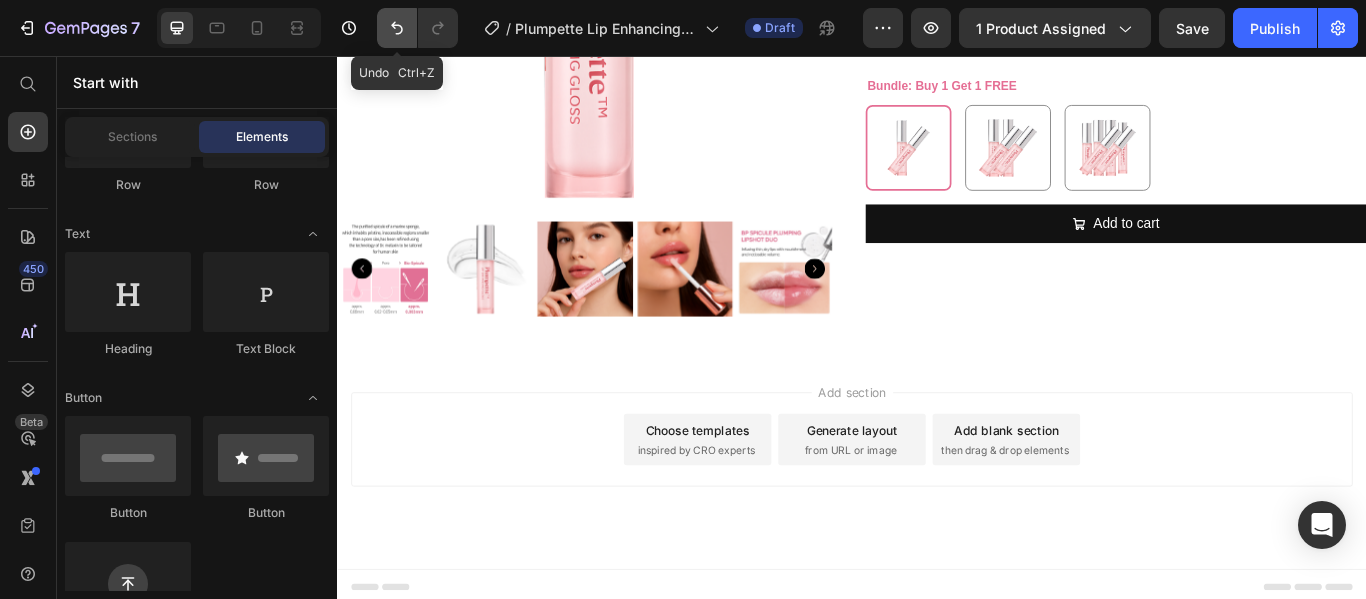 click 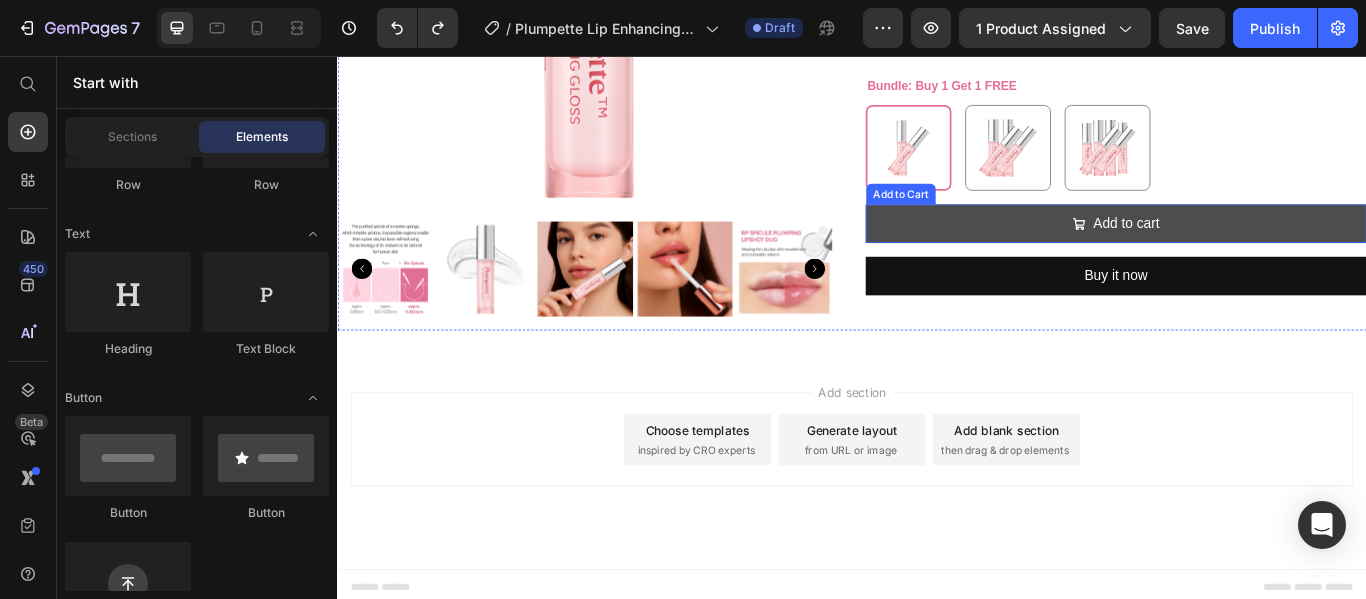 click on "Add to cart" at bounding box center [1245, 251] 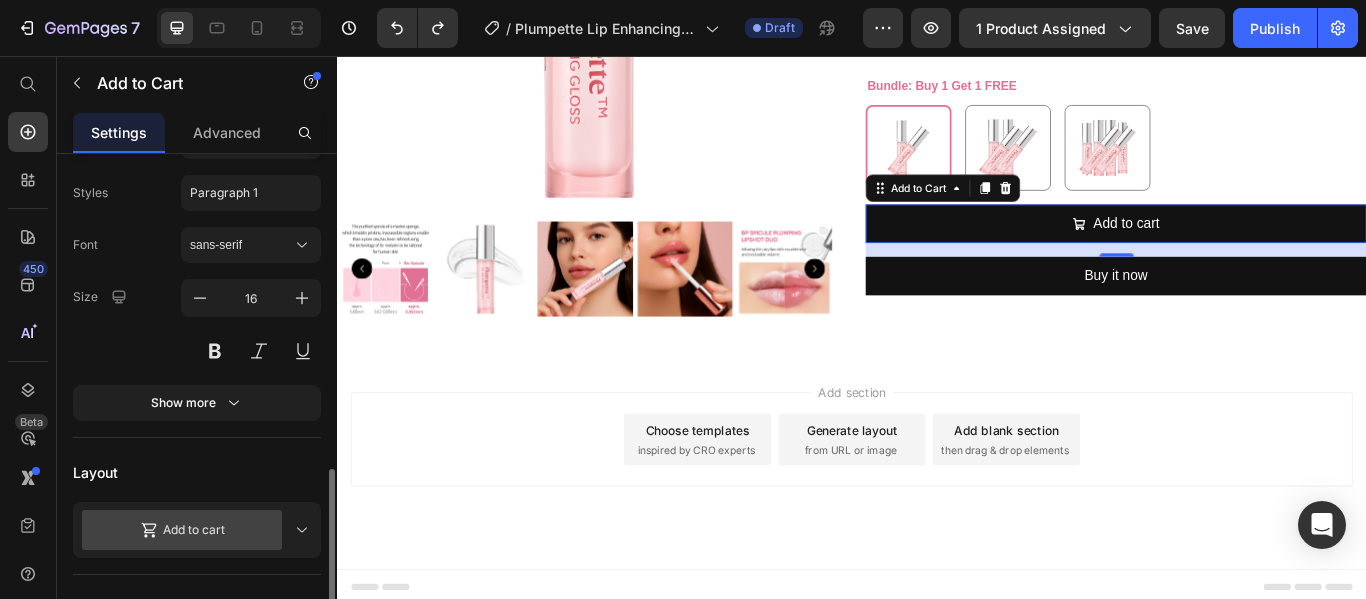 scroll, scrollTop: 469, scrollLeft: 0, axis: vertical 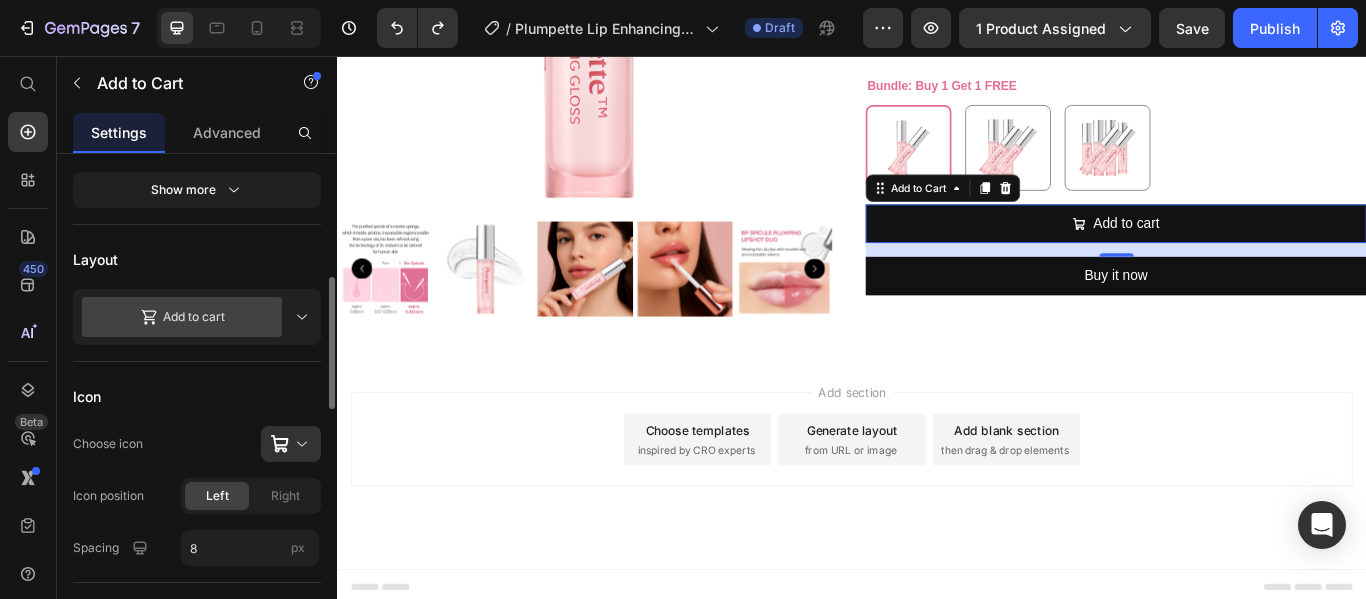 click 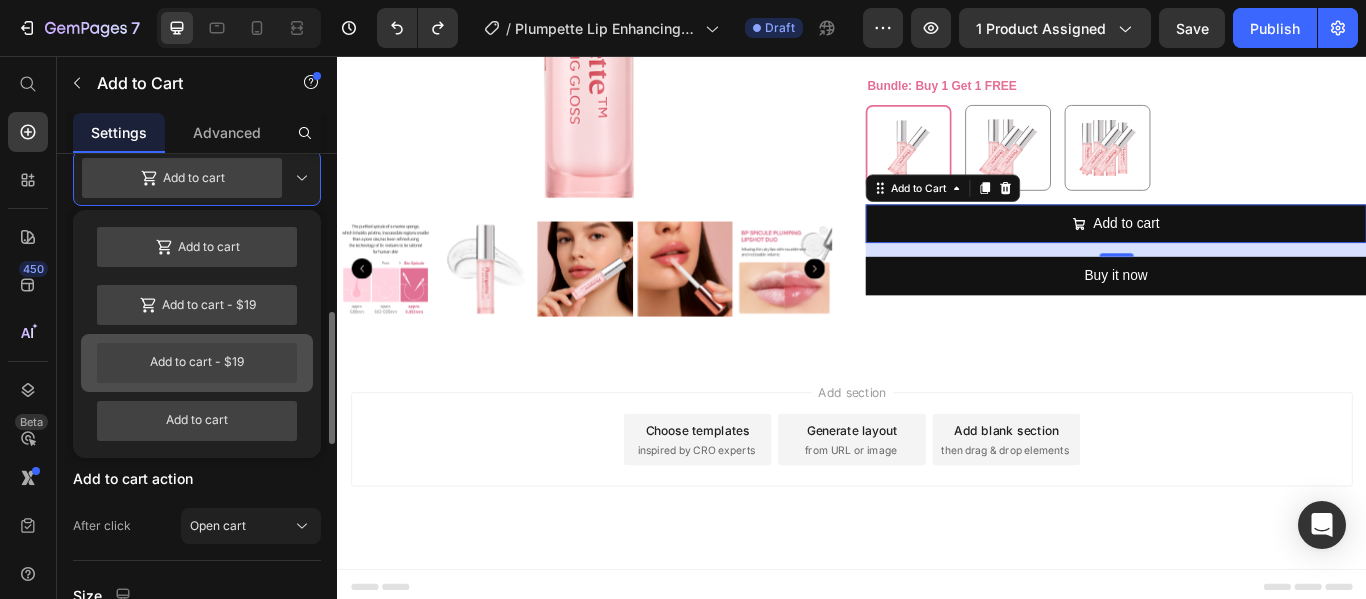 scroll, scrollTop: 656, scrollLeft: 0, axis: vertical 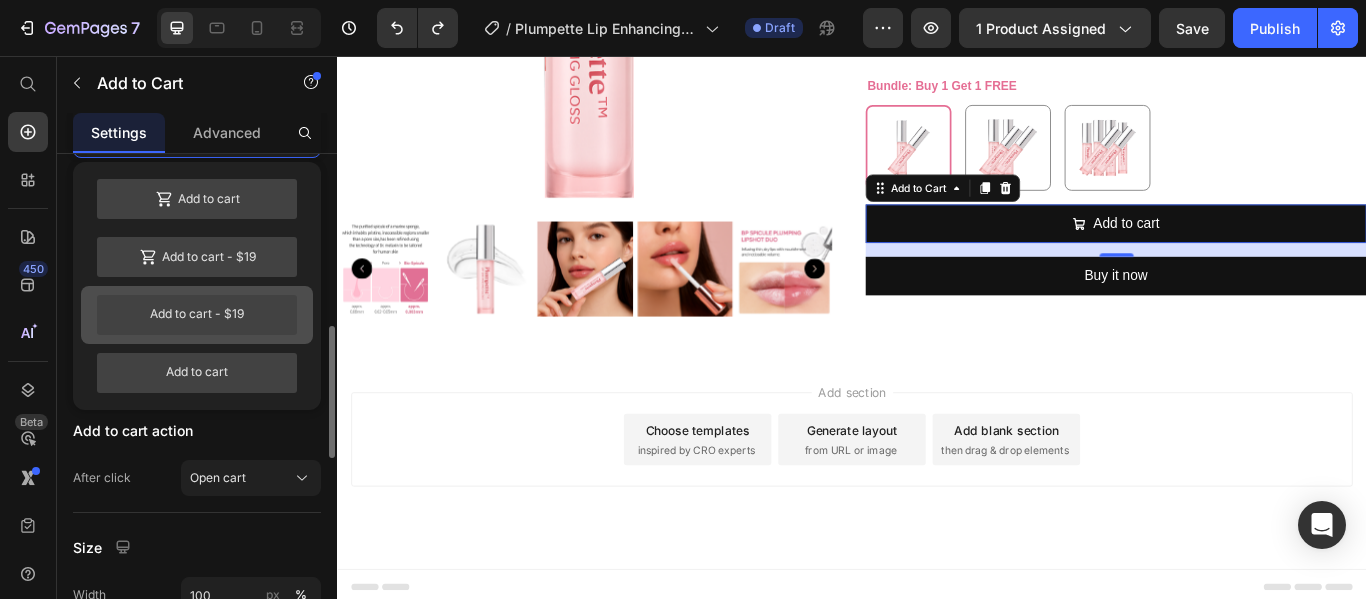 click on "Add to cart  -  $19" at bounding box center (197, 315) 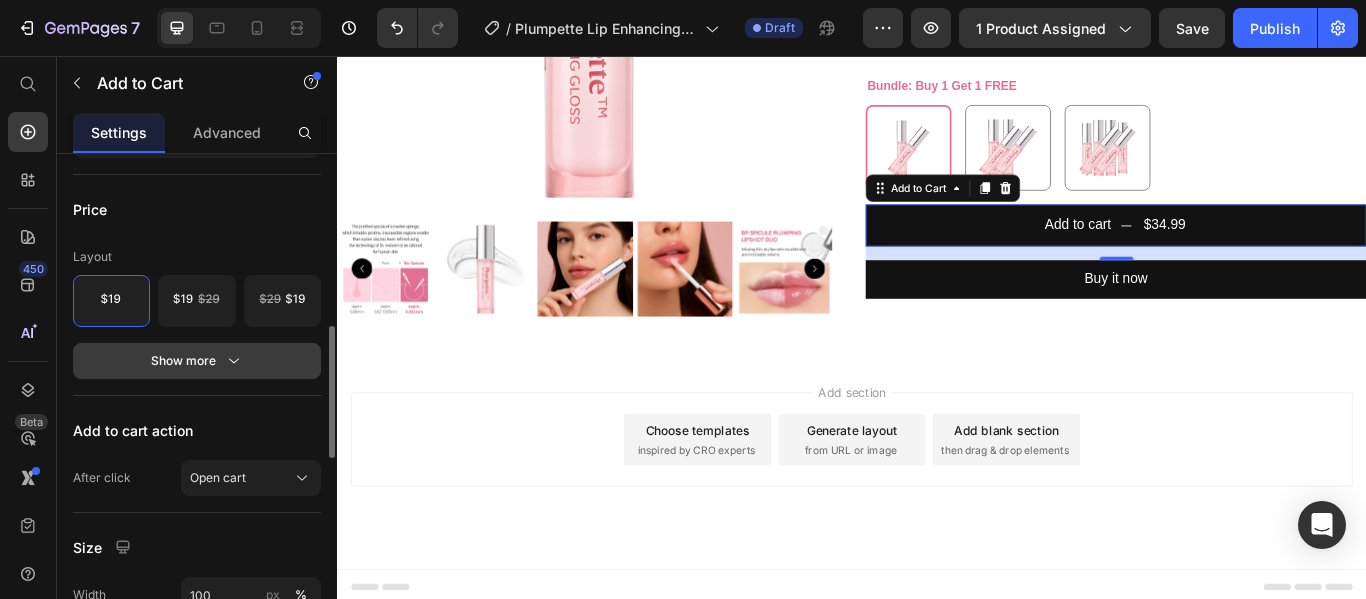 click 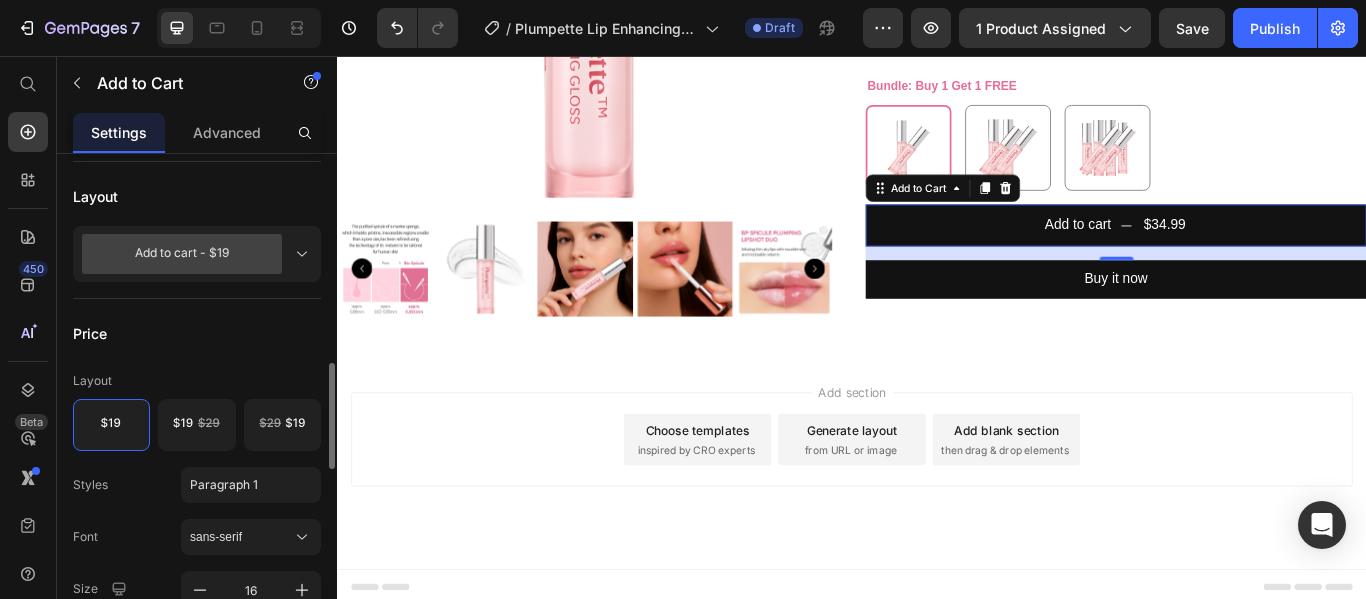 scroll, scrollTop: 612, scrollLeft: 0, axis: vertical 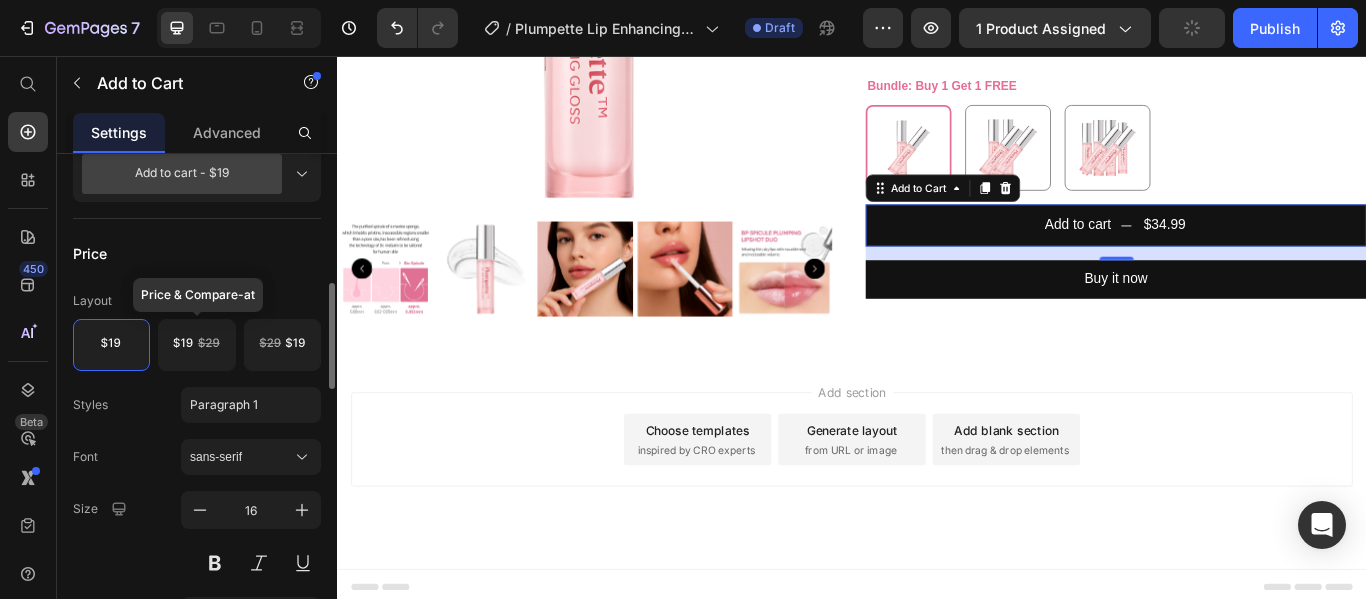 click 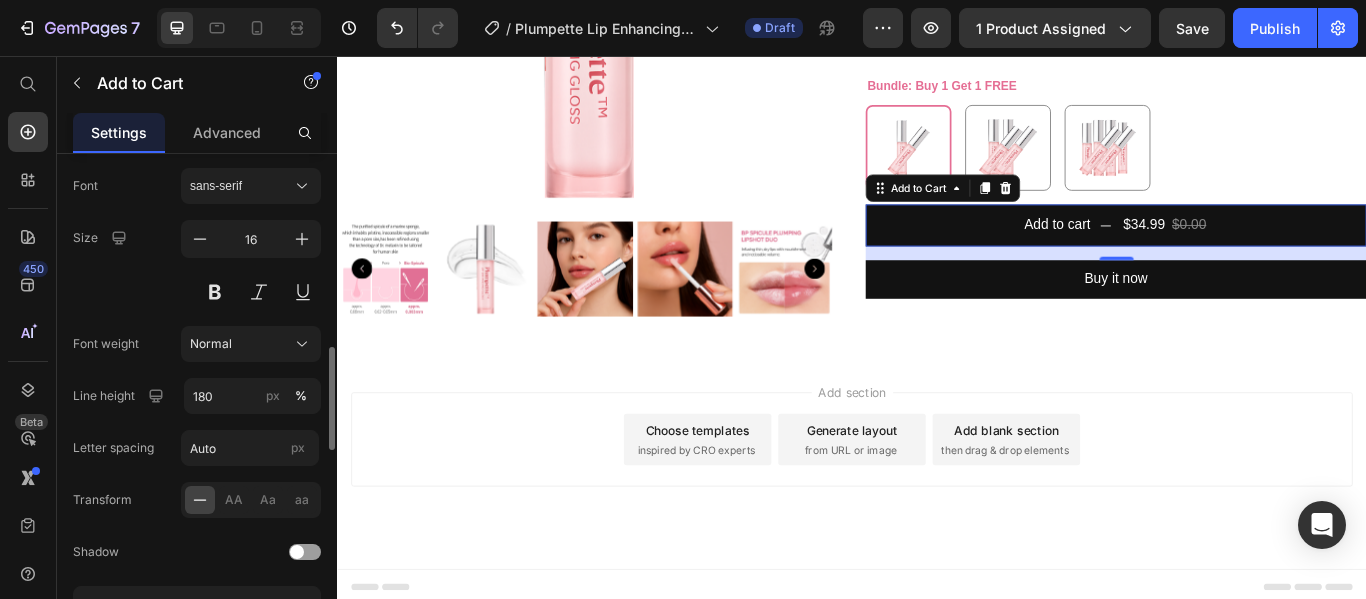 scroll, scrollTop: 936, scrollLeft: 0, axis: vertical 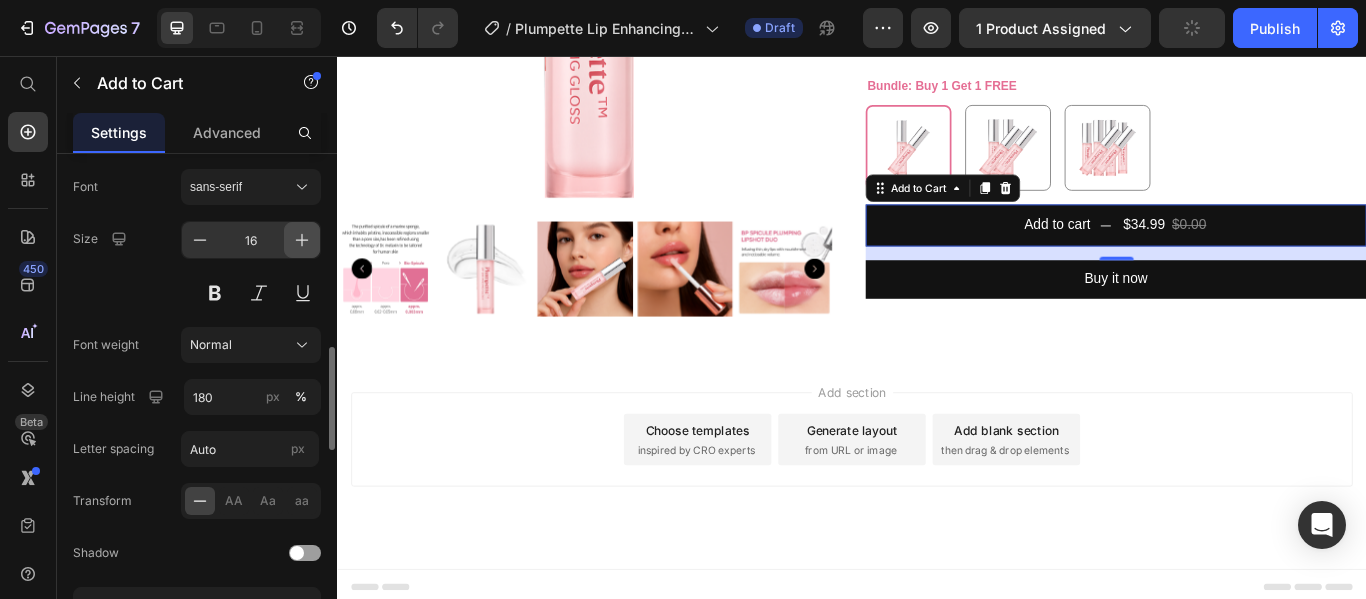click 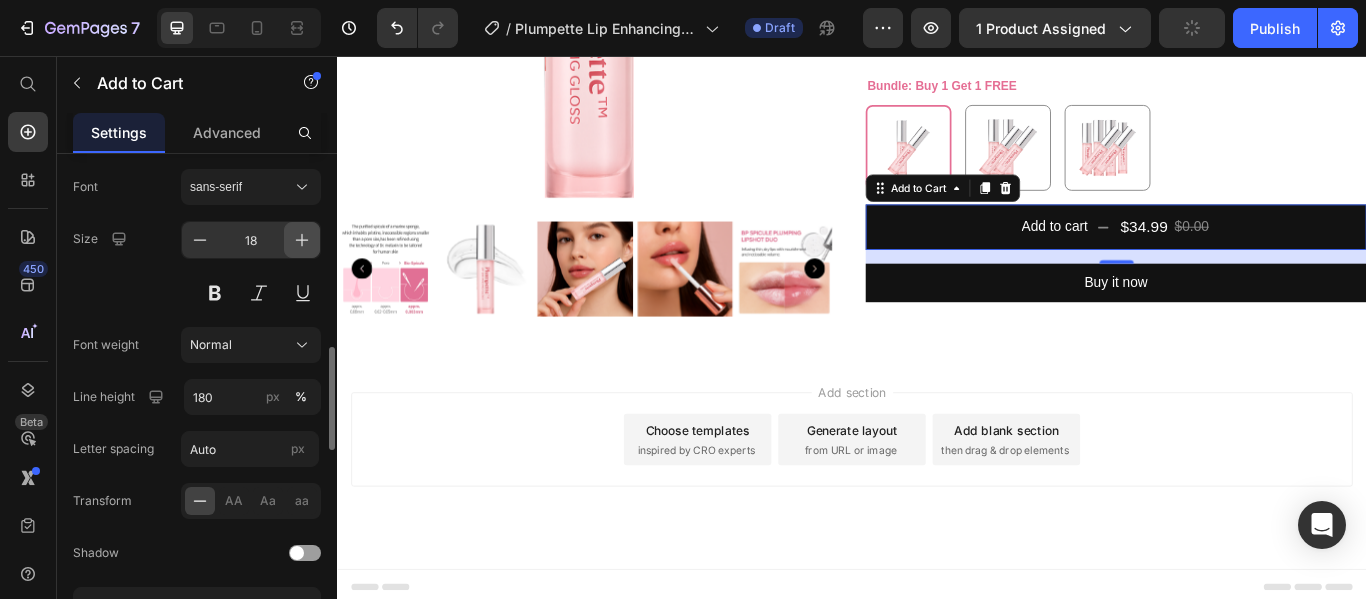 click 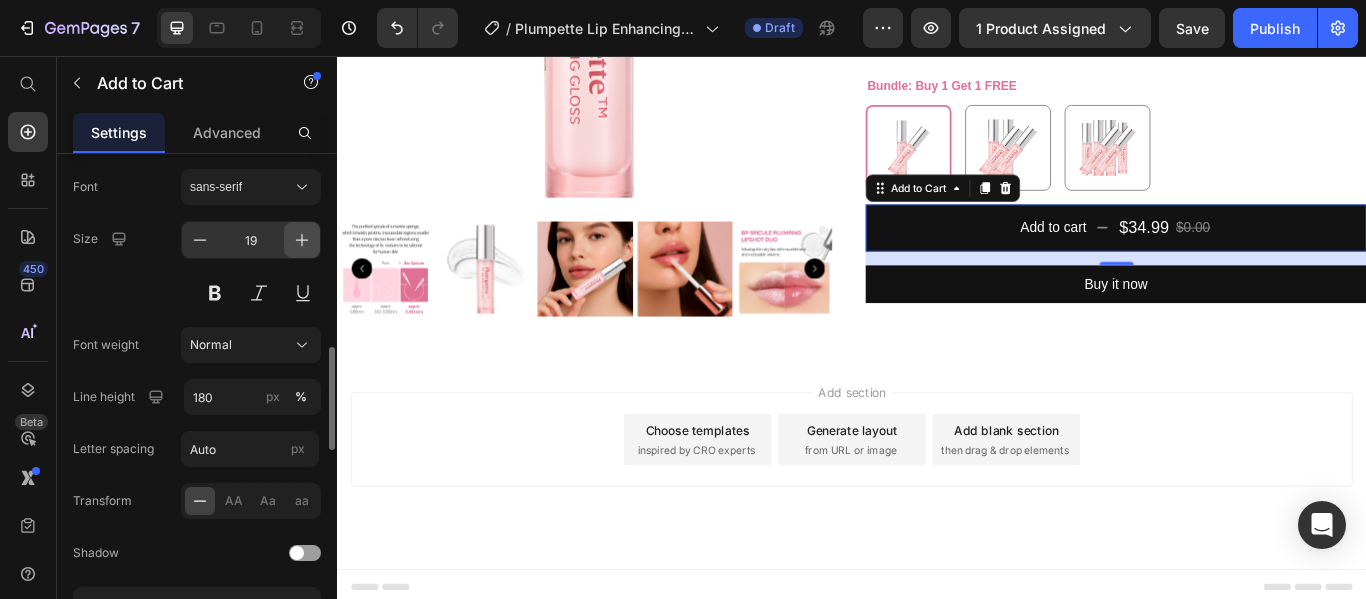 click 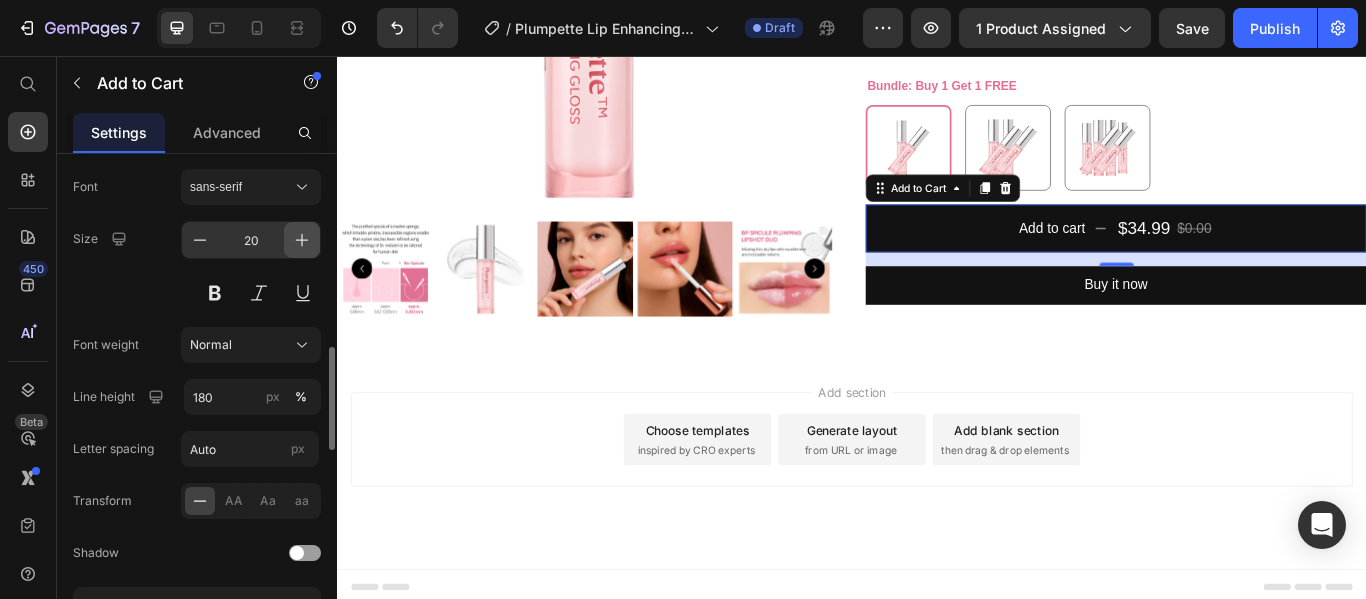 click 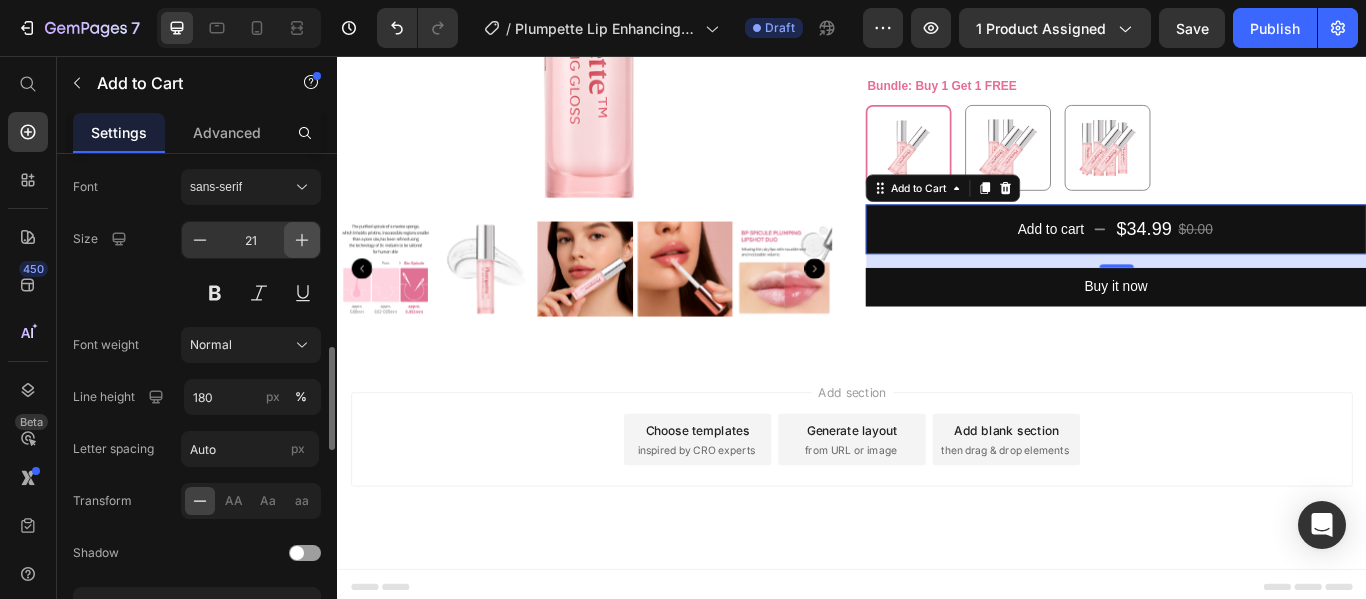 click 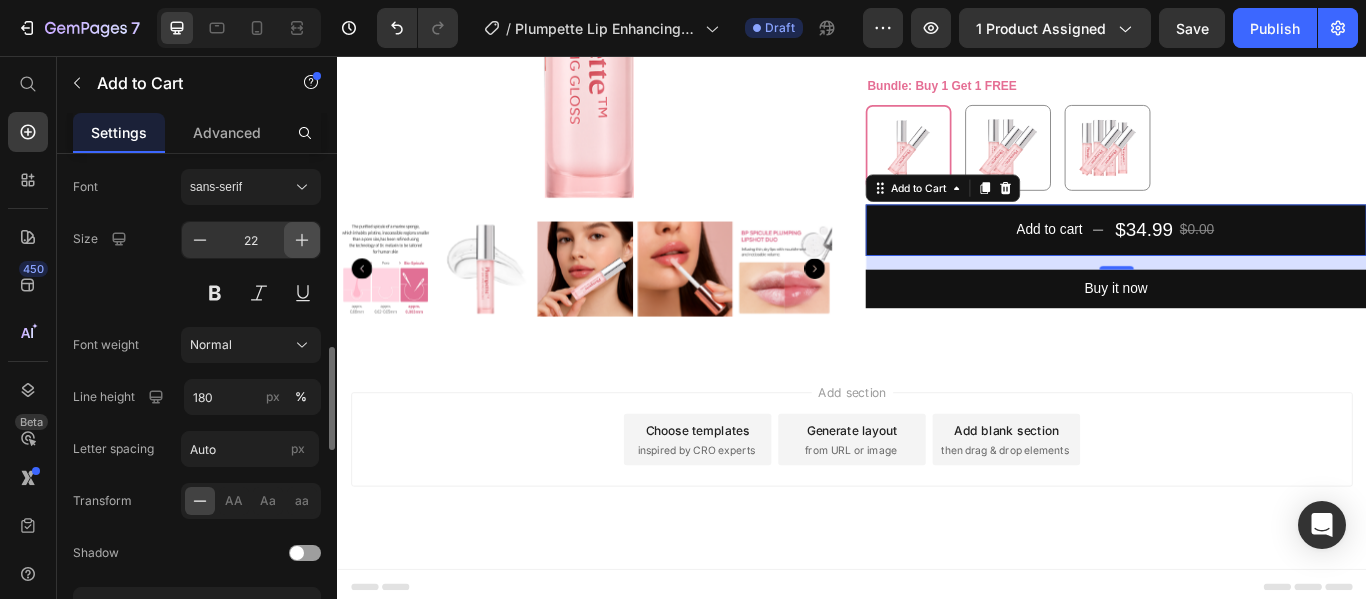 click 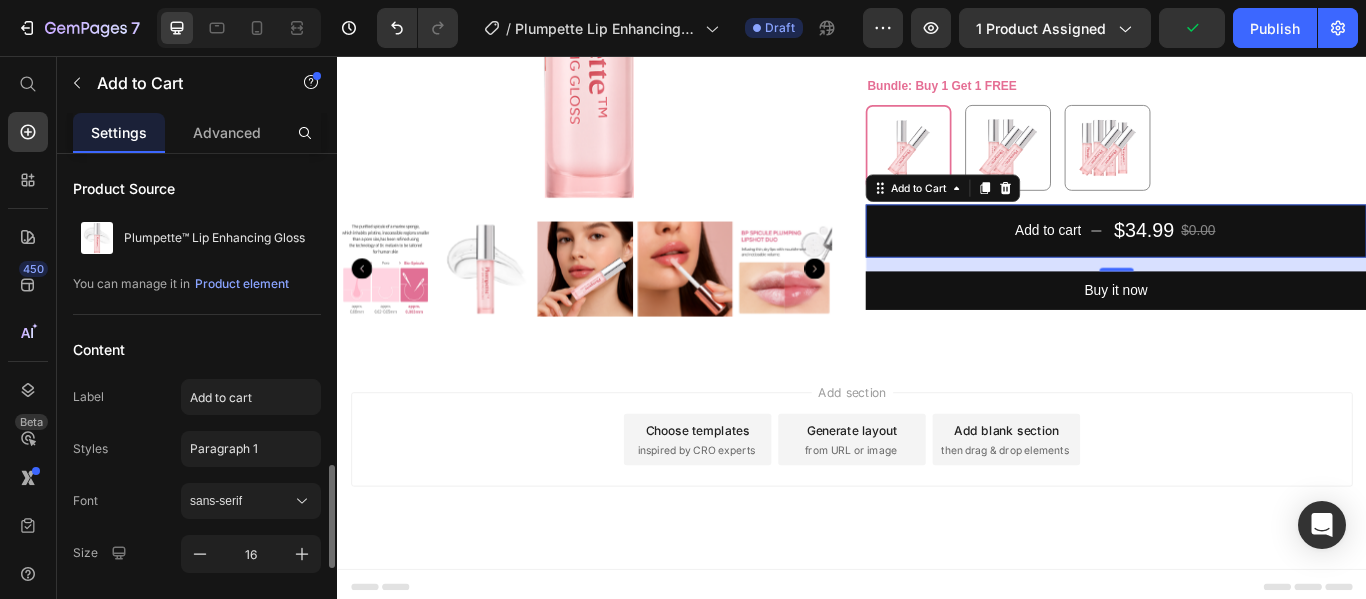 scroll, scrollTop: 277, scrollLeft: 0, axis: vertical 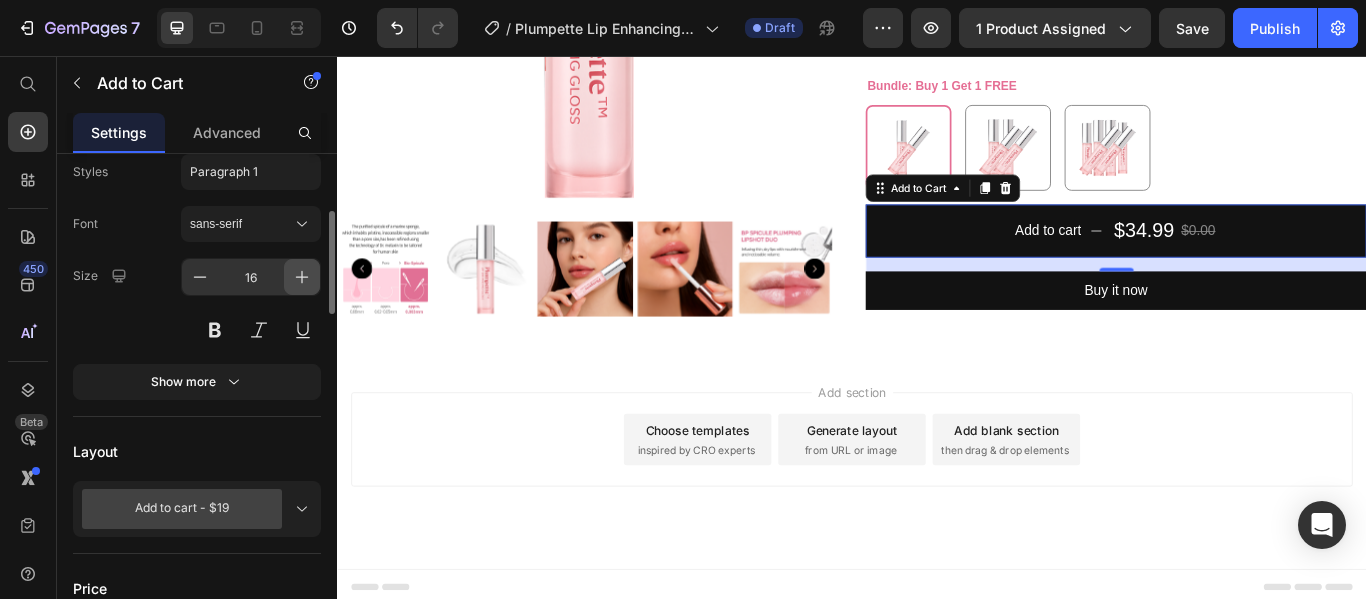 click 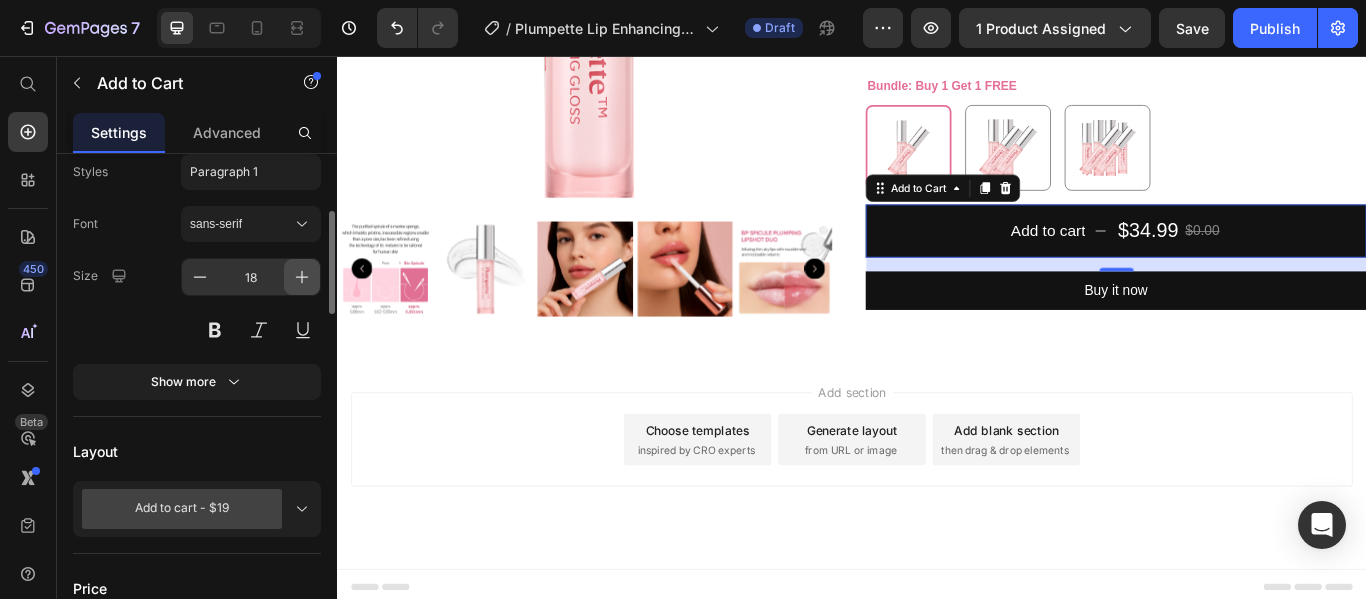 click 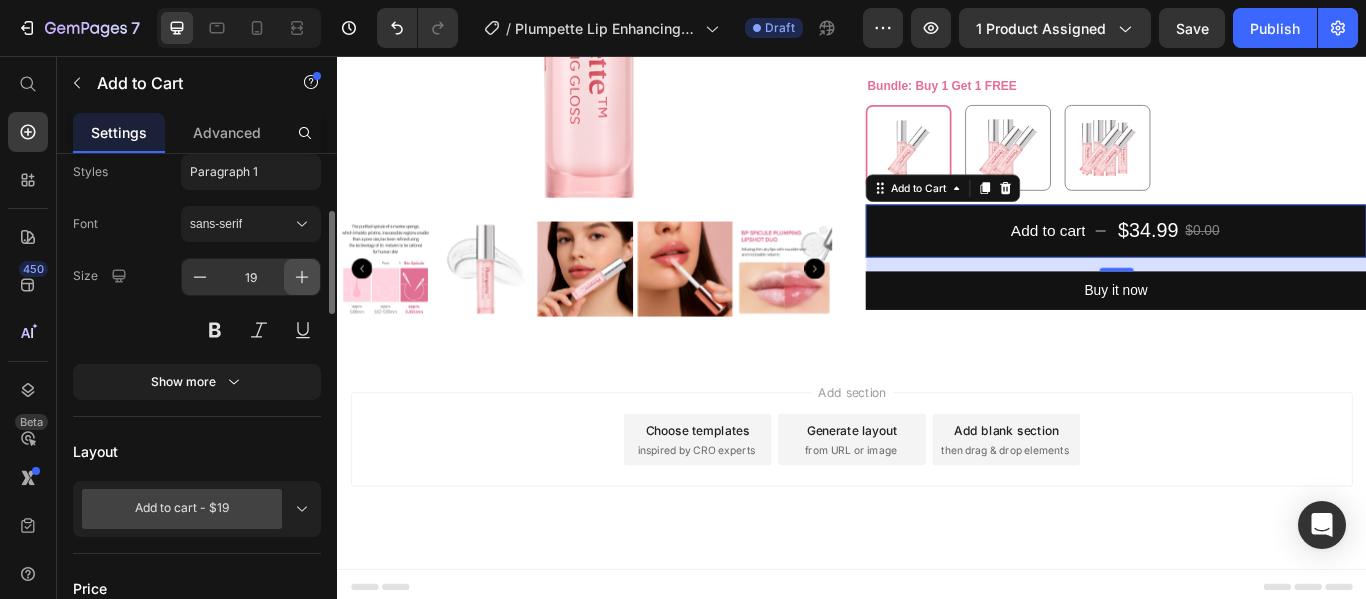 click 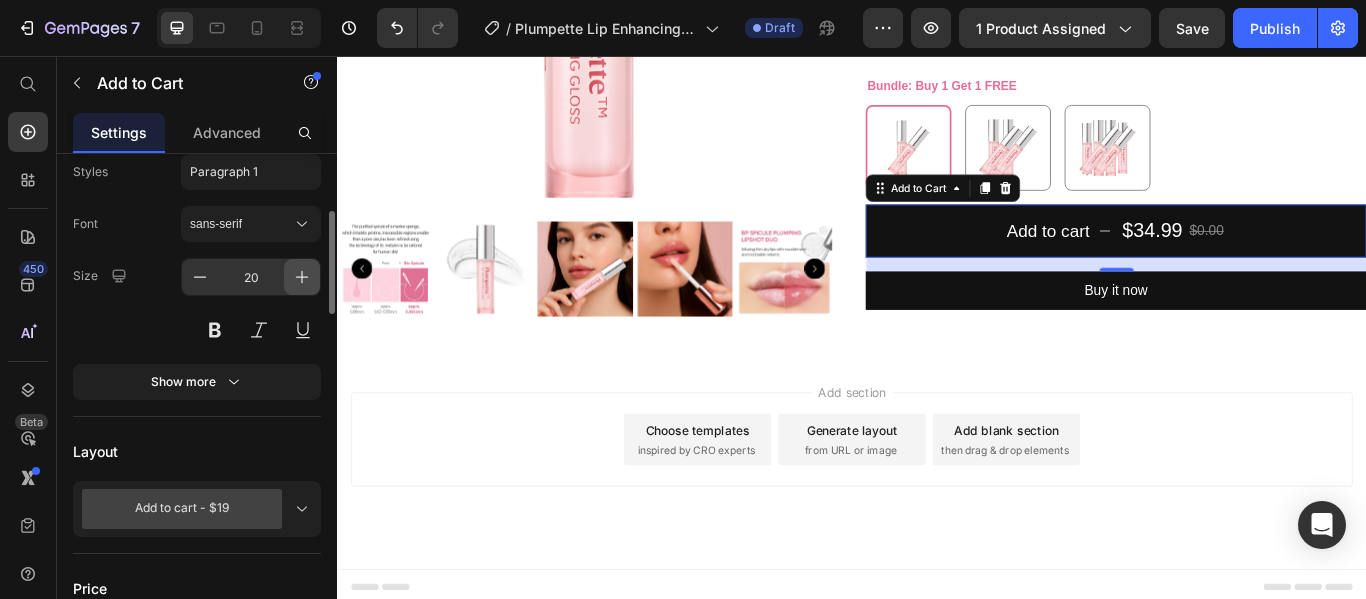 click 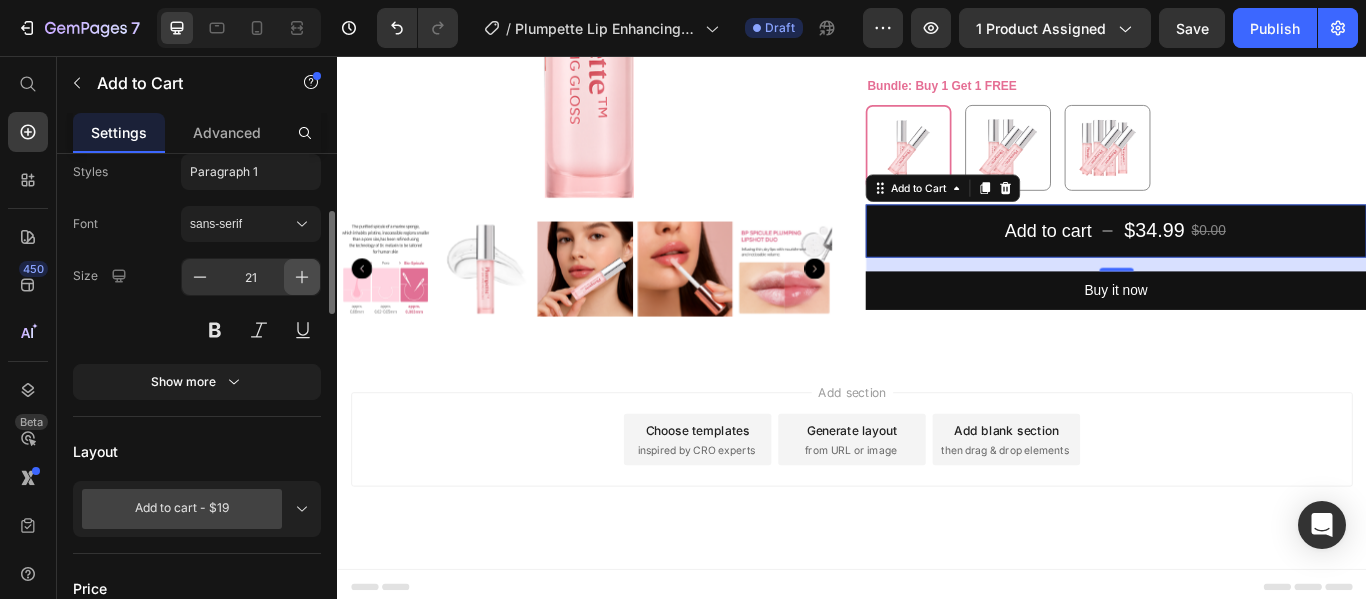 click 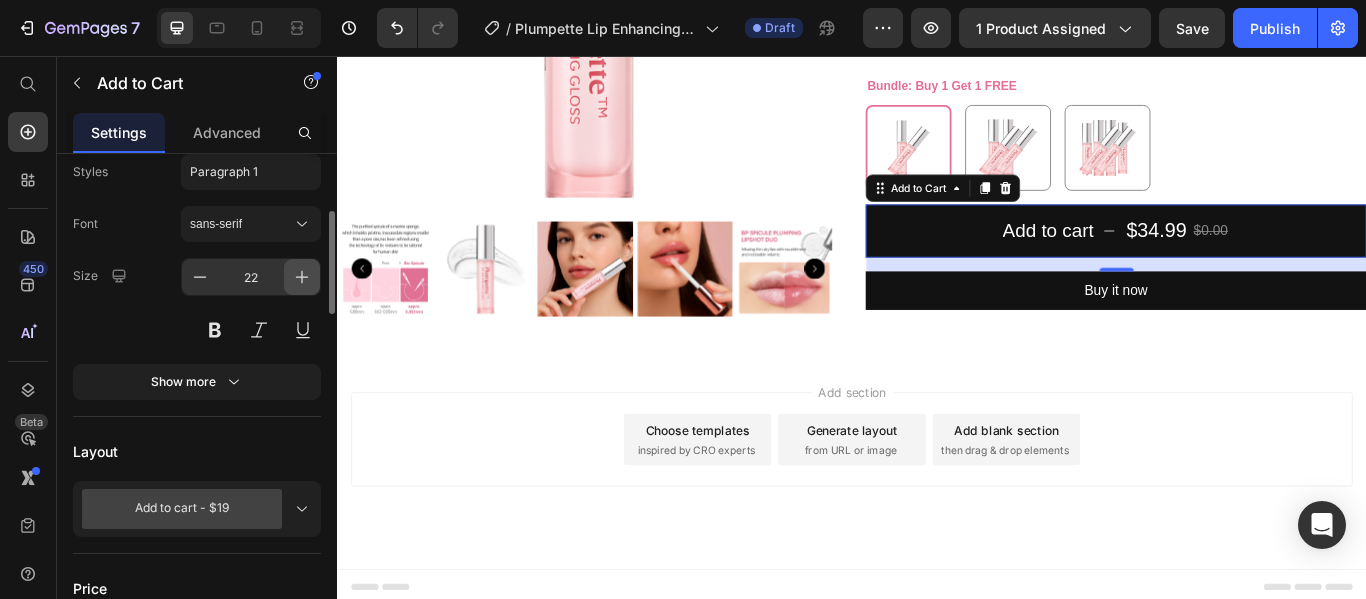 click 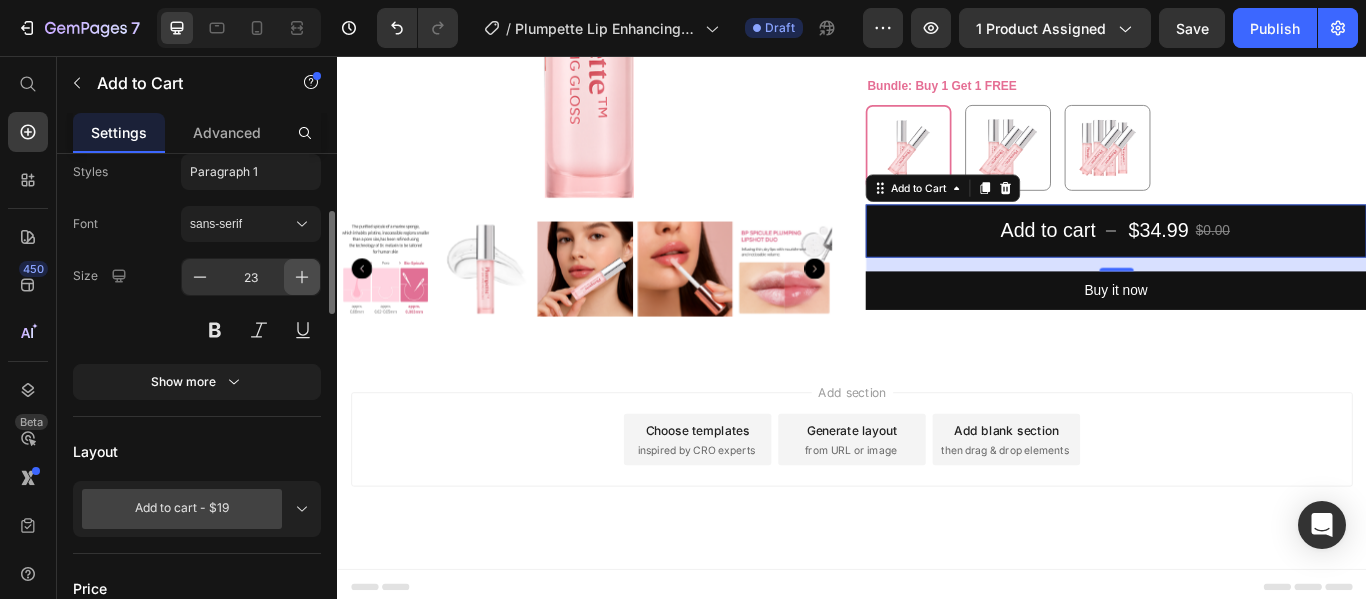 click 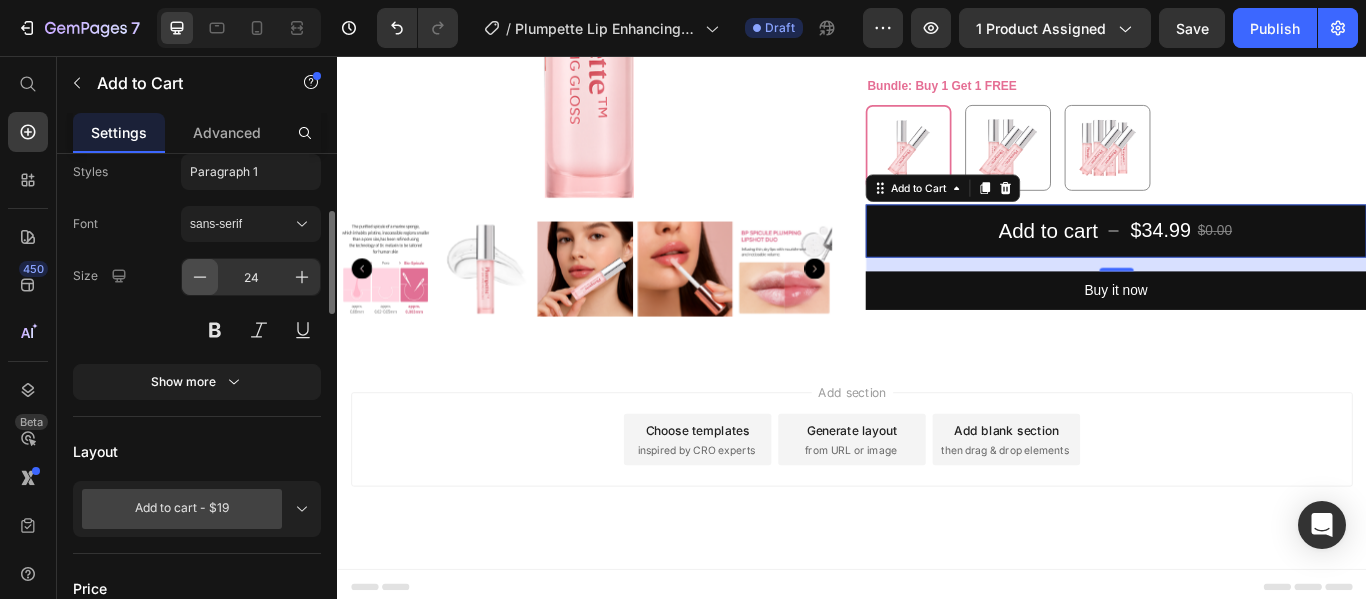 click 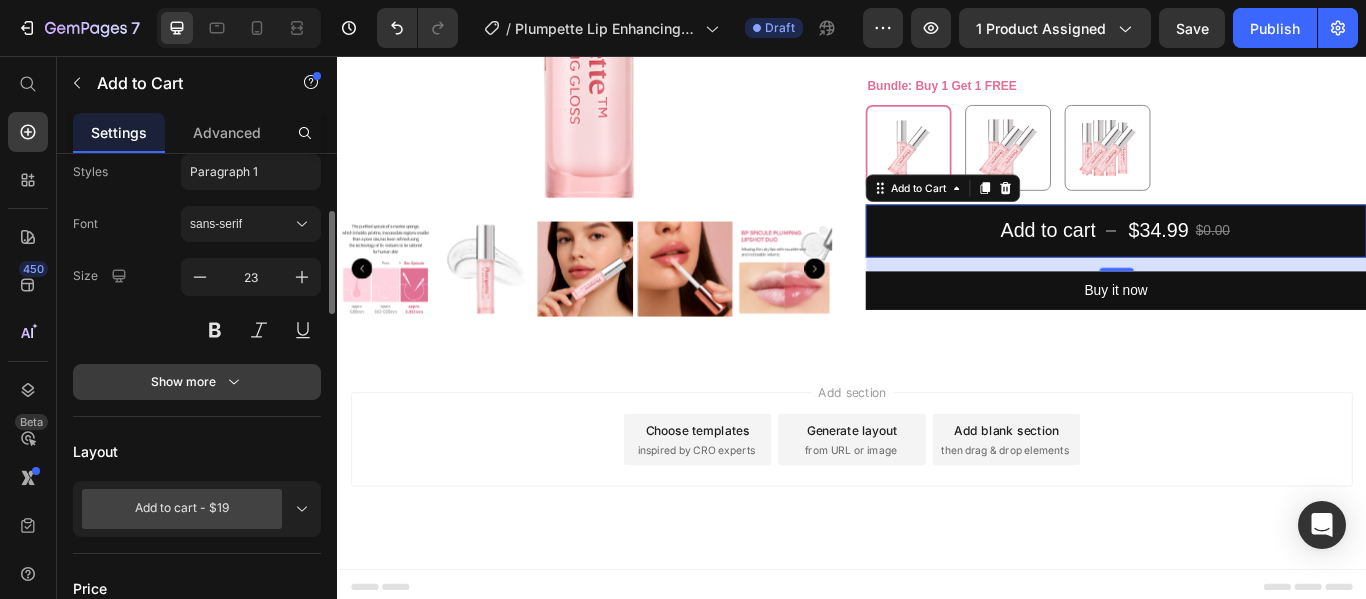 click 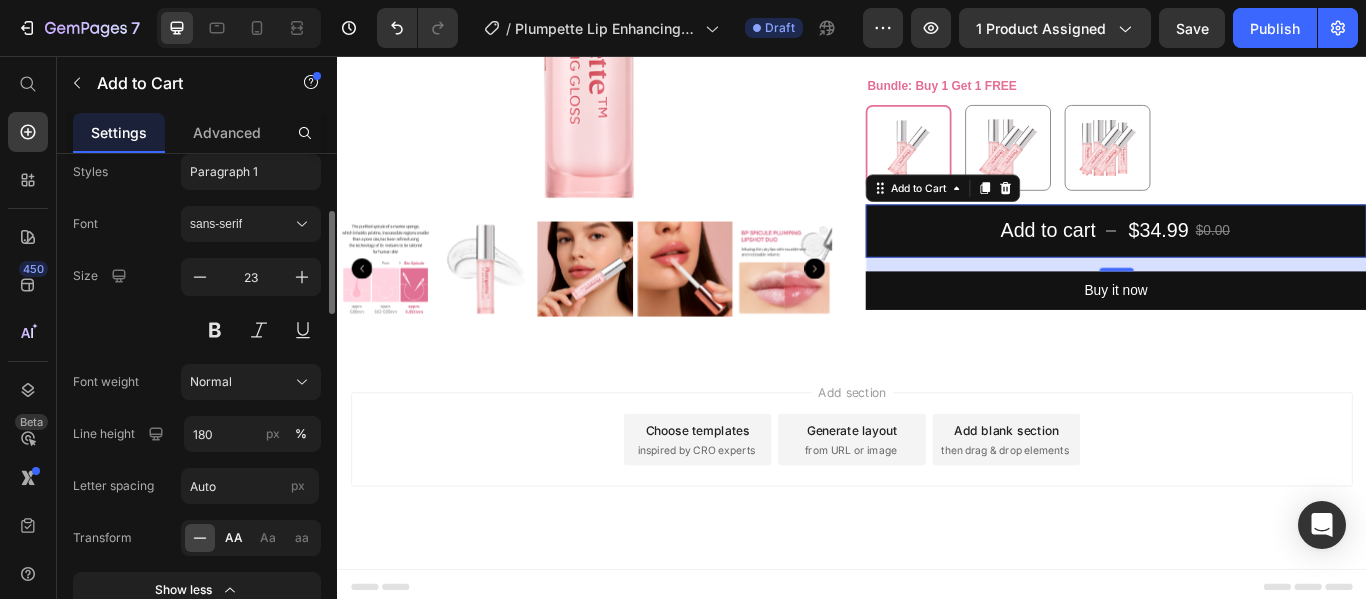 click on "AA" 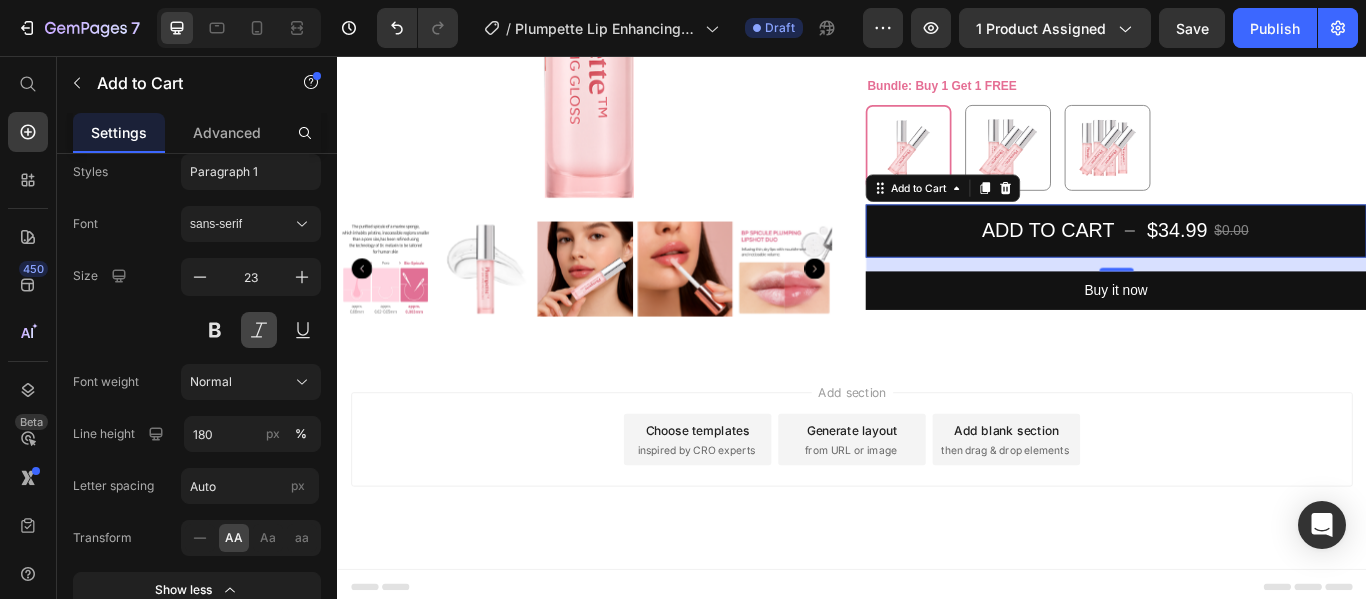scroll, scrollTop: 0, scrollLeft: 0, axis: both 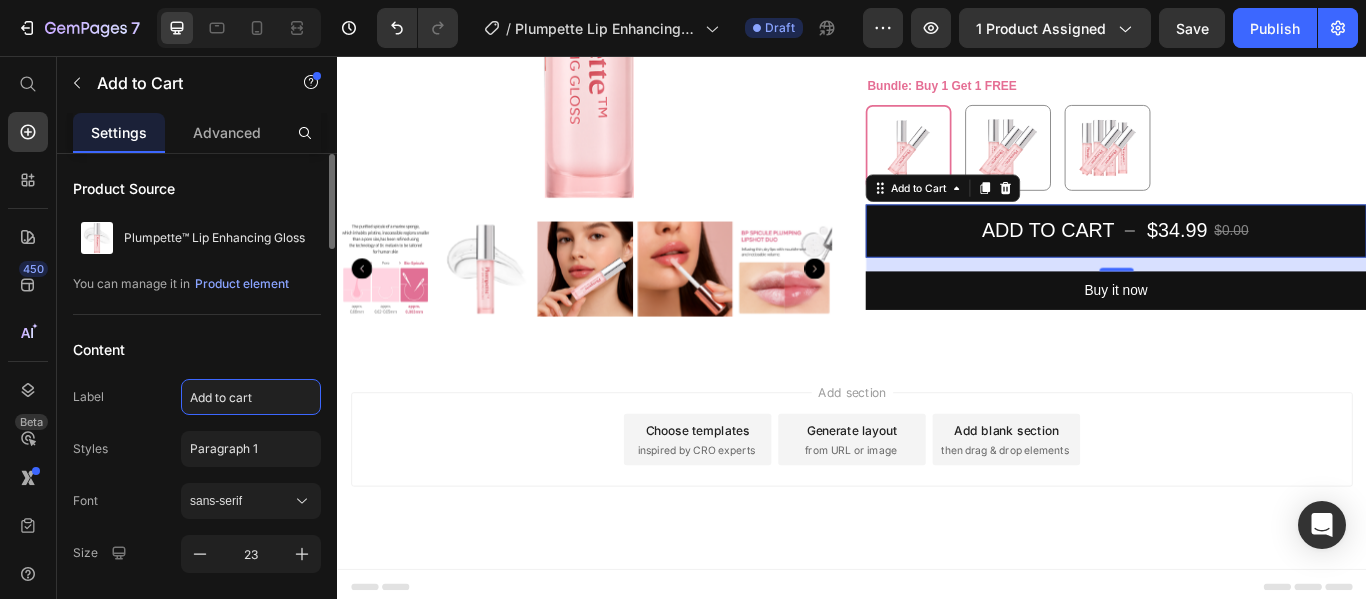 click on "Add to cart" 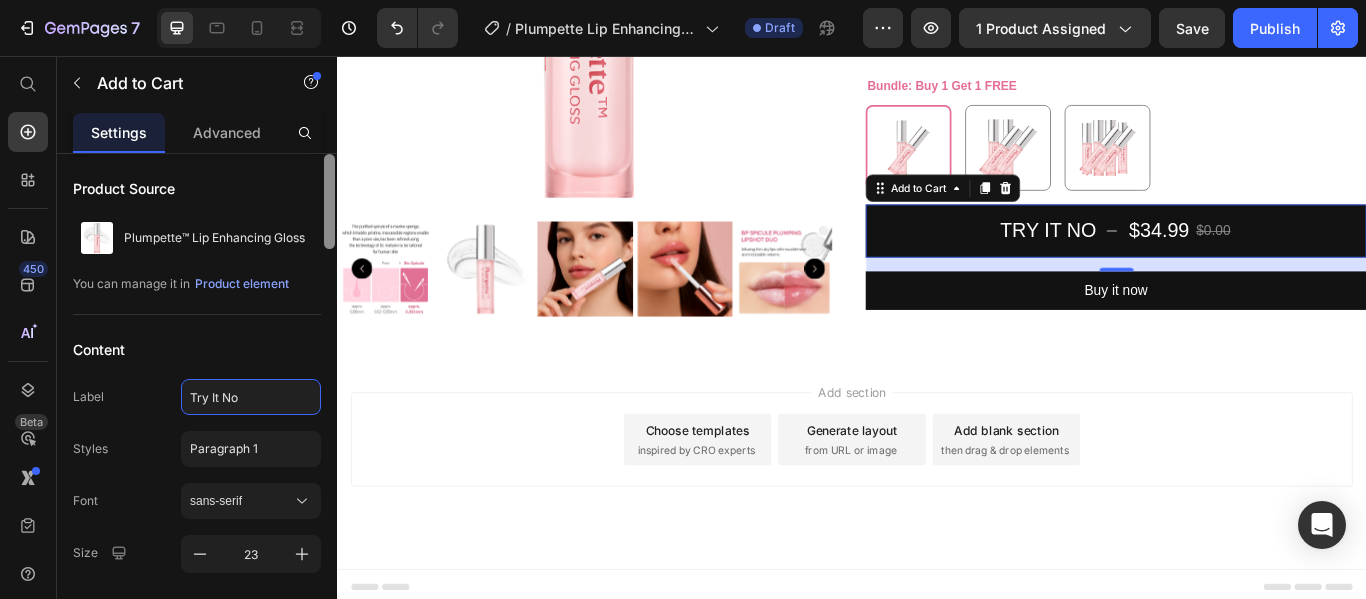 type on "Try It Now" 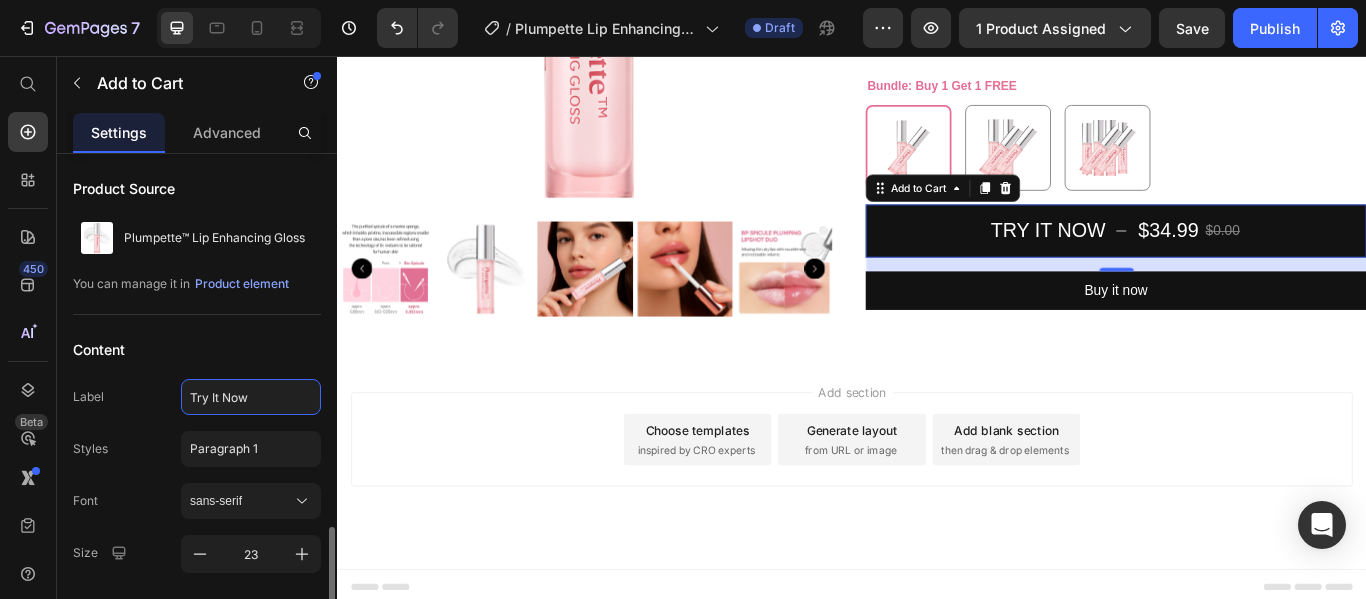 scroll, scrollTop: 333, scrollLeft: 0, axis: vertical 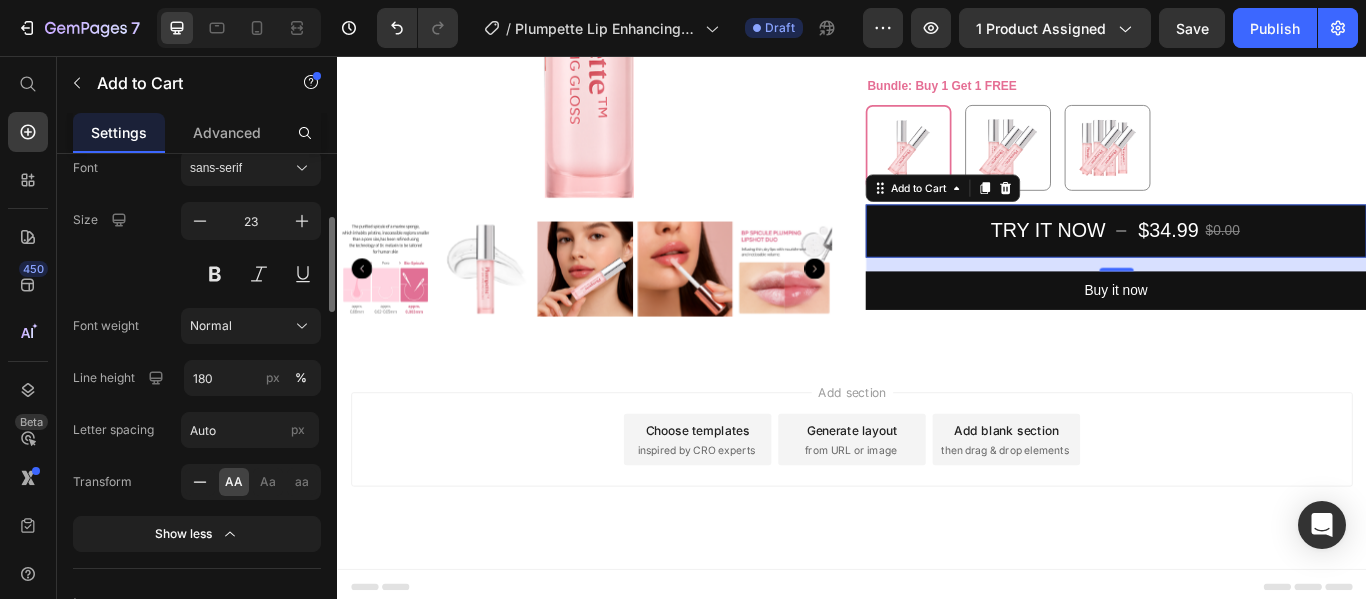 click 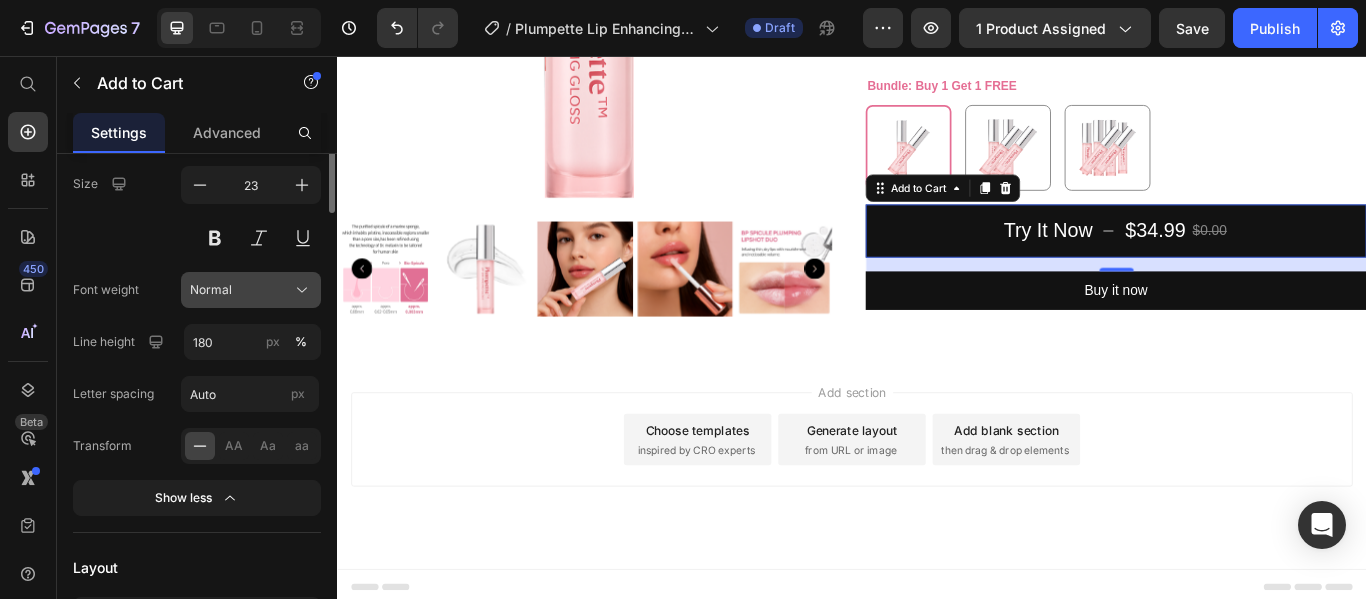 scroll, scrollTop: 278, scrollLeft: 0, axis: vertical 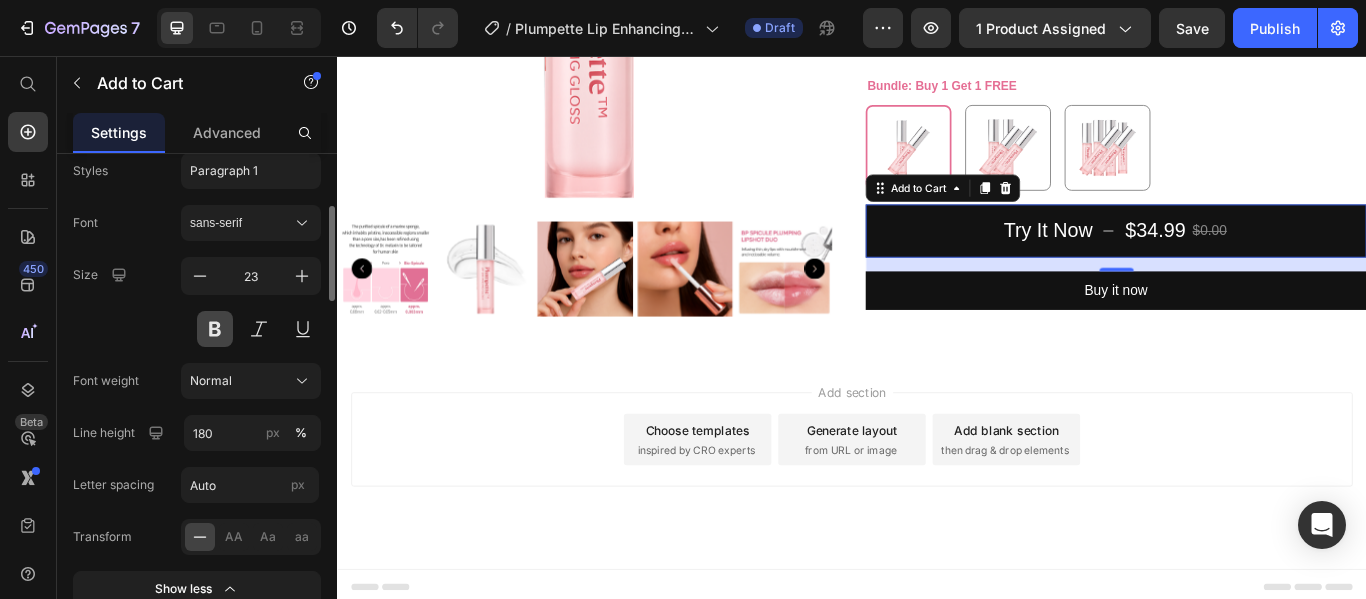 click at bounding box center (215, 329) 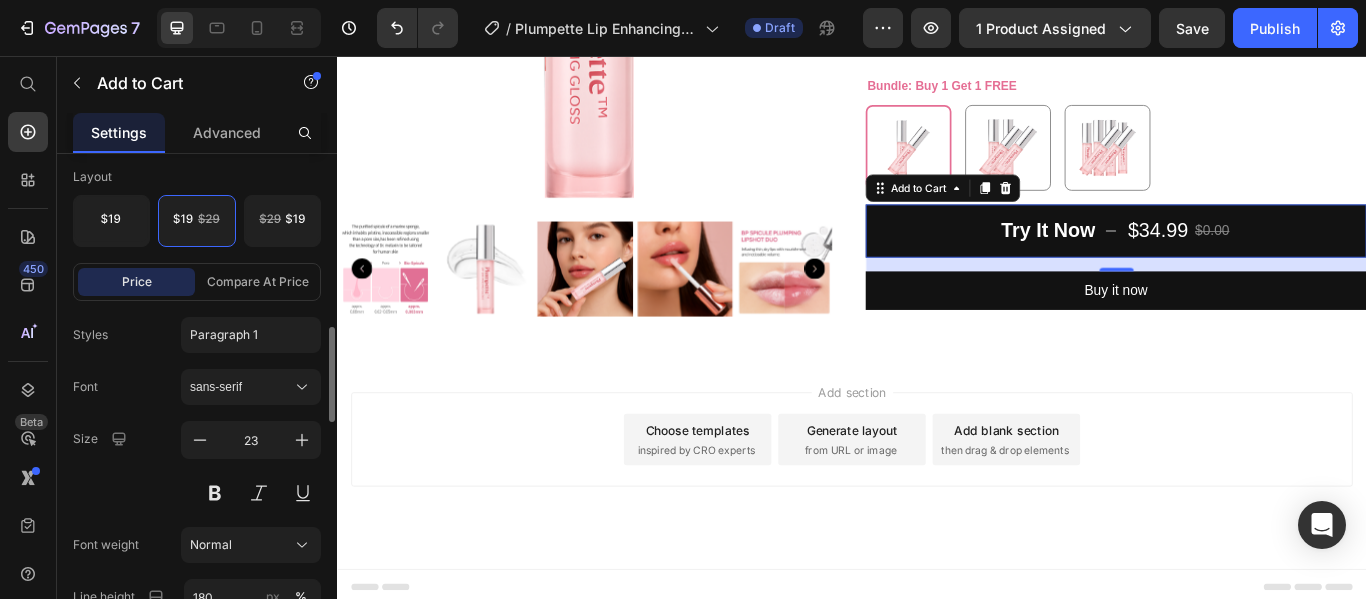 scroll, scrollTop: 945, scrollLeft: 0, axis: vertical 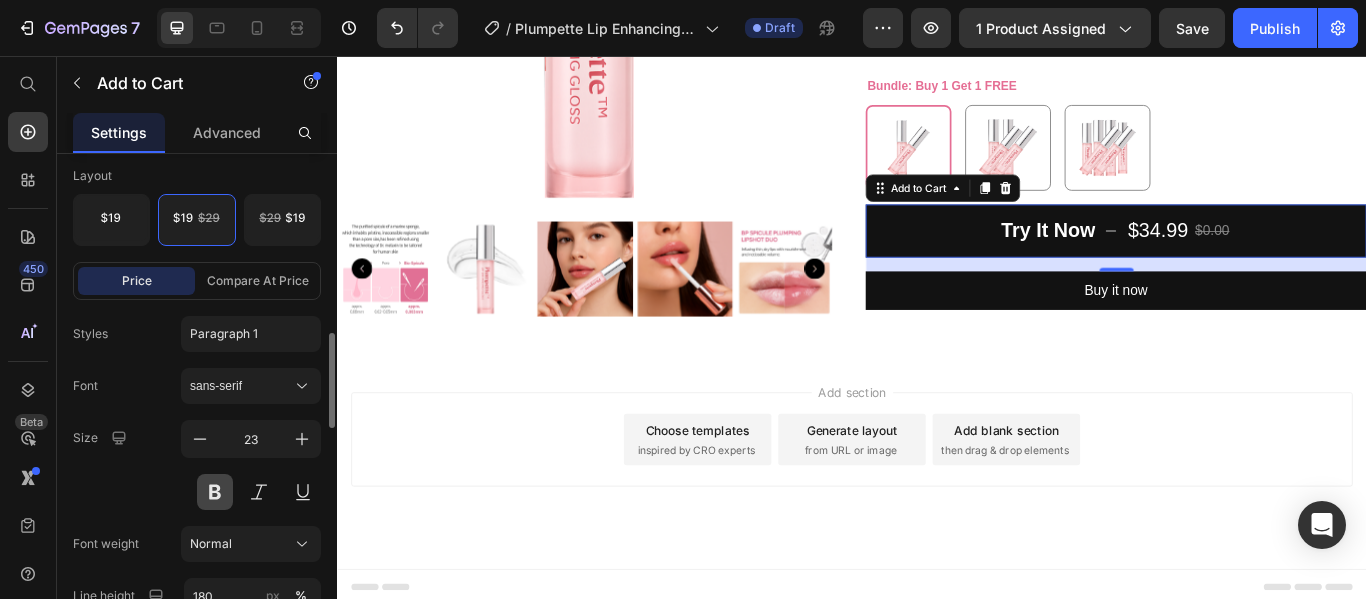 click at bounding box center (215, 492) 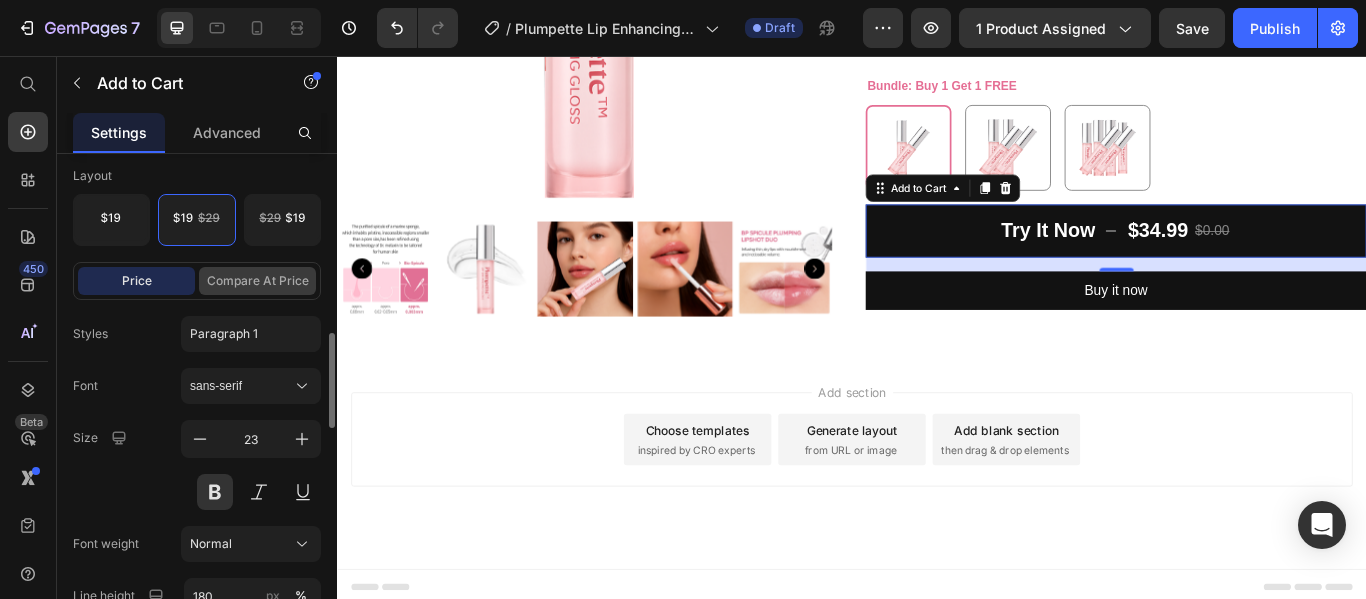 click on "Compare at price" at bounding box center [257, 281] 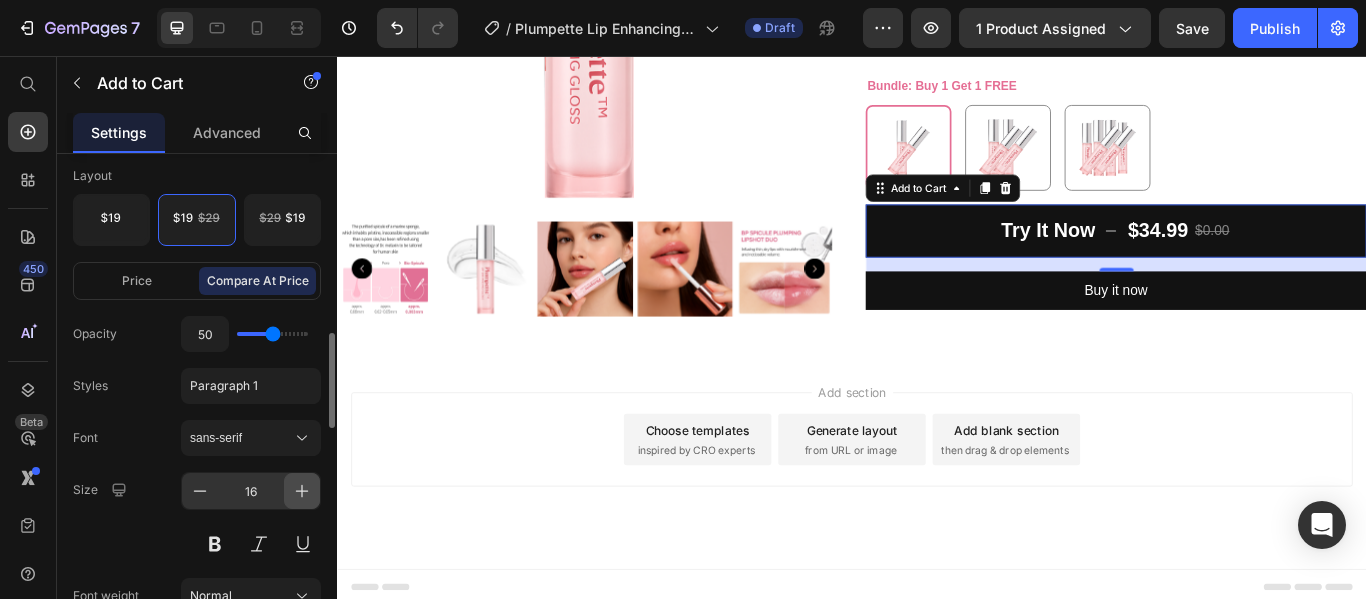 click 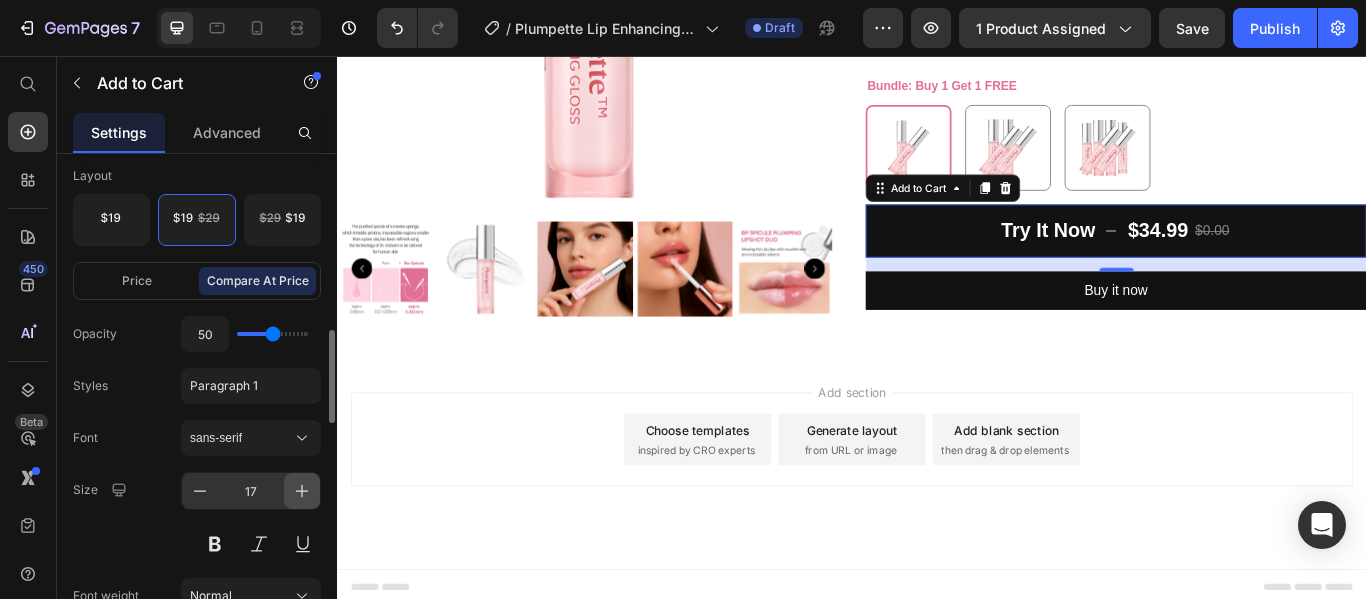 click 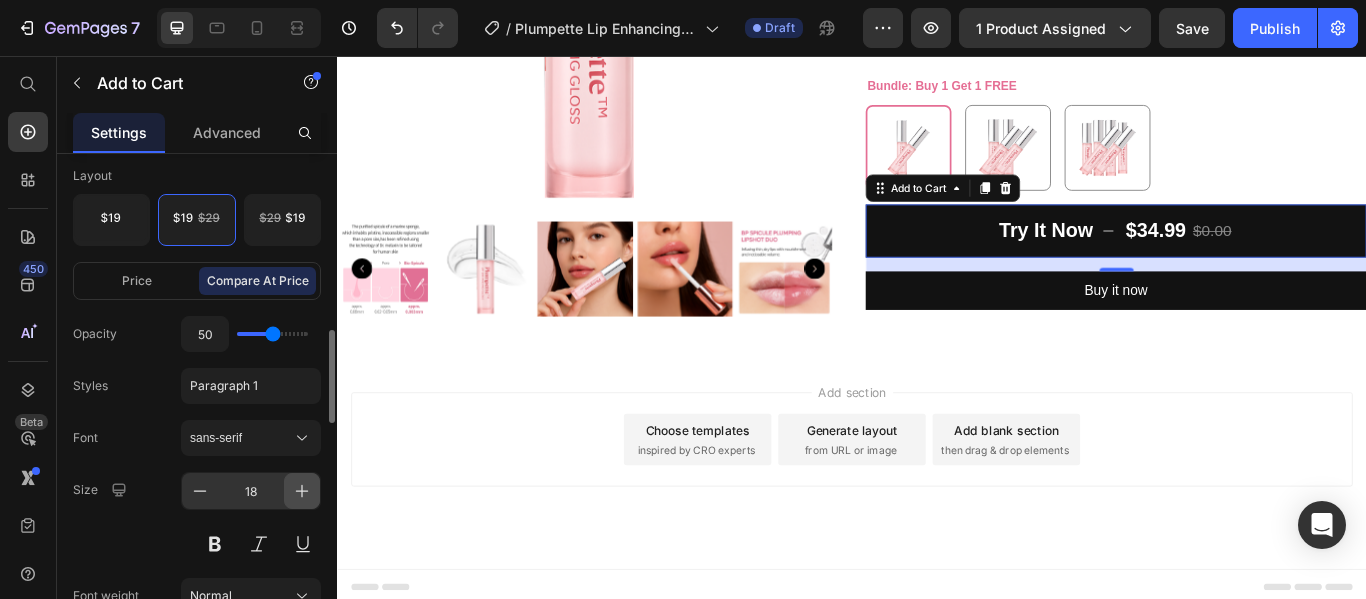 click 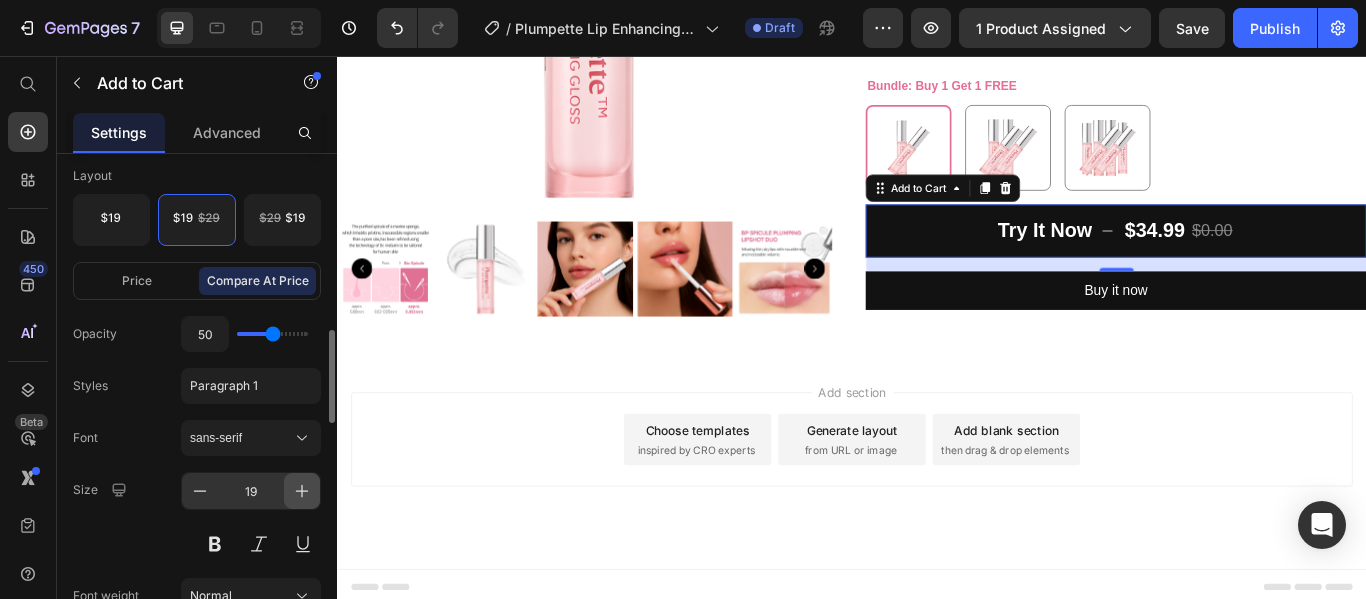 click 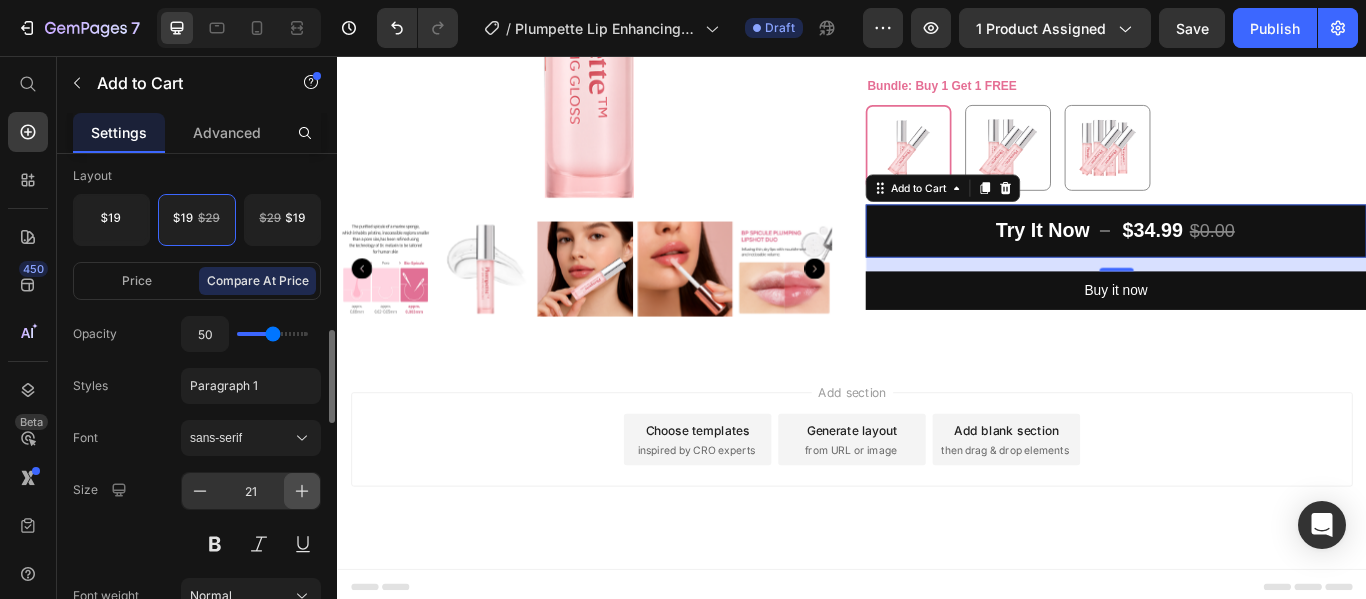 click 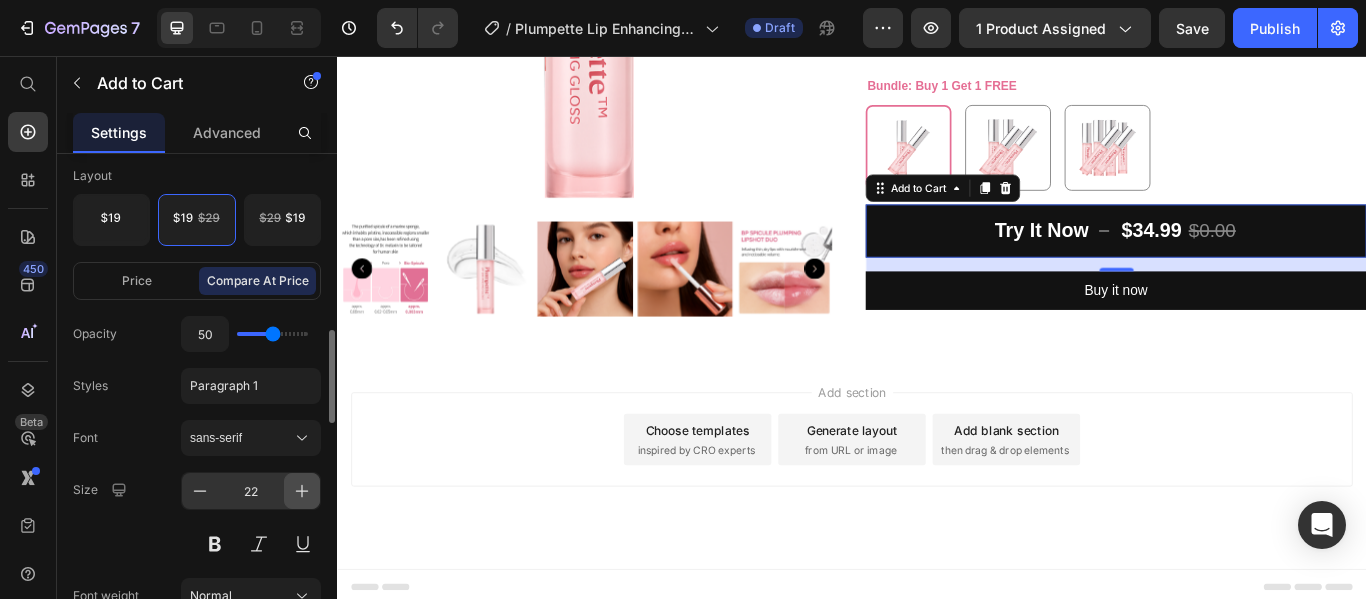 click 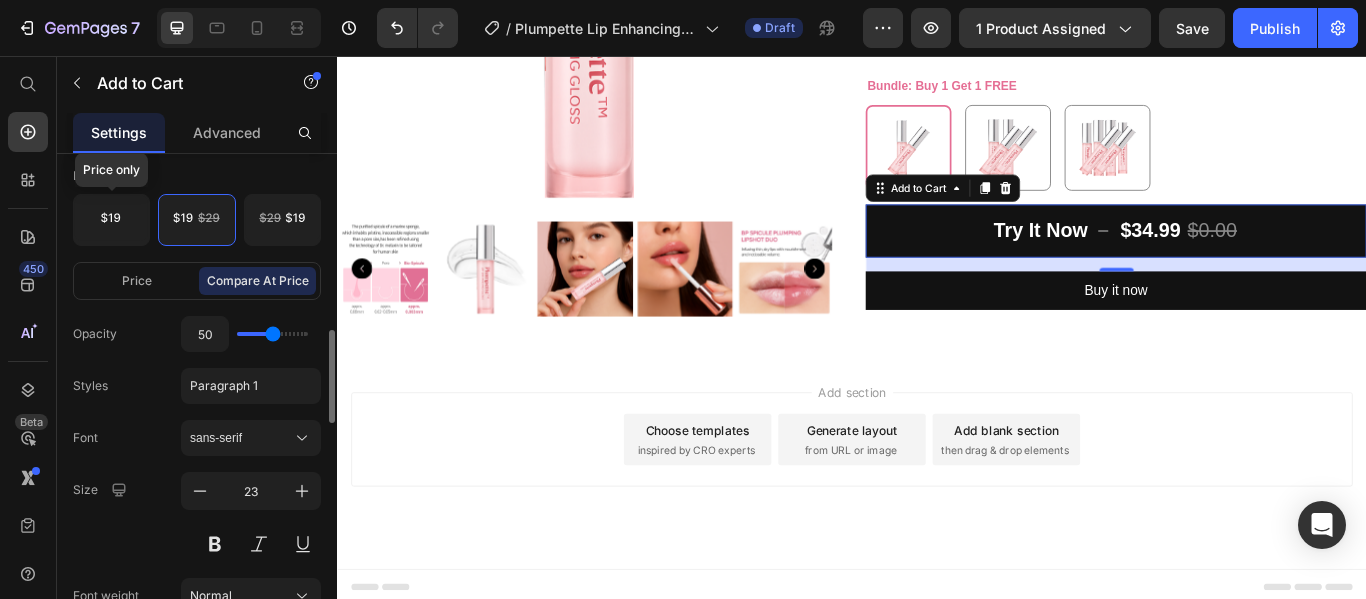 click 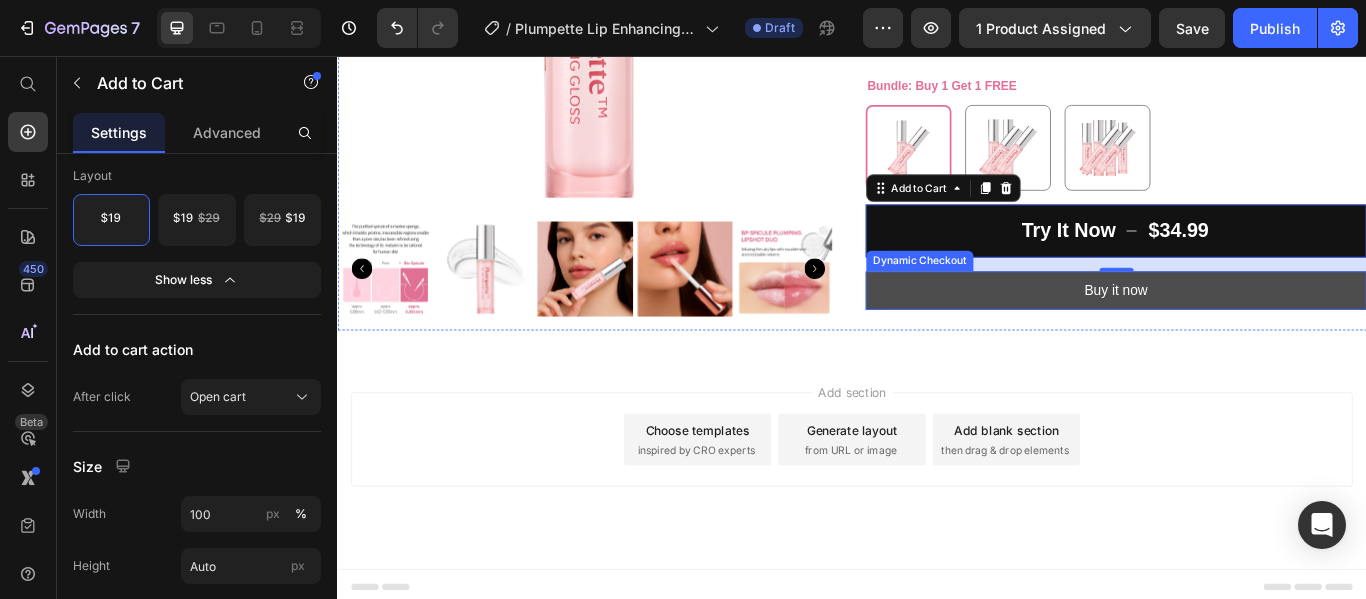click on "Buy it now" at bounding box center [1245, 329] 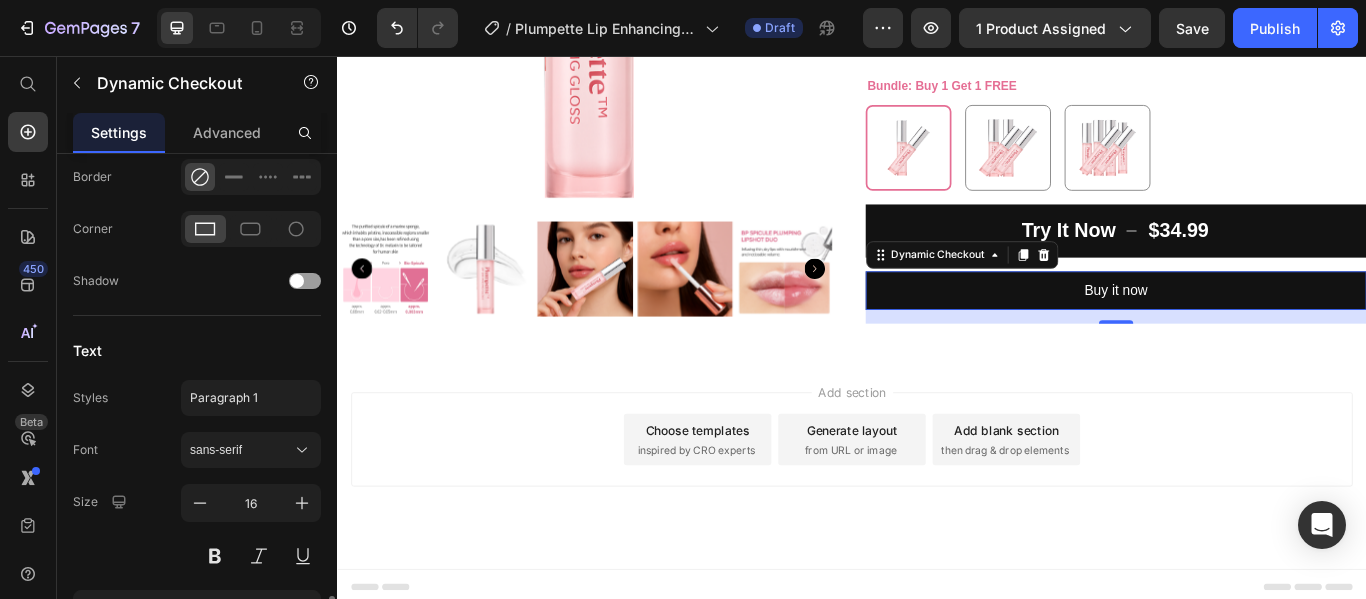 scroll, scrollTop: 913, scrollLeft: 0, axis: vertical 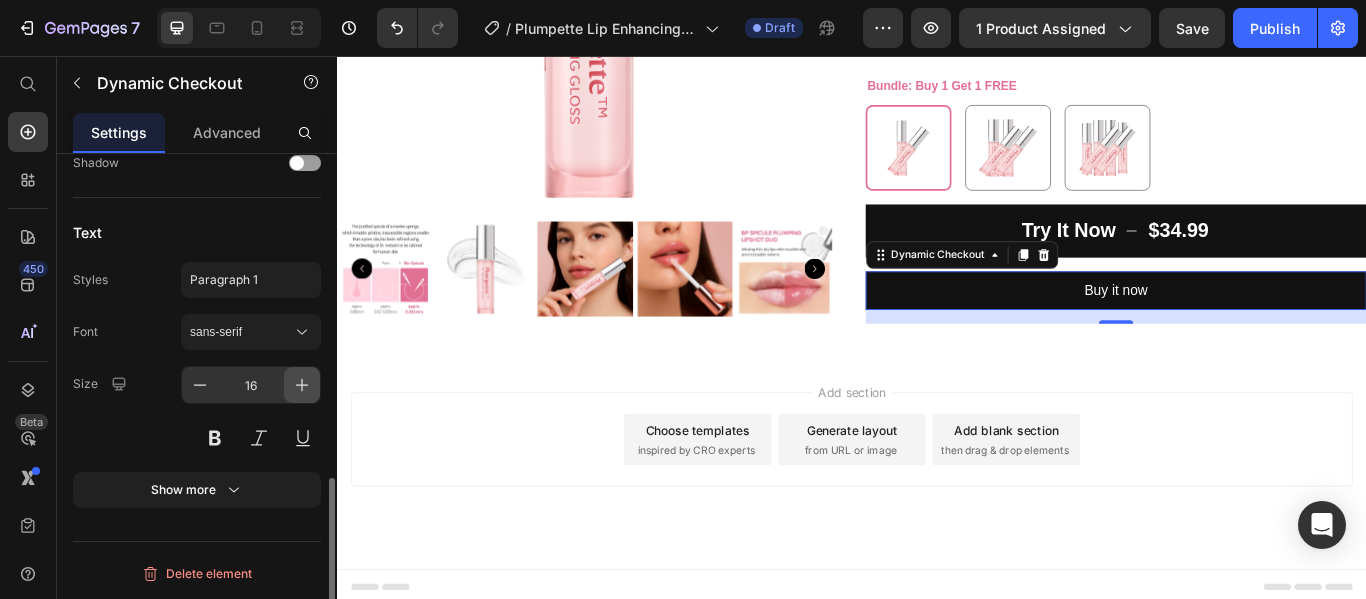 click at bounding box center (302, 385) 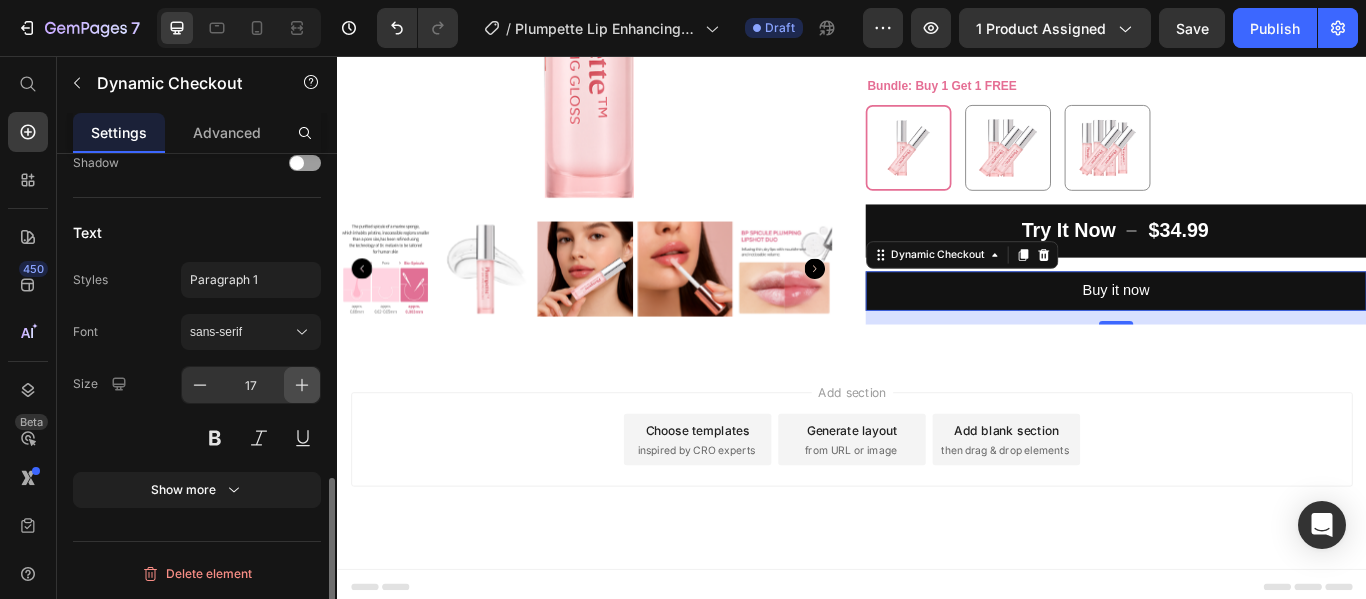 click at bounding box center (302, 385) 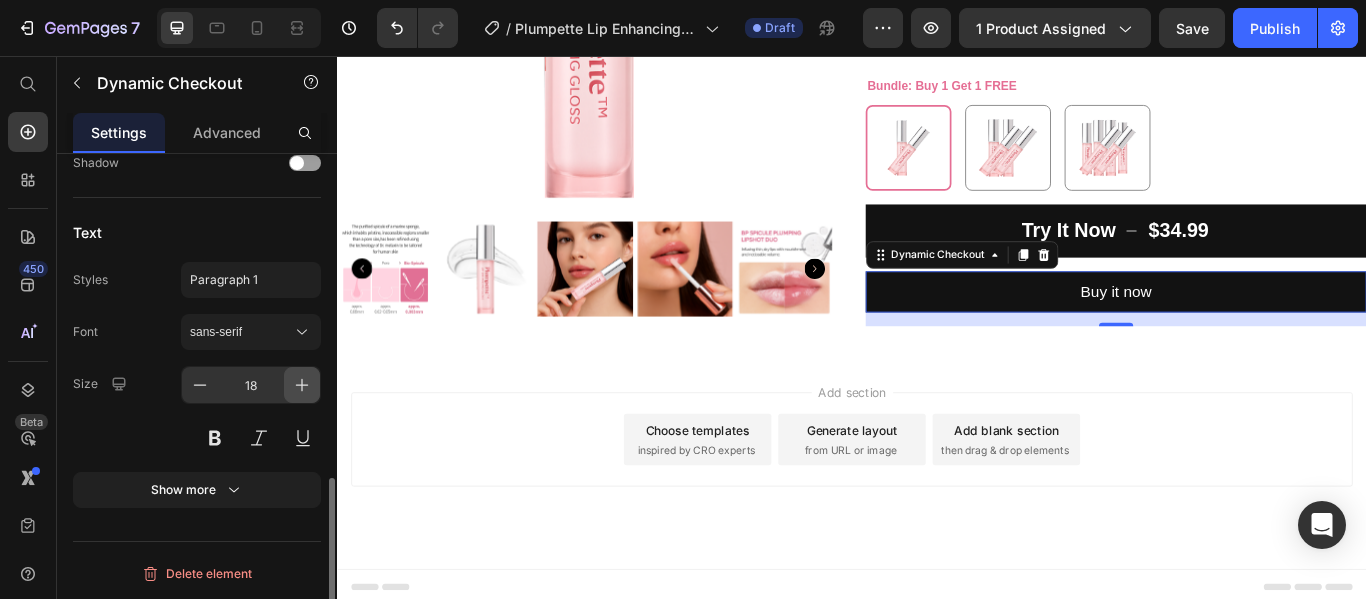 click at bounding box center (302, 385) 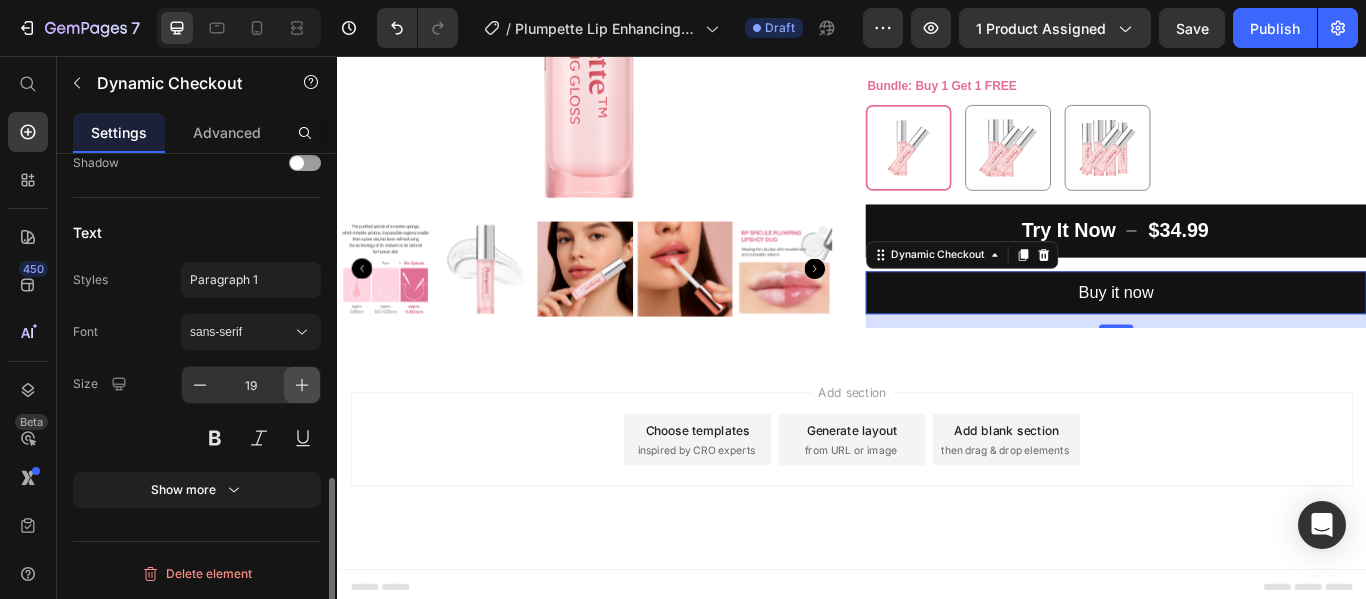 click at bounding box center (302, 385) 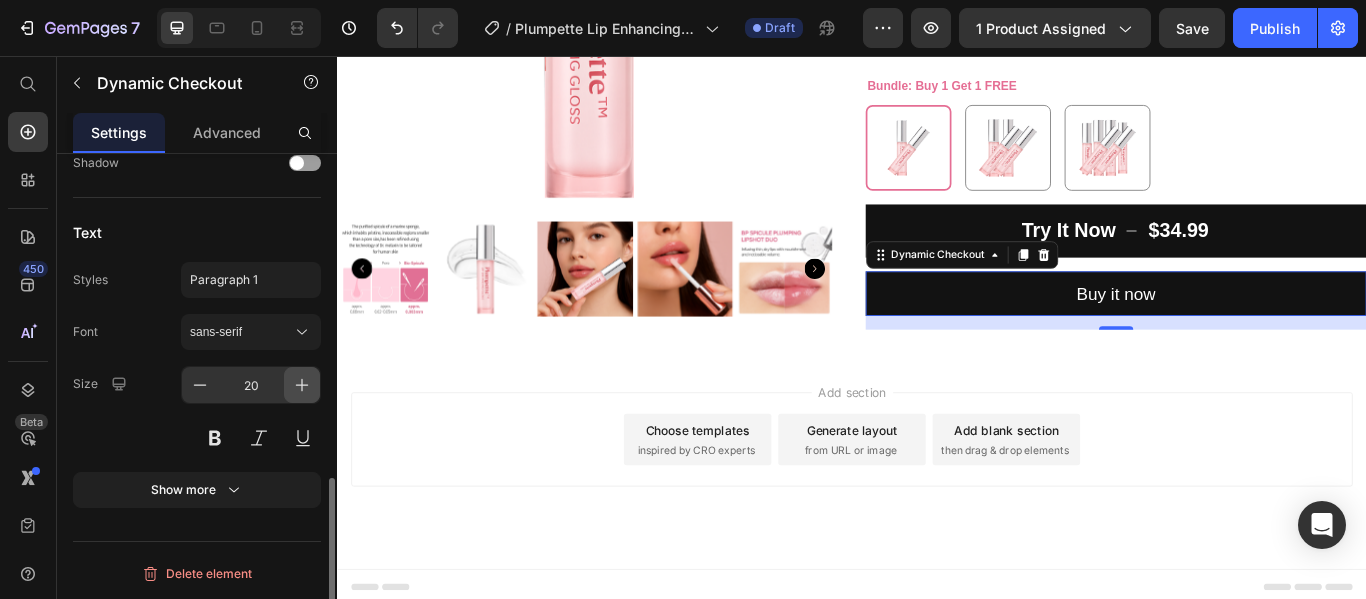 click at bounding box center [302, 385] 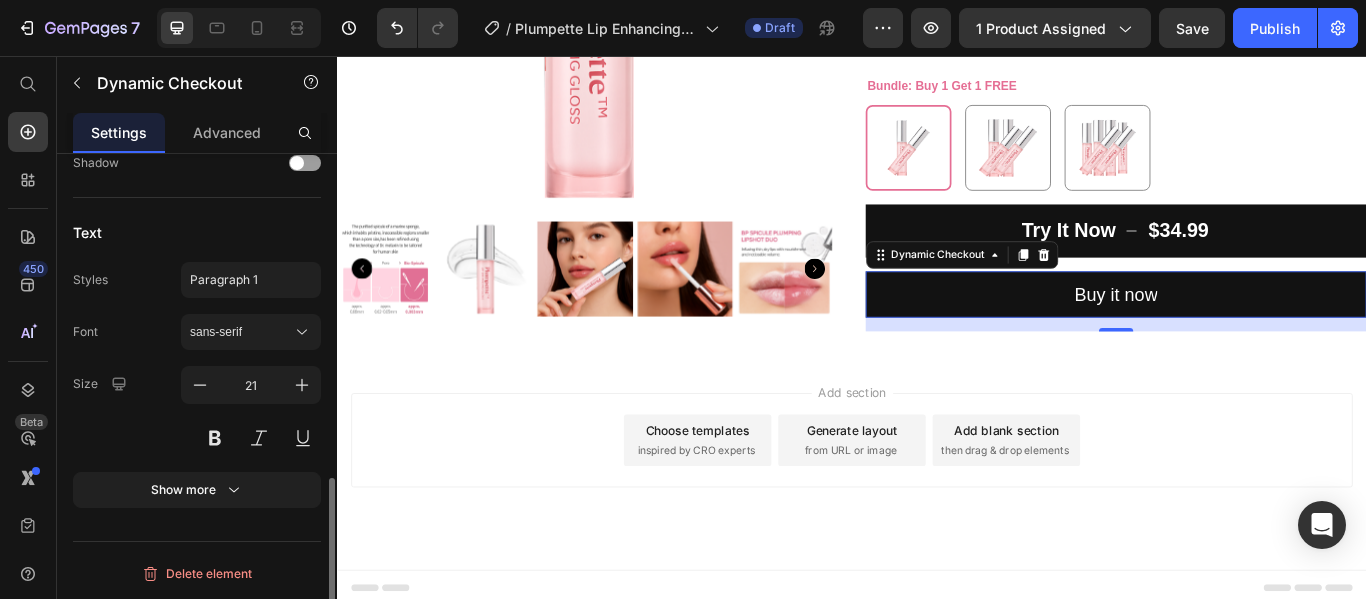 click on "Size 21" at bounding box center (197, 411) 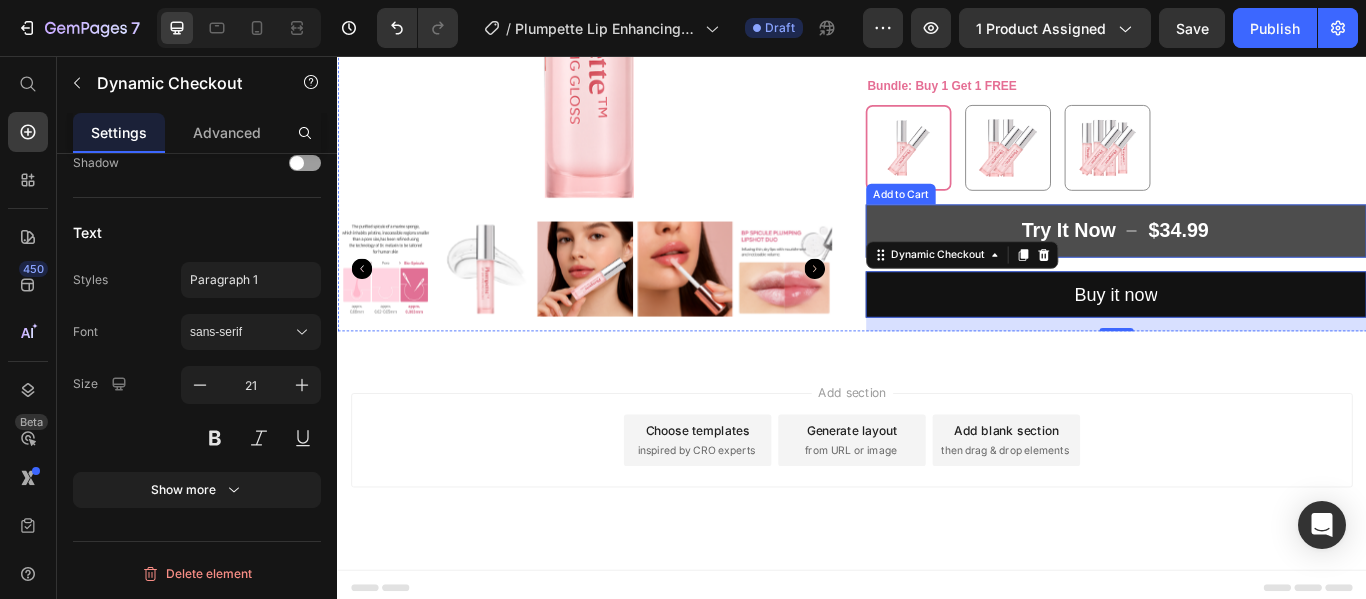 click on "Try It Now
$34.99" at bounding box center [1245, 259] 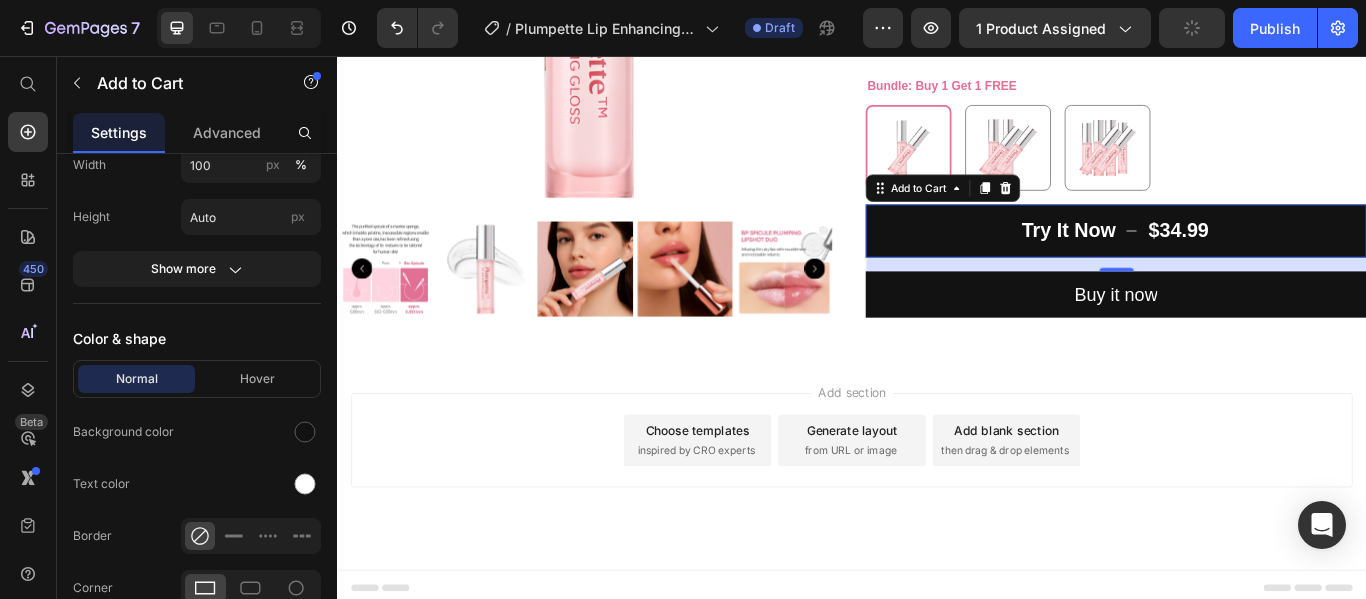 scroll, scrollTop: 1769, scrollLeft: 0, axis: vertical 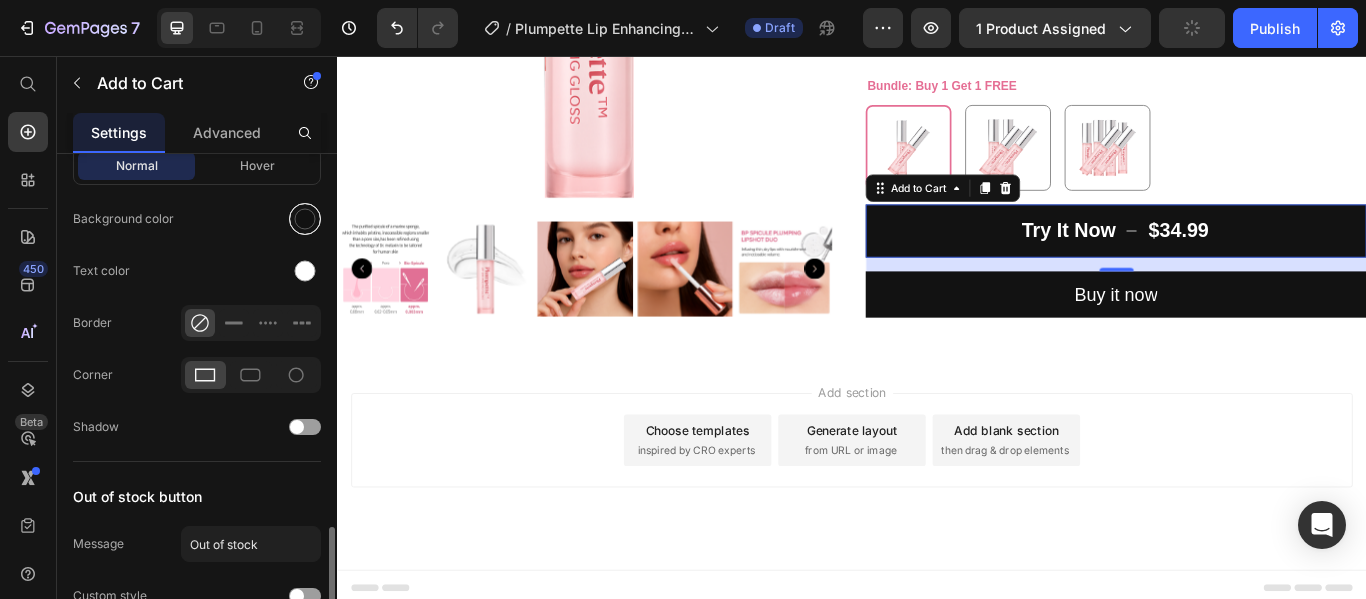 click at bounding box center (305, 219) 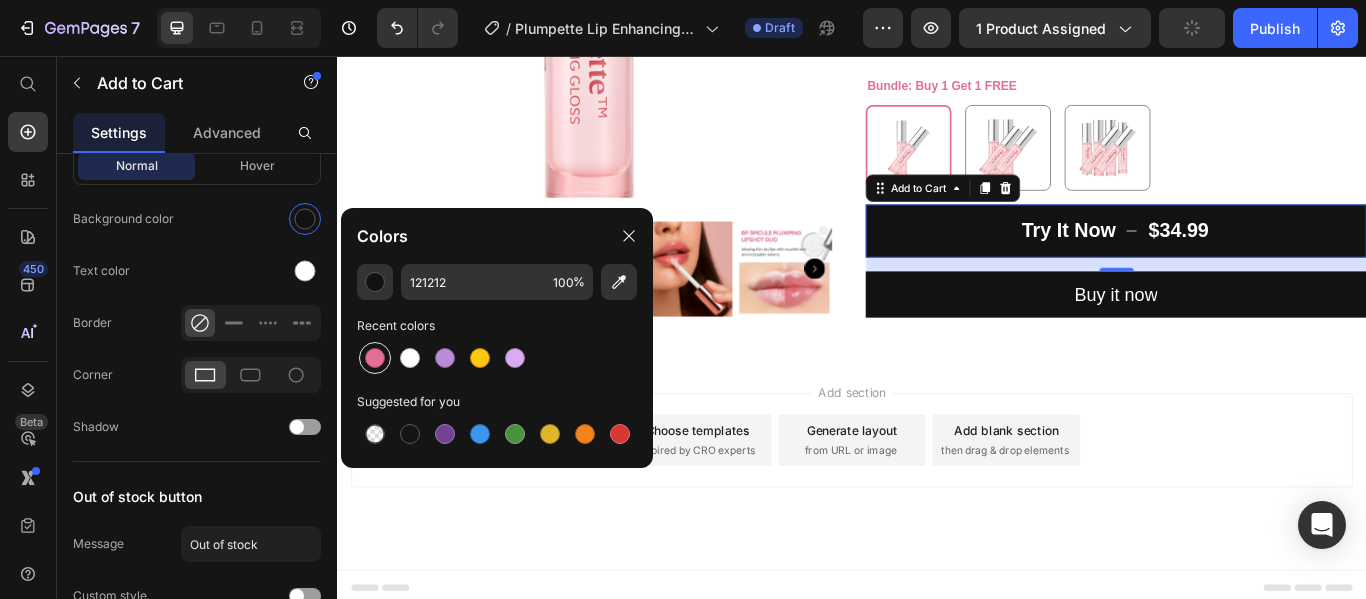 click at bounding box center [375, 358] 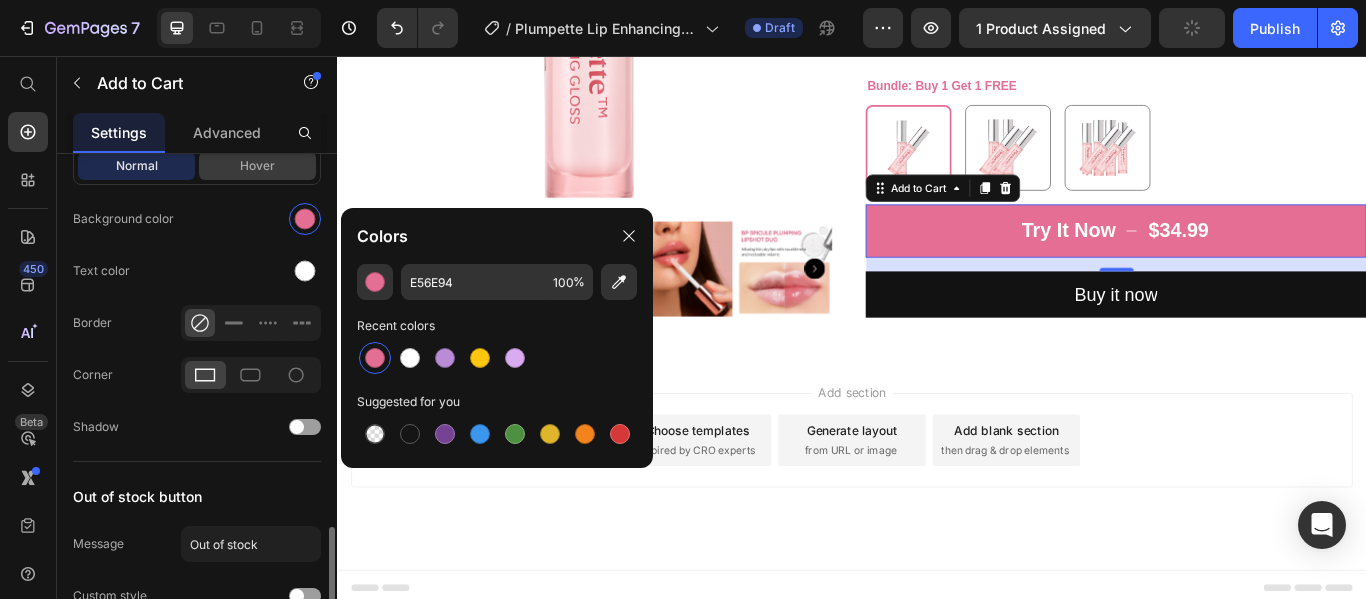 click on "Hover" at bounding box center (257, 166) 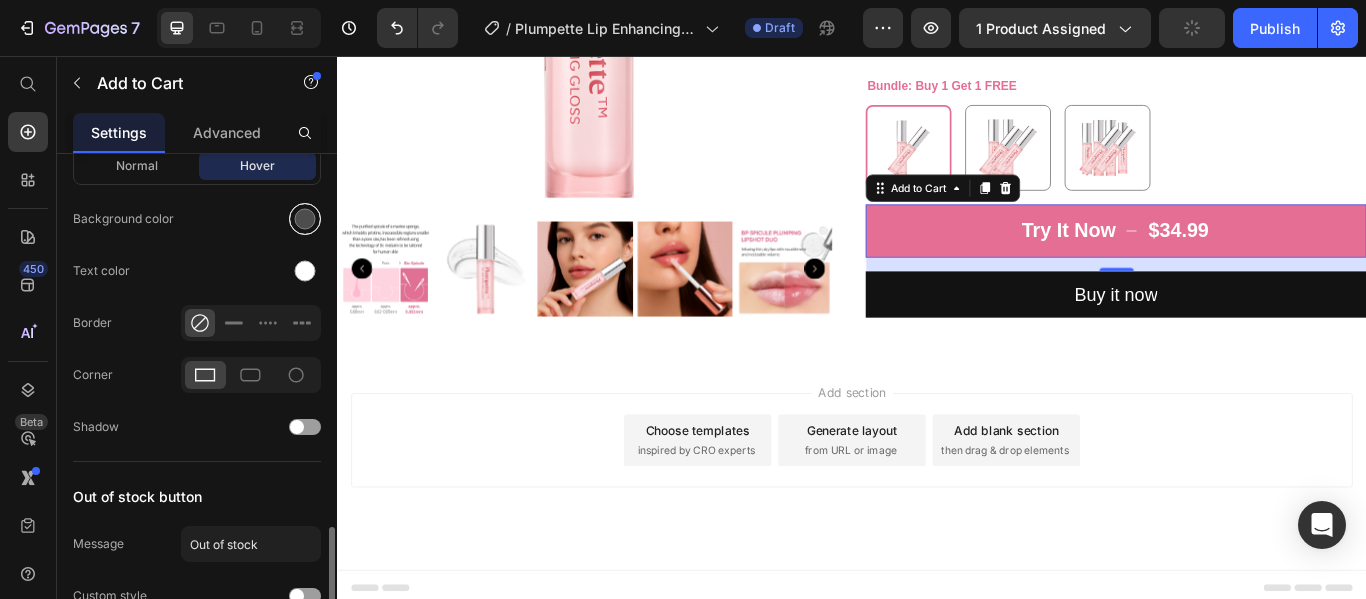 click at bounding box center [305, 219] 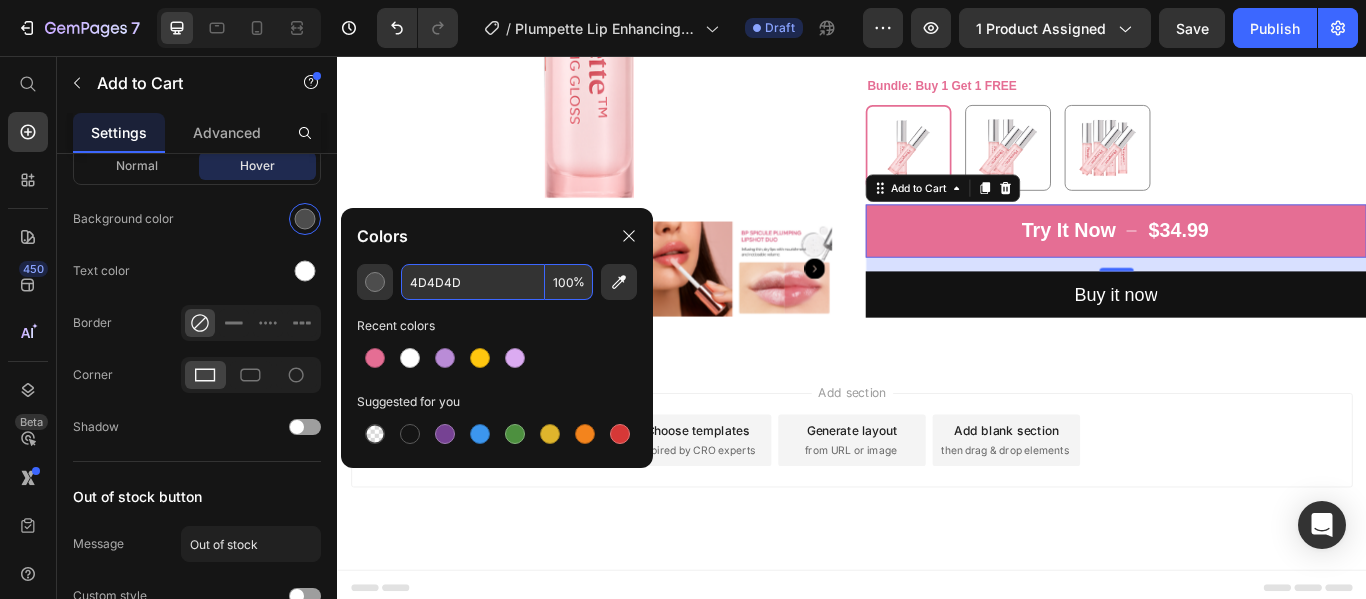 click on "4D4D4D" at bounding box center [473, 282] 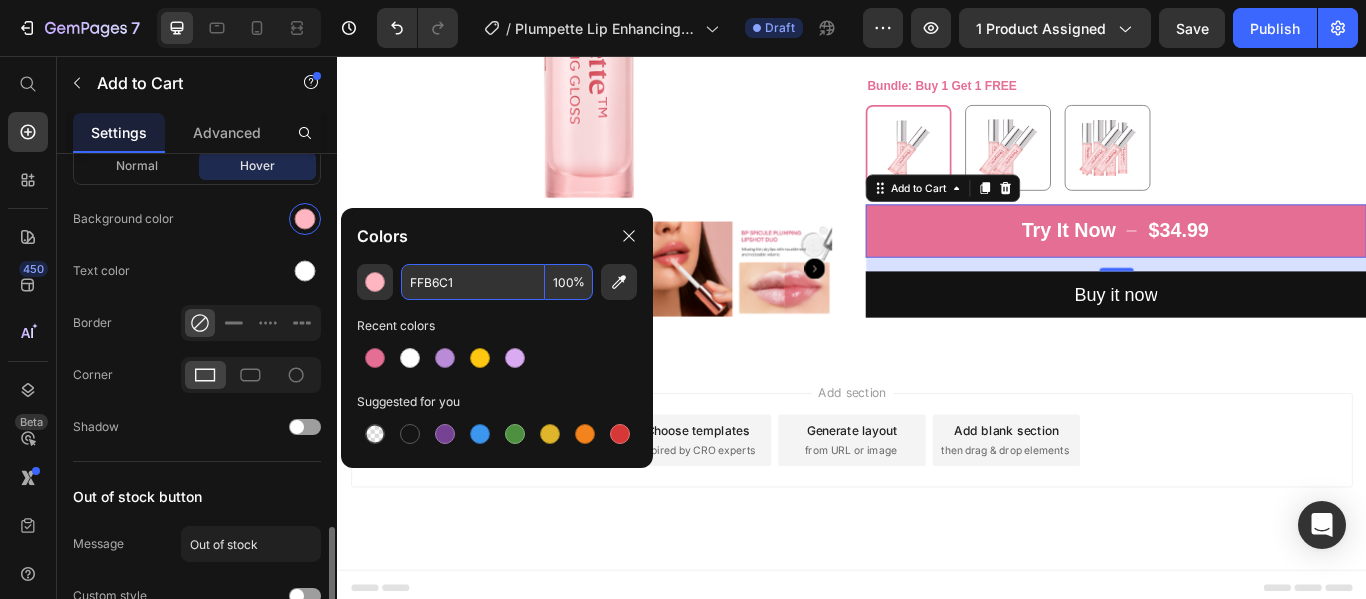 type on "FFB6C1" 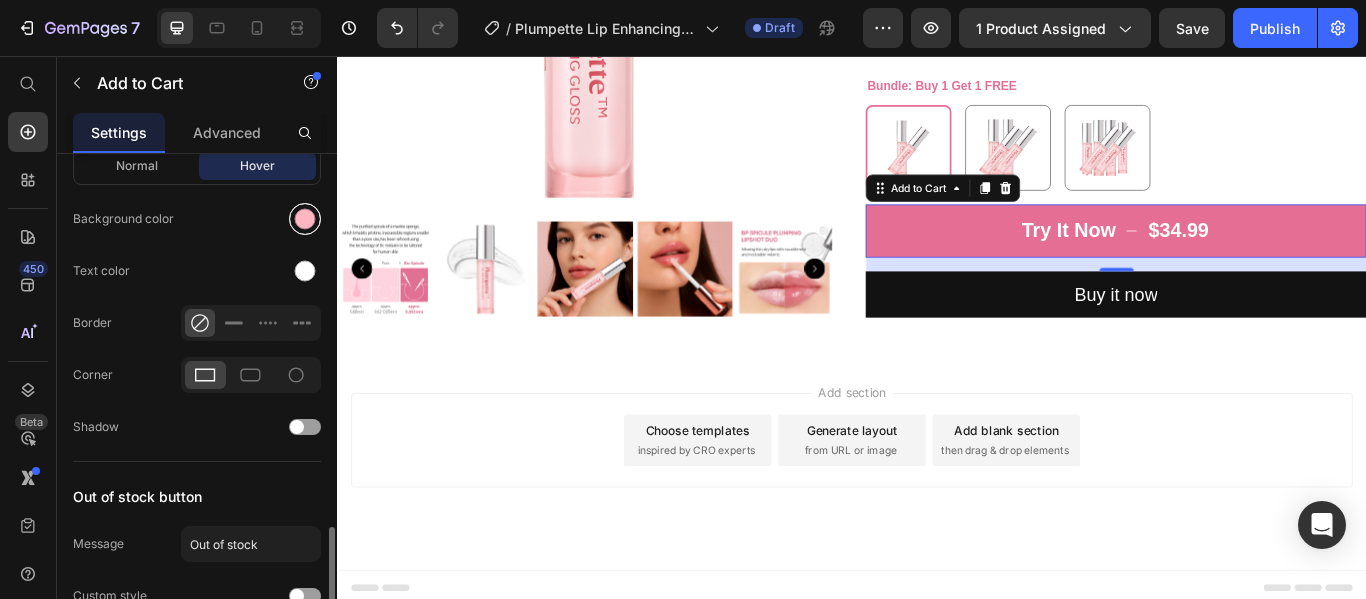 click at bounding box center [305, 219] 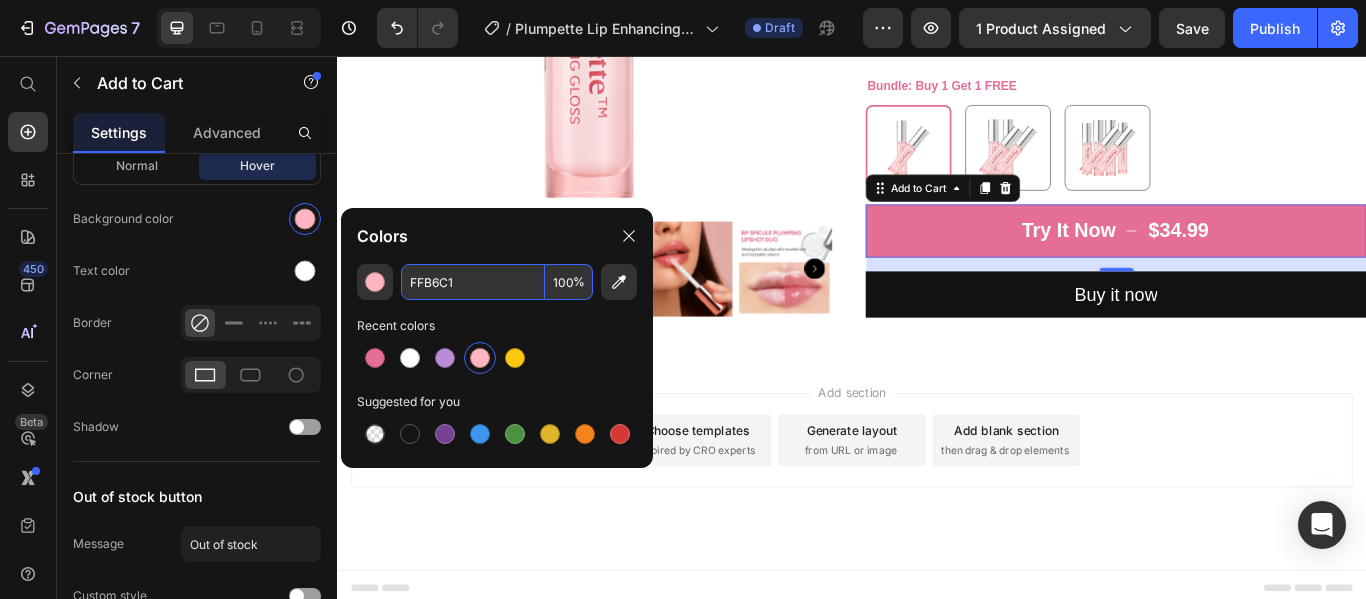 click on "FFB6C1" at bounding box center [473, 282] 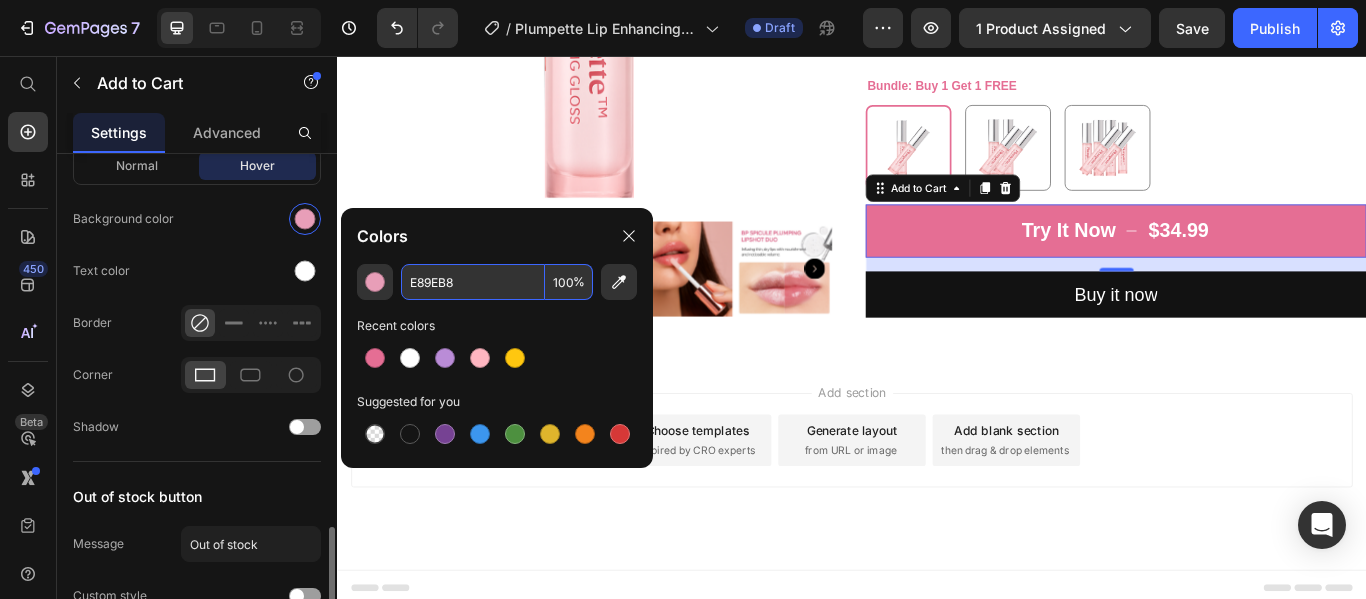 type on "E89EB8" 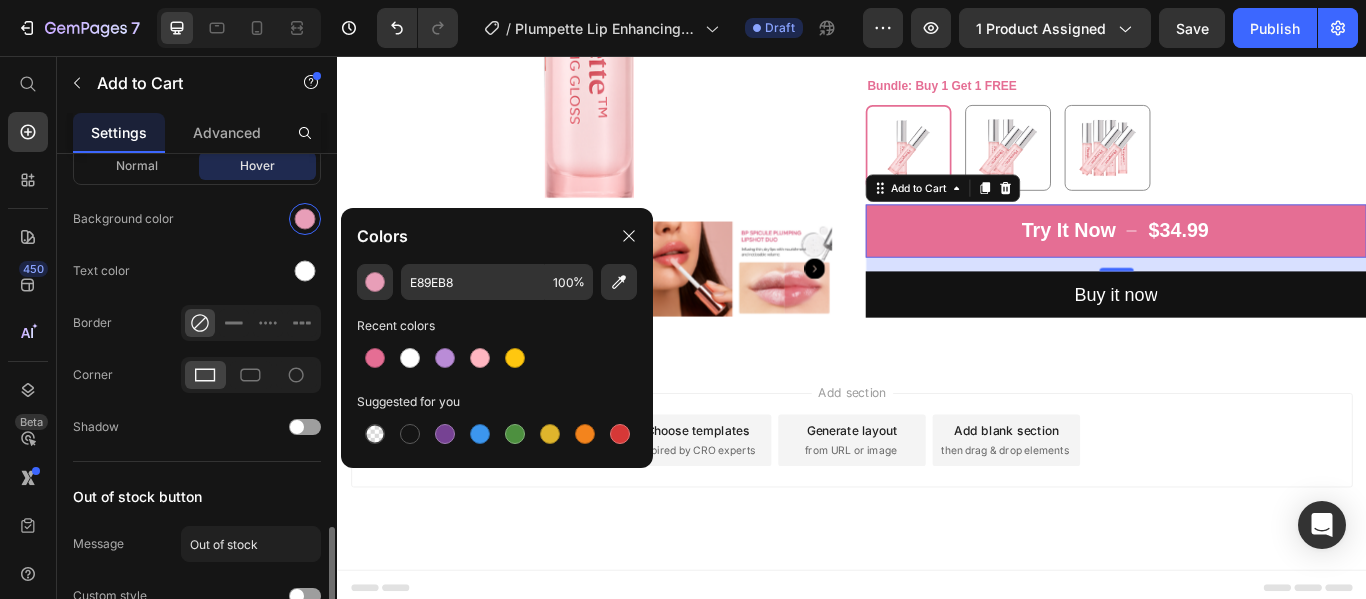 click on "Normal Hover Background color Text color Border Corner Shadow" 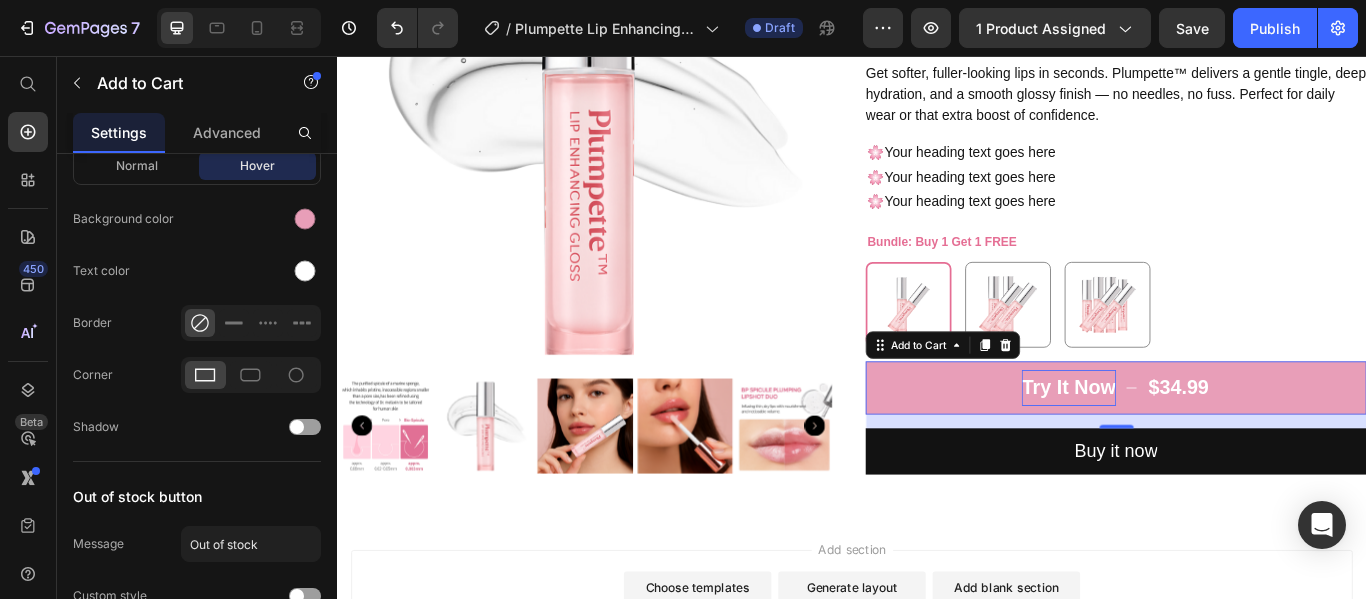 scroll, scrollTop: 362, scrollLeft: 0, axis: vertical 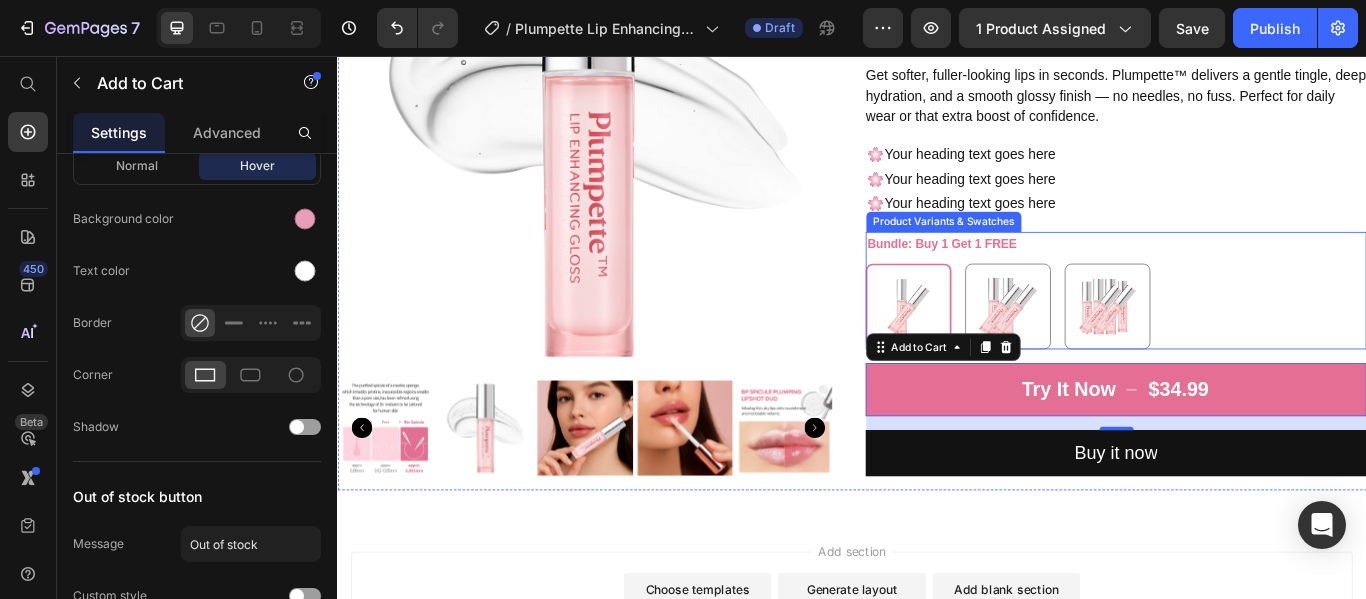 click on "Bundle: Buy 1 Get 1 FREE Buy 1 Get 1 FREE Buy 1 Get 1 FREE Buy 2 Get 2 FREE Buy 2 Get 2 FREE Buy 3 Get 3 FREE Buy 3 Get 3 FREE" at bounding box center [1245, 329] 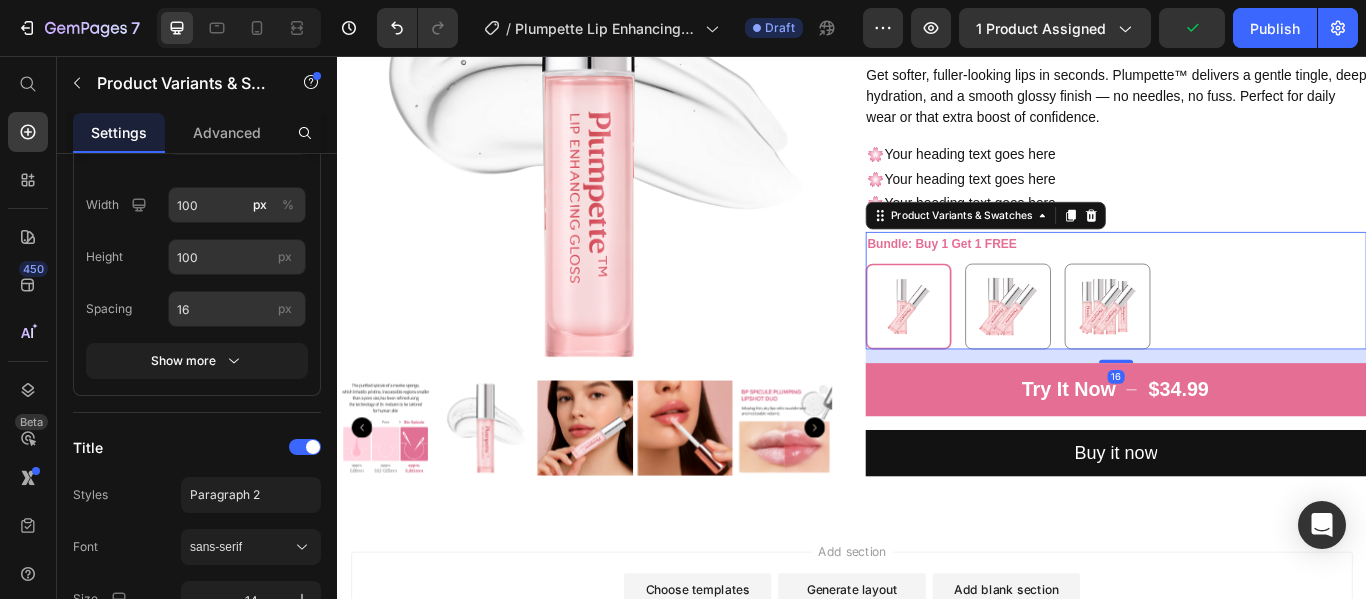 scroll, scrollTop: 851, scrollLeft: 0, axis: vertical 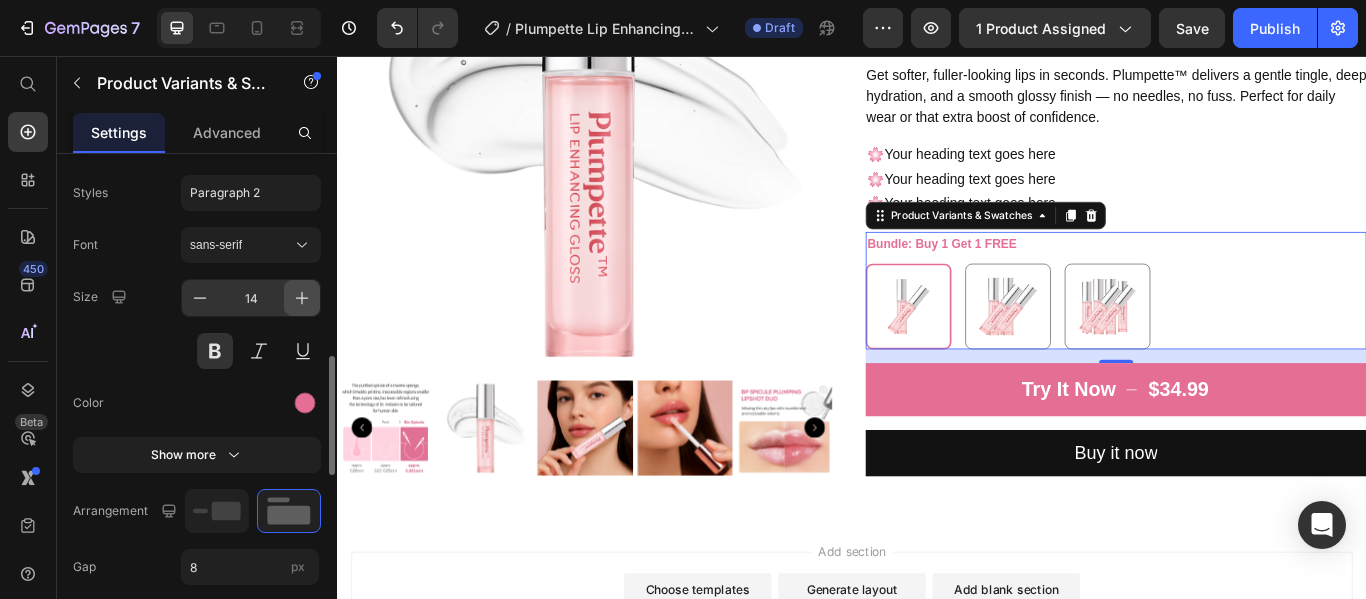 click 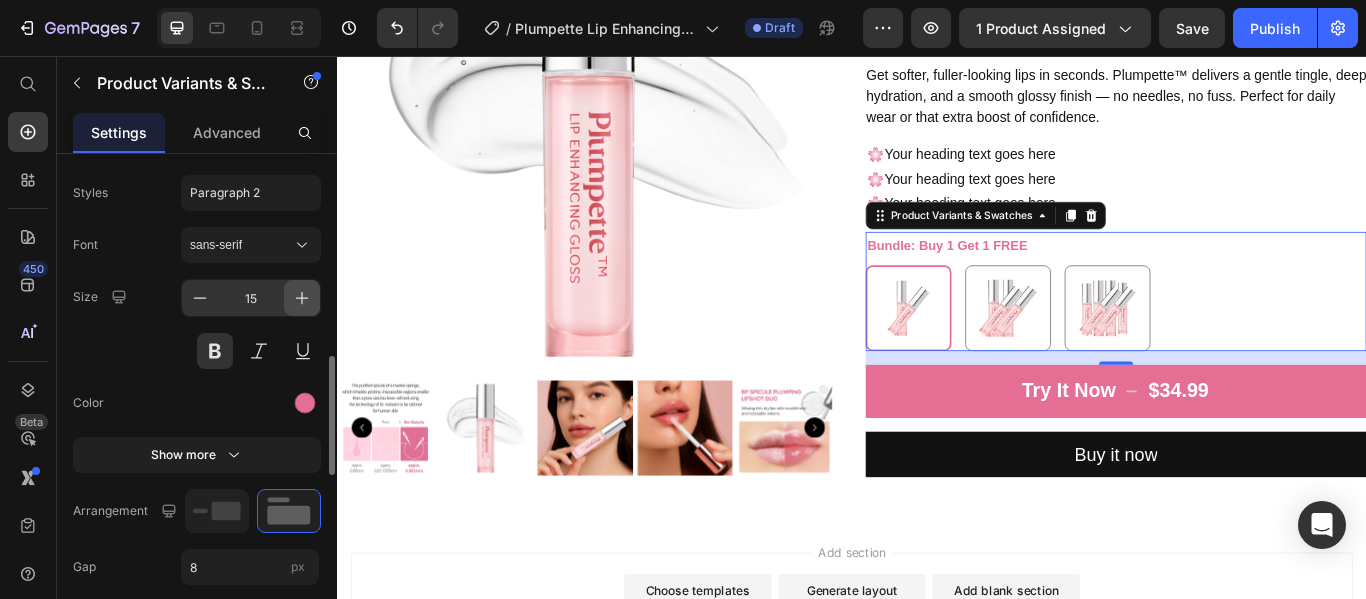 click 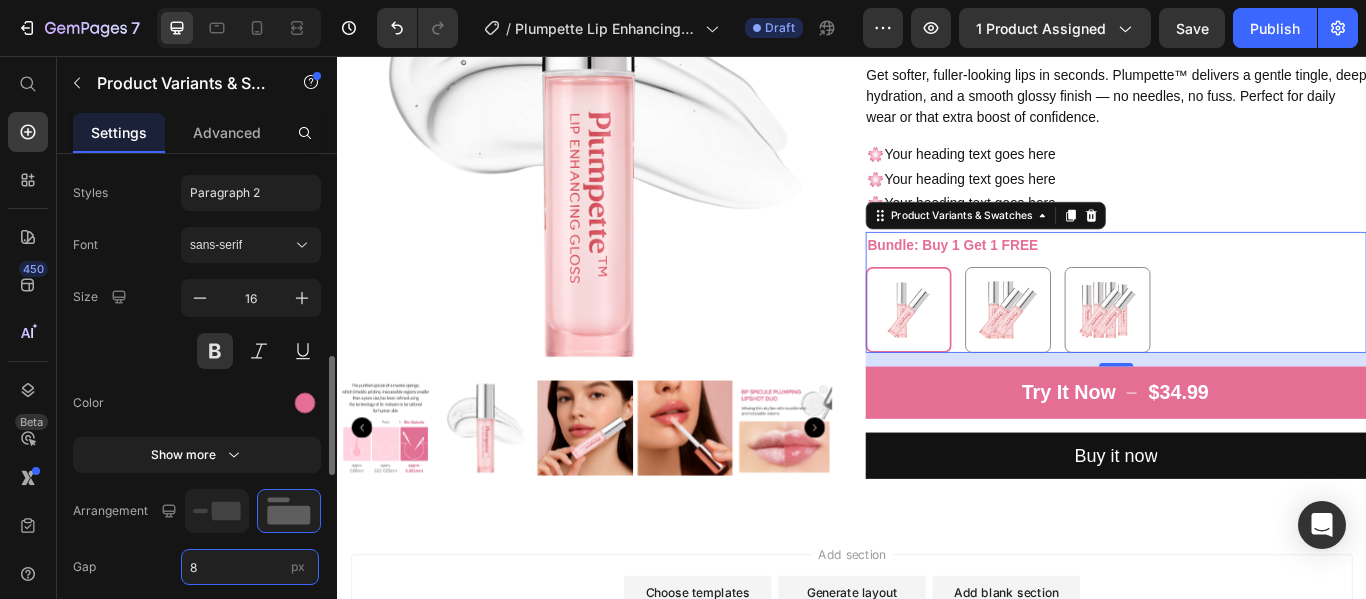 click on "8" at bounding box center [250, 567] 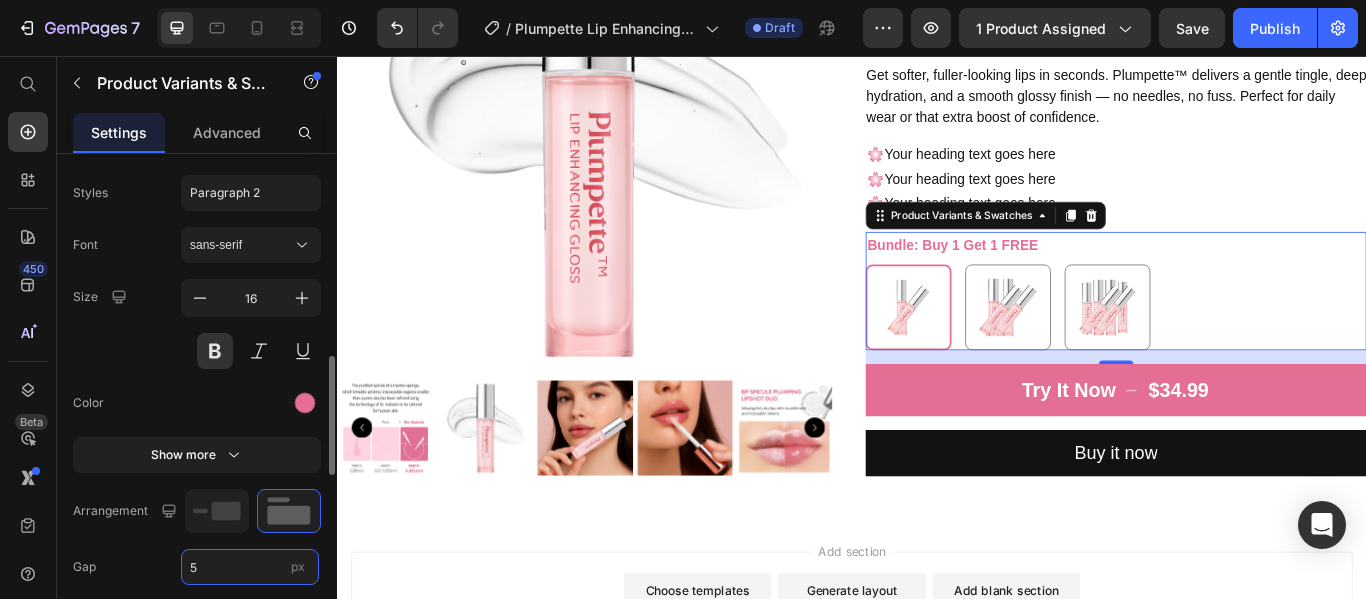 type on "5" 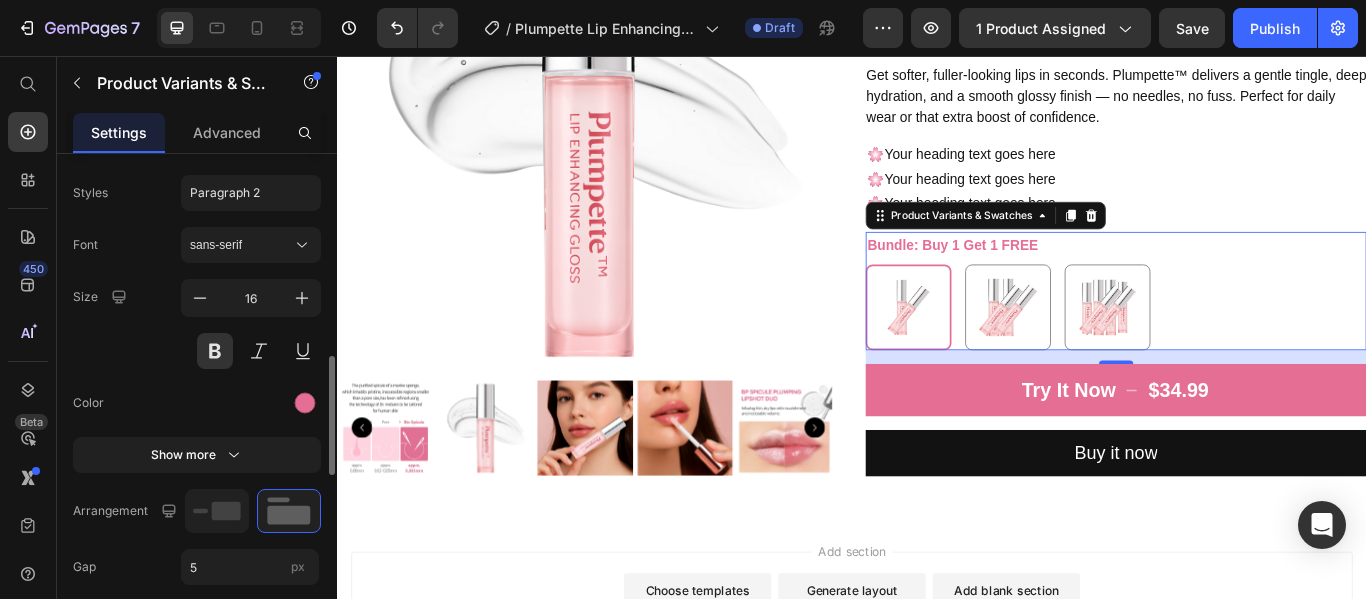 click on "Color" at bounding box center (197, 403) 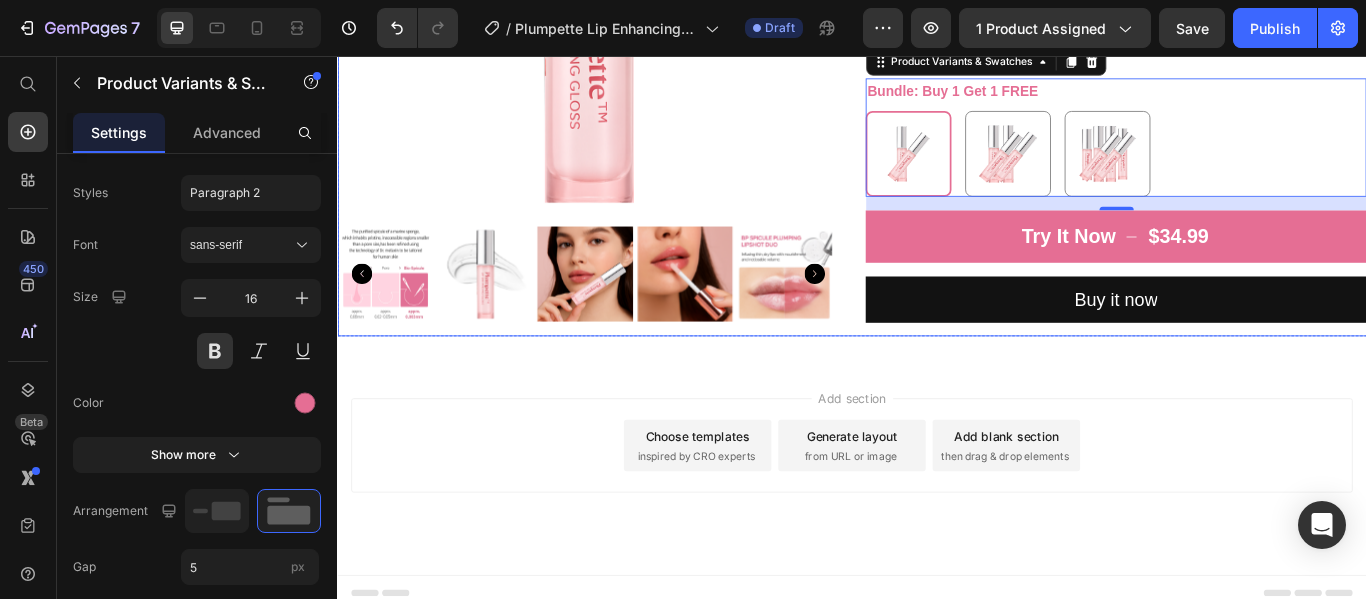 scroll, scrollTop: 555, scrollLeft: 0, axis: vertical 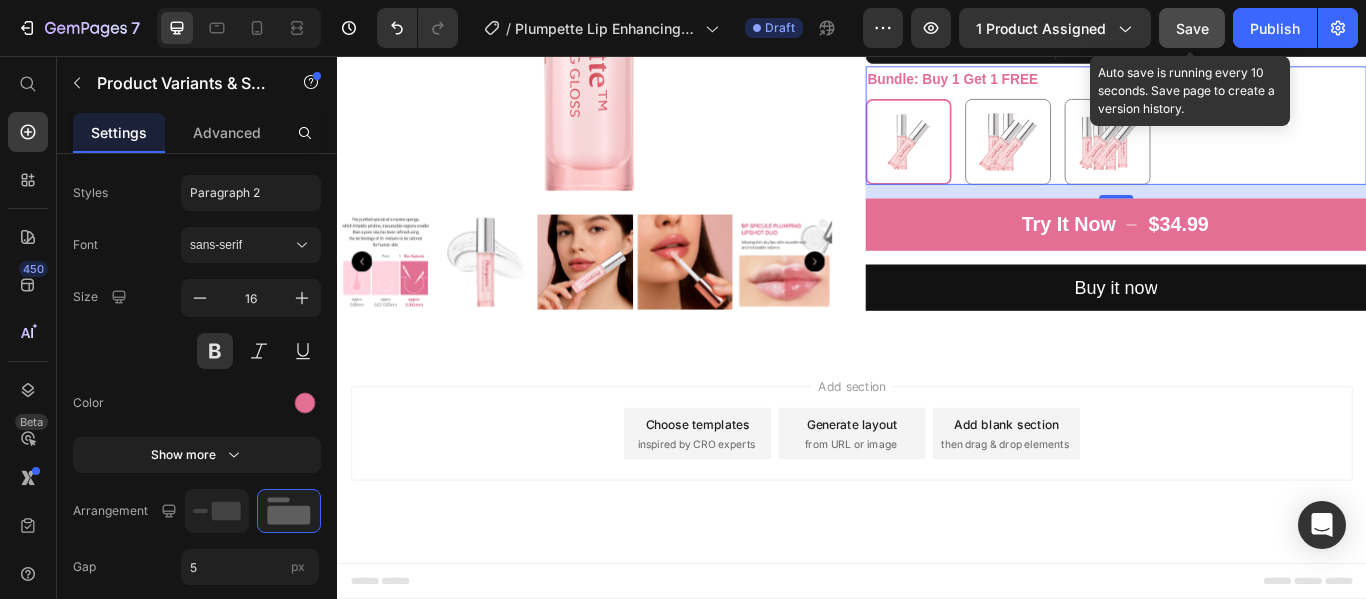 click on "Save" at bounding box center [1192, 28] 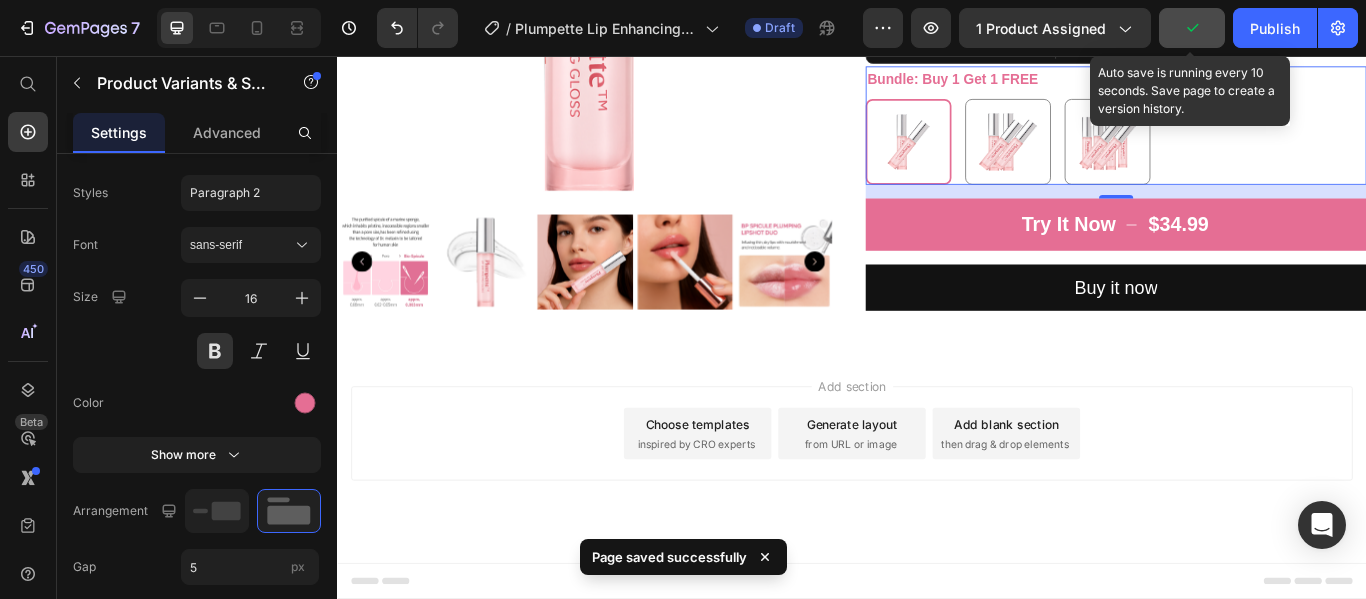 click 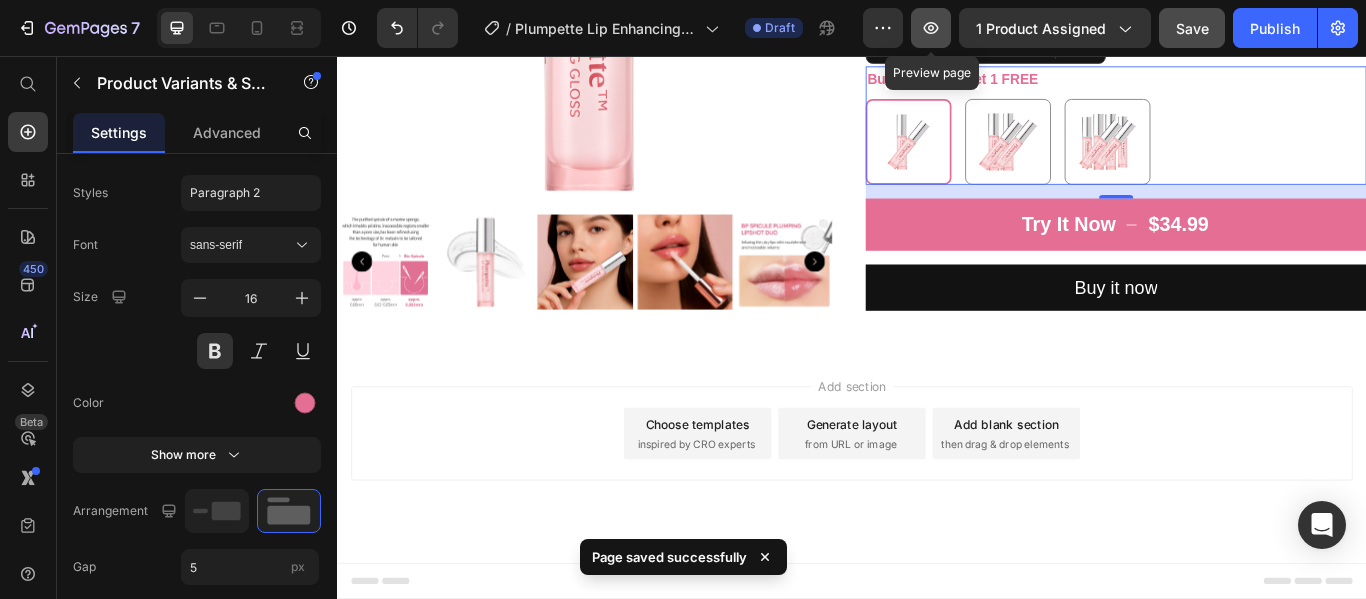 click 